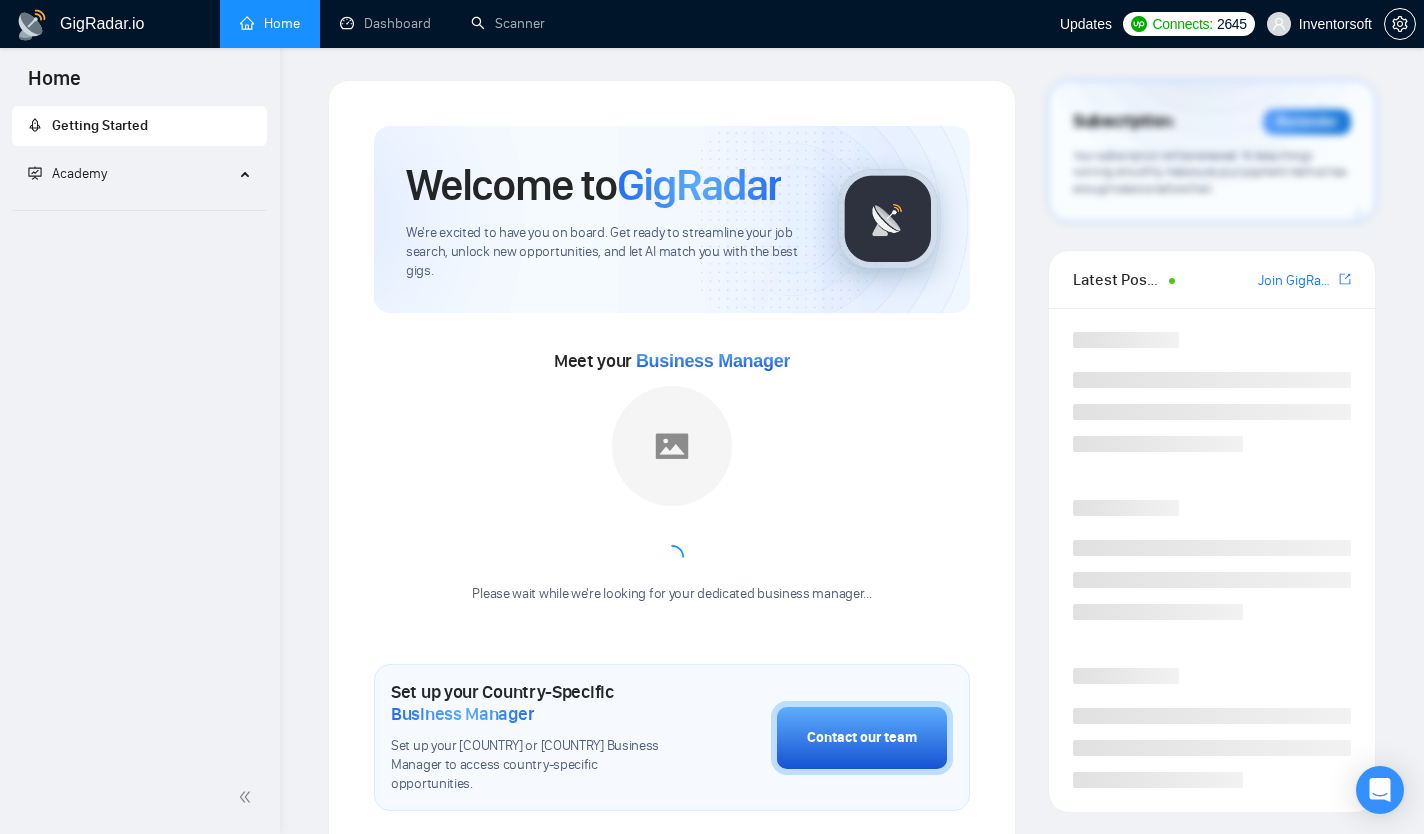 scroll, scrollTop: 0, scrollLeft: 0, axis: both 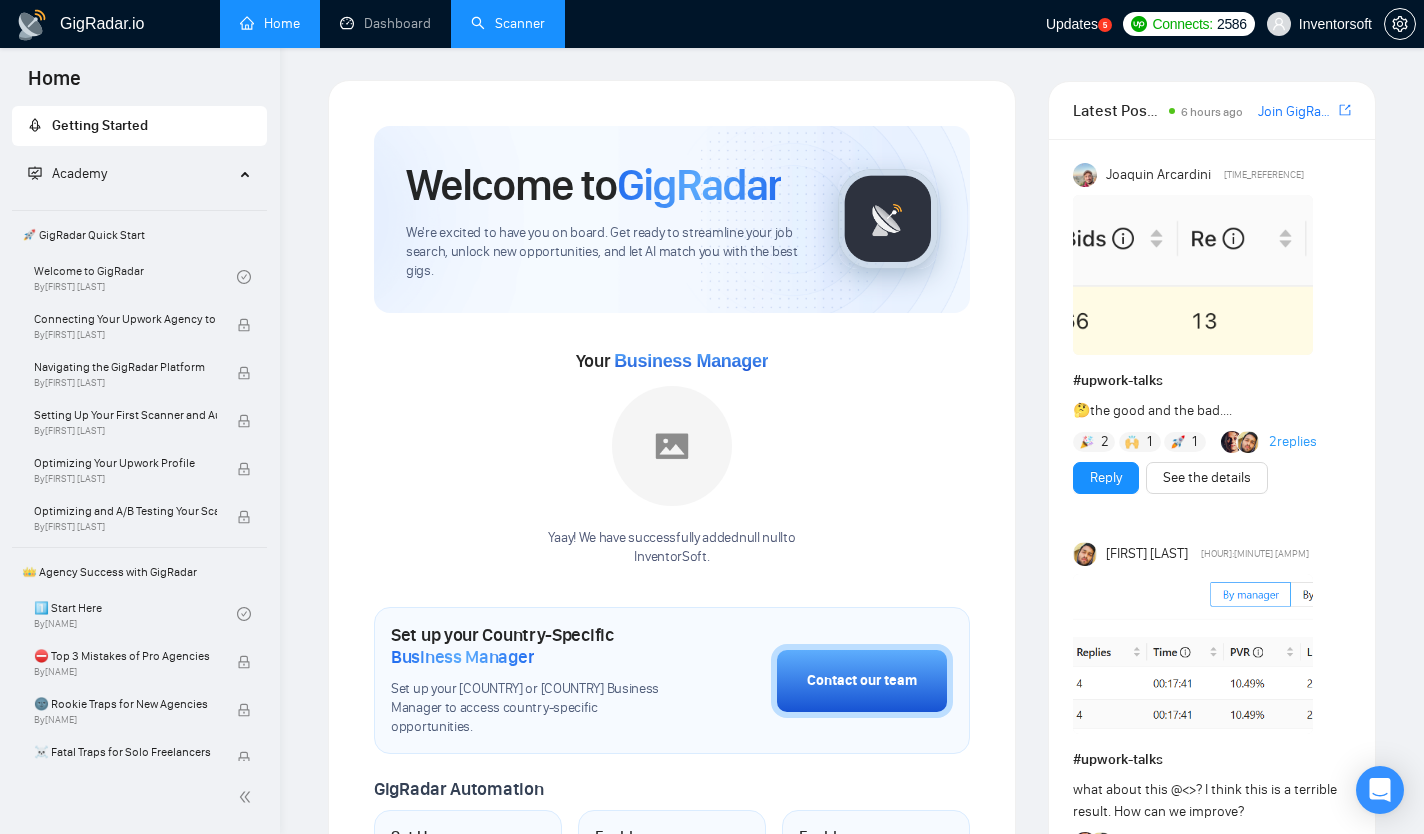 click on "Scanner" at bounding box center (508, 23) 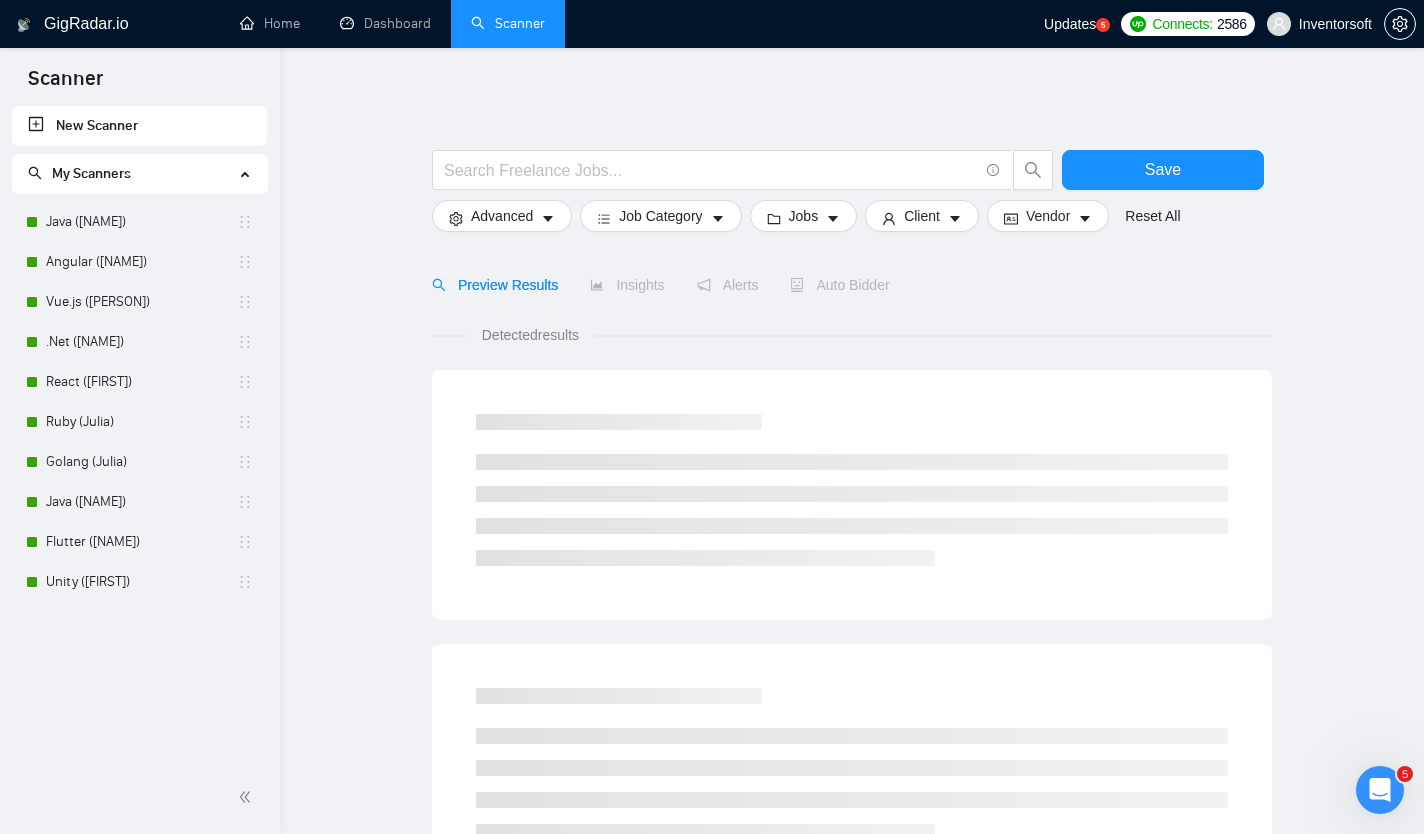 scroll, scrollTop: 0, scrollLeft: 0, axis: both 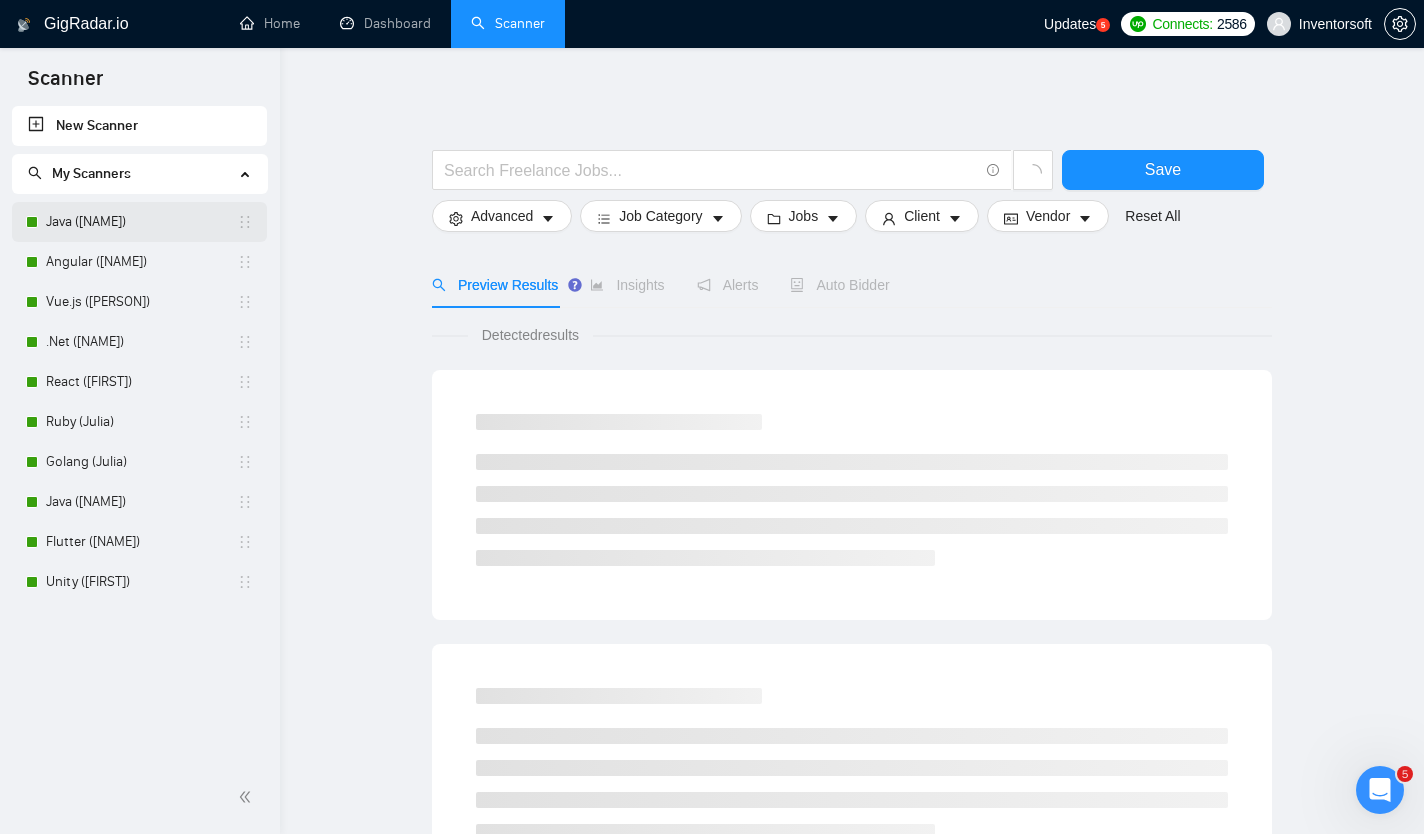 click on "Java ([NAME])" at bounding box center [141, 222] 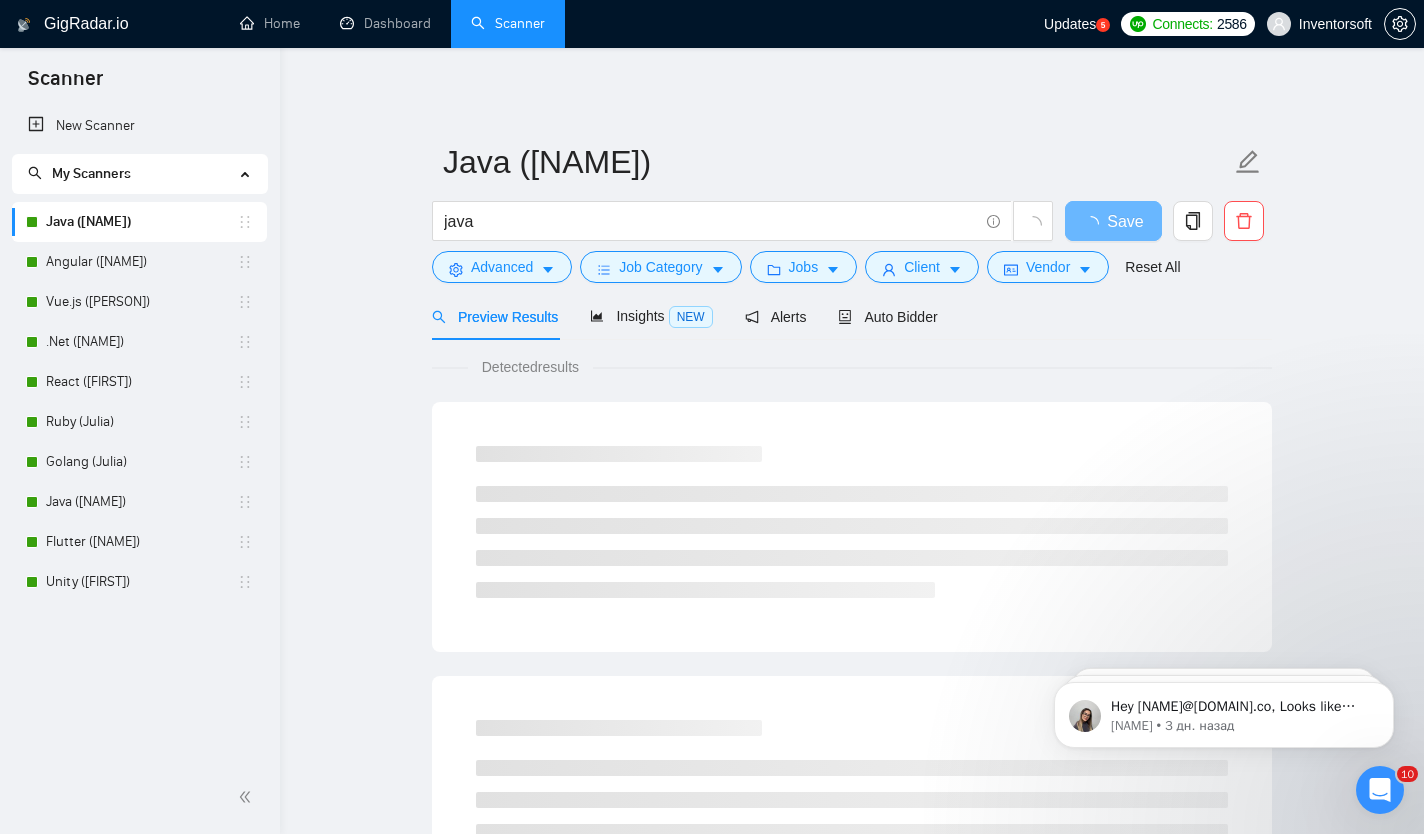 scroll, scrollTop: 0, scrollLeft: 0, axis: both 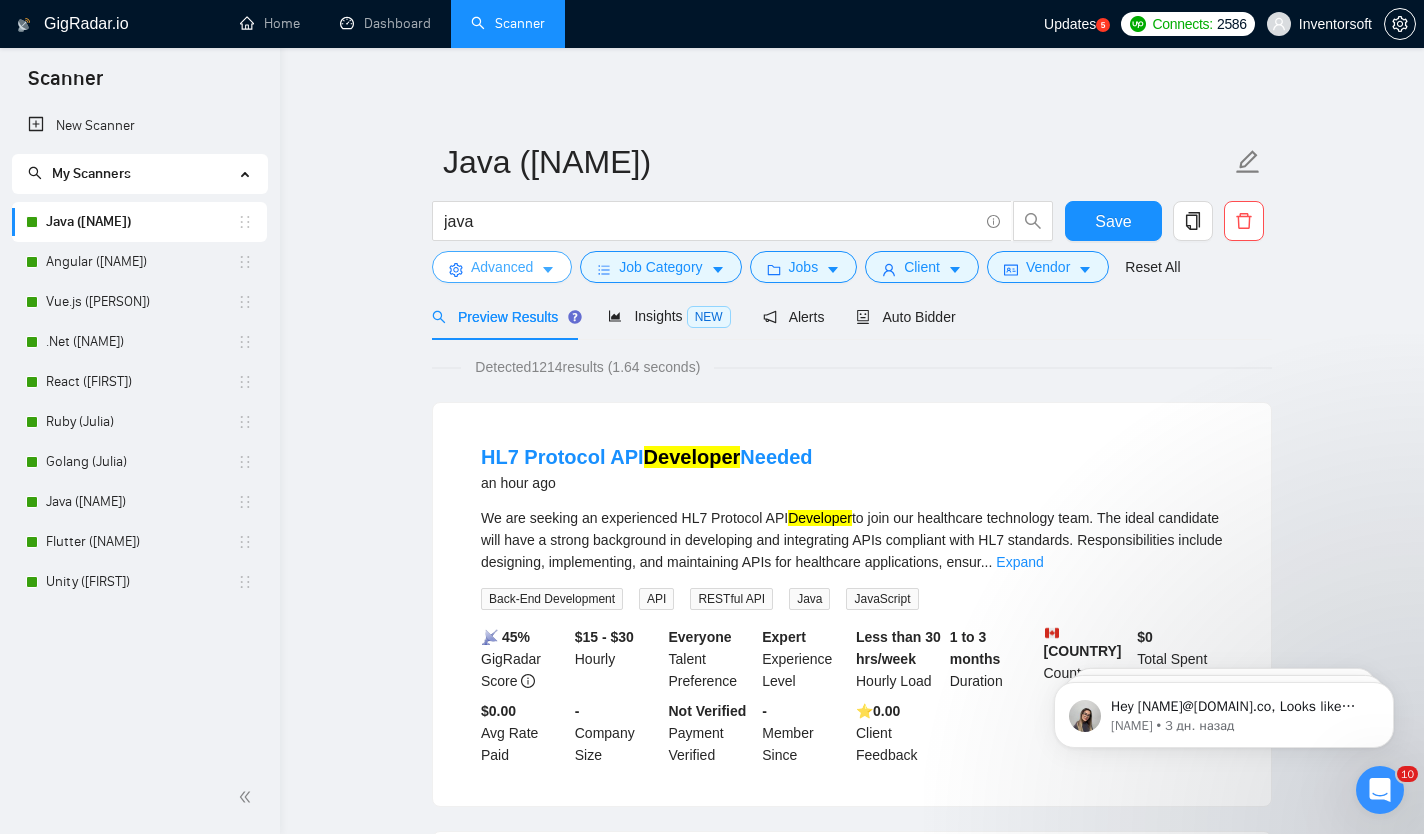 click on "Advanced" at bounding box center (502, 267) 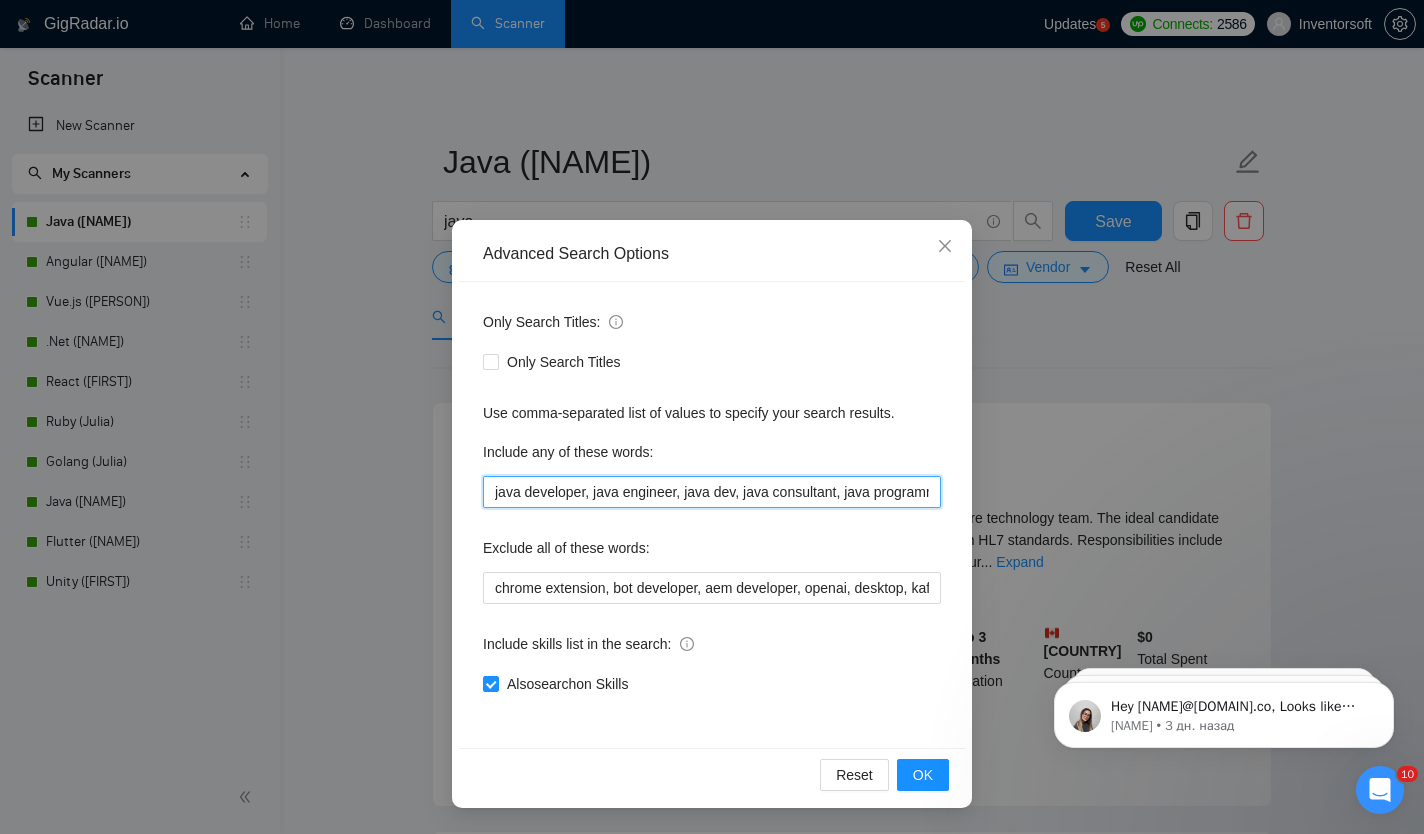 click on "java developer, java engineer, java dev, java consultant, java programmer" at bounding box center [712, 492] 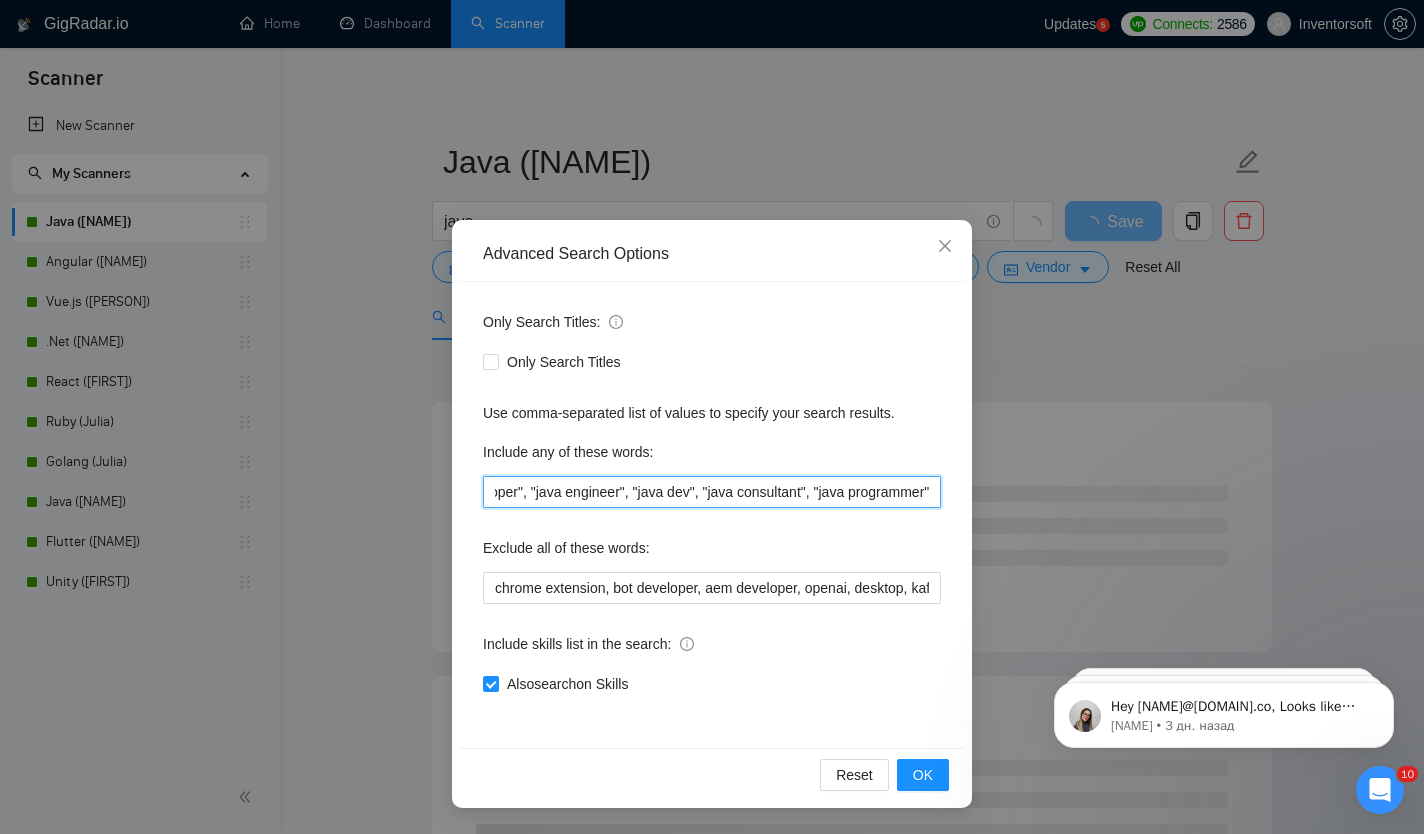 scroll, scrollTop: 0, scrollLeft: 94, axis: horizontal 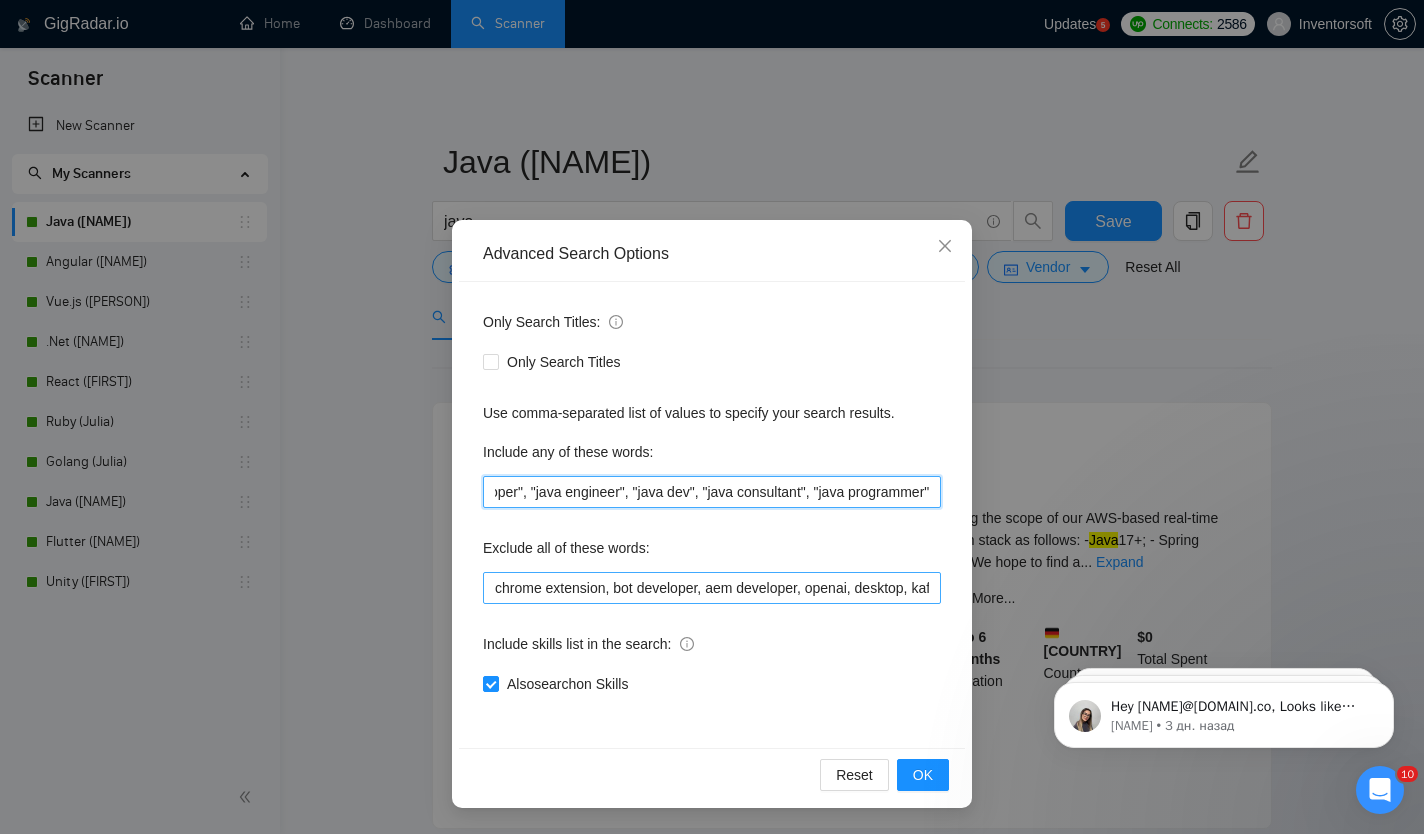 type on ""java developer", "java engineer", "java dev", "java consultant", "java programmer"" 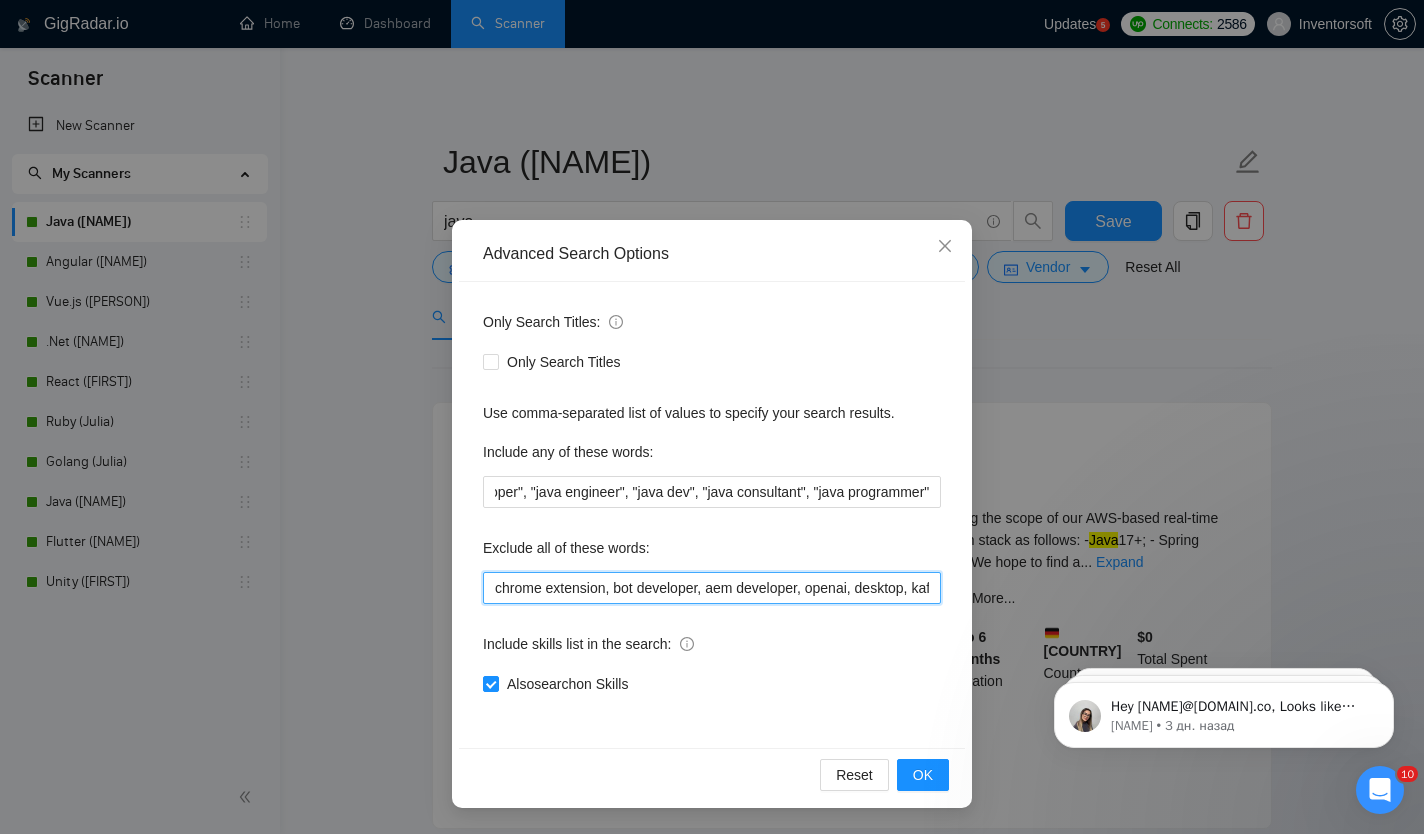 scroll, scrollTop: 0, scrollLeft: 0, axis: both 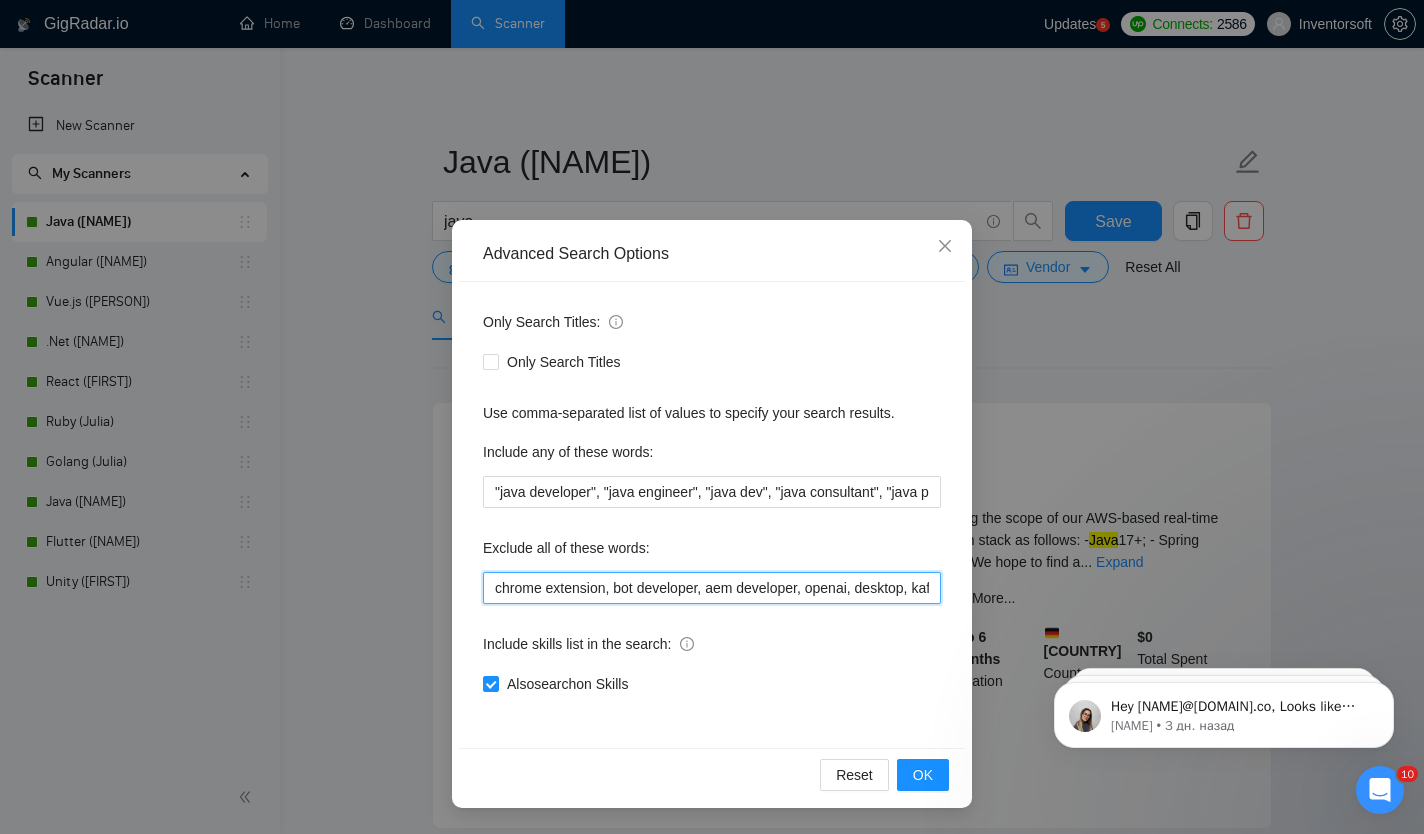 click on "chrome extension, bot developer, aem developer, openai, desktop, kafka developer, minecraft, automation test, android, react, angular, wordpress, swing, jsf, homework, python developer, node, .net, salesforce, teacher, php developer, nodejs, tutor, scala developer, no agencies, Kotlin, TEST DO NOT APPLY, Mobile developer, NFT, Crypto, Blockchain, Defi, Gambling, bot development, tutor, mentoring, IBM, Plugin Developer, Sharepoint, Amplify Developer, GIS Software, Cryptocurrency, Lecturer, Ethereum, telegram,chatbot, apple tv, smart tv, android tv, teach, ruby on rails, Data Engineer, Code review, Bubble.io, Metaverse, Webflow, Shopify, freelancers only, WooCommerce, Medusa JS, PrestaShop, Ogyton, fixed price, Supabase, Odoo, Equity Partnership, Assistance in Coding, joomla, no code, bolt.new, Chatbot, Reverse Engineer, Magento, RAGE, Craft CMS, netsuite, SuiteCRM, make.com, monday.com, EspoCRM, timefold, strapi developer,  SAP, bug, consultant, low code, low-code, no code, no-code, tutor" at bounding box center [712, 588] 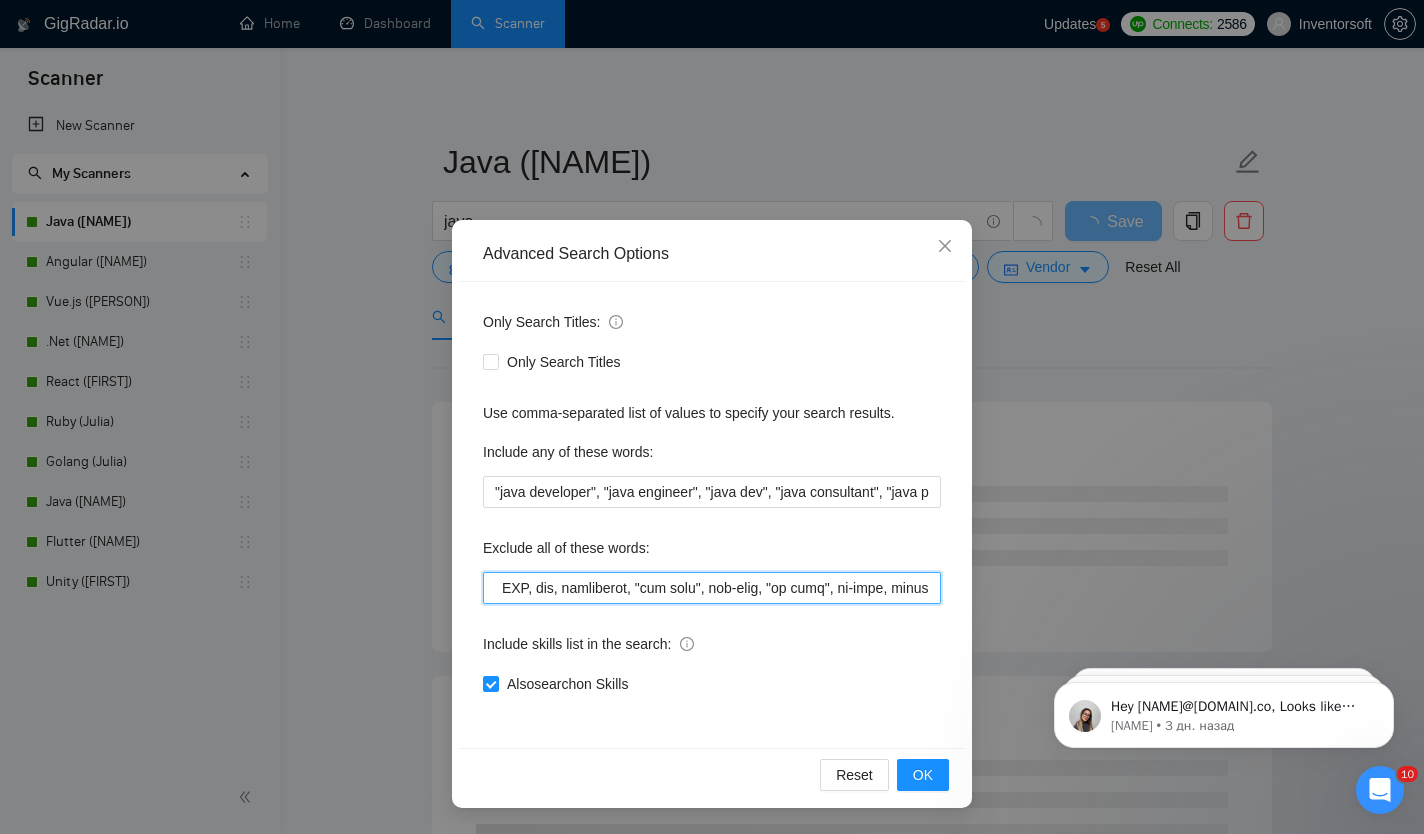 scroll, scrollTop: 0, scrollLeft: 6517, axis: horizontal 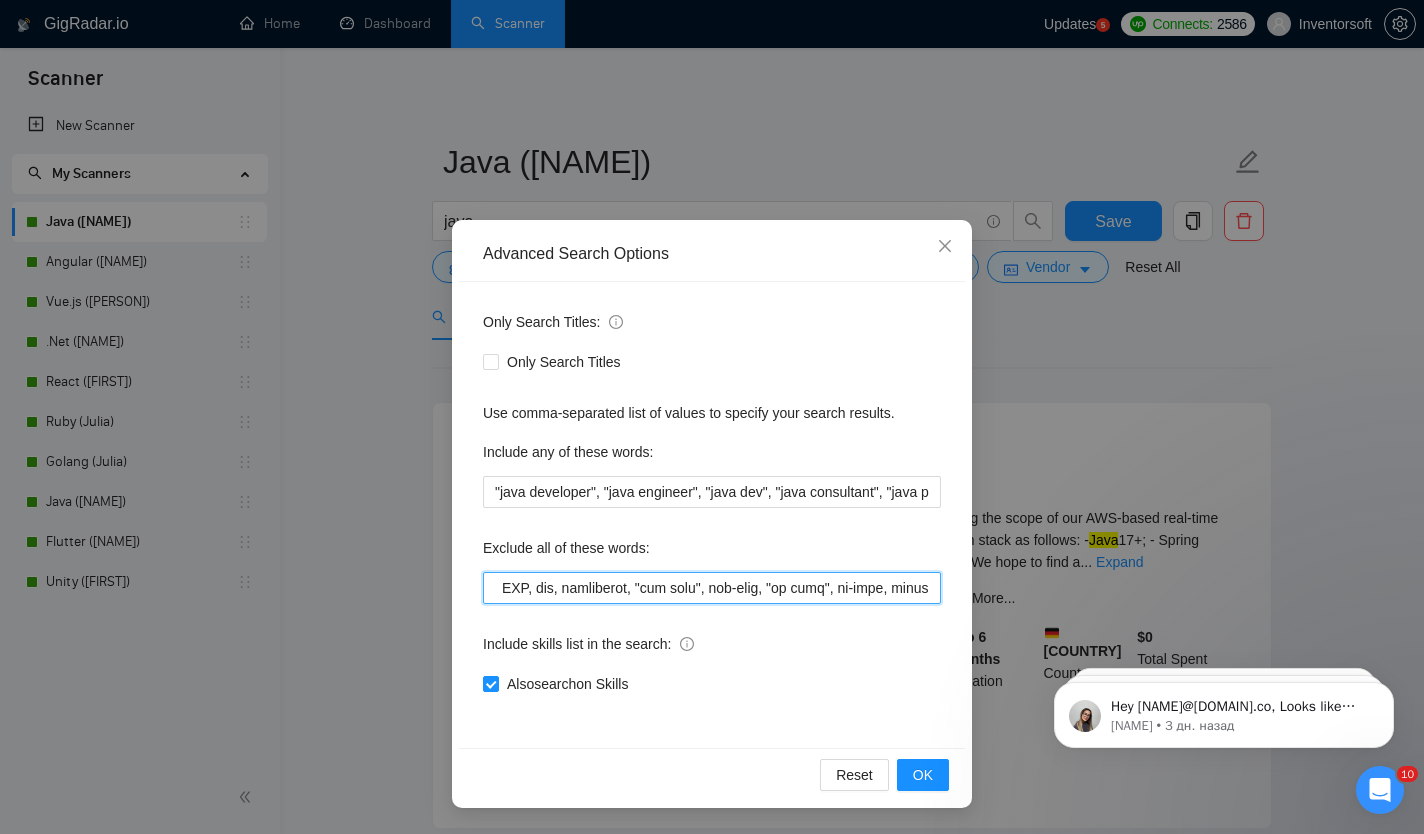 type on ""[BROWSER] extension", "bot developer", "[PLATFORM] developer", openai, desktop, "[DATA_TOOL] developer", minecraft, "automation test", android, react, angular, wordpress, swing, jsf, homework, "[SKILL] developer", node, .net, salesforce, teacher, "php developer", nodejs, tutor, "[SKILL] developer", "no agencies", Kotlin, "TEST DO NOT APPLY", "Mobile developer", NFT, Crypto, Blockchain, Defi, Gambling, "bot development", tutor, mentoring, IBM, "Plugin Developer", Sharepoint, "Amplify Developer", "GIS Software", Cryptocurrency, Lecturer, Ethereum, telegram,chatbot, "[DEVICE] tv", "[DEVICE] tv", "[DEVICE] tv", teach, "ruby on rails", "Data Engineer", "Code review", Bubble.io, Metaverse, Webflow, Shopify, "freelancers only", WooCommerce, "[PLATFORM] JS", PrestaShop, Ogyton, "fixed price", Supabase, Odoo, "Equity Partnership", "Assistance in Coding", joomla, "no code", bolt.new, Chatbot, "Reverse Engineer", Magento, RAGE, "[PLATFORM] CMS", netsuite, SuiteCRM, make.com, monday.com, EspoCRM, timefold, "[PLATFORM] developer",  SAP, bug, consultant, "l..." 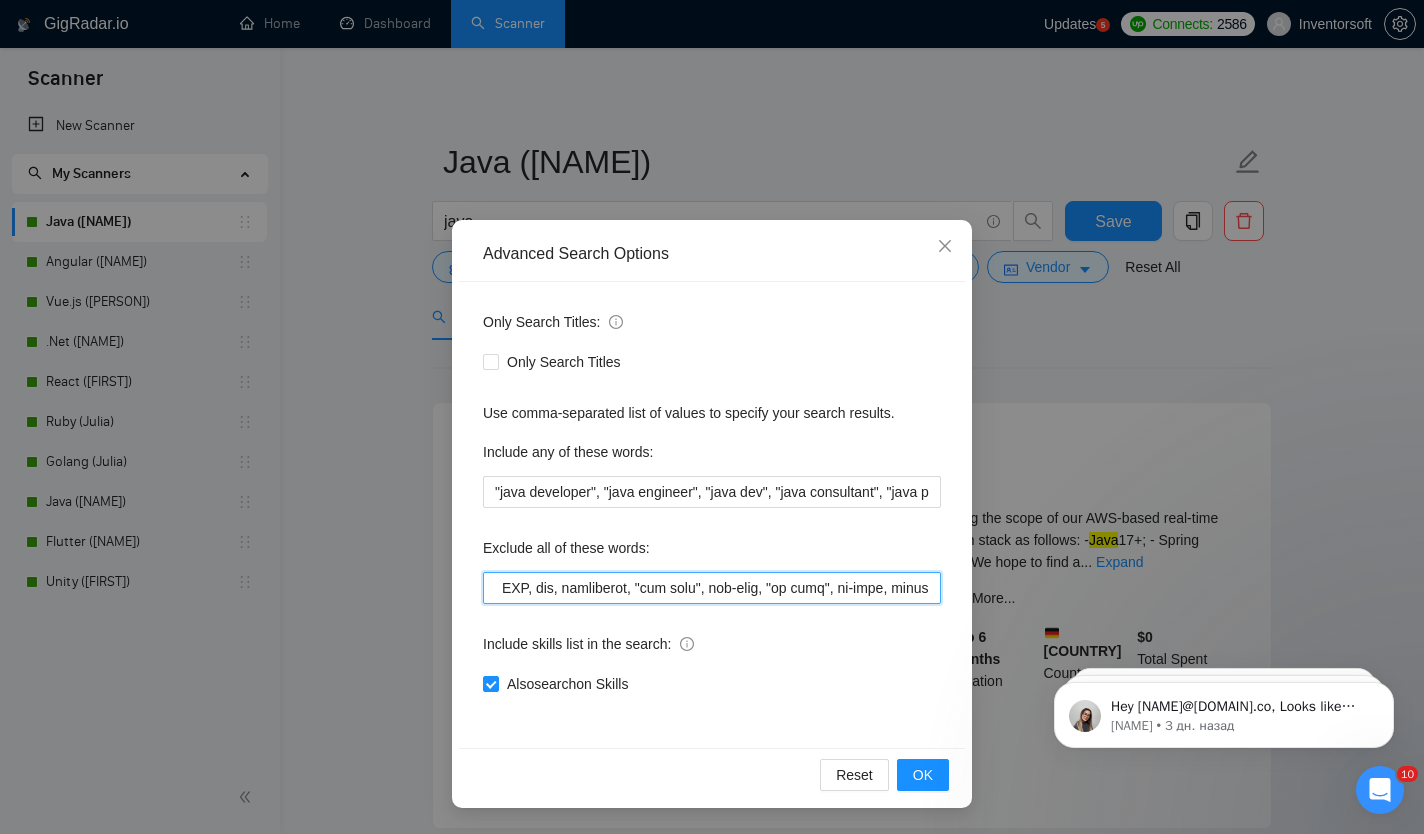 scroll, scrollTop: 0, scrollLeft: 0, axis: both 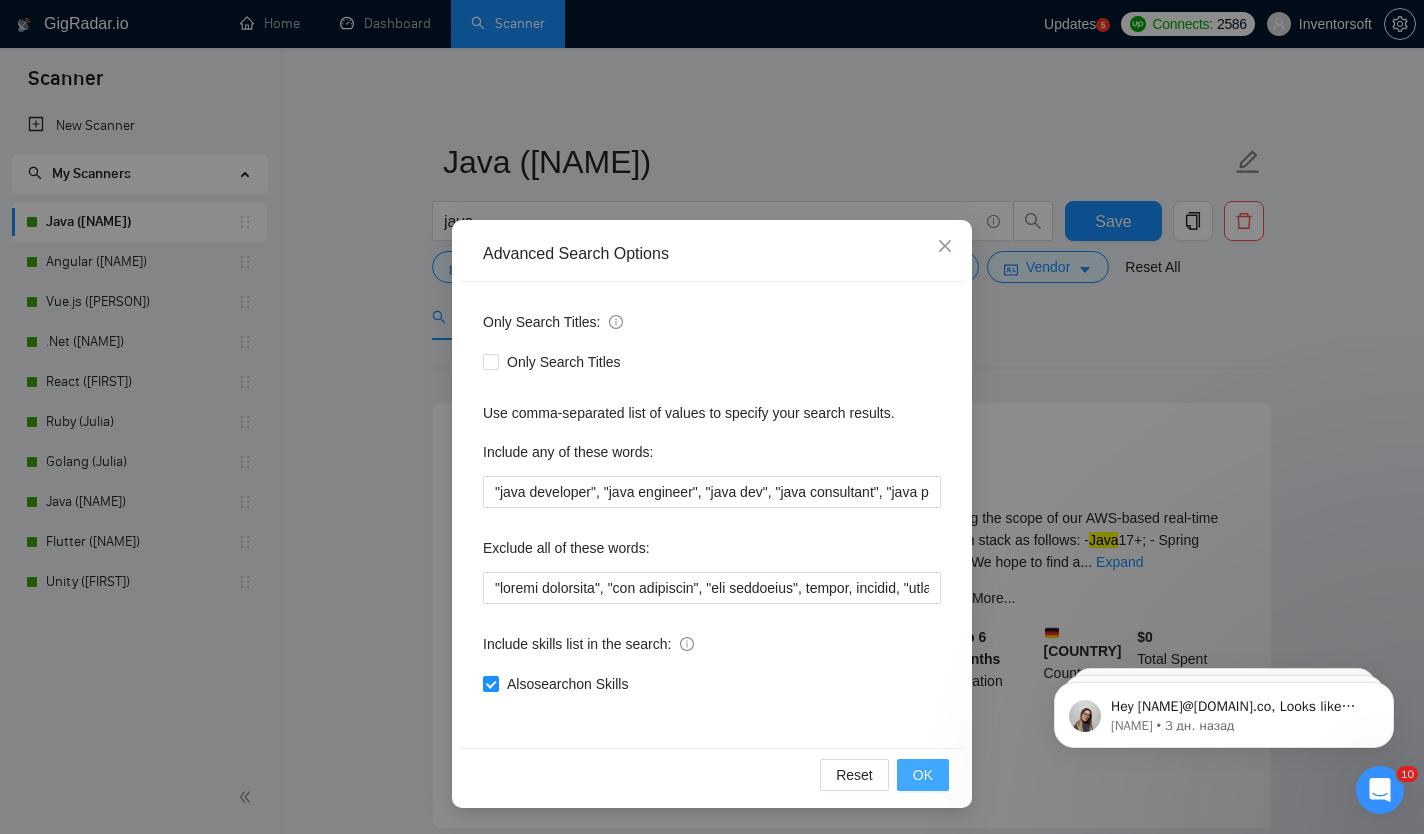 click on "OK" at bounding box center [923, 775] 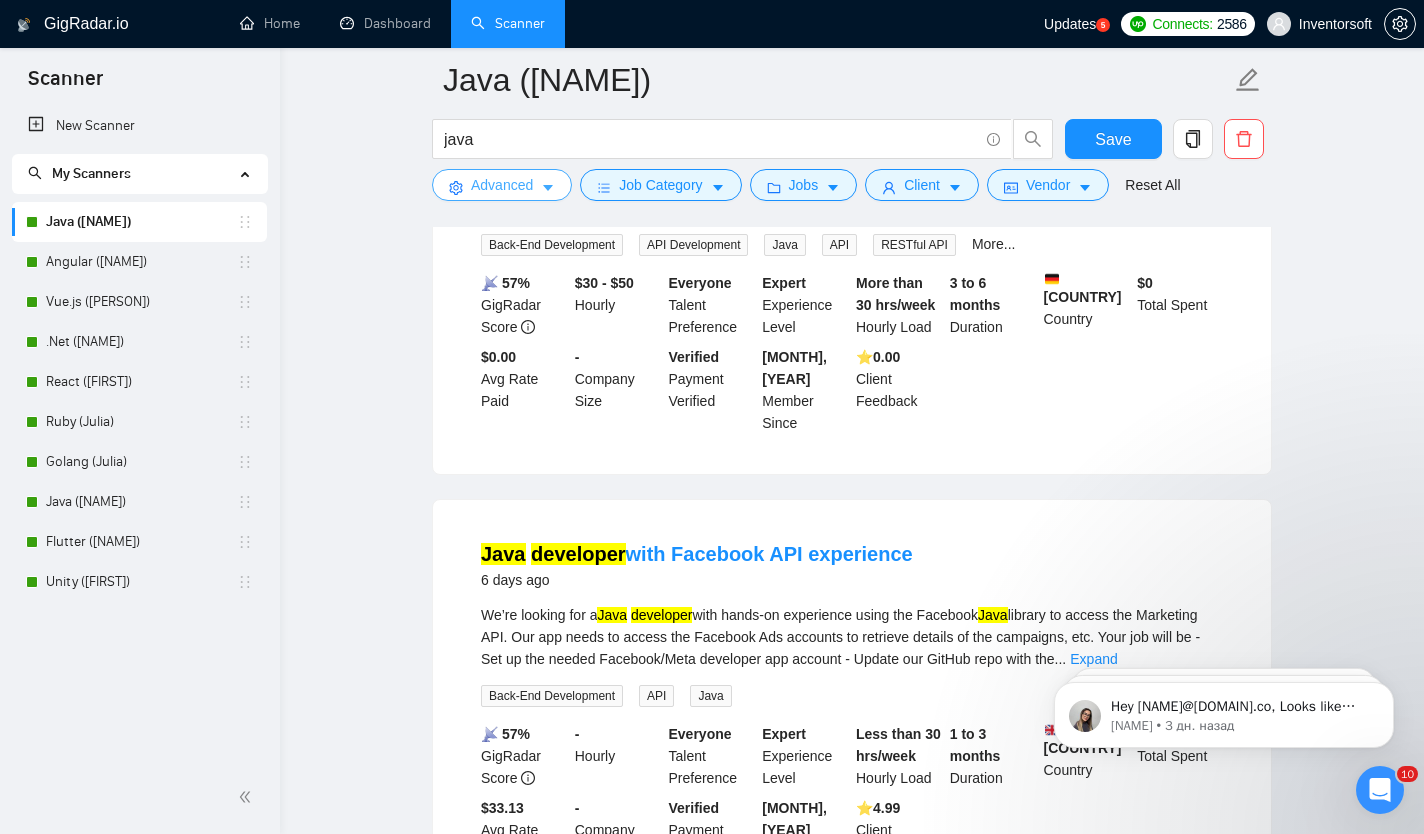 scroll, scrollTop: 0, scrollLeft: 0, axis: both 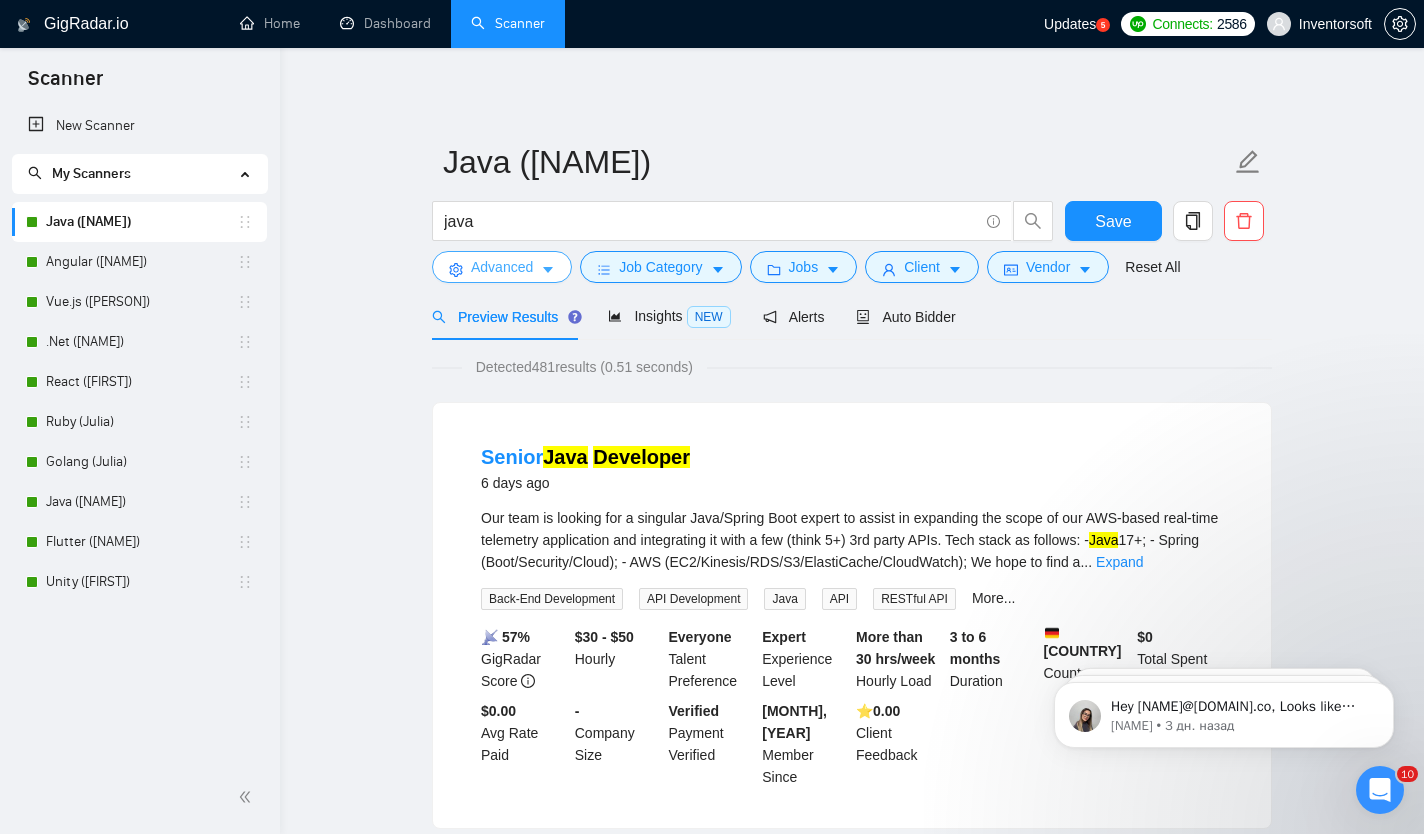 click on "Advanced" at bounding box center (502, 267) 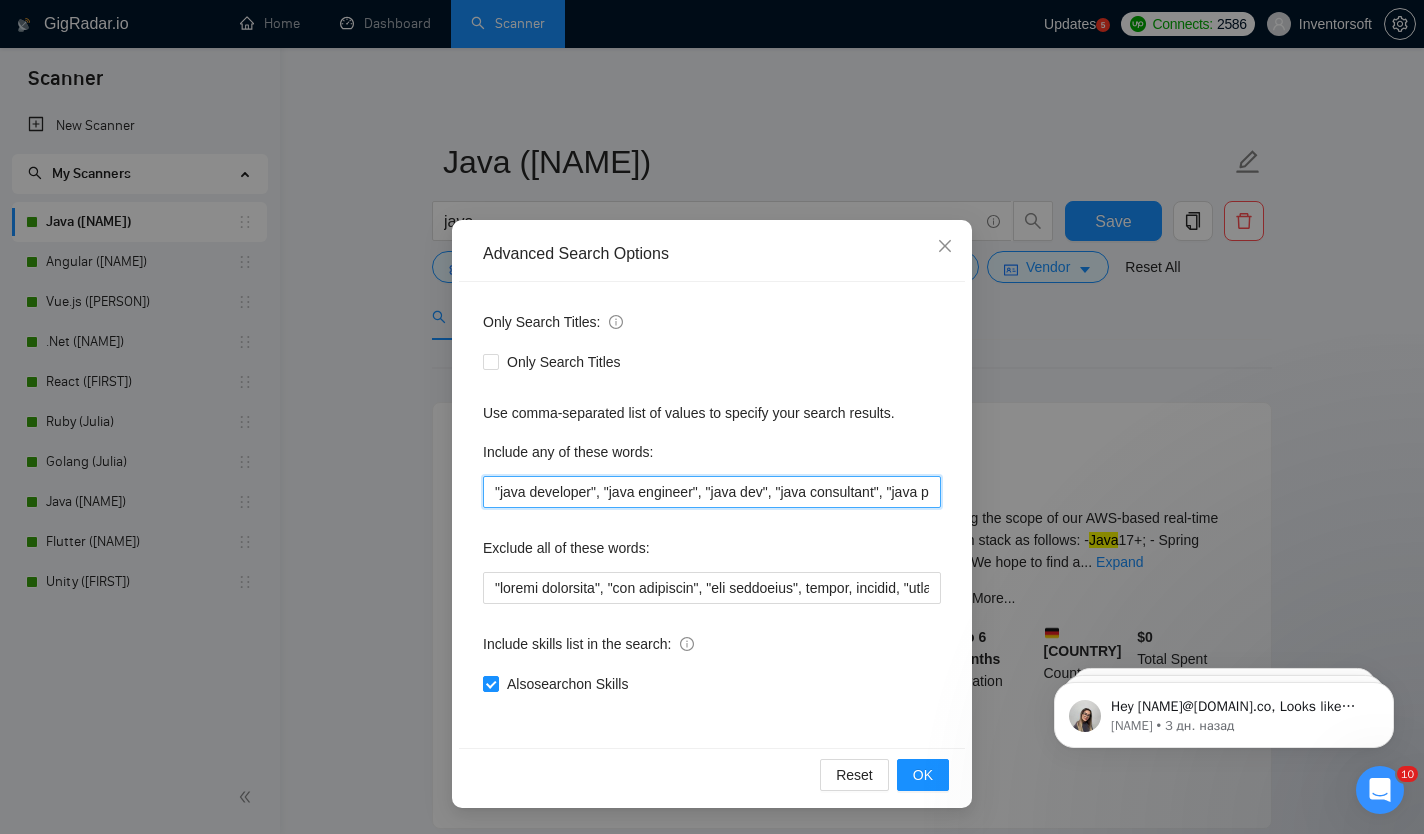 click on ""java developer", "java engineer", "java dev", "java consultant", "java programmer"" at bounding box center (712, 492) 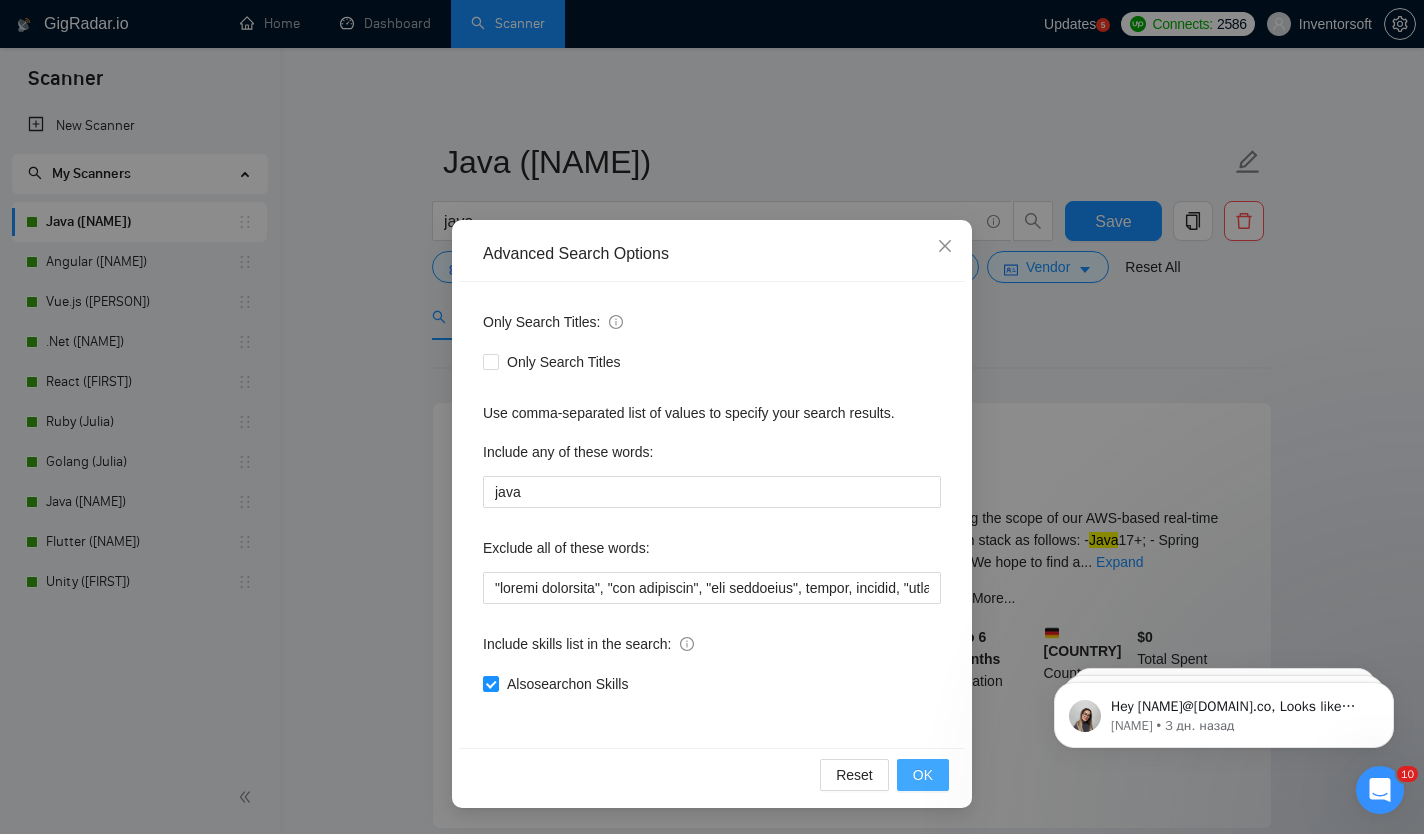 click on "OK" at bounding box center (923, 775) 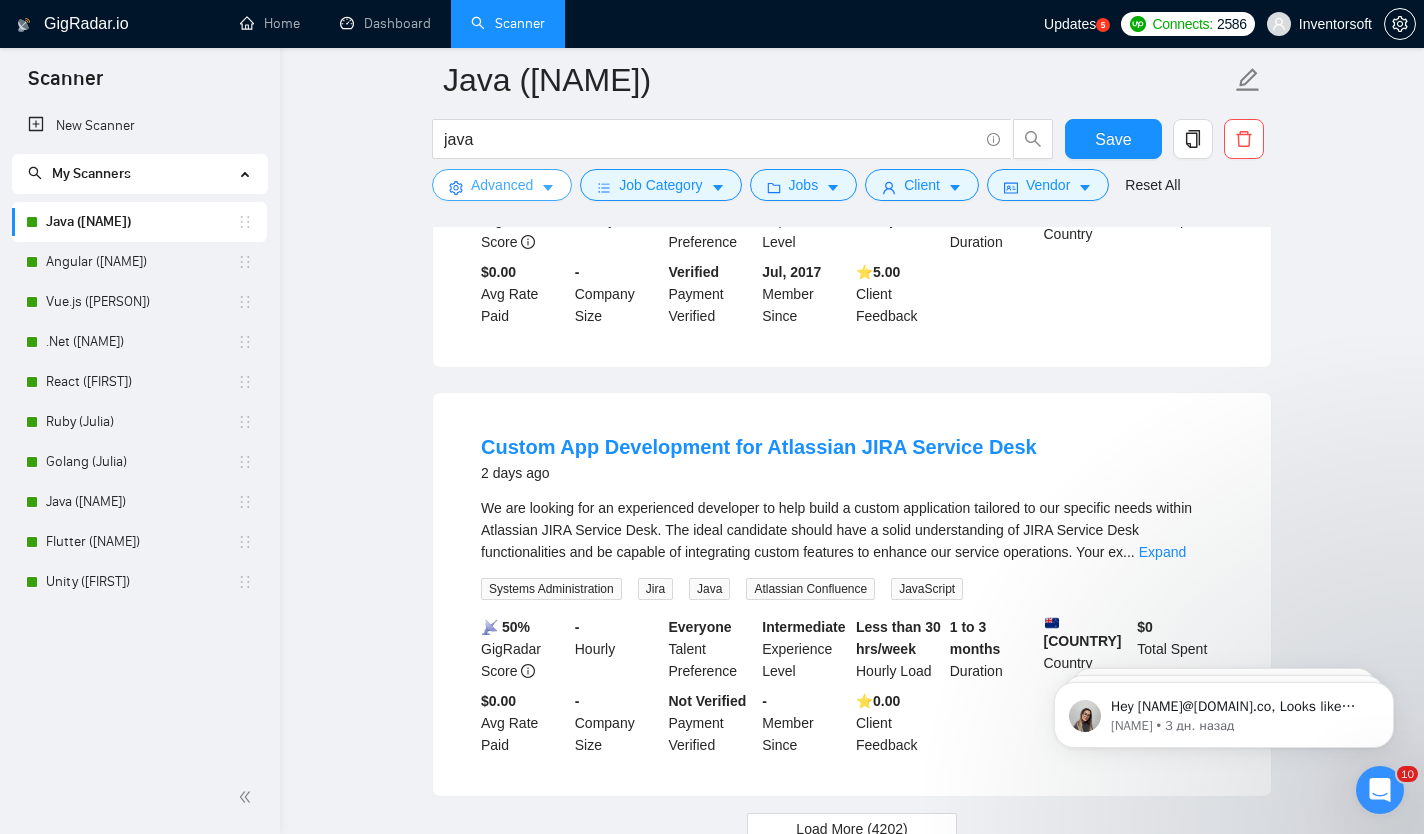 scroll, scrollTop: 4131, scrollLeft: 0, axis: vertical 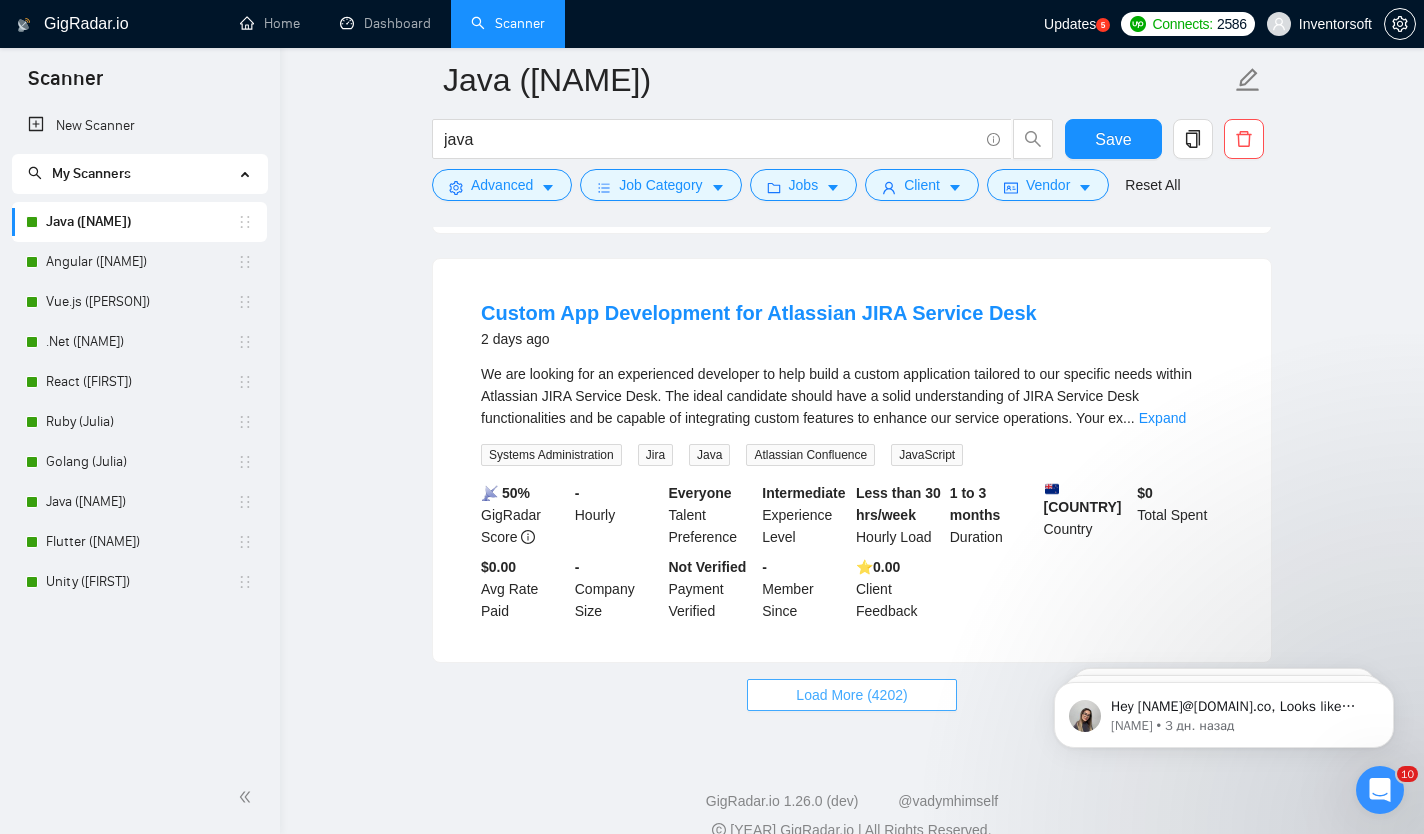 click on "Load More (4202)" at bounding box center (851, 695) 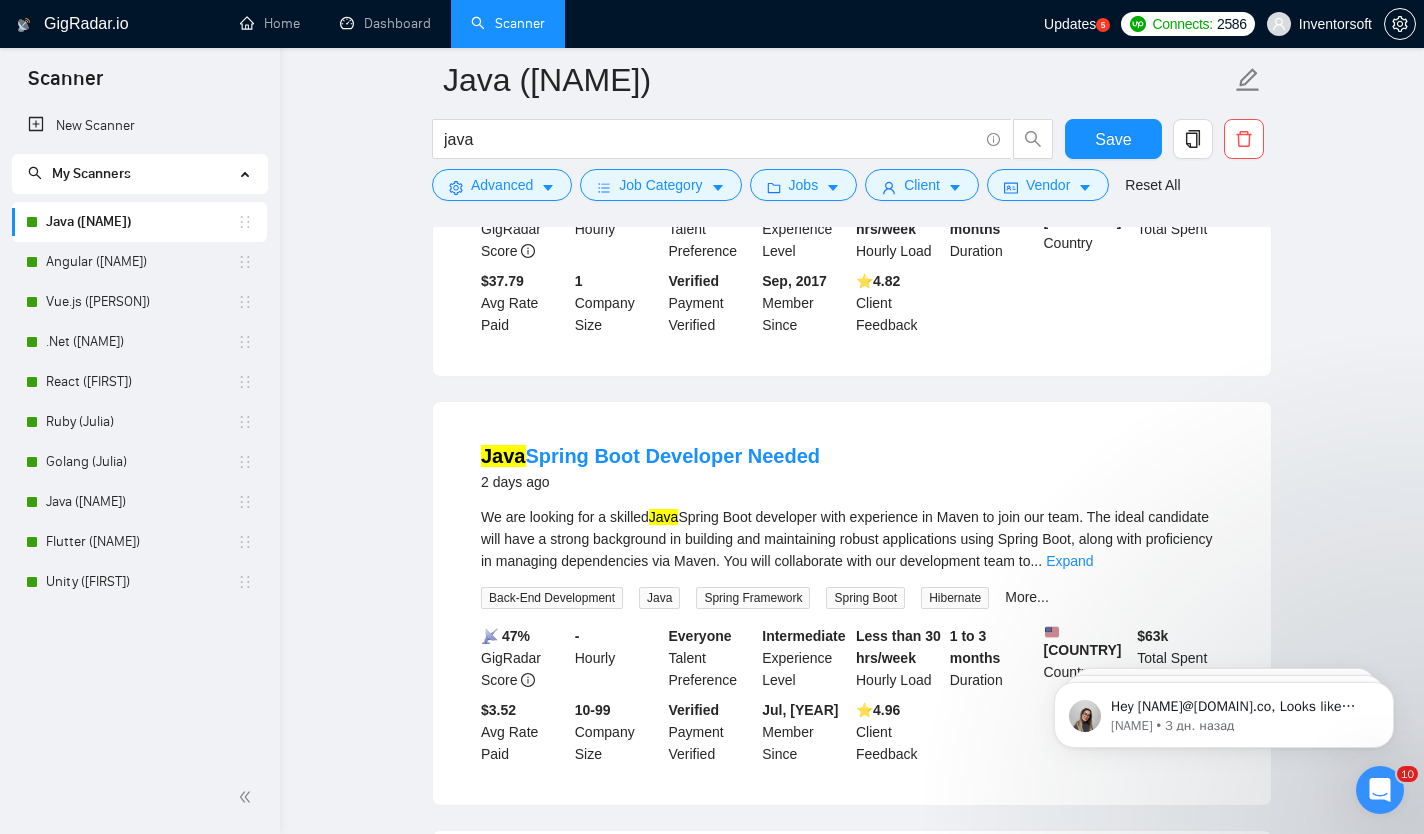 scroll, scrollTop: 4667, scrollLeft: 0, axis: vertical 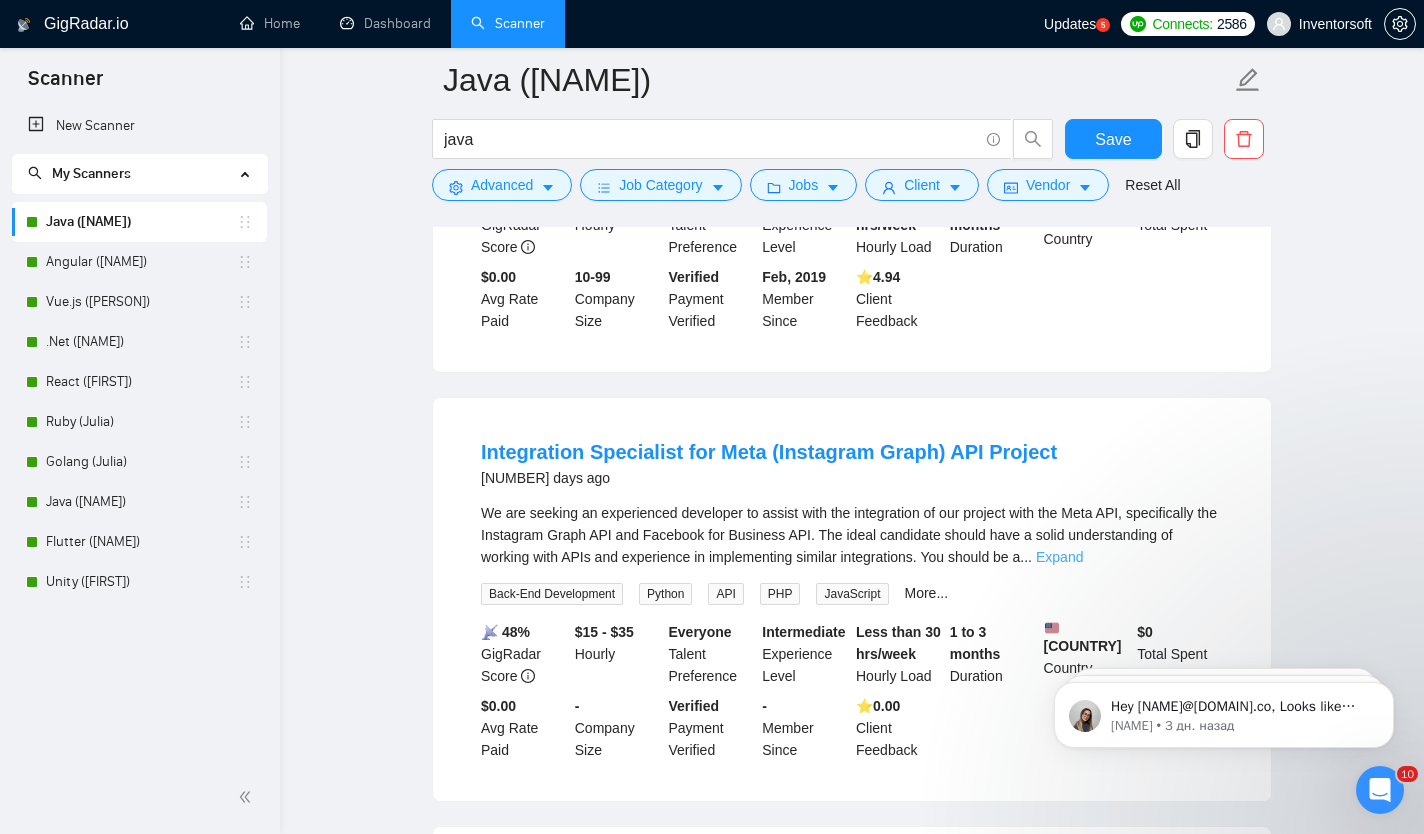 click on "Expand" at bounding box center (1059, 557) 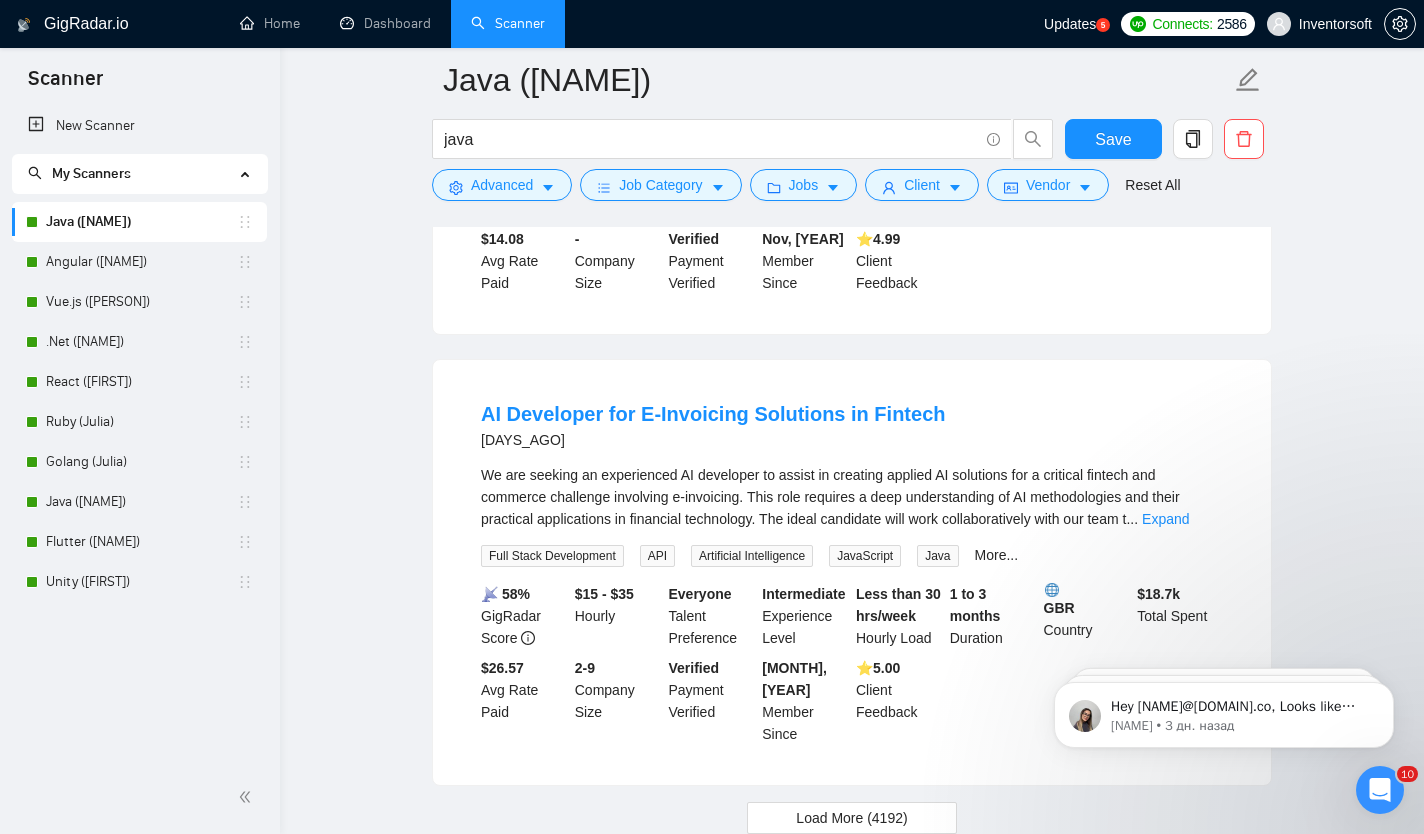 scroll, scrollTop: 8460, scrollLeft: 0, axis: vertical 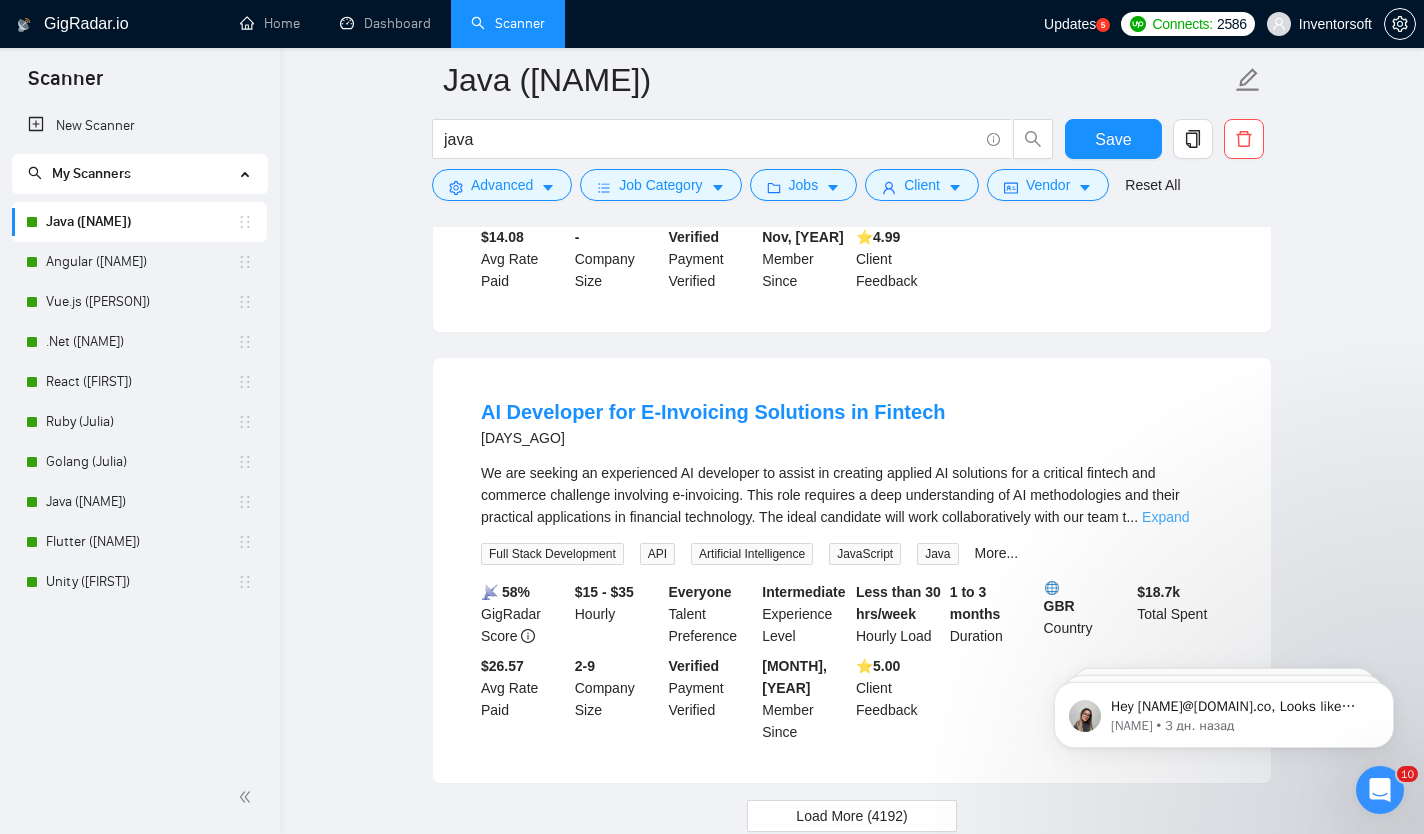 click on "Expand" at bounding box center (1165, 517) 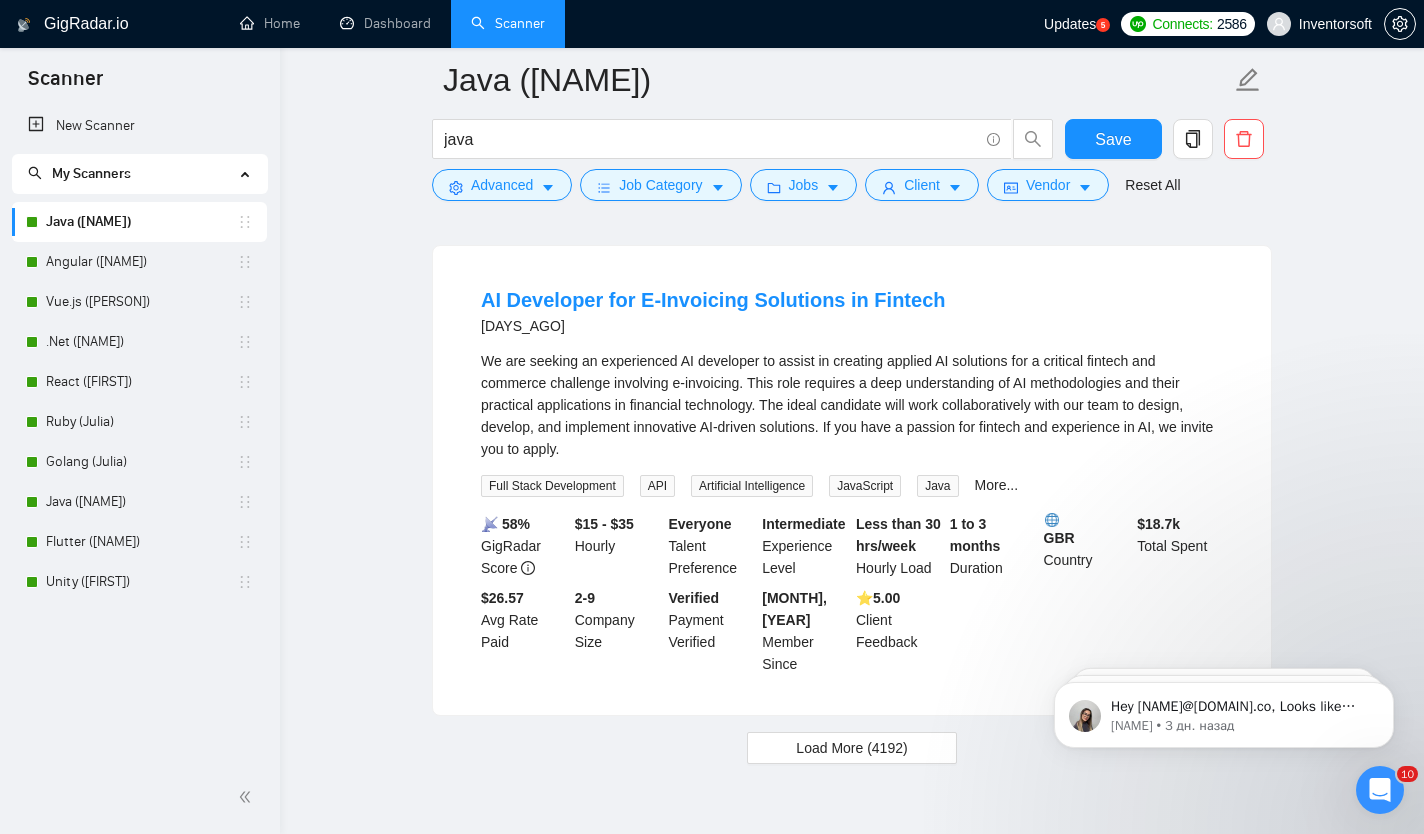 scroll, scrollTop: 8652, scrollLeft: 0, axis: vertical 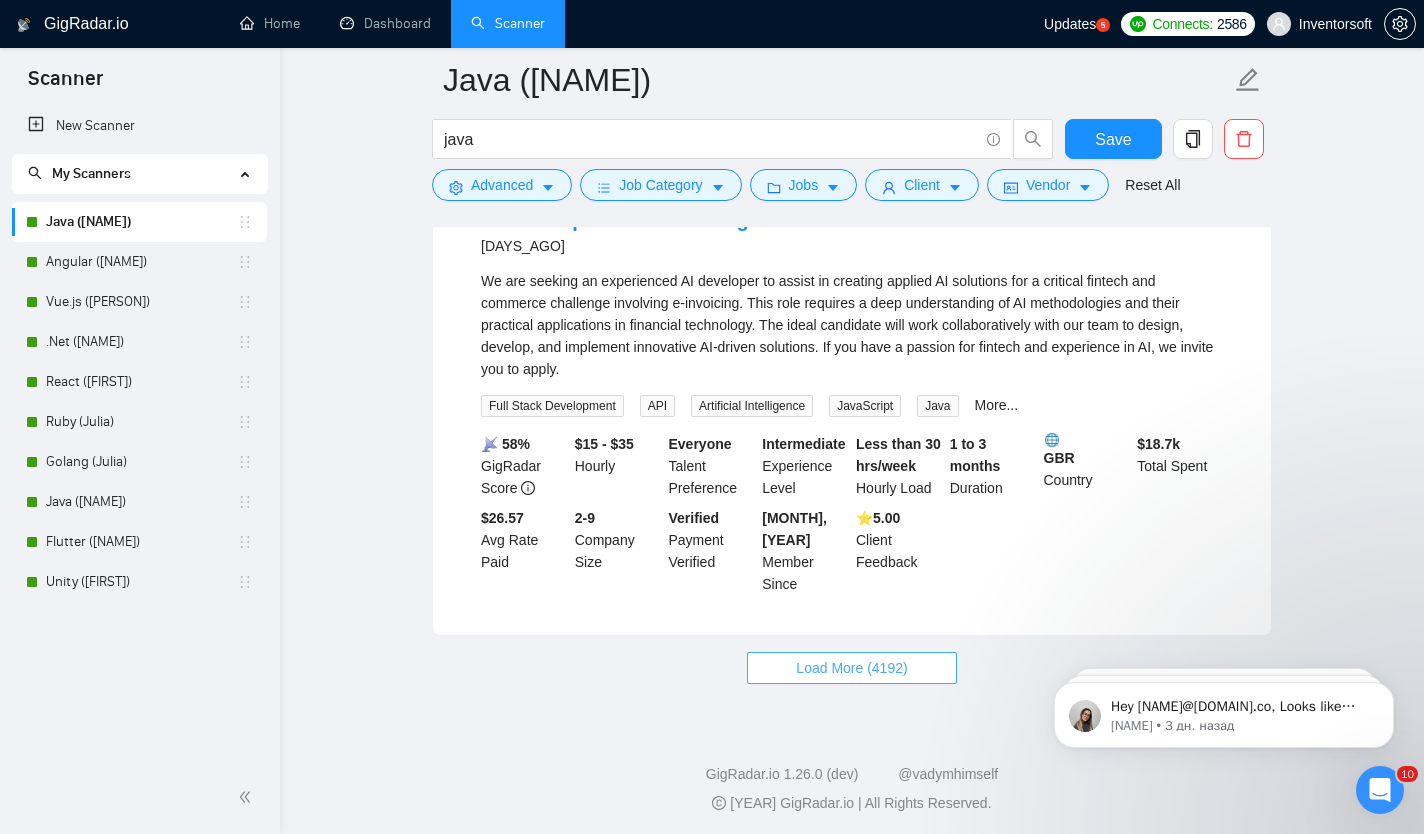 click on "Load More (4192)" at bounding box center (851, 668) 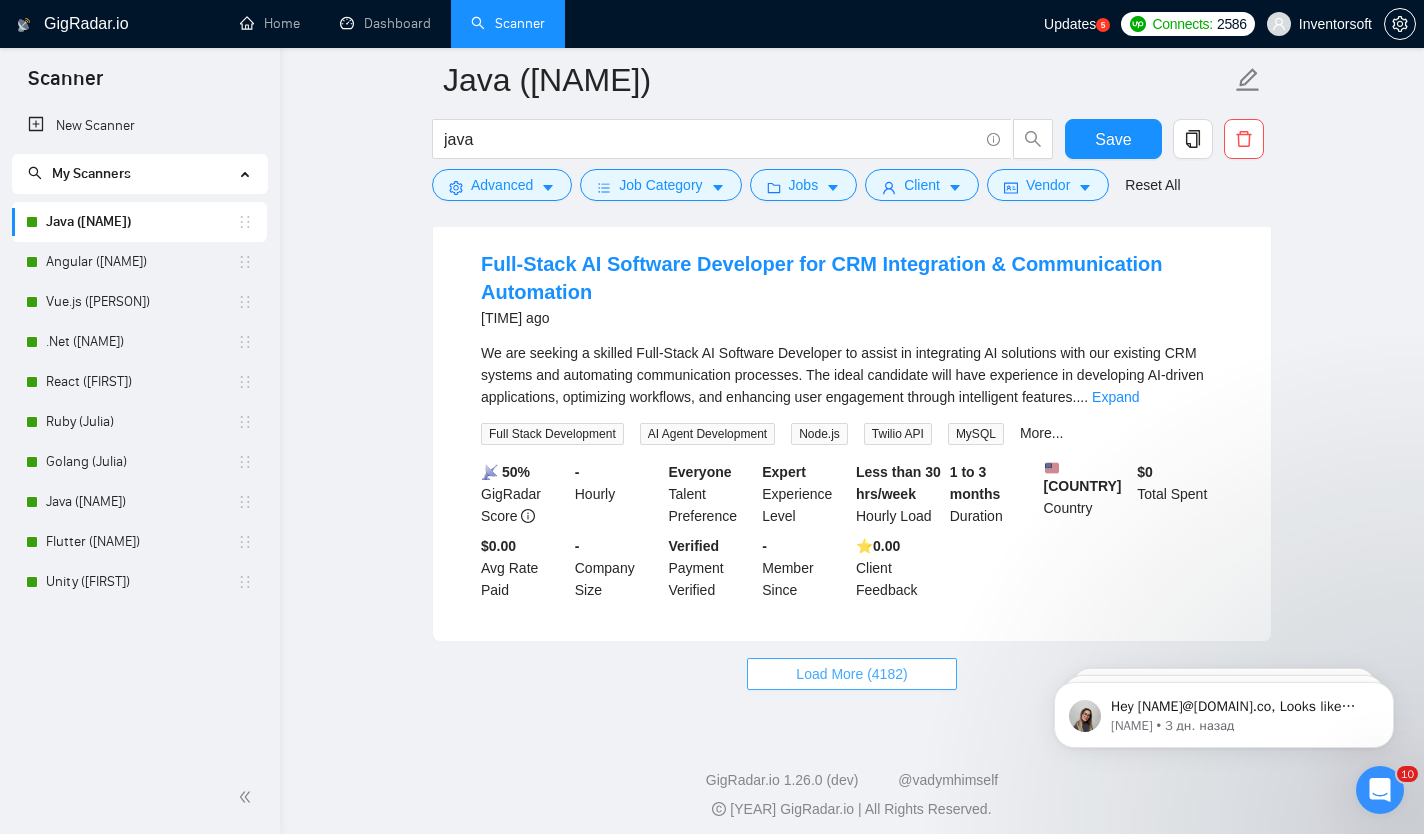 scroll, scrollTop: 13105, scrollLeft: 0, axis: vertical 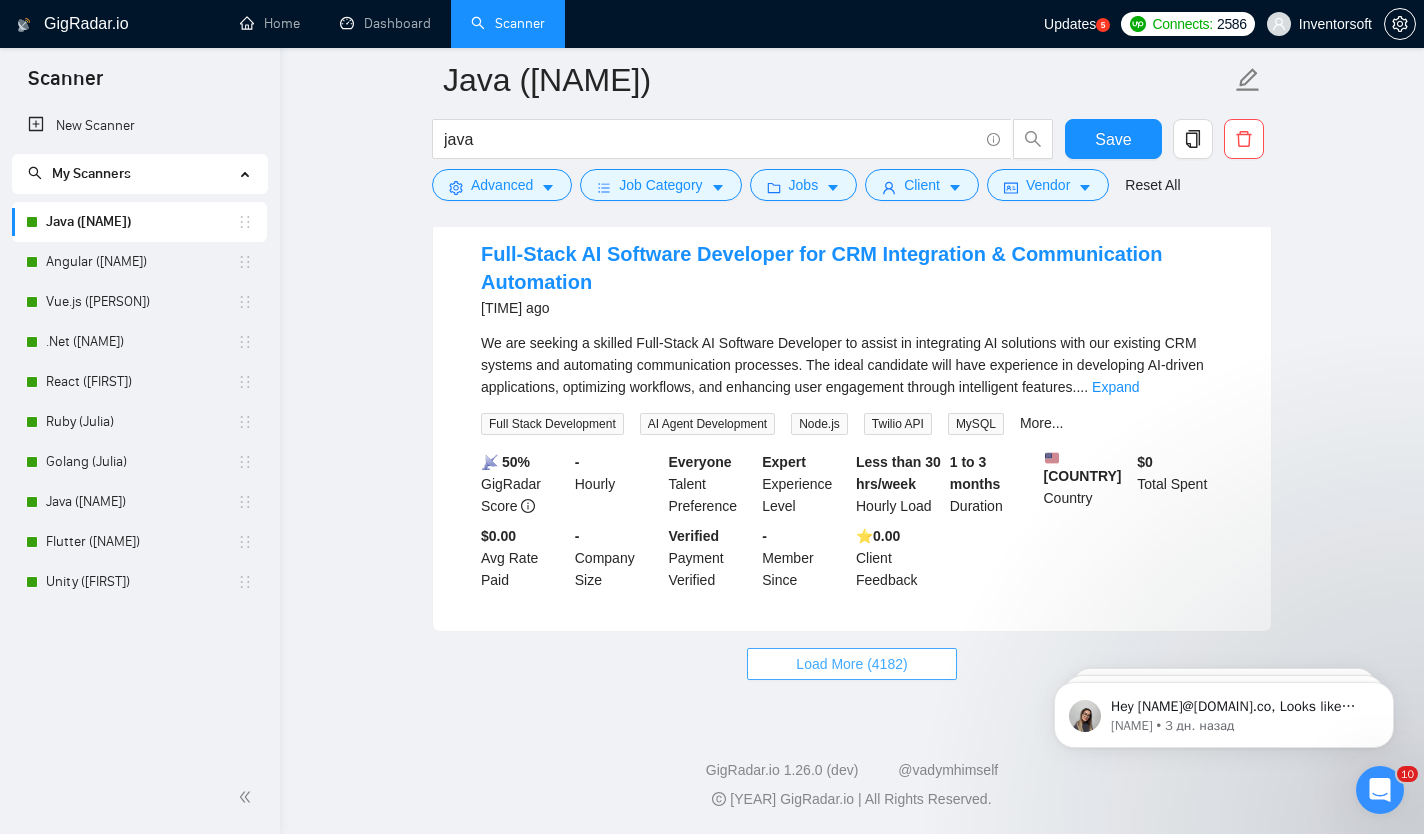 click on "Load More (4182)" at bounding box center (851, 664) 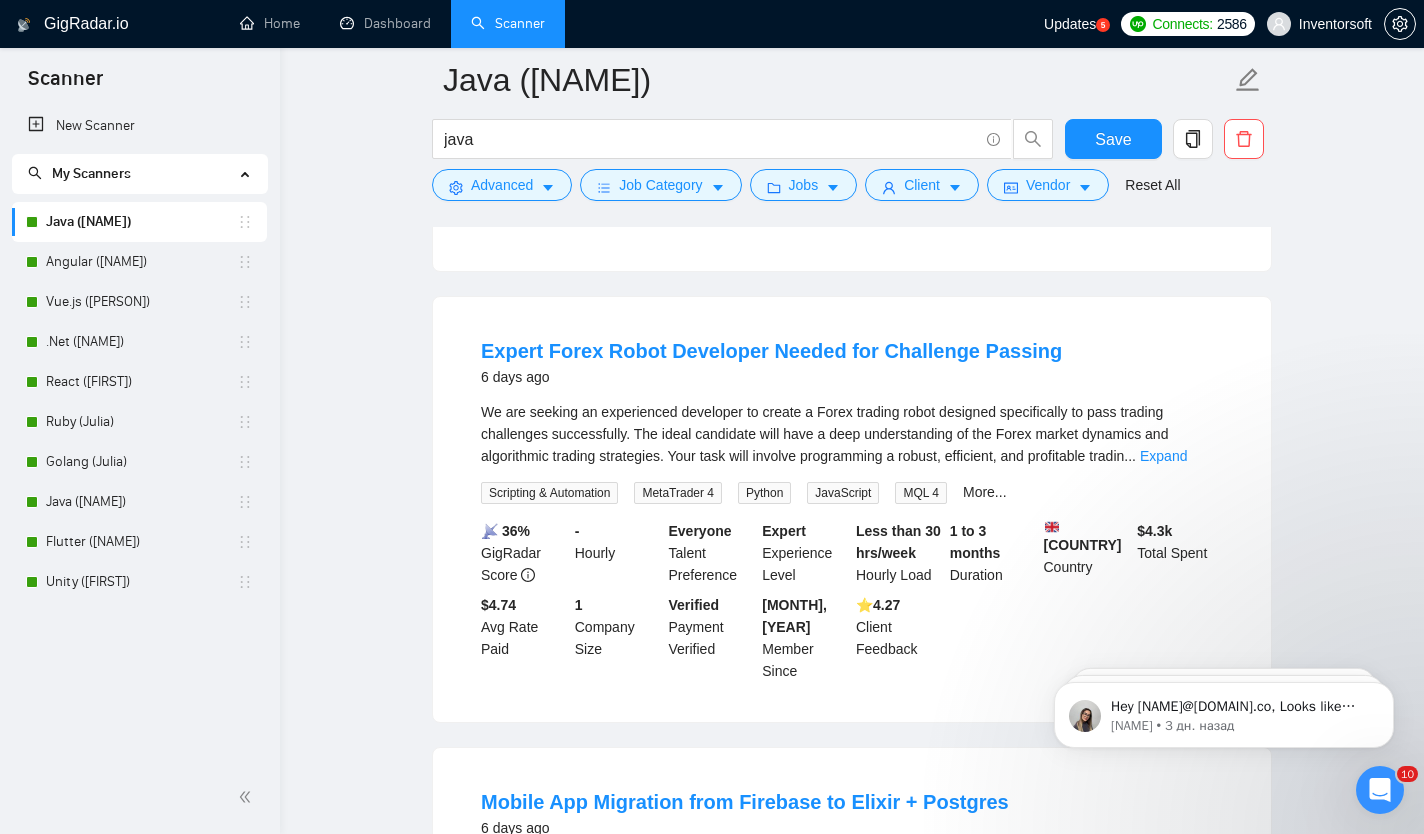 scroll, scrollTop: 14331, scrollLeft: 0, axis: vertical 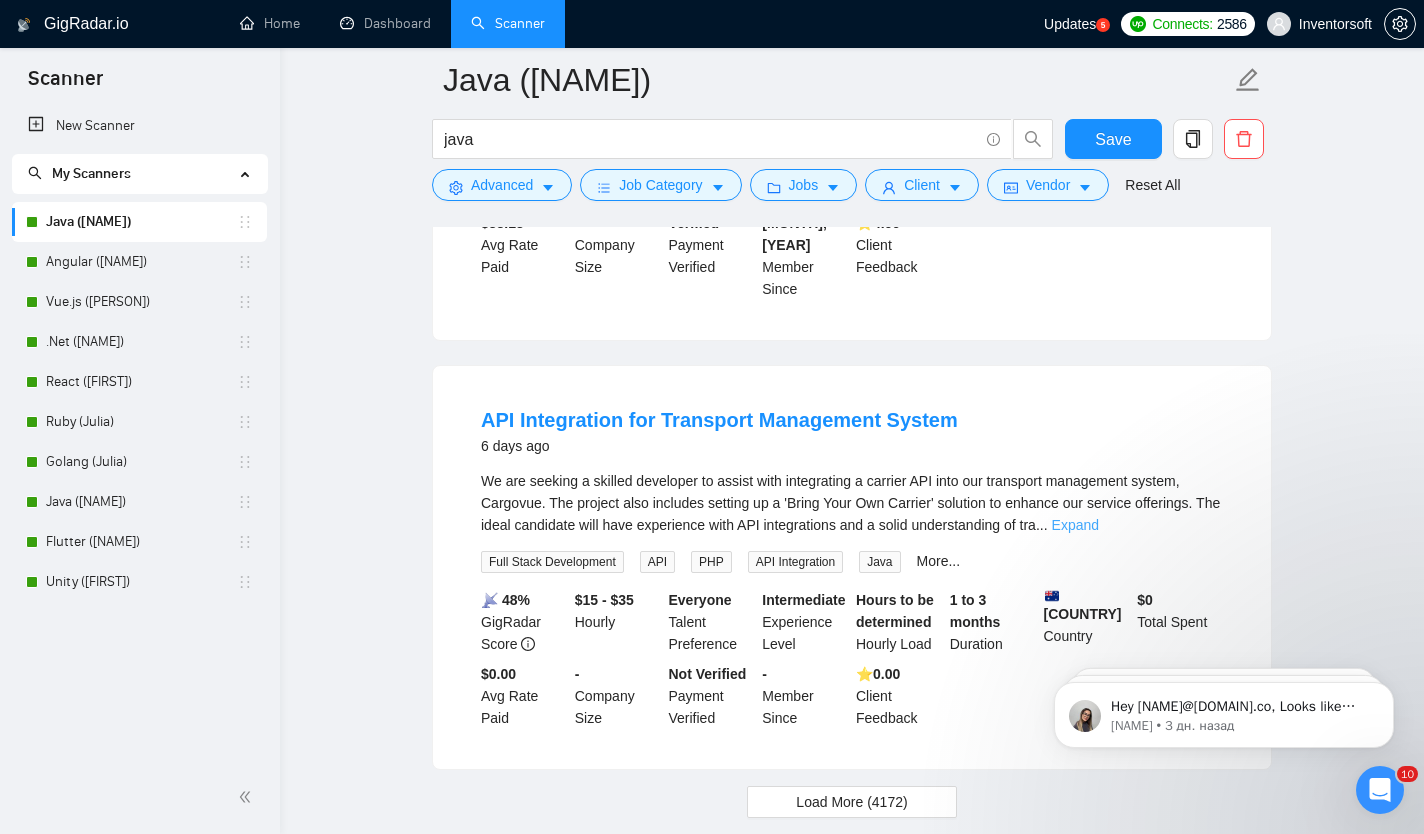 click on "Expand" at bounding box center [1075, 525] 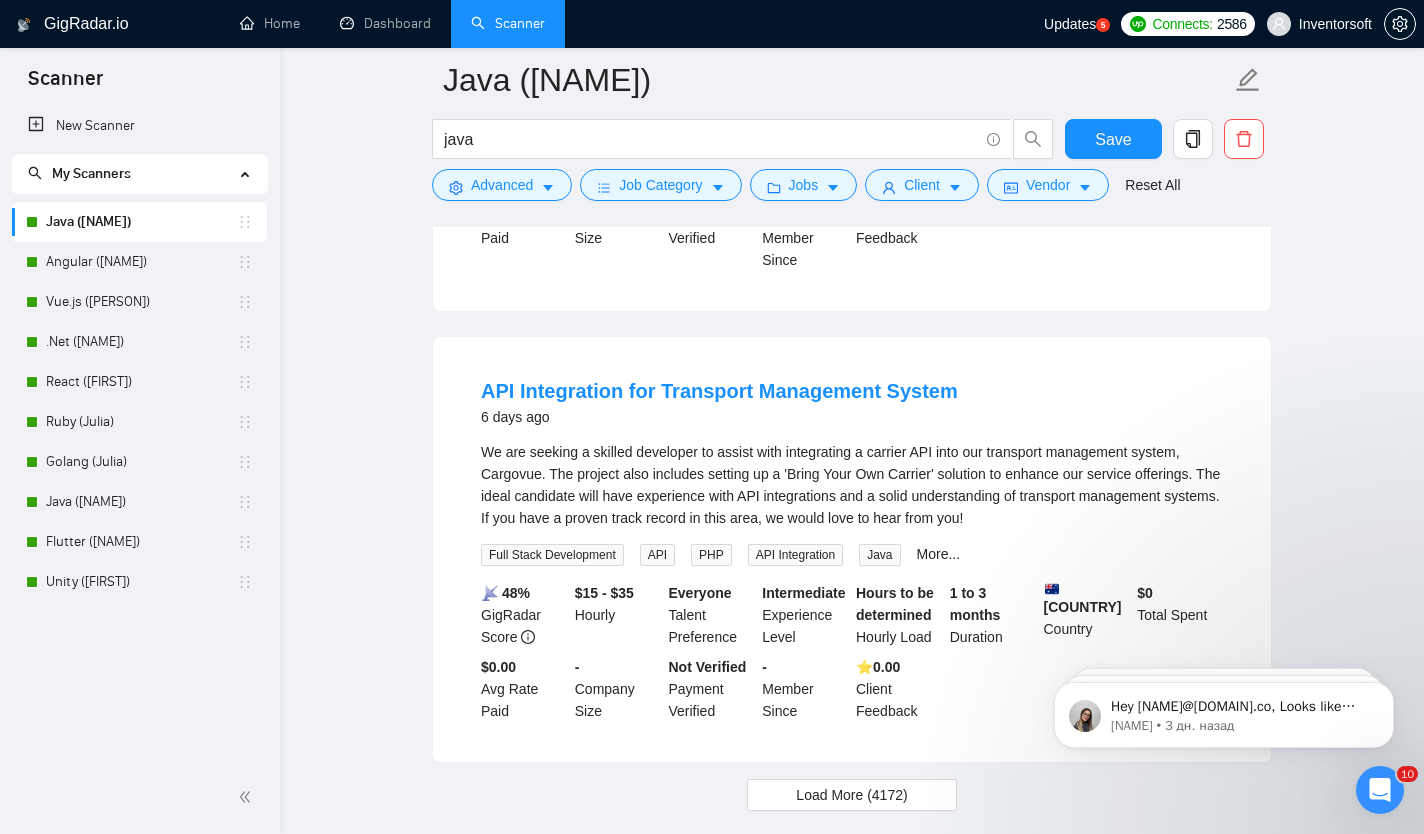 scroll, scrollTop: 17448, scrollLeft: 0, axis: vertical 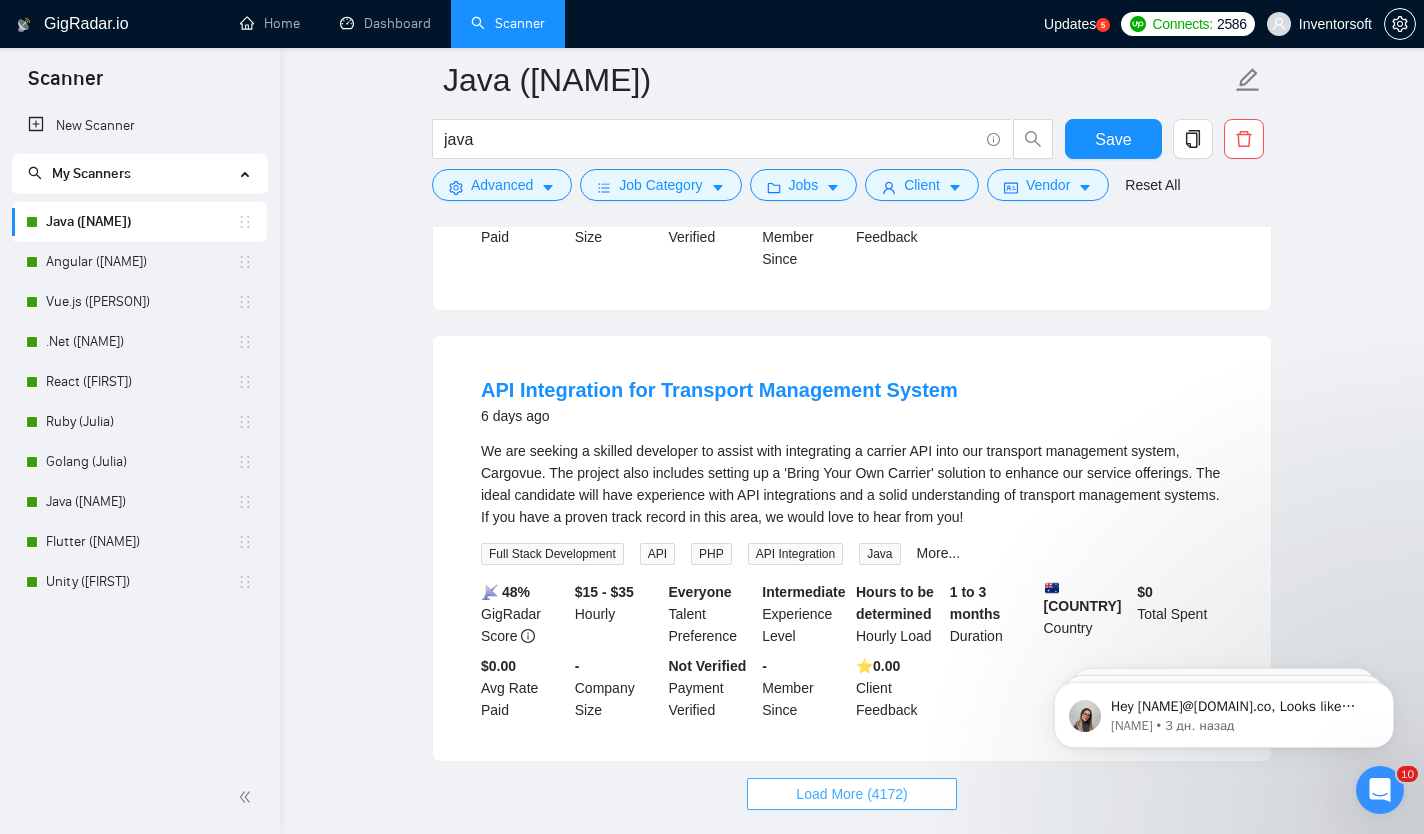 click on "Load More (4172)" at bounding box center (851, 794) 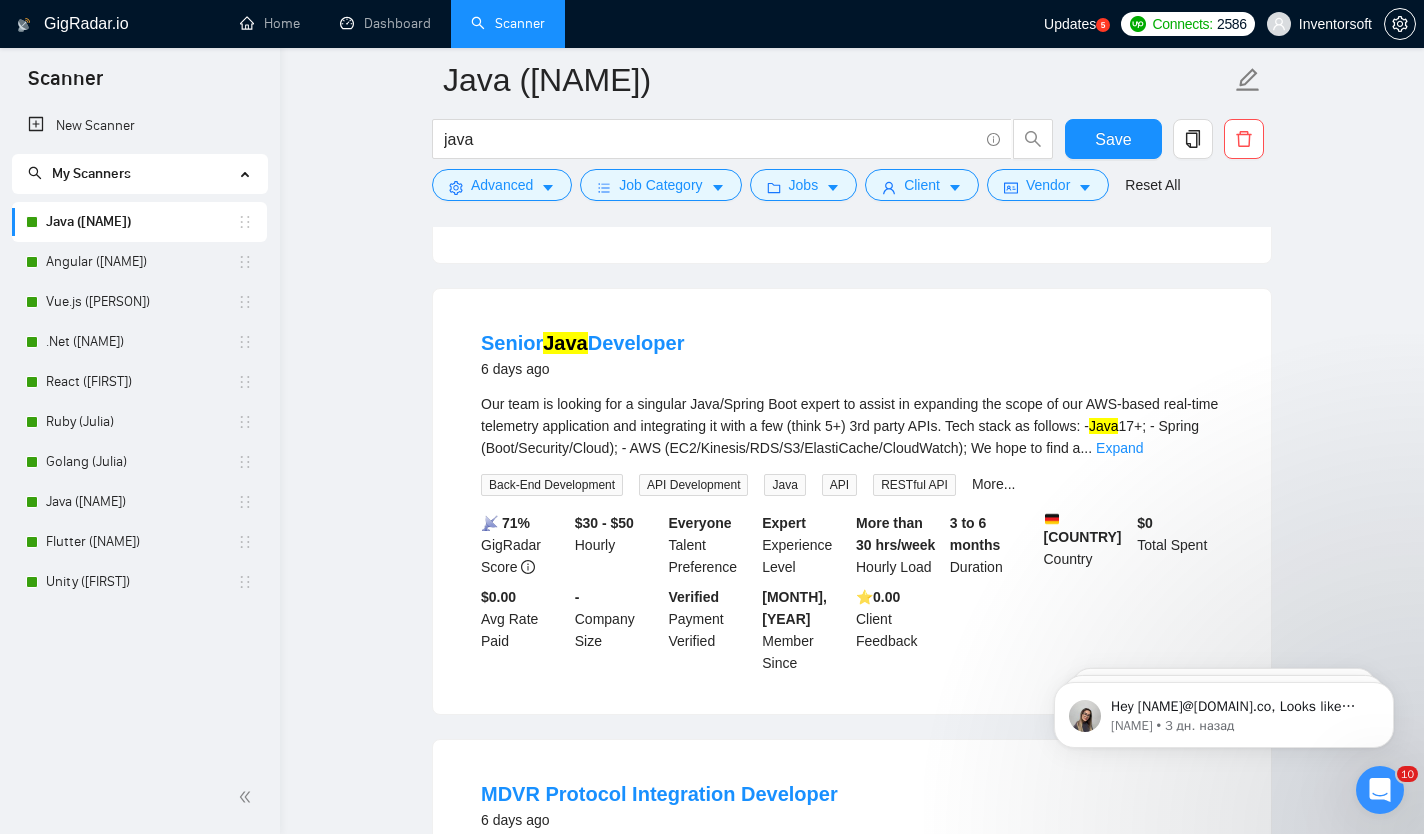 scroll, scrollTop: 15425, scrollLeft: 0, axis: vertical 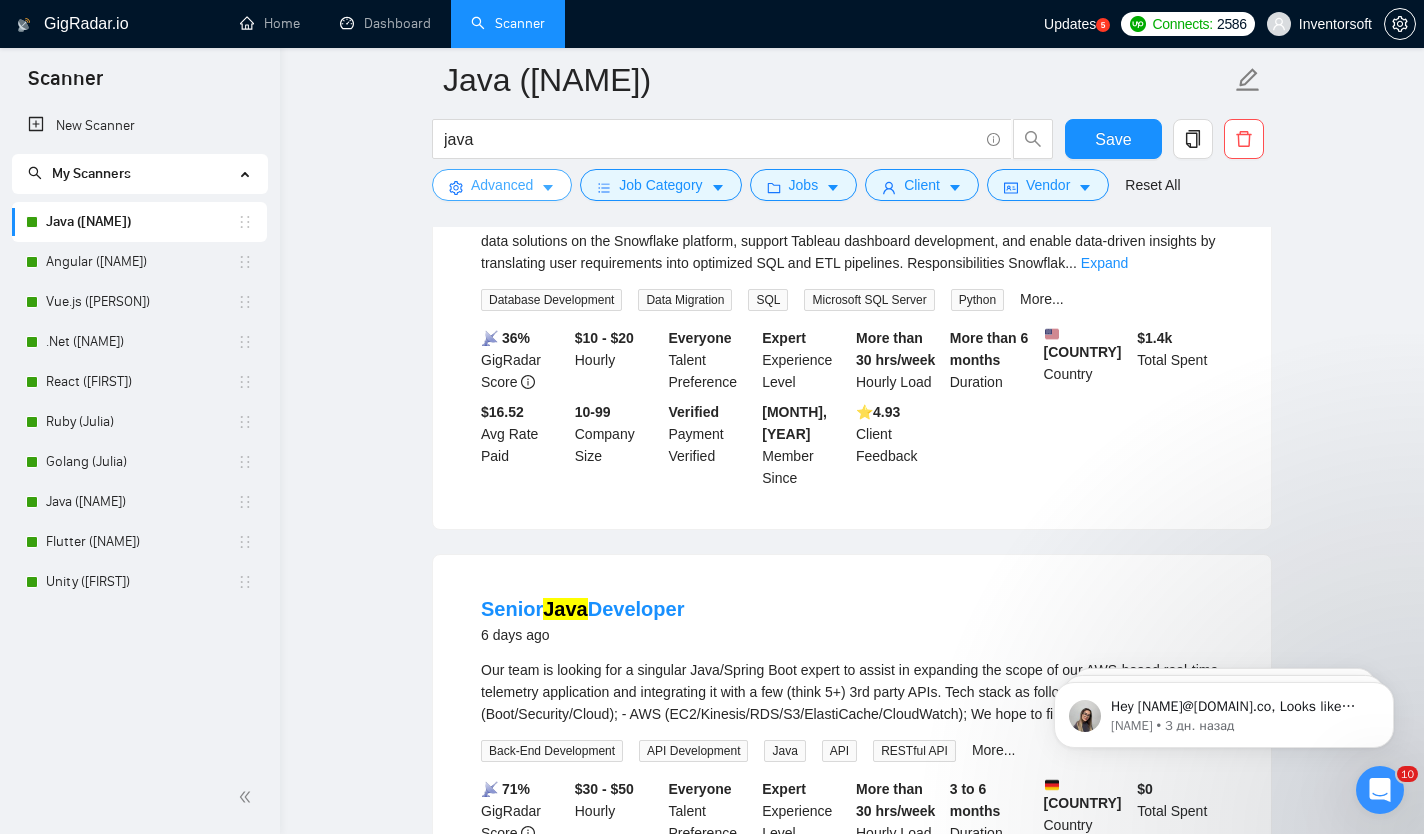 click on "Advanced" at bounding box center (502, 185) 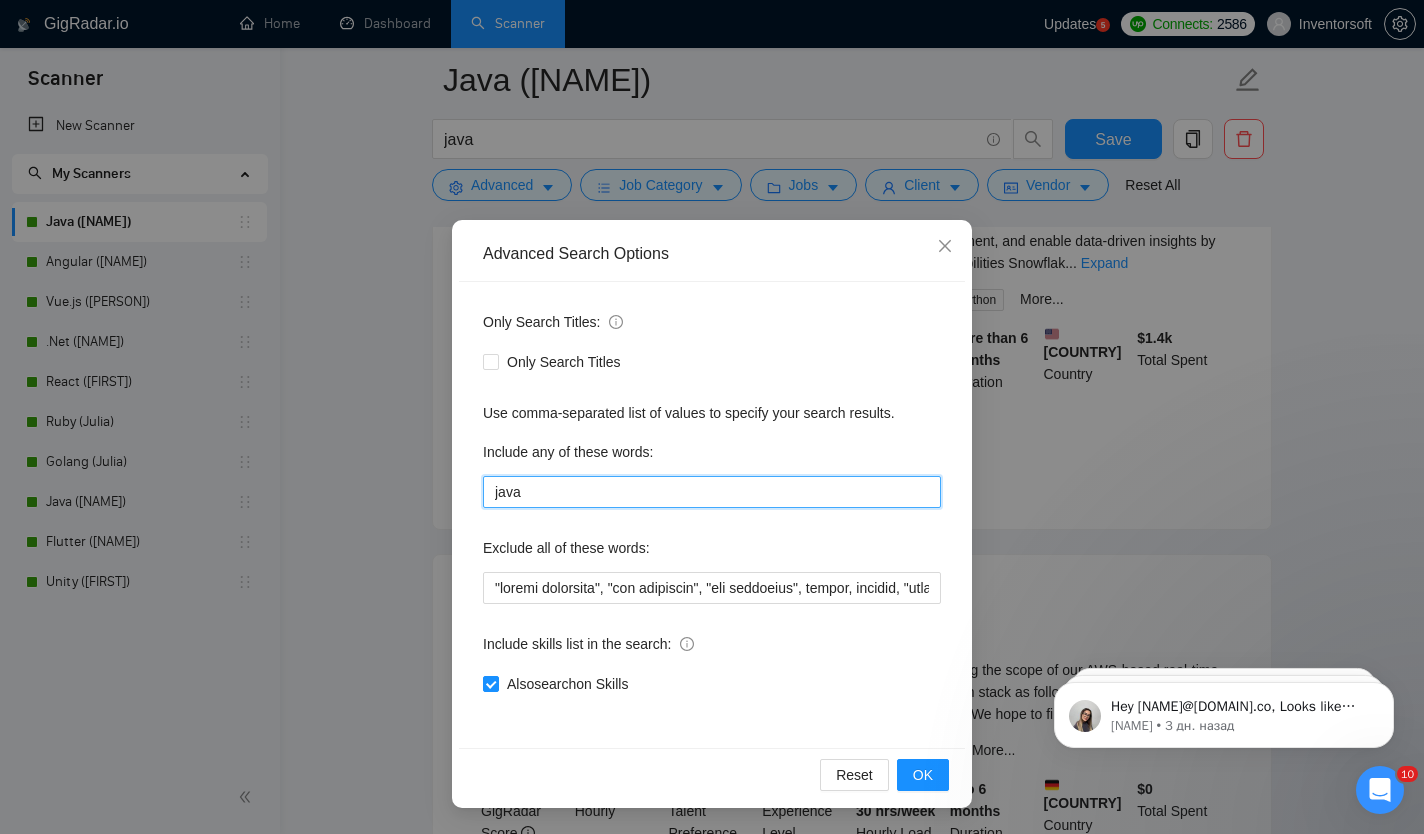 click on "java" at bounding box center (712, 492) 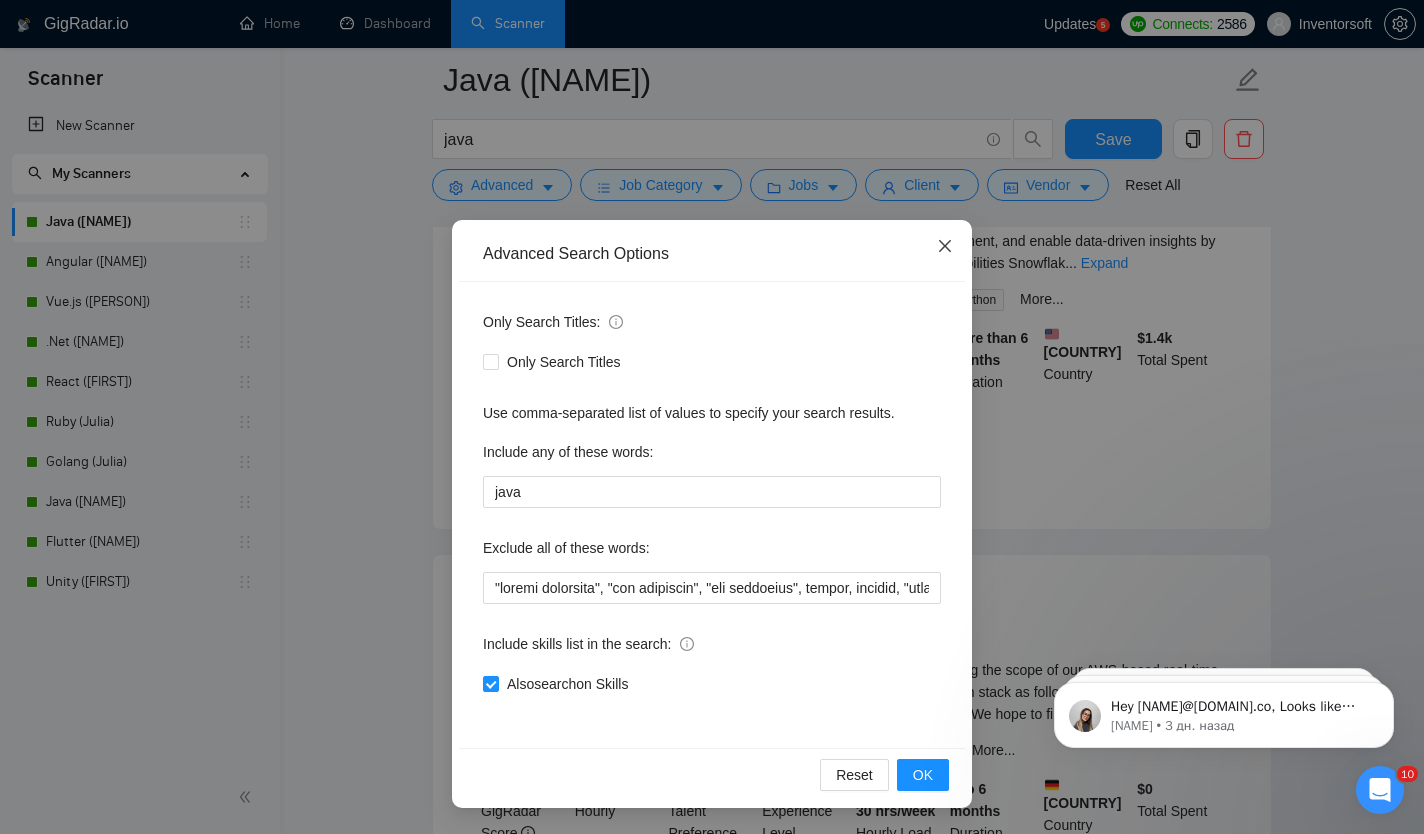 click 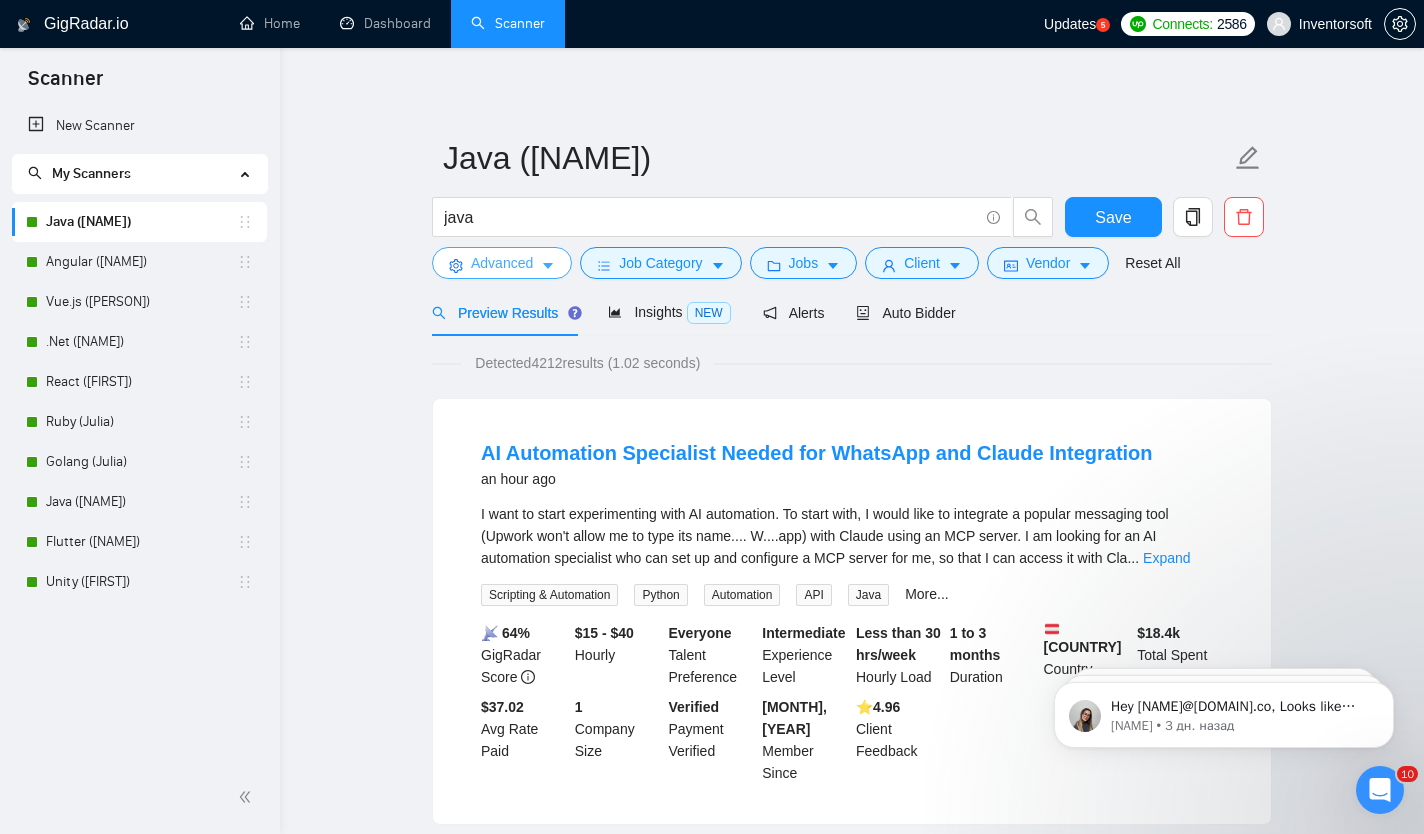 scroll, scrollTop: 0, scrollLeft: 0, axis: both 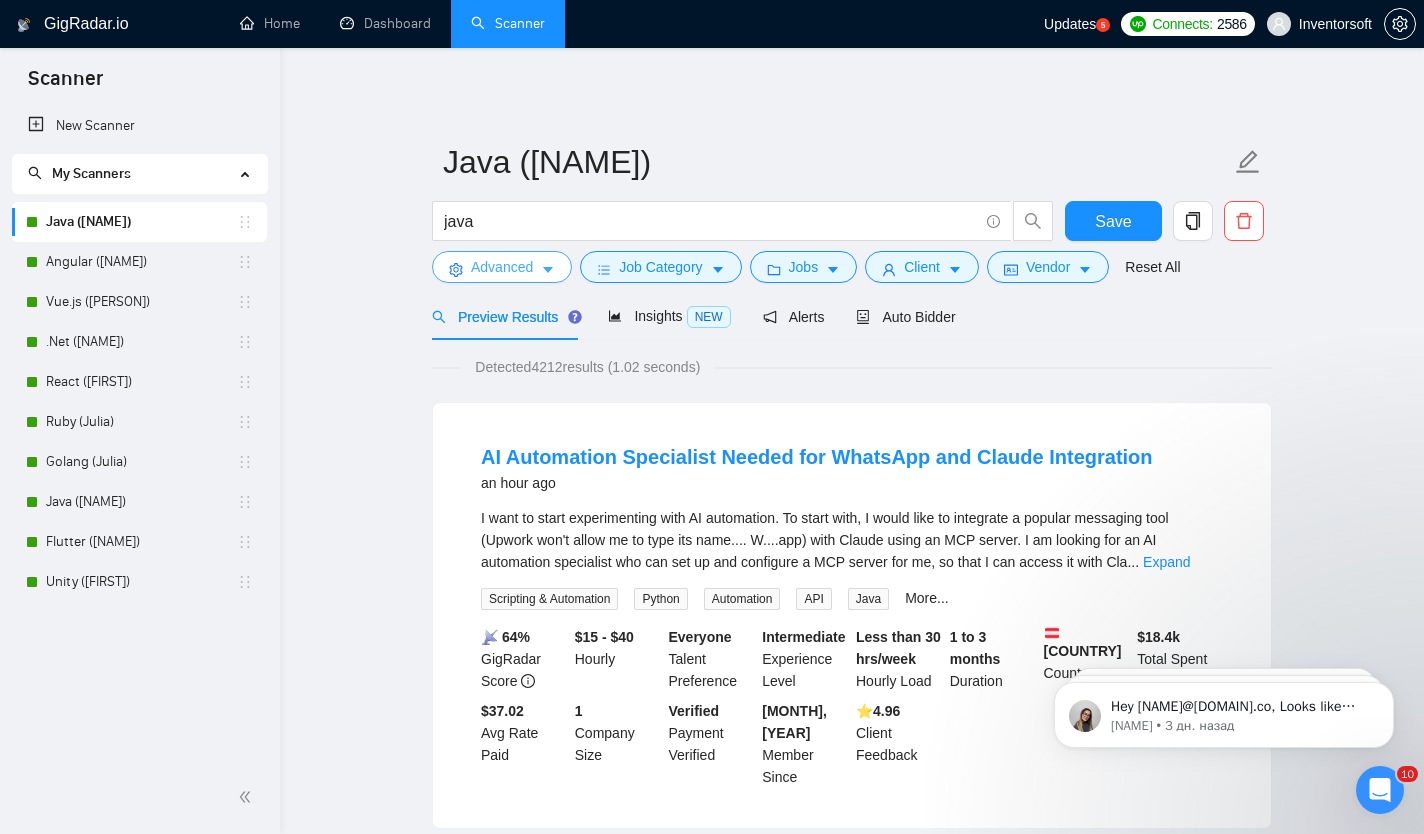 click on "Advanced" at bounding box center (502, 267) 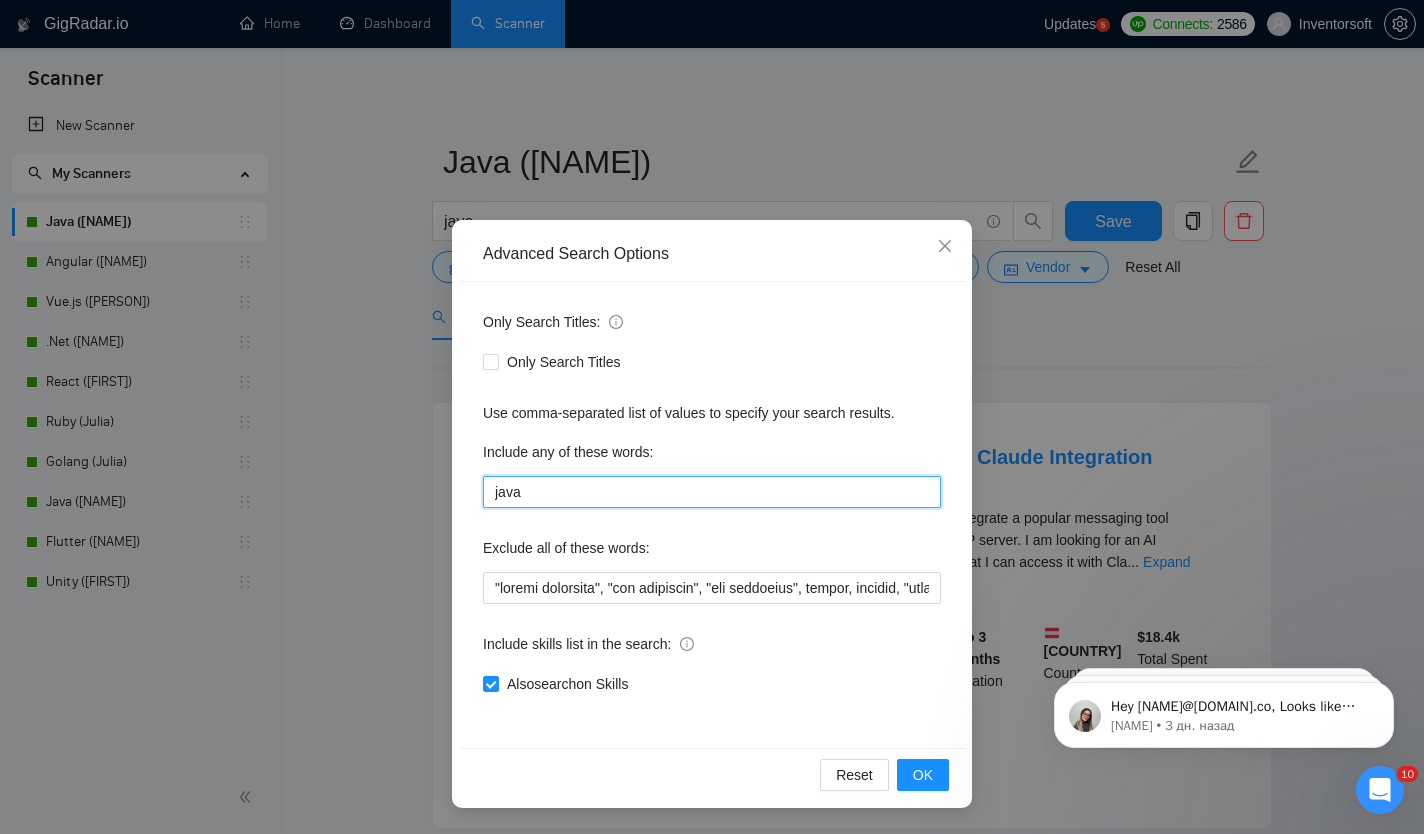 click on "java" at bounding box center [712, 492] 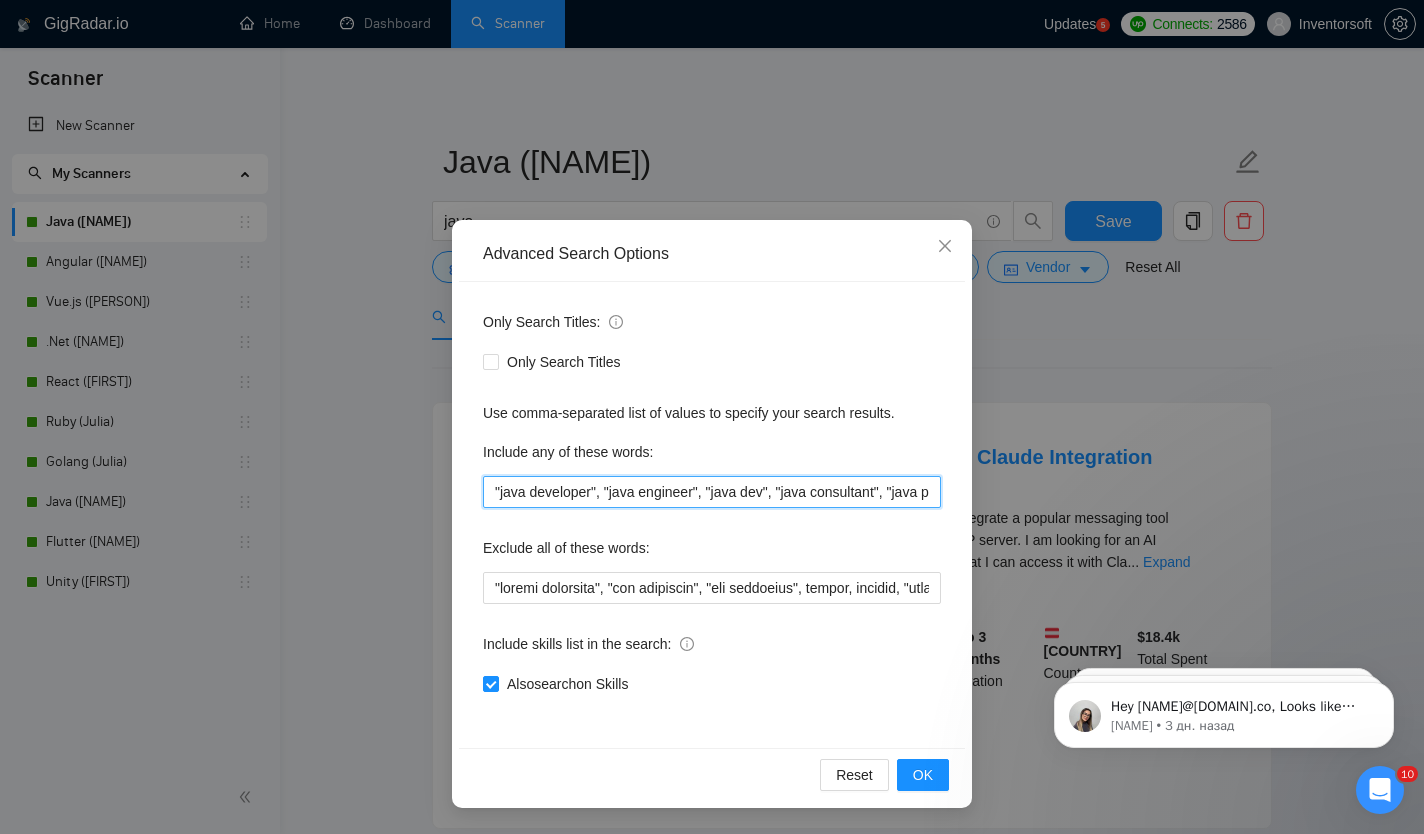 scroll, scrollTop: 0, scrollLeft: 273, axis: horizontal 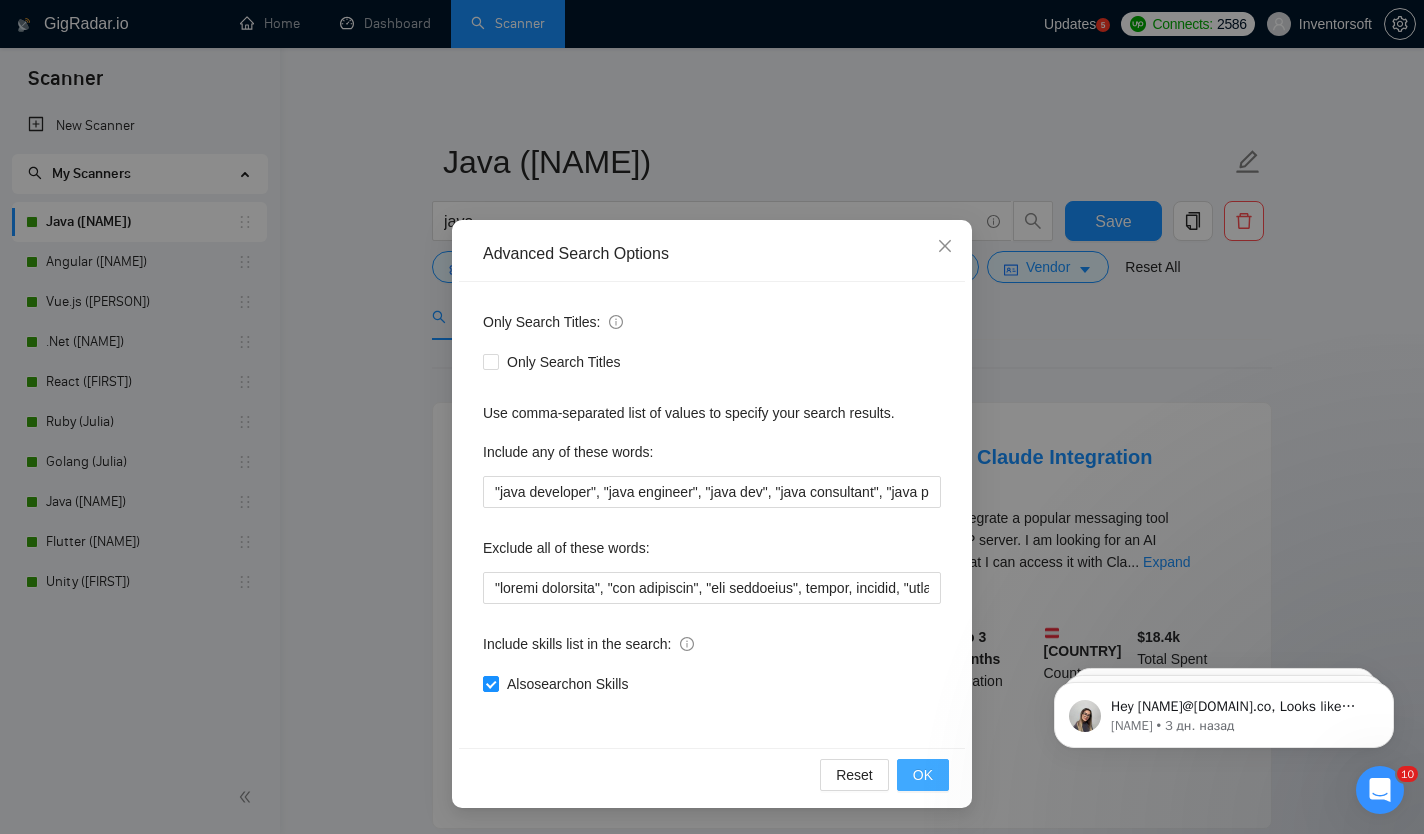 click on "OK" at bounding box center [923, 775] 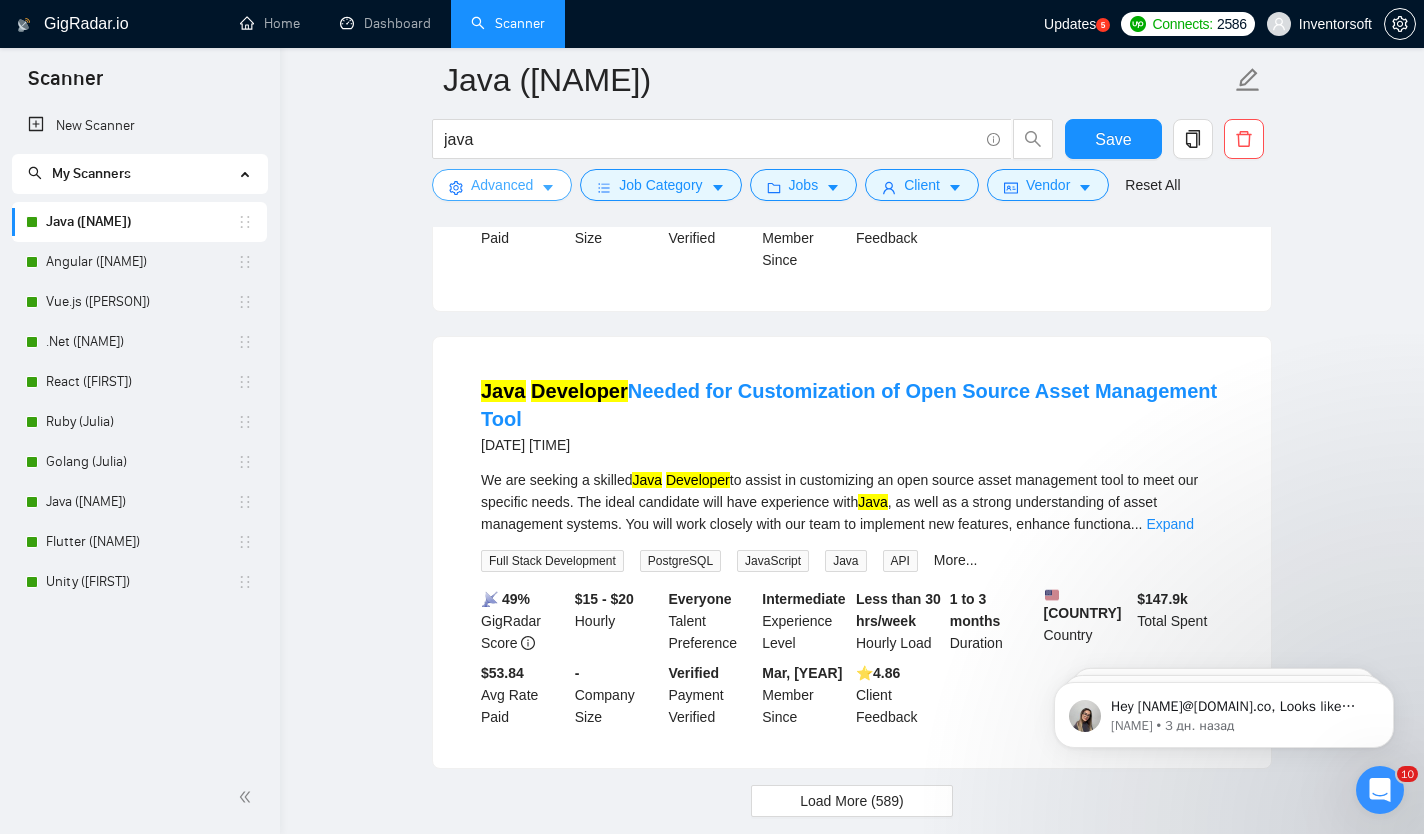 scroll, scrollTop: 4173, scrollLeft: 0, axis: vertical 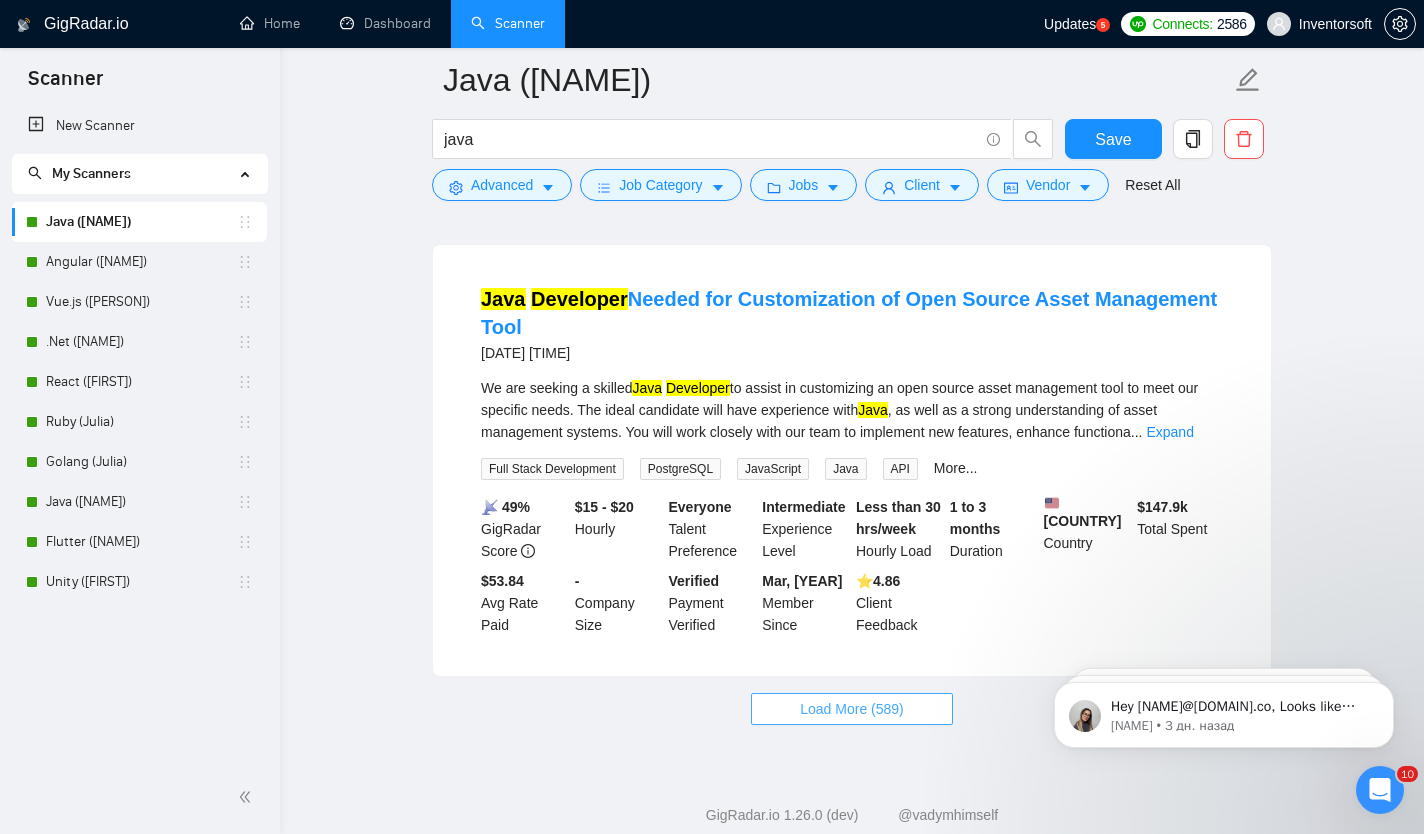click on "Load More (589)" at bounding box center [852, 709] 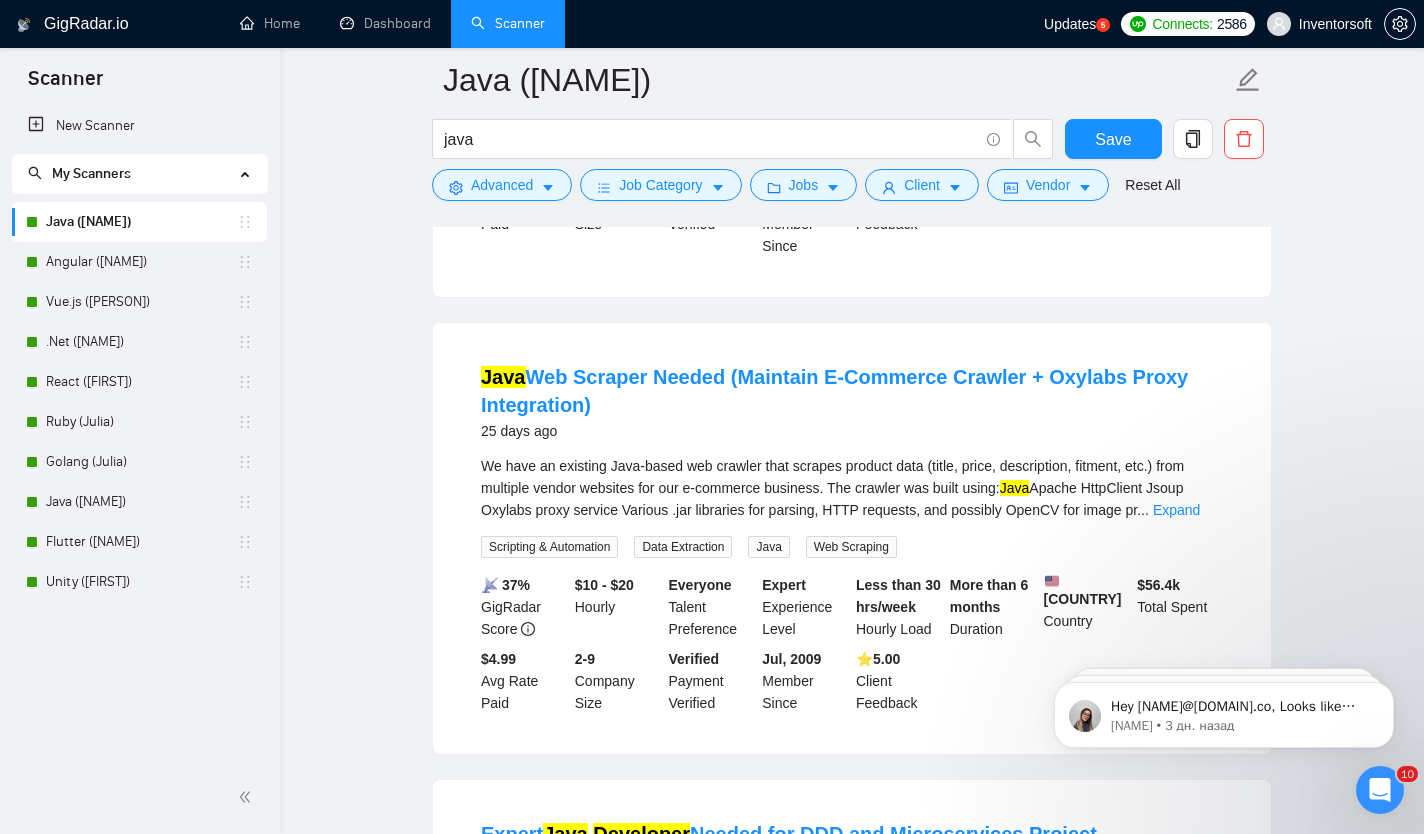 scroll, scrollTop: 6801, scrollLeft: 0, axis: vertical 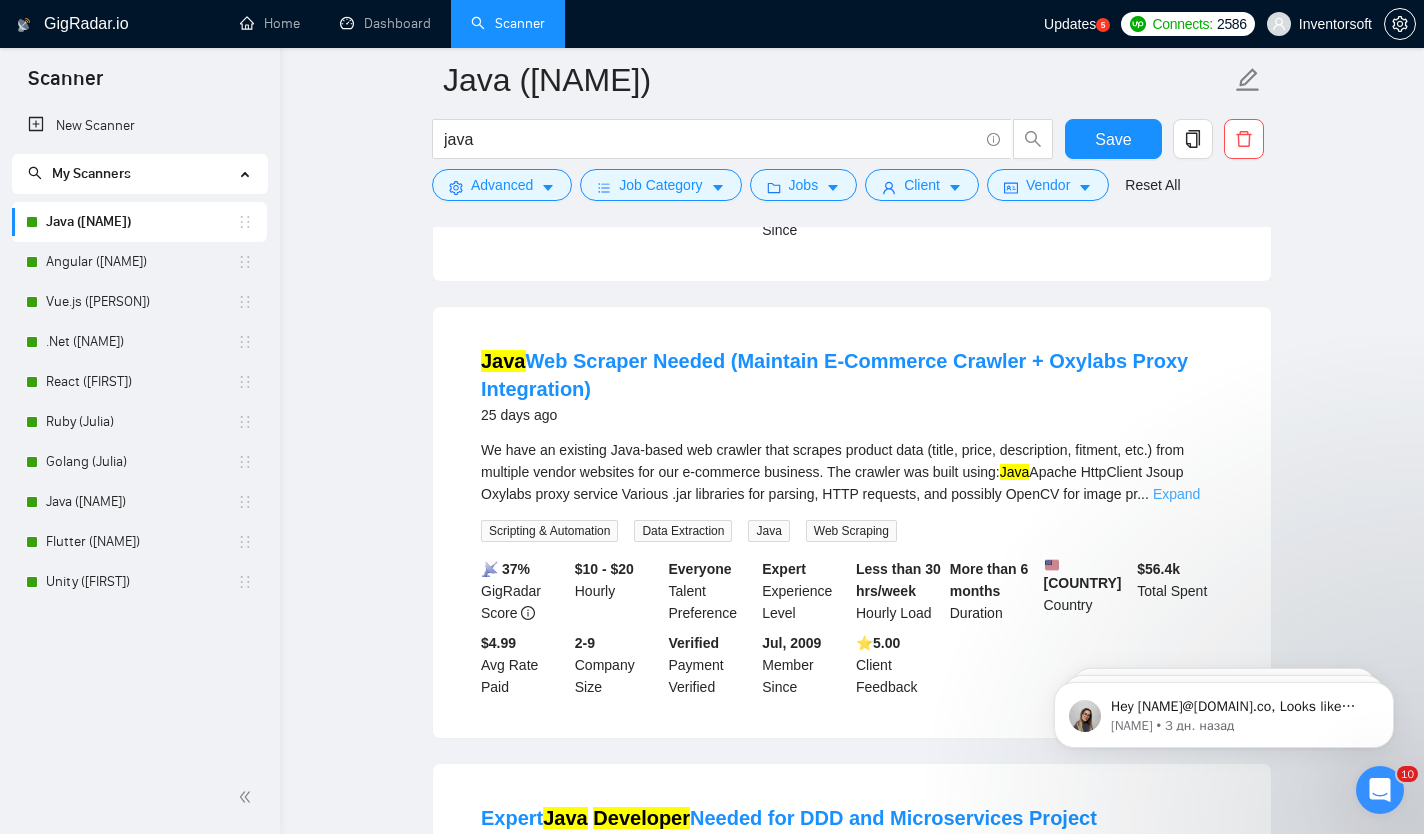 click on "Expand" at bounding box center [1176, 494] 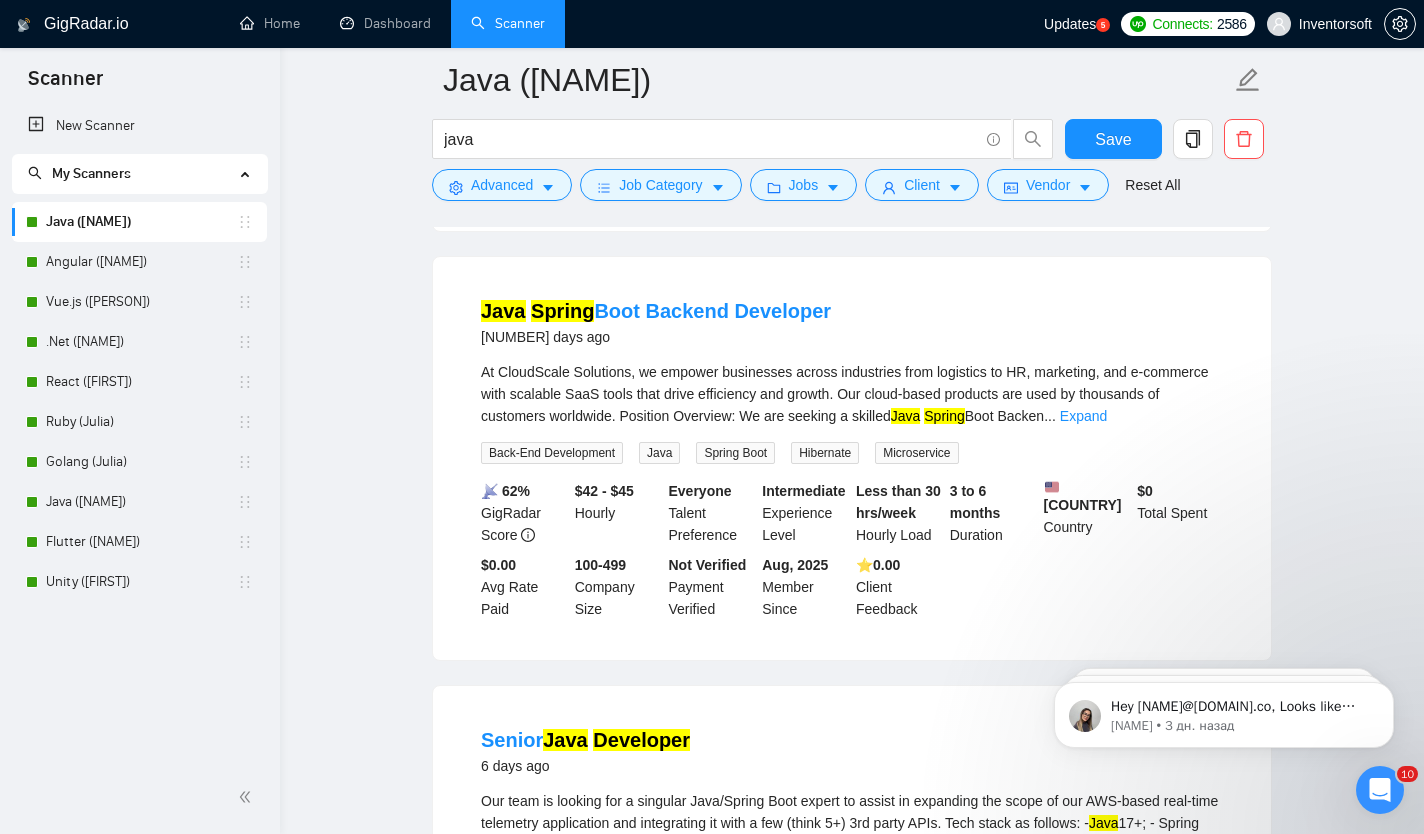 scroll, scrollTop: 0, scrollLeft: 0, axis: both 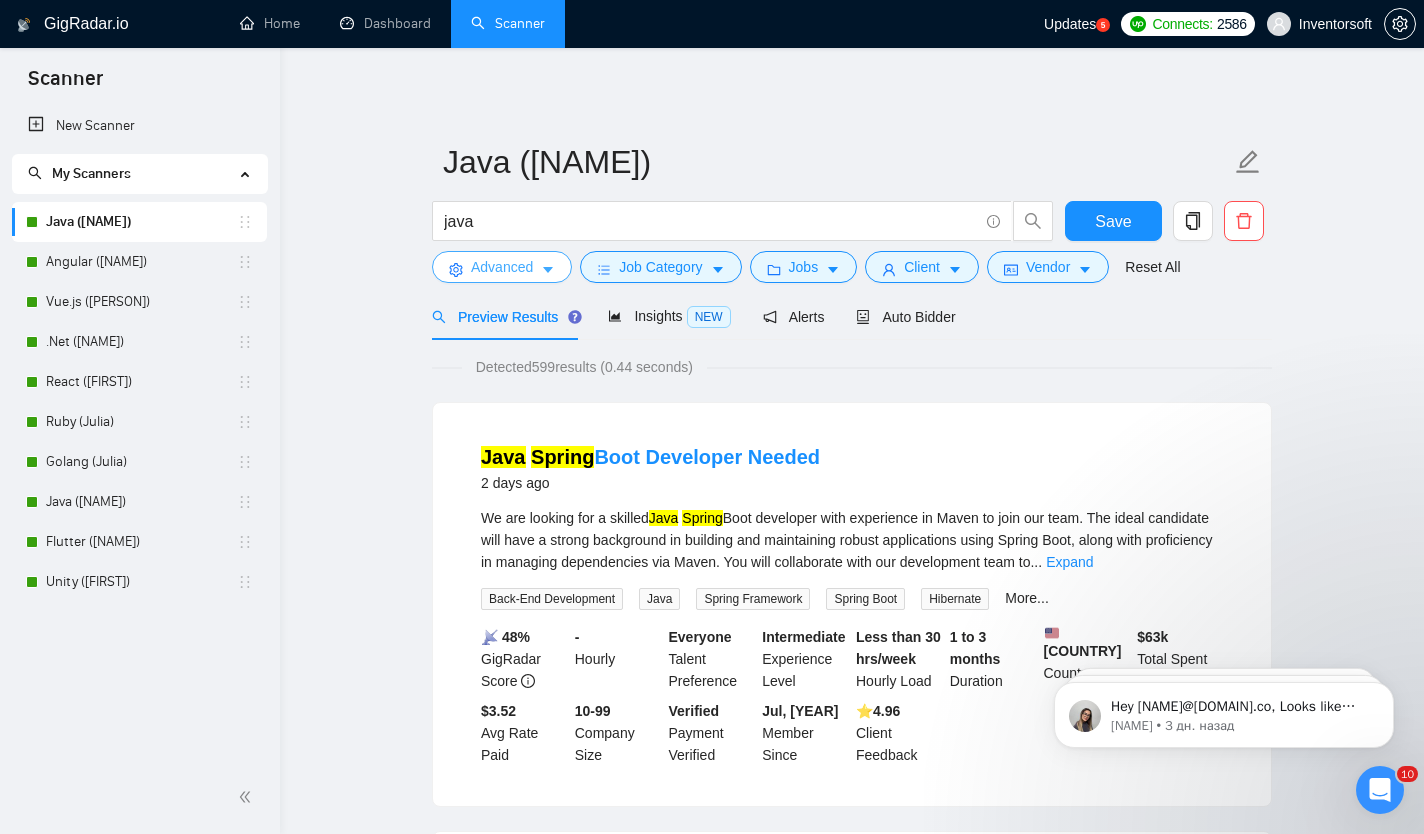 click on "Advanced" at bounding box center (502, 267) 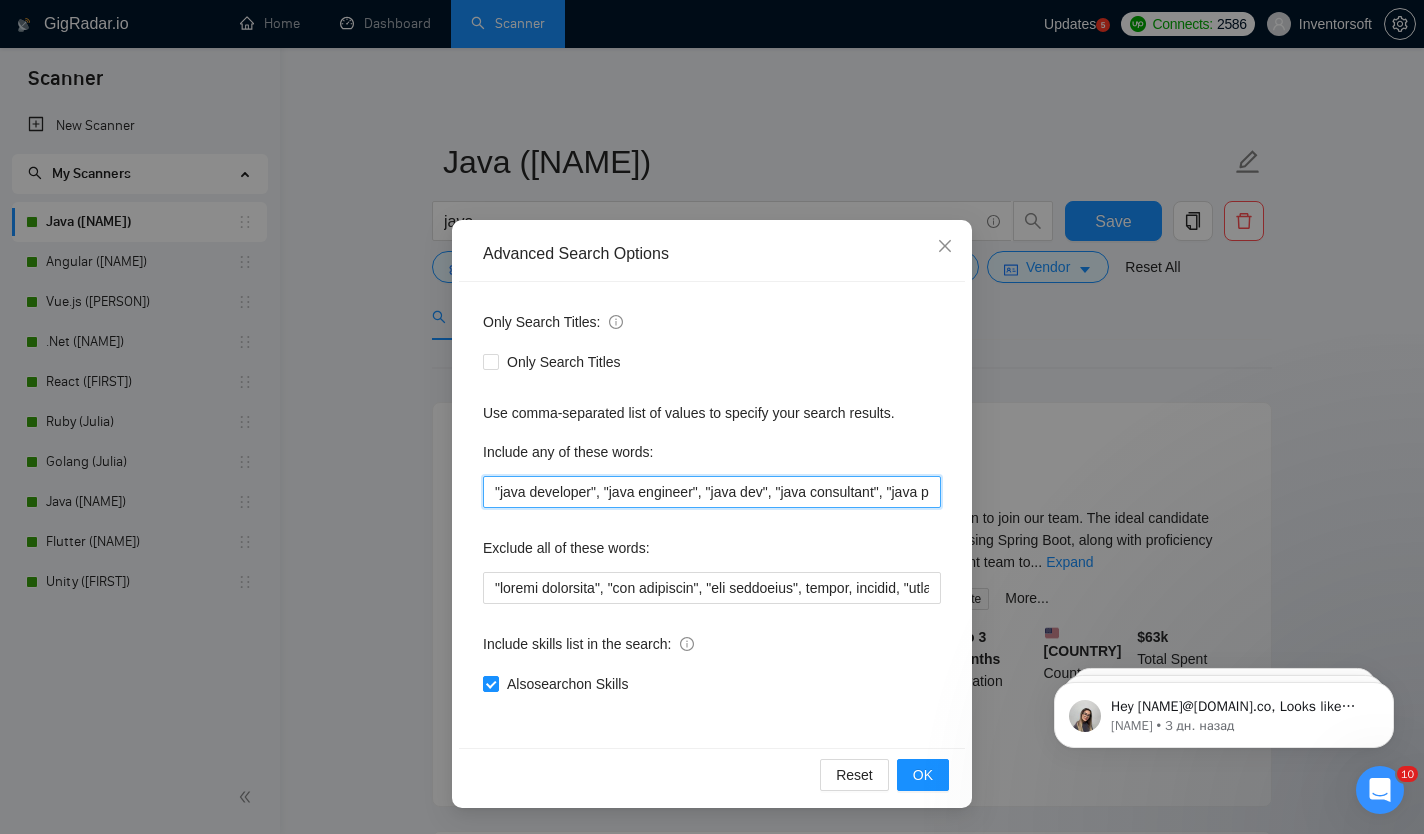 click on ""java developer", "java engineer", "java dev", "java consultant", "java programmer", "java spring", "java expert"" at bounding box center [712, 492] 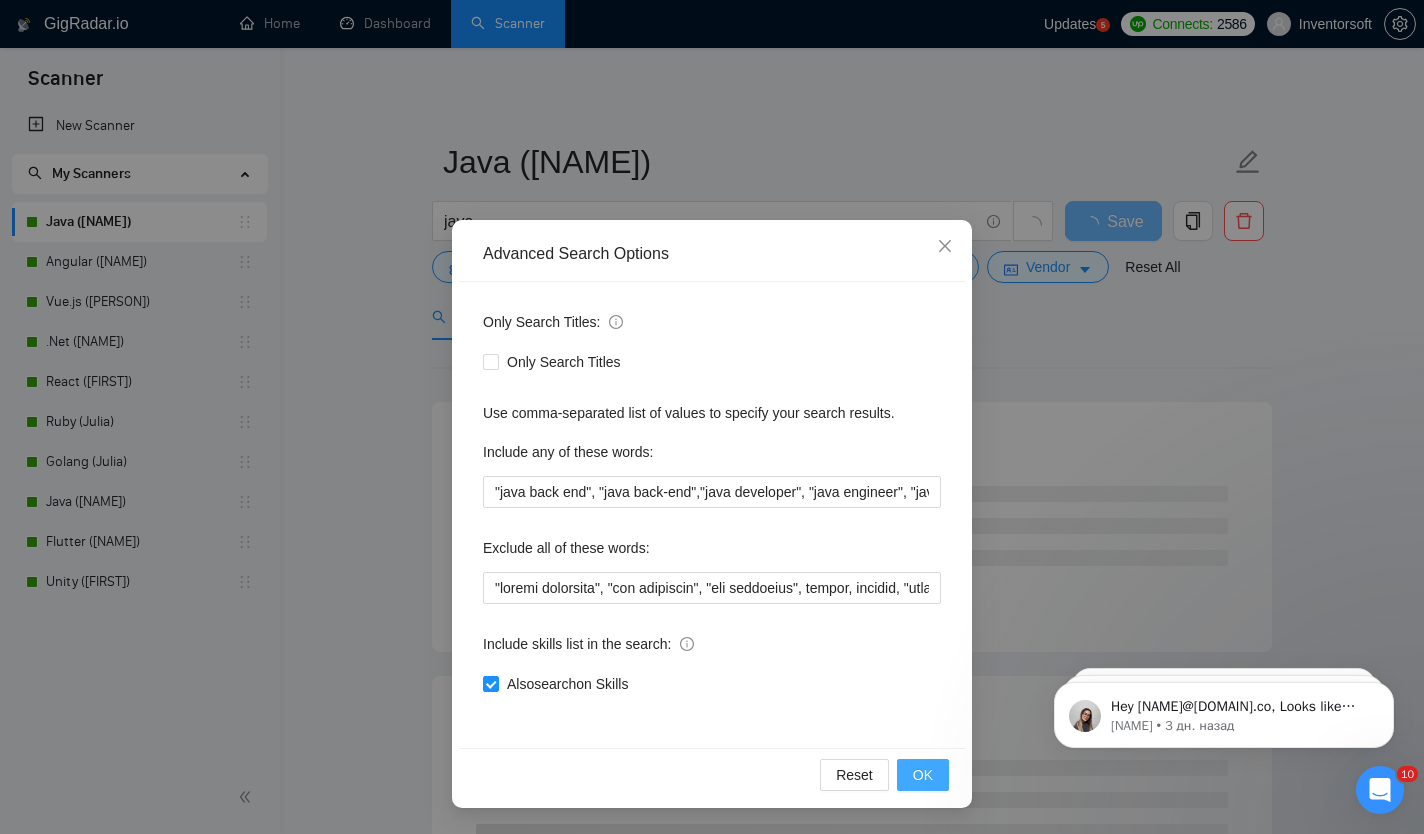click on "OK" at bounding box center [923, 775] 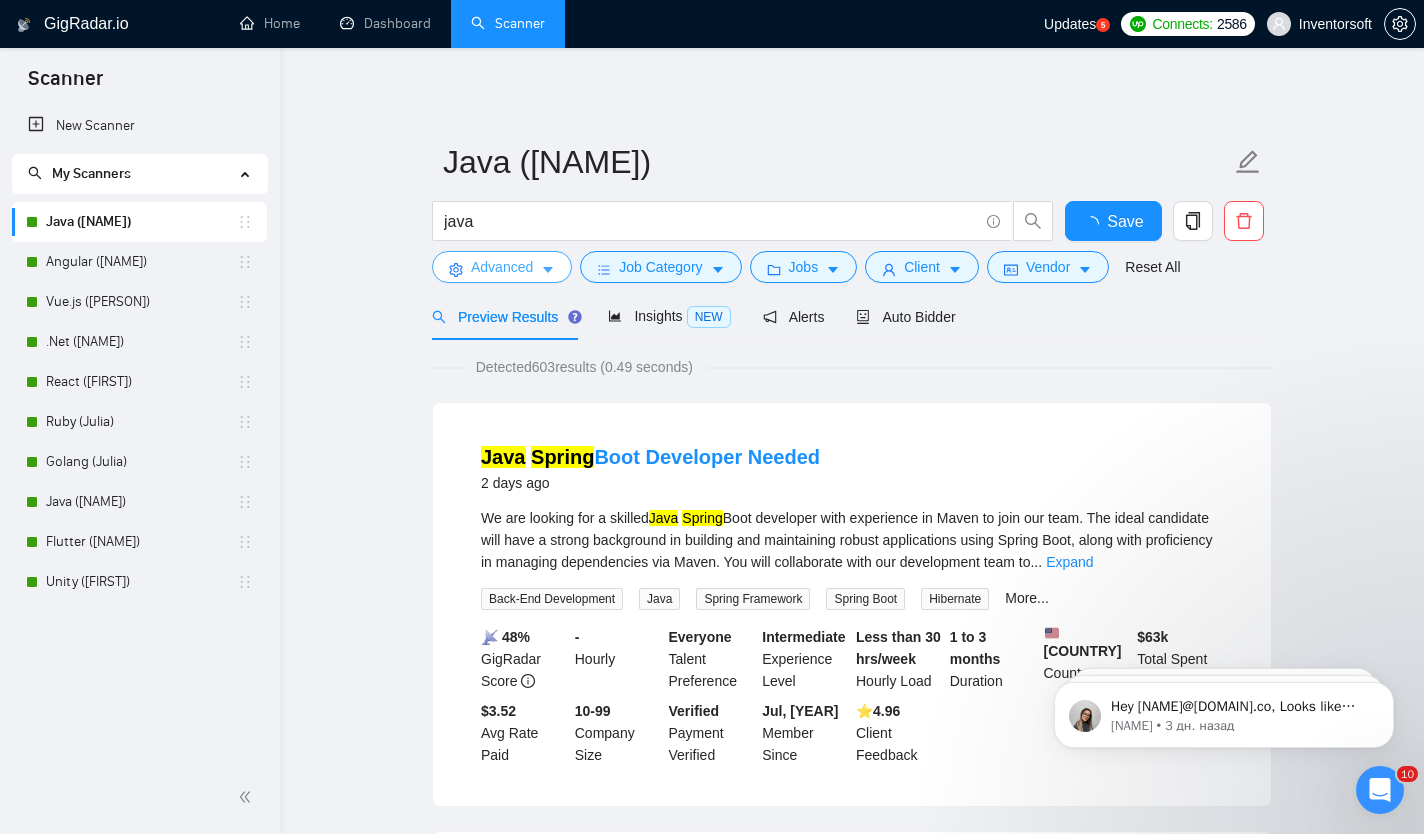 click on "Advanced" at bounding box center (502, 267) 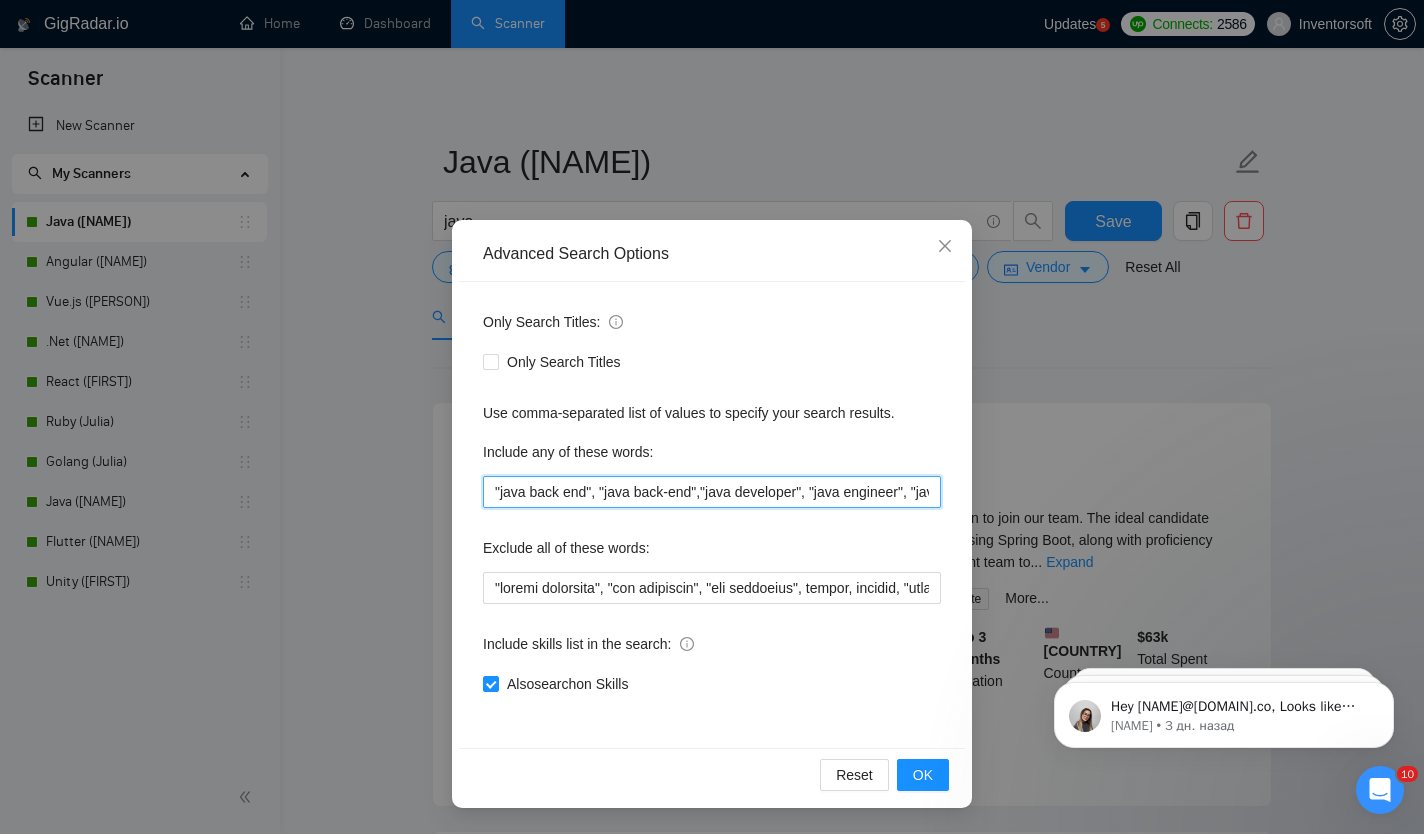 click on ""java back end", "java back-end","java developer", "java engineer", "java dev", "java consultant", "java programmer", "java spring", "java expert"" at bounding box center (712, 492) 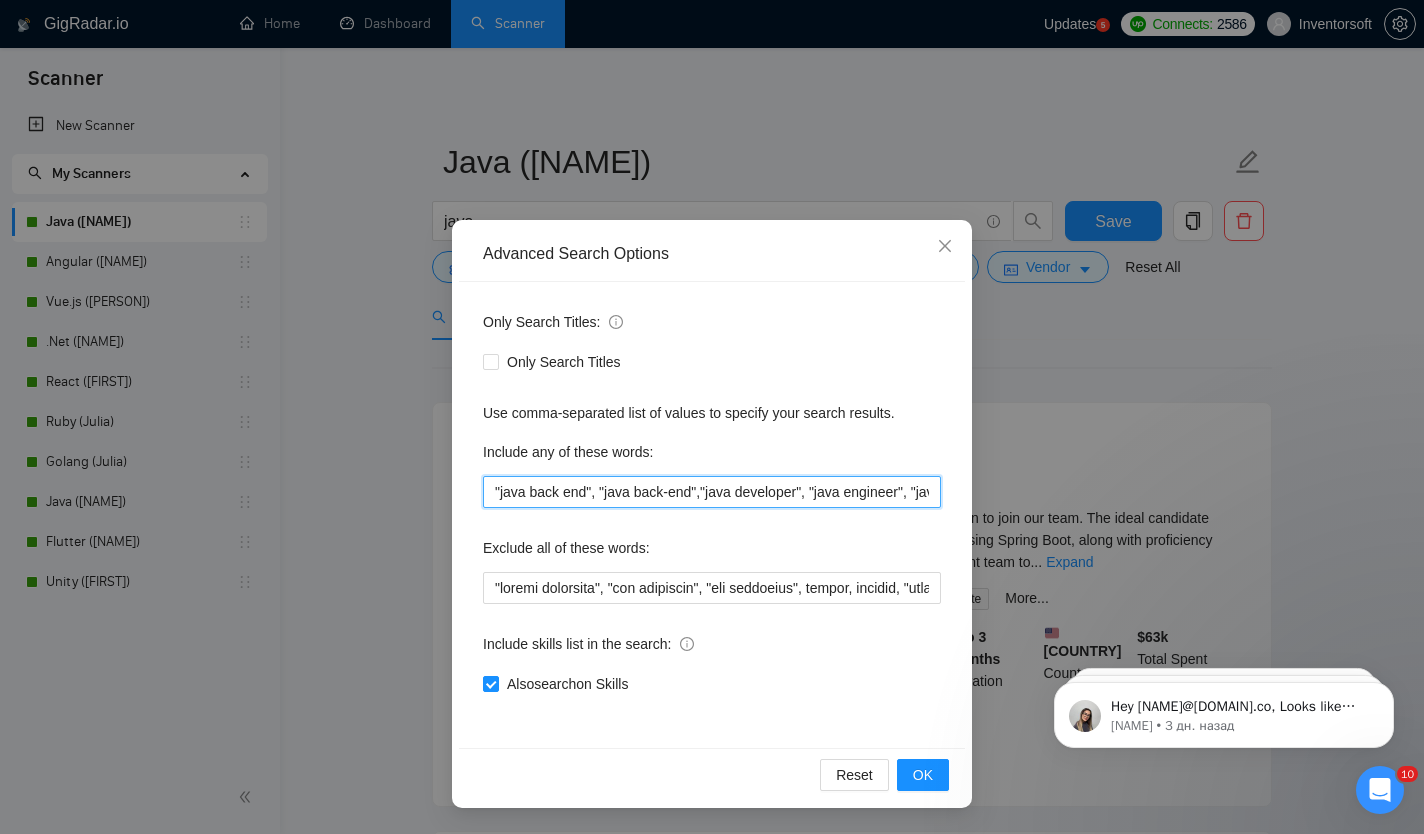click on ""java back end", "java back-end","java developer", "java engineer", "java dev", "java consultant", "java programmer", "java spring", "java expert"" at bounding box center [712, 492] 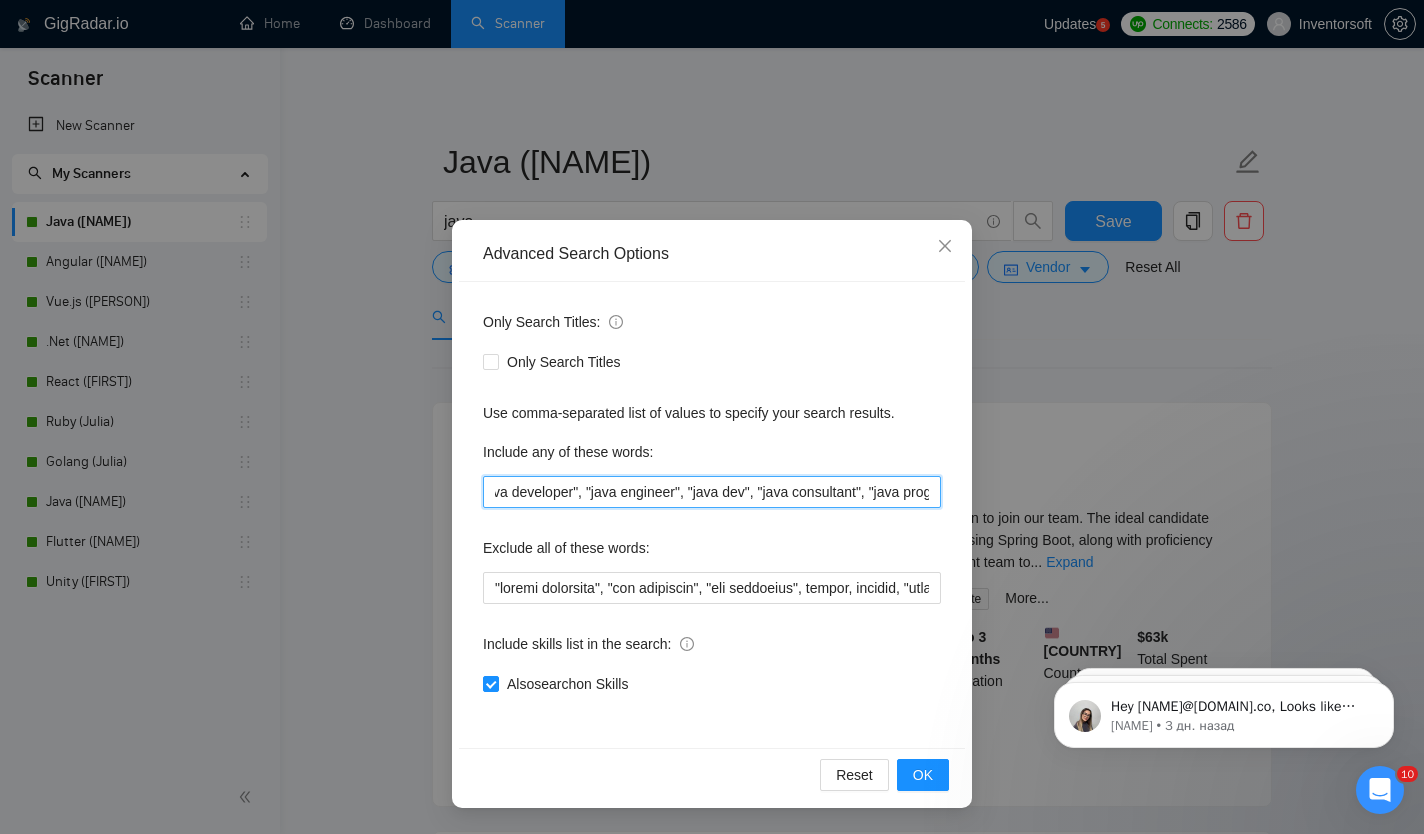 click on ""java back end", "java back-end","java developer", "java engineer", "java dev", "java consultant", "java programmer", "java spring", "java expert"" at bounding box center [712, 492] 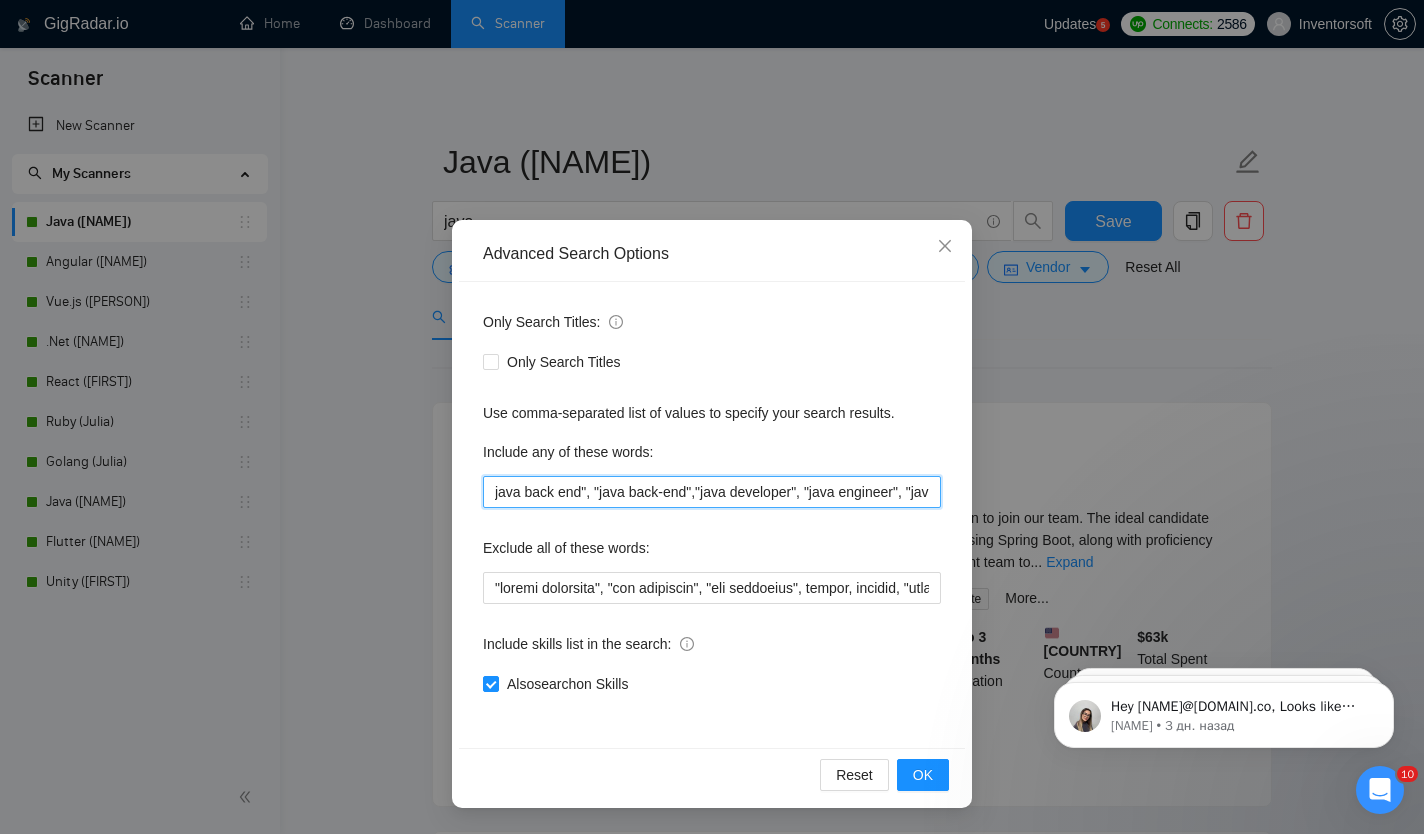 scroll, scrollTop: 0, scrollLeft: 0, axis: both 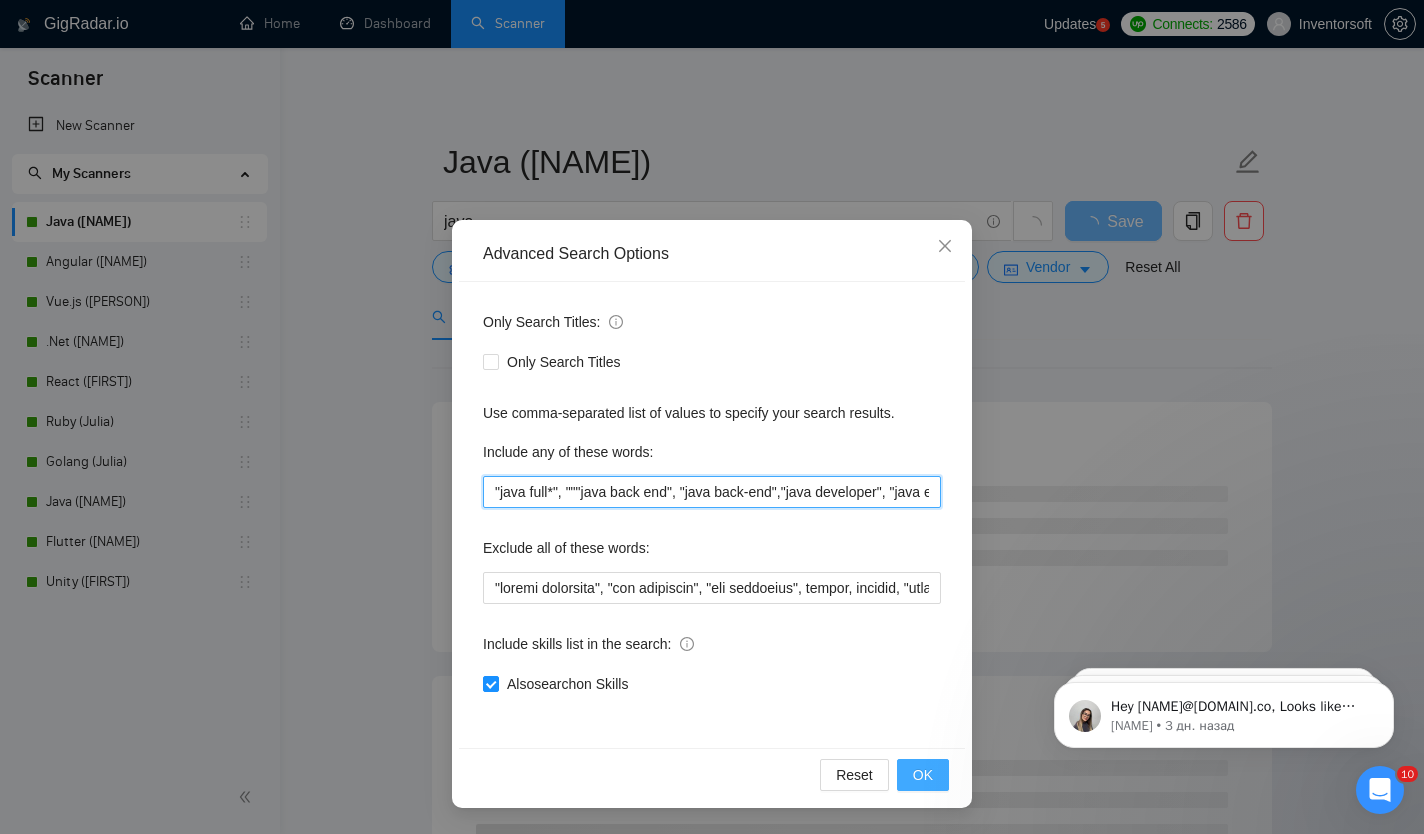 type on ""java full*", """java back end", "java back-end","java developer", "java engineer", "java dev", "java consultant", "java programmer", "java spring", "java expert"" 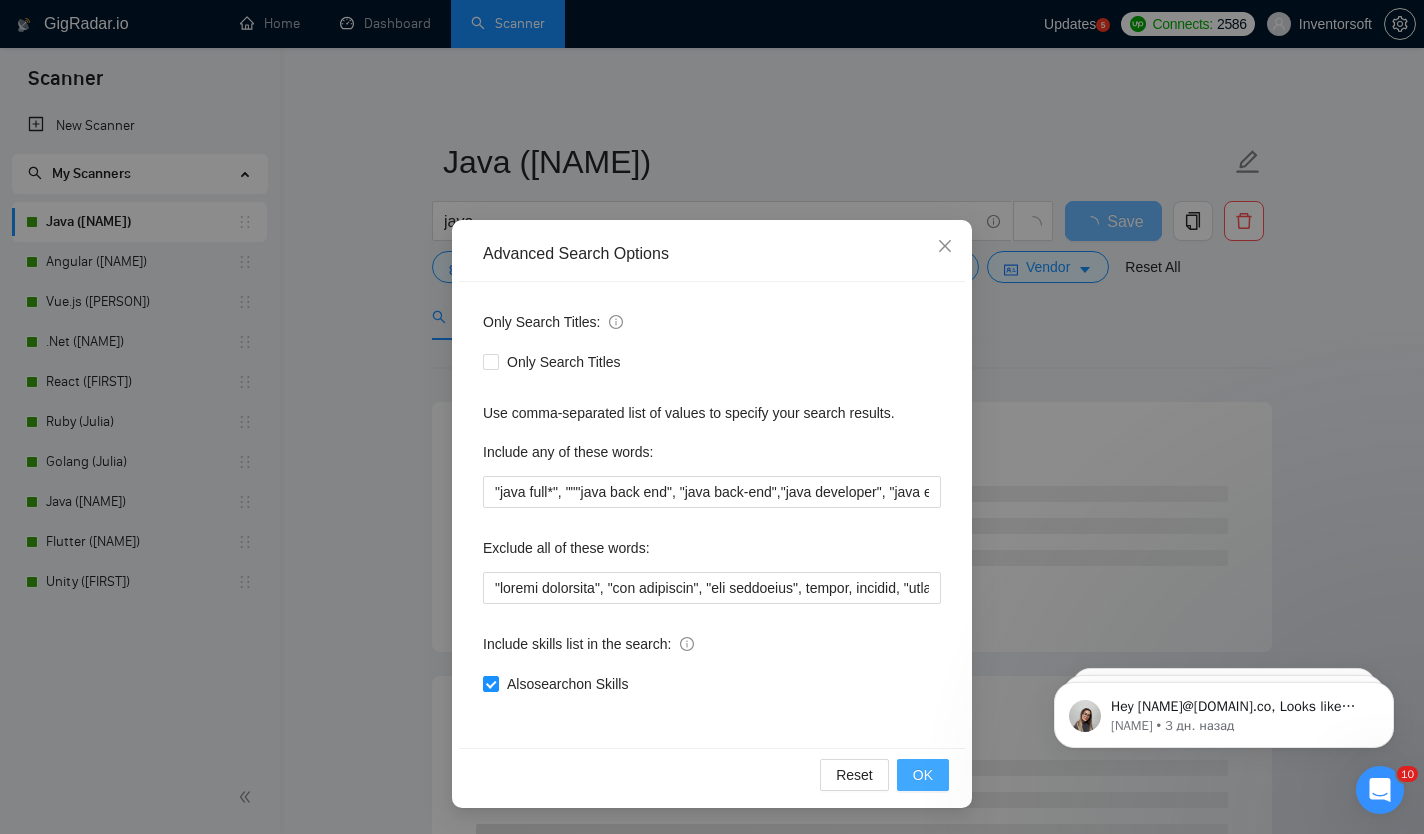 click on "OK" at bounding box center (923, 775) 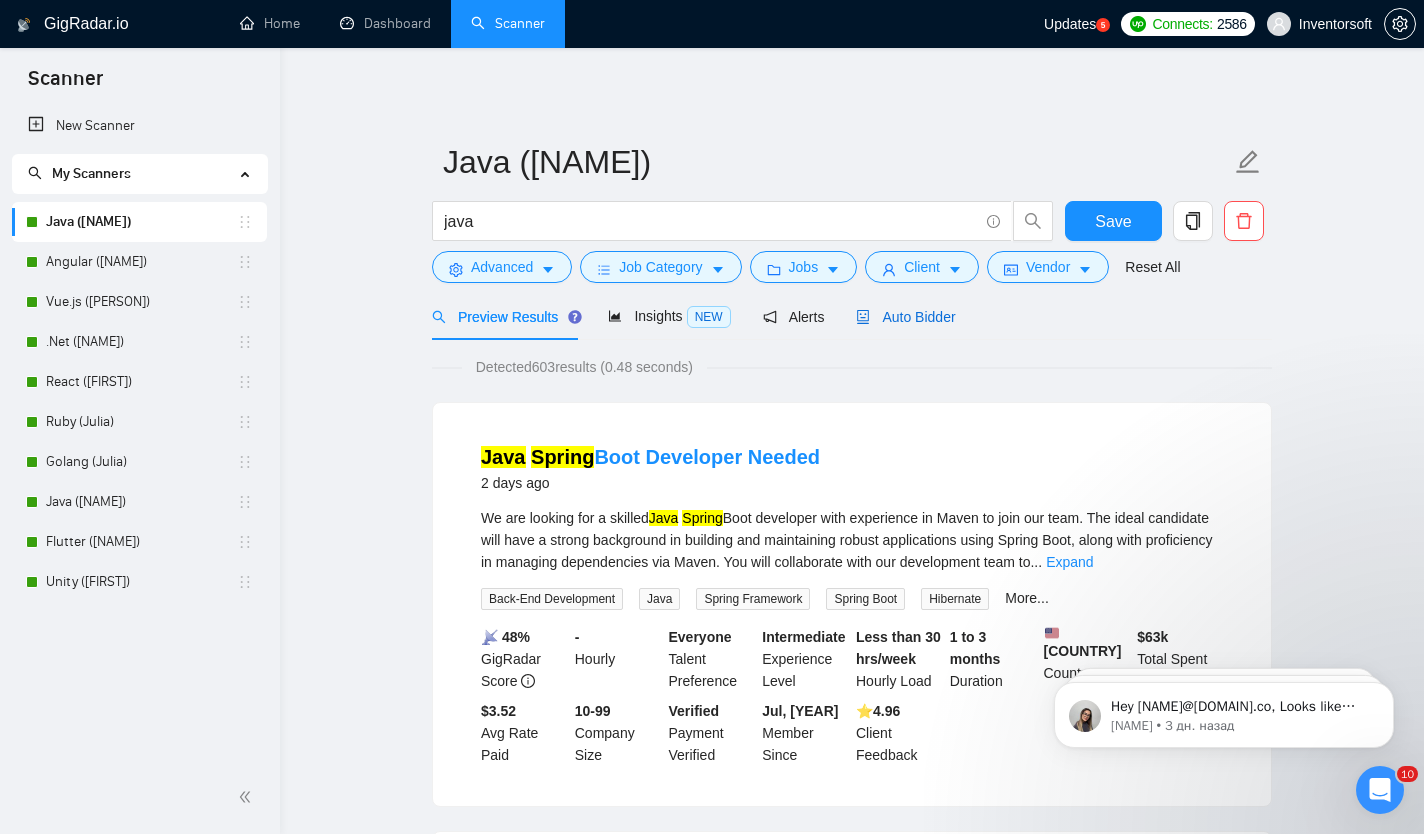 click on "Auto Bidder" at bounding box center (905, 317) 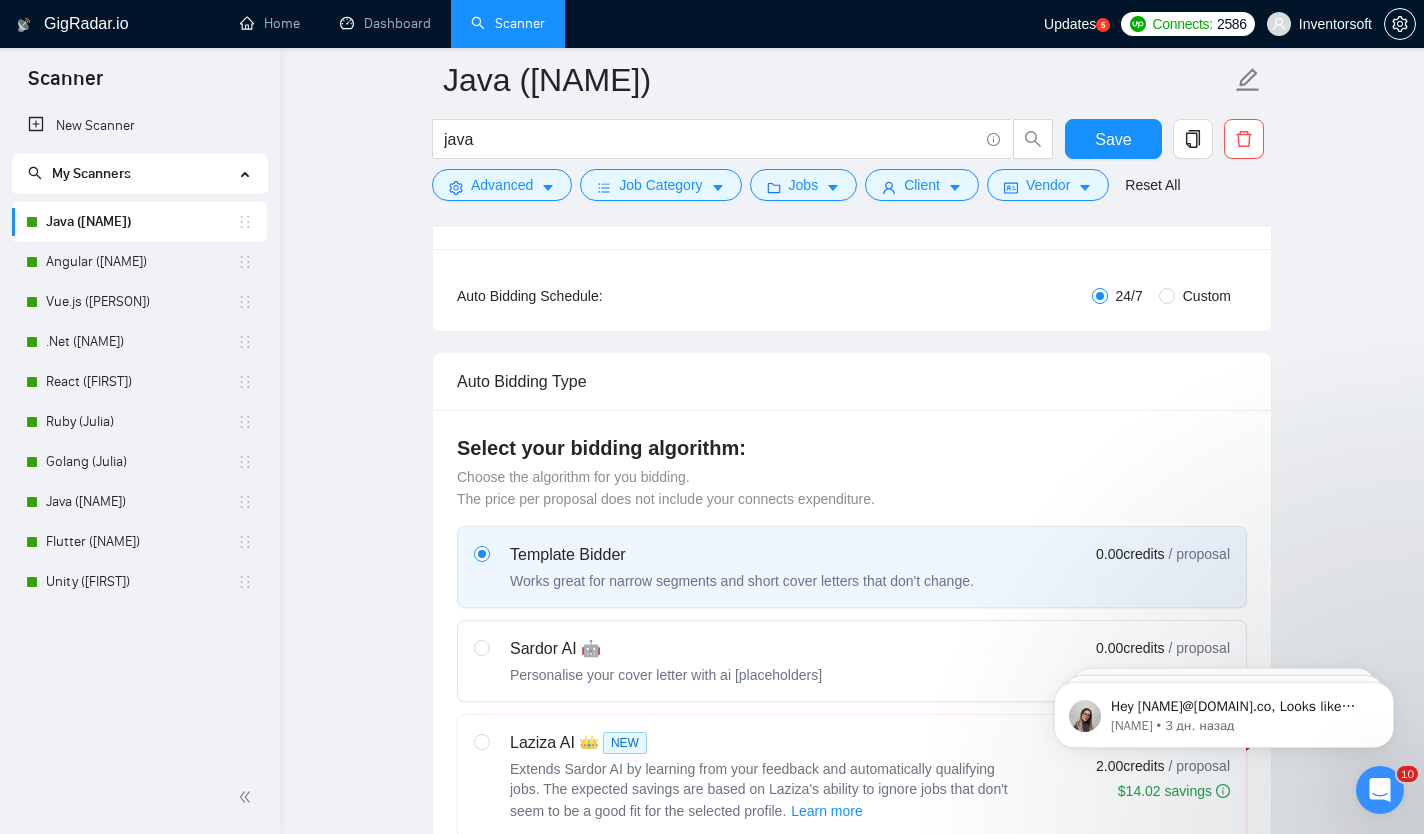 scroll, scrollTop: 363, scrollLeft: 0, axis: vertical 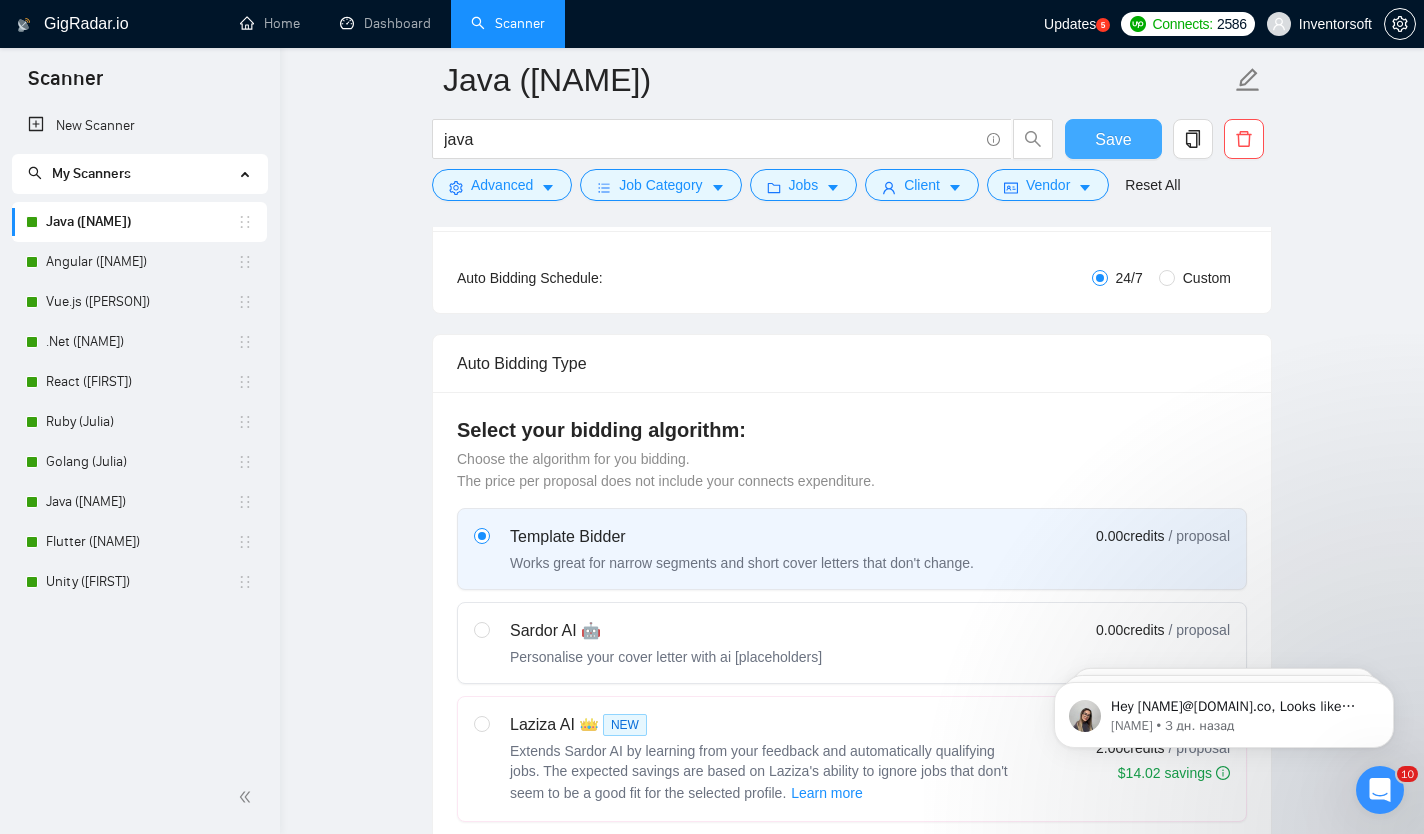 click on "Save" at bounding box center (1113, 139) 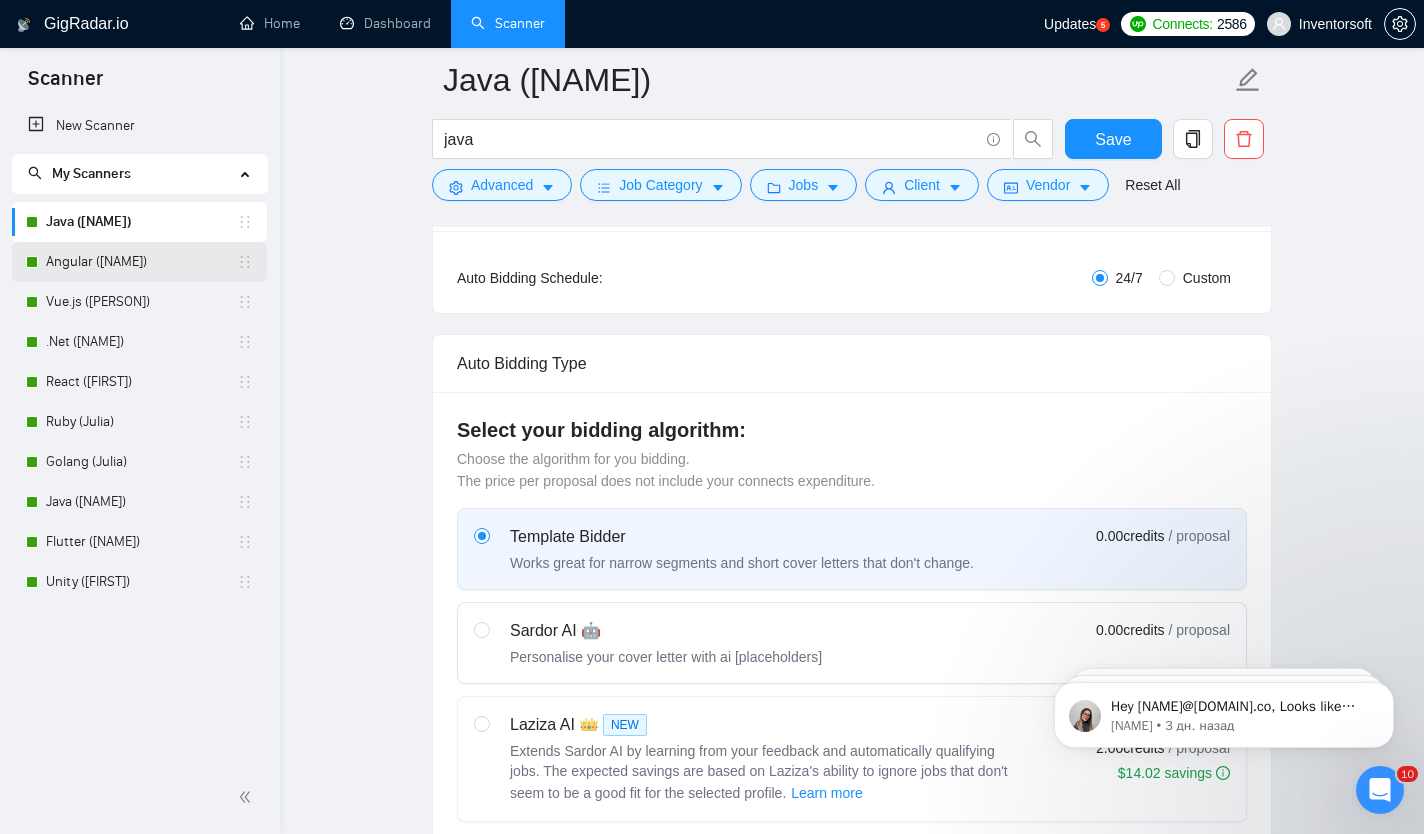 click on "Angular ([NAME])" at bounding box center [141, 262] 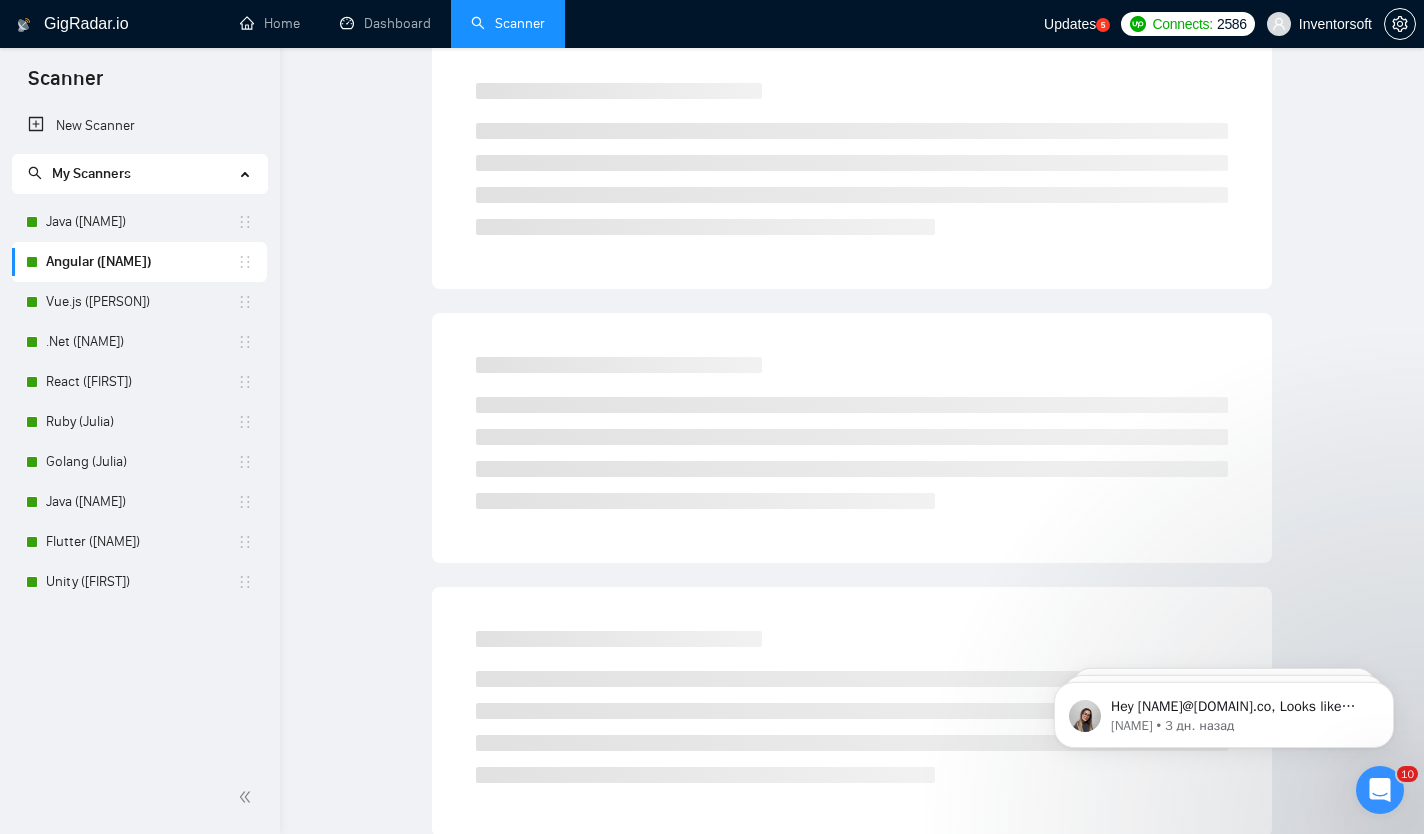 scroll, scrollTop: 0, scrollLeft: 0, axis: both 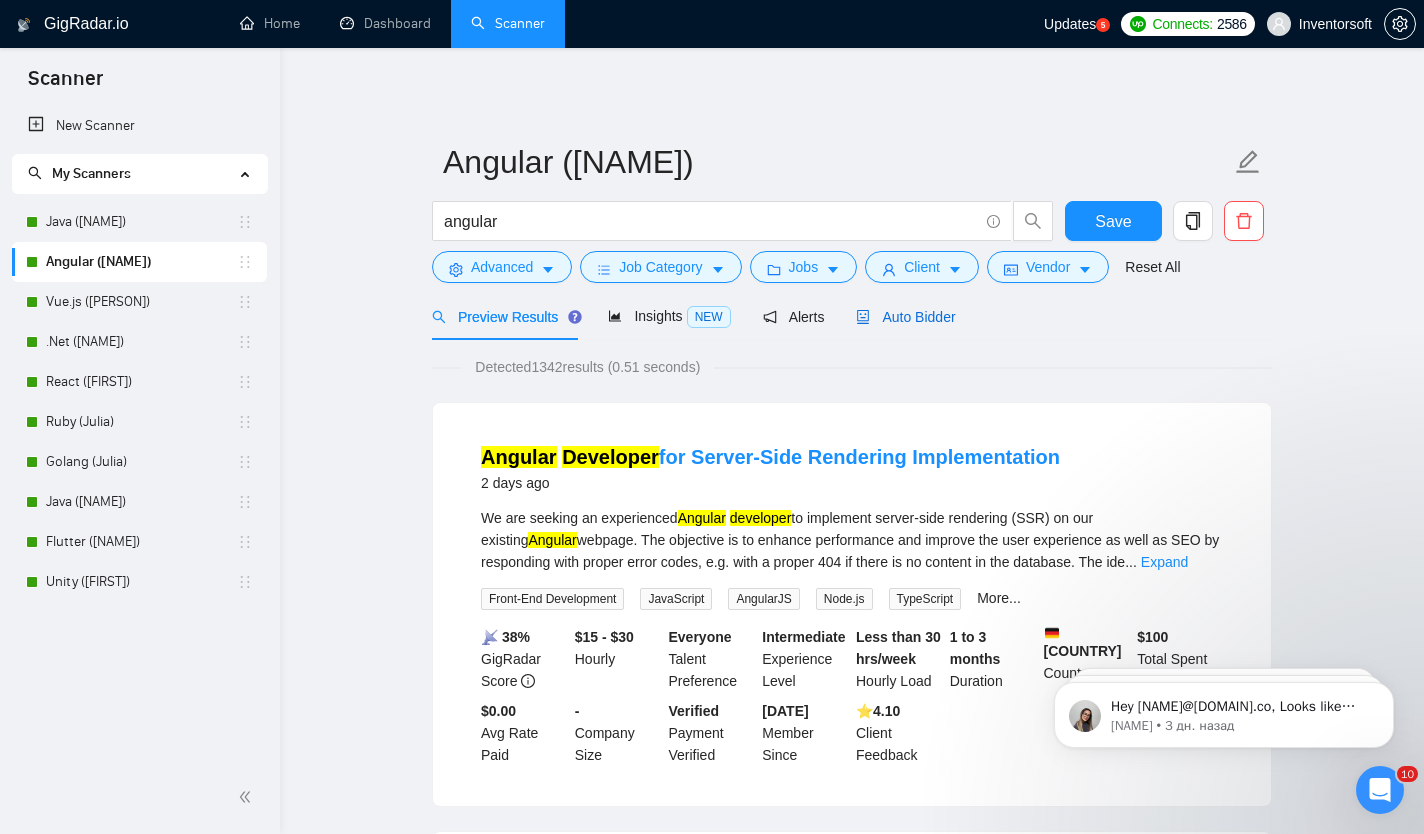 click on "Auto Bidder" at bounding box center [905, 317] 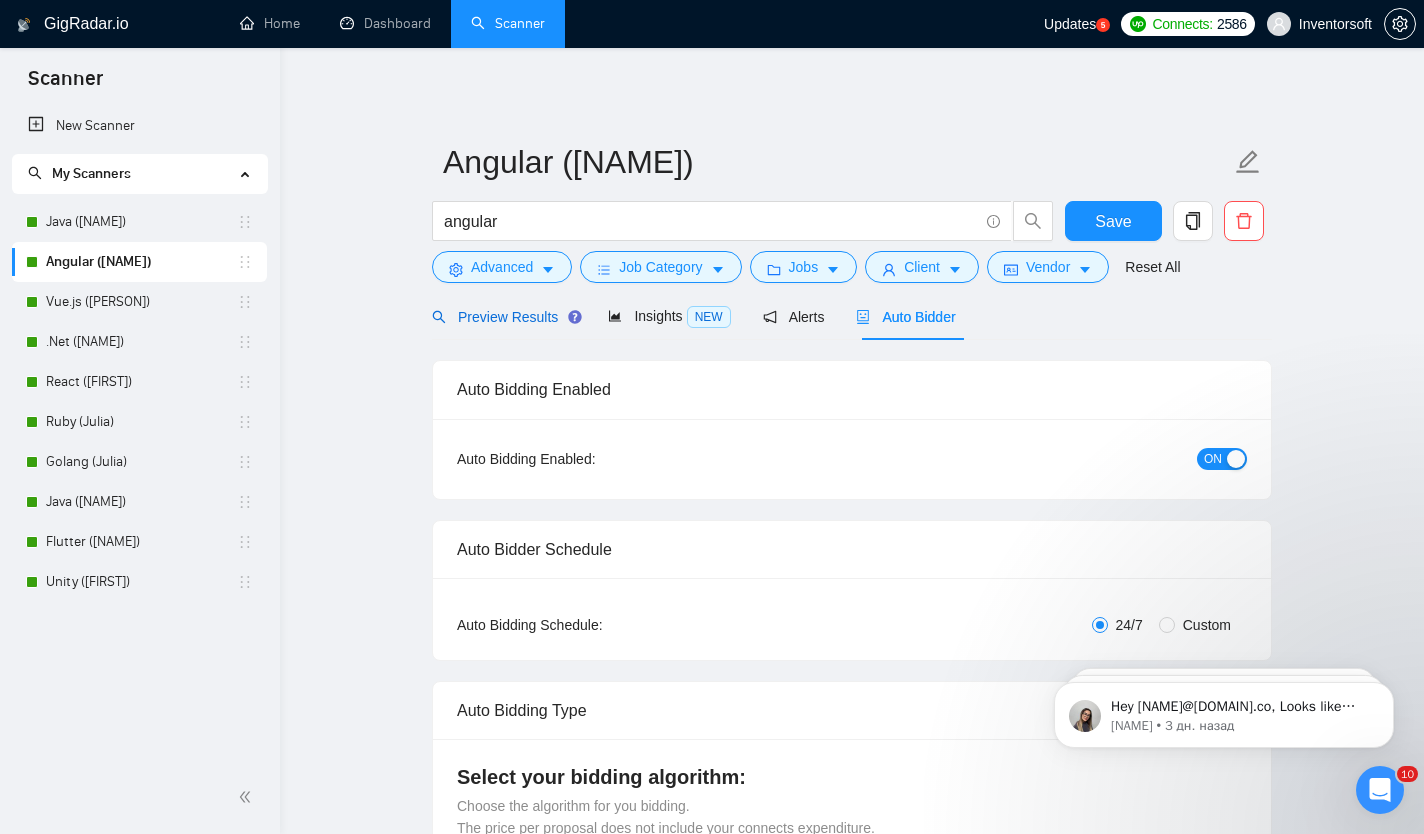 click on "Preview Results" at bounding box center [504, 317] 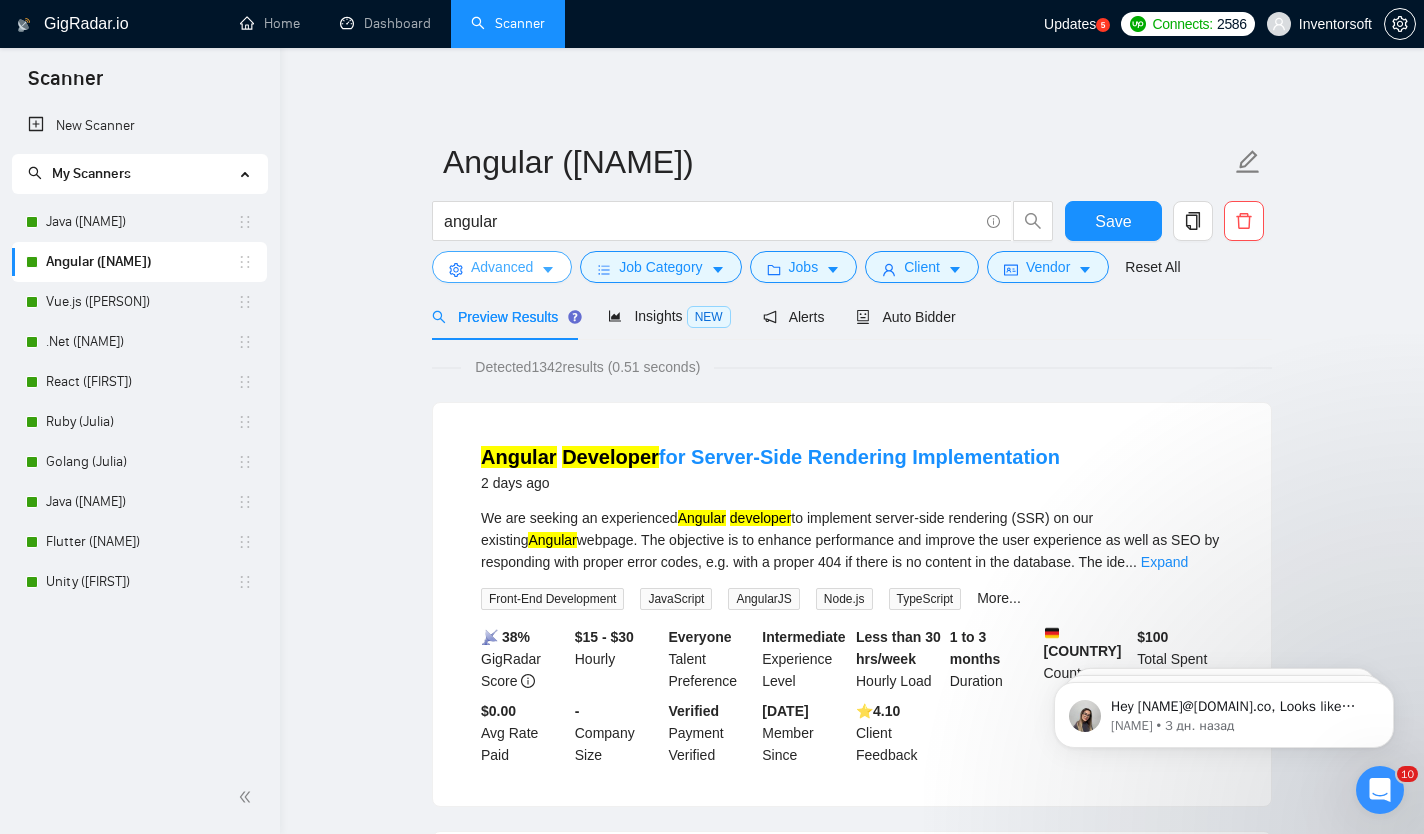 click on "Advanced" at bounding box center (502, 267) 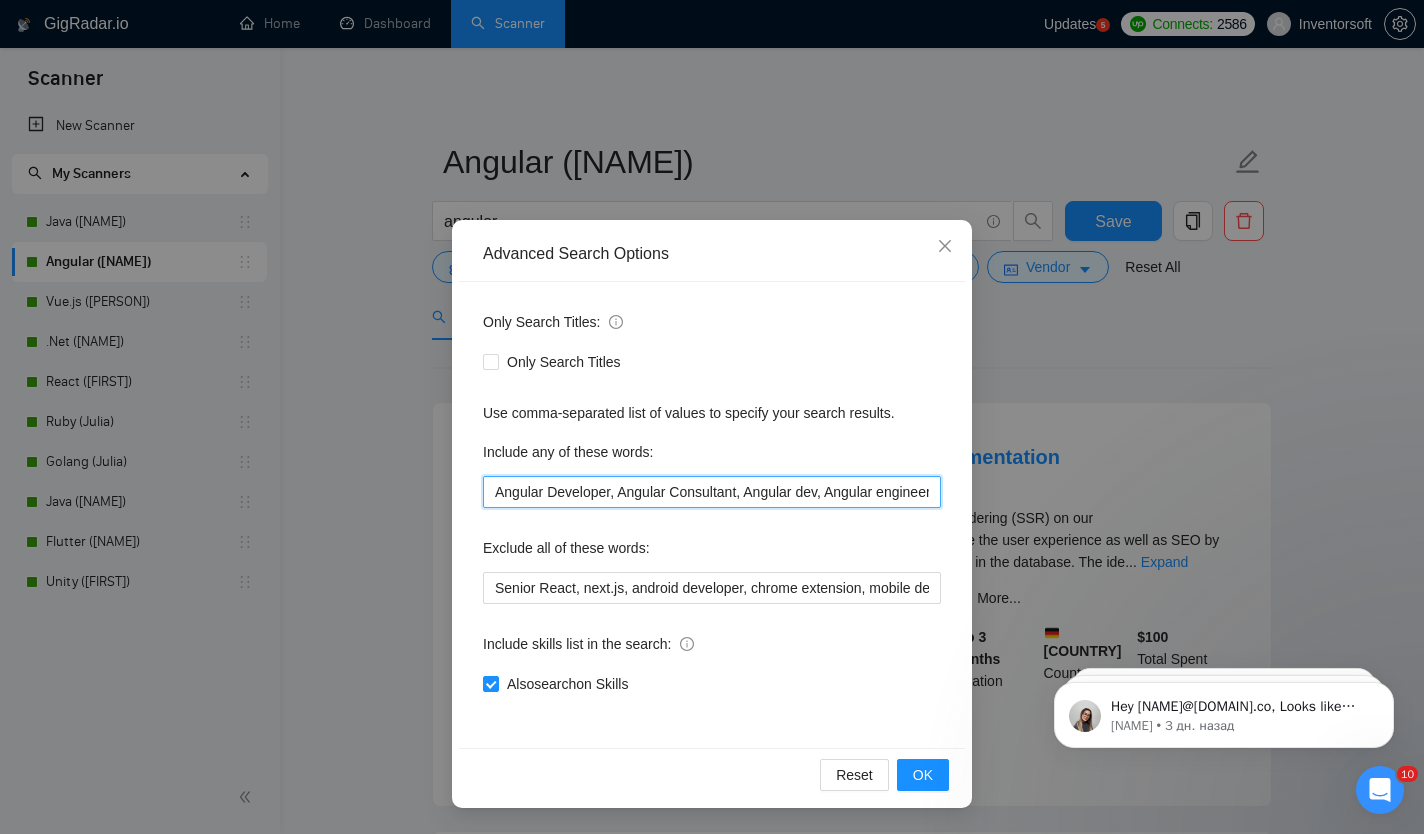 click on "Angular Developer, Angular Consultant, Angular dev, Angular engineer, Angular programmer, Angular.js developer, Angular.js Consultant, Angular.js dev, Angular.js engineer, Angular.js programmer, Angularjs developer, Angularjs Consultant, Angularjs dev, Angularjs engineer, Angularjs programmer" at bounding box center (712, 492) 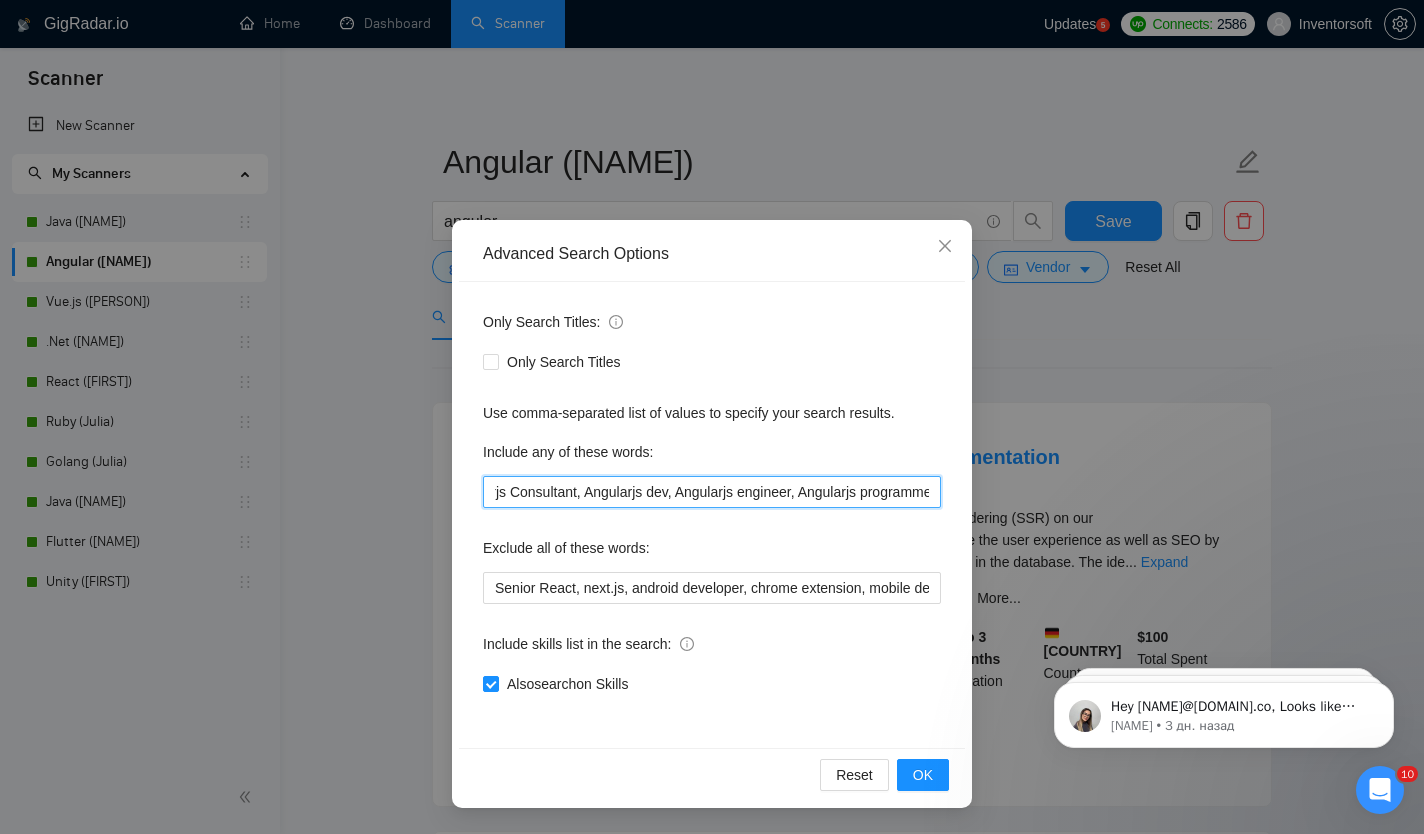 scroll, scrollTop: 0, scrollLeft: 1473, axis: horizontal 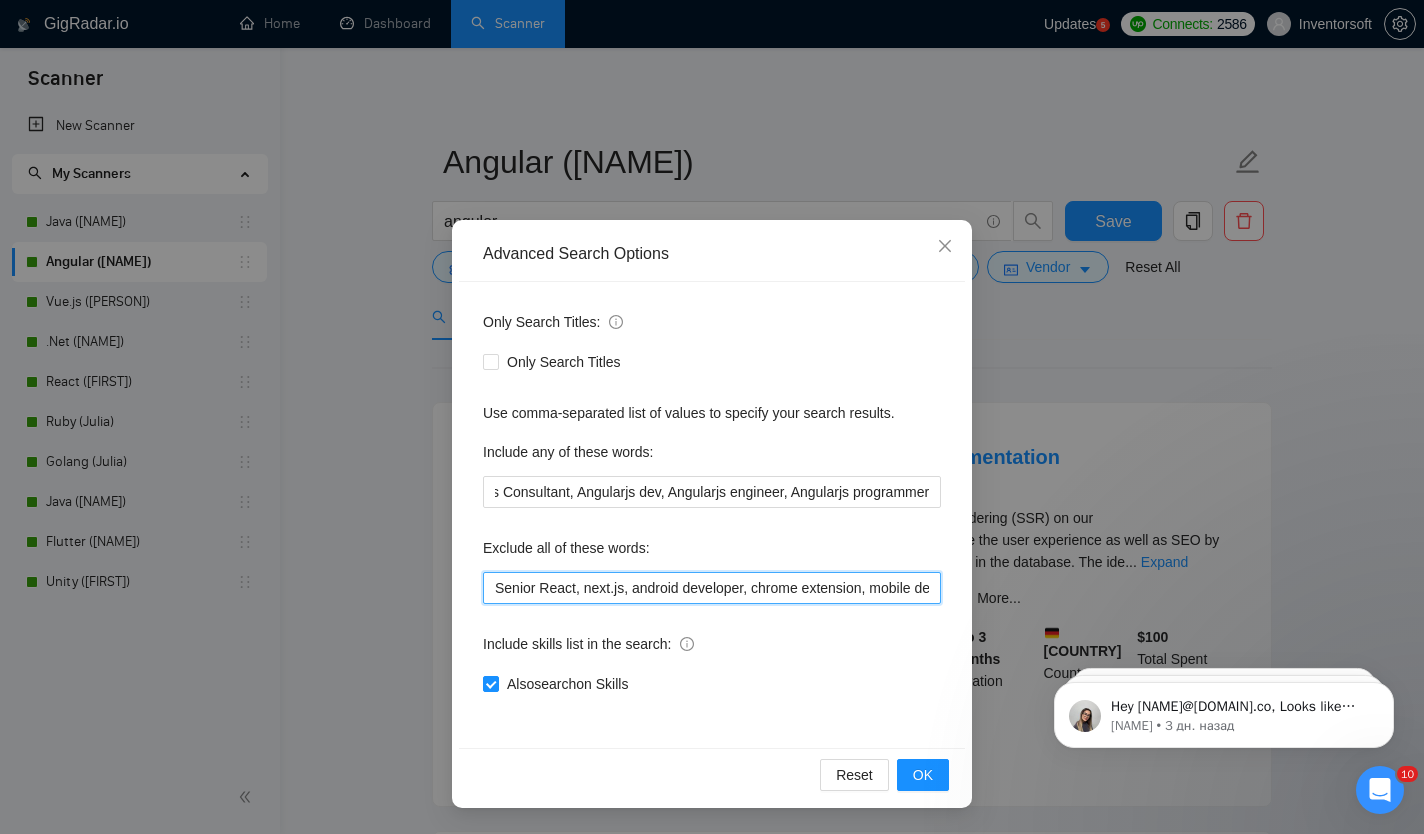 click on "Senior React, next.js, android developer, chrome extension, mobile developer, .net, php, devOps, architect, jquery, wordpress, magento, shopify, Landing page developer, nextjs, react-native, react.js, vue.js, teacher, tutor, no agencies, outlook plugin, TEST DO NOT APPLY, data entry, simple typing, convert simple, typewriter, pdf to work, documents typing, retype documents, NFT, Crypto, Blockchain, Defi, Gambling, bot development, tutor, mentoring, IBM, Plugin Developer, Sharepoint, Amplify Developer, GIS Software, Cryptocurrency, Lecturer, Ethereum, telegram, chatbot, apple tv, smart tv, android tv, java, Bolt.New, freelancers only, WooCommerce, Medusa JS, PrestaShop, Ogyton, fixed price, Supabase, Odoo, Equity Partnership, Assistance in Coding, joomla, no code, bolt.new, Chatbot, Reverse Engineer, Magento, RAGE, Craft CMS, netsuite, SuiteCRM, make.com, monday.com, EspoCRM, timefold, strapi developer, temporary support, low code, low-code, no code, no-code, tutor" at bounding box center [712, 588] 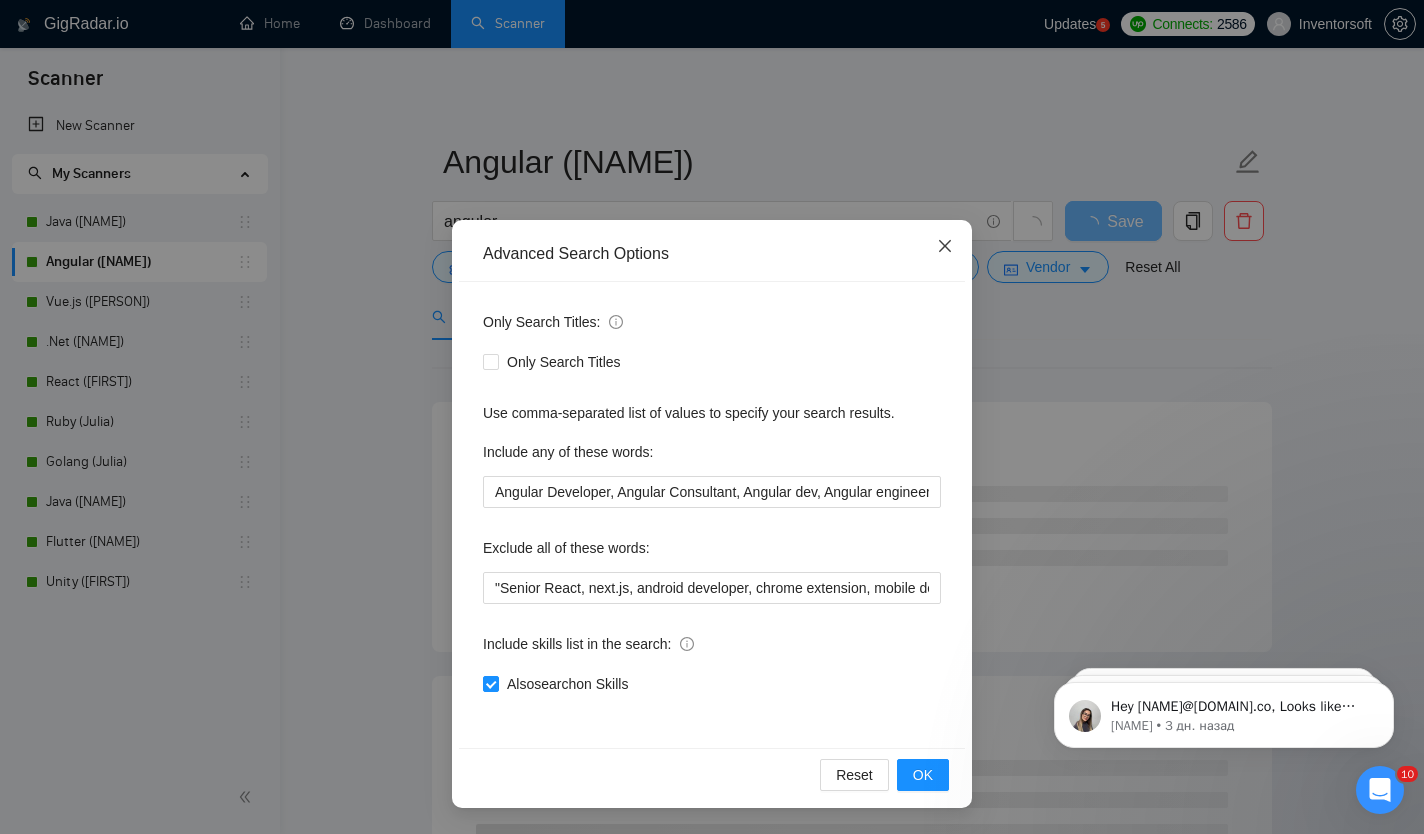 click 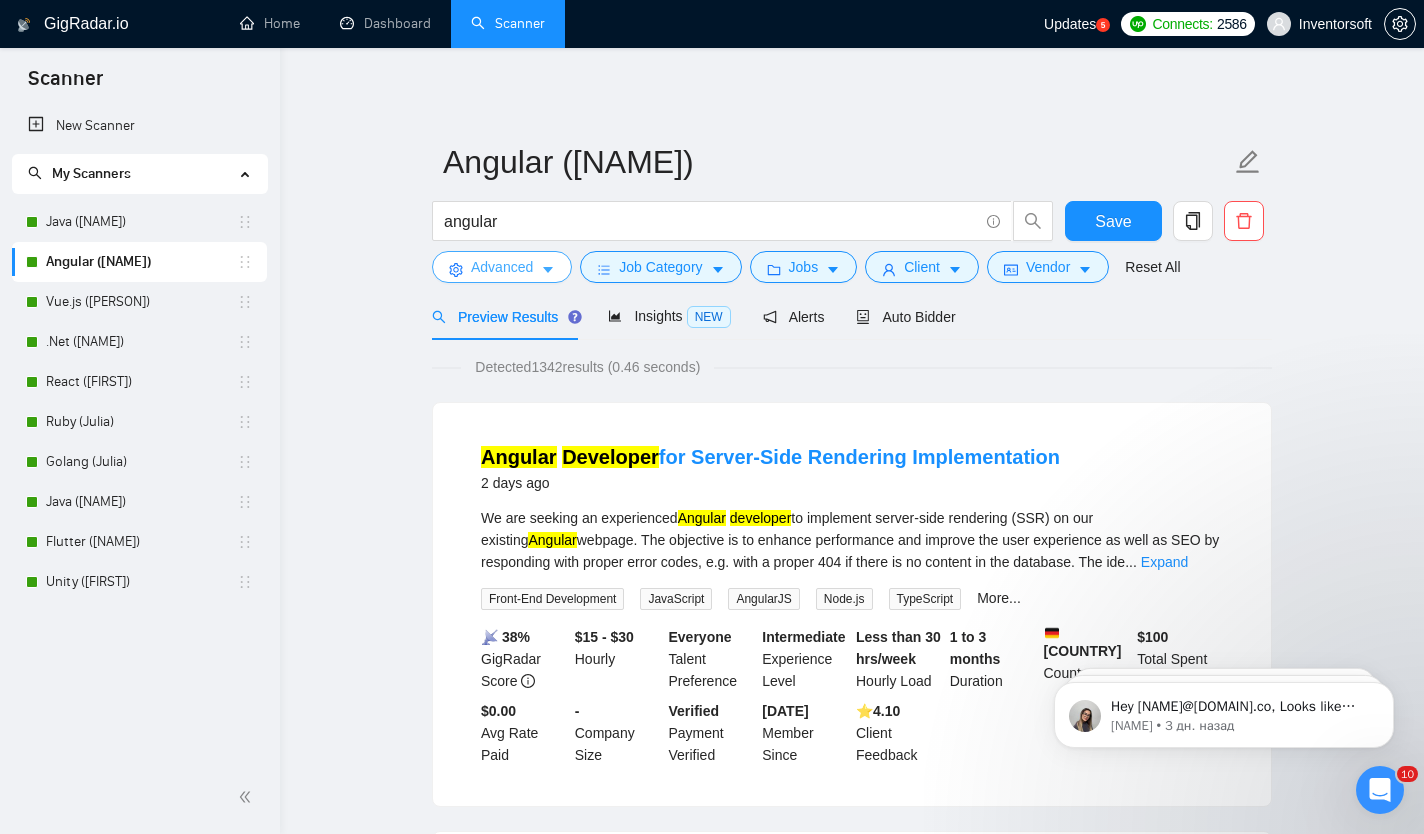 click on "Advanced" at bounding box center (502, 267) 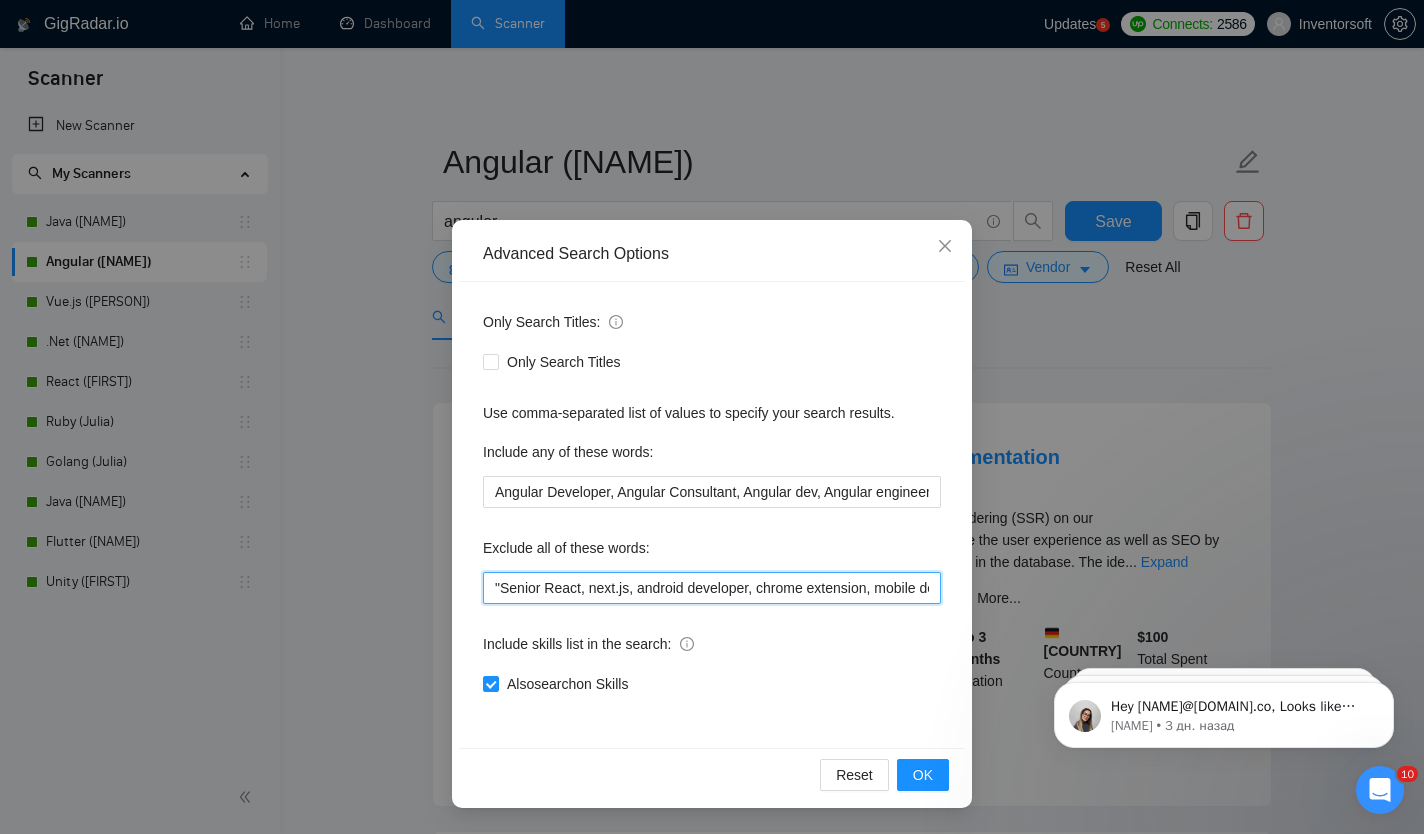 click on ""Senior React, next.js, android developer, chrome extension, mobile developer, .net, php, devOps, architect, jquery, wordpress, magento, shopify, Landing page developer, nextjs, react-native, react.js, vue.js, teacher, tutor, no agencies, outlook plugin, TEST DO NOT APPLY, data entry, simple typing, convert simple, typewriter, pdf to work, documents typing, retype documents, NFT, Crypto, Blockchain, Defi, Gambling, bot development, tutor, mentoring, IBM, Plugin Developer, Sharepoint, Amplify Developer, GIS Software, Cryptocurrency, Lecturer, Ethereum, telegram, chatbot, apple tv, smart tv, android tv, java, Bolt.New, freelancers only, WooCommerce, Medusa JS, PrestaShop, Ogyton, fixed price, Supabase, Odoo, Equity Partnership, Assistance in Coding, joomla, no code, bolt.new, Chatbot, Reverse Engineer, Magento, RAGE, Craft CMS, netsuite, SuiteCRM, make.com, monday.com, EspoCRM, timefold, strapi developer, temporary support, low code, low-code, no code, no-code, tutor" at bounding box center (712, 588) 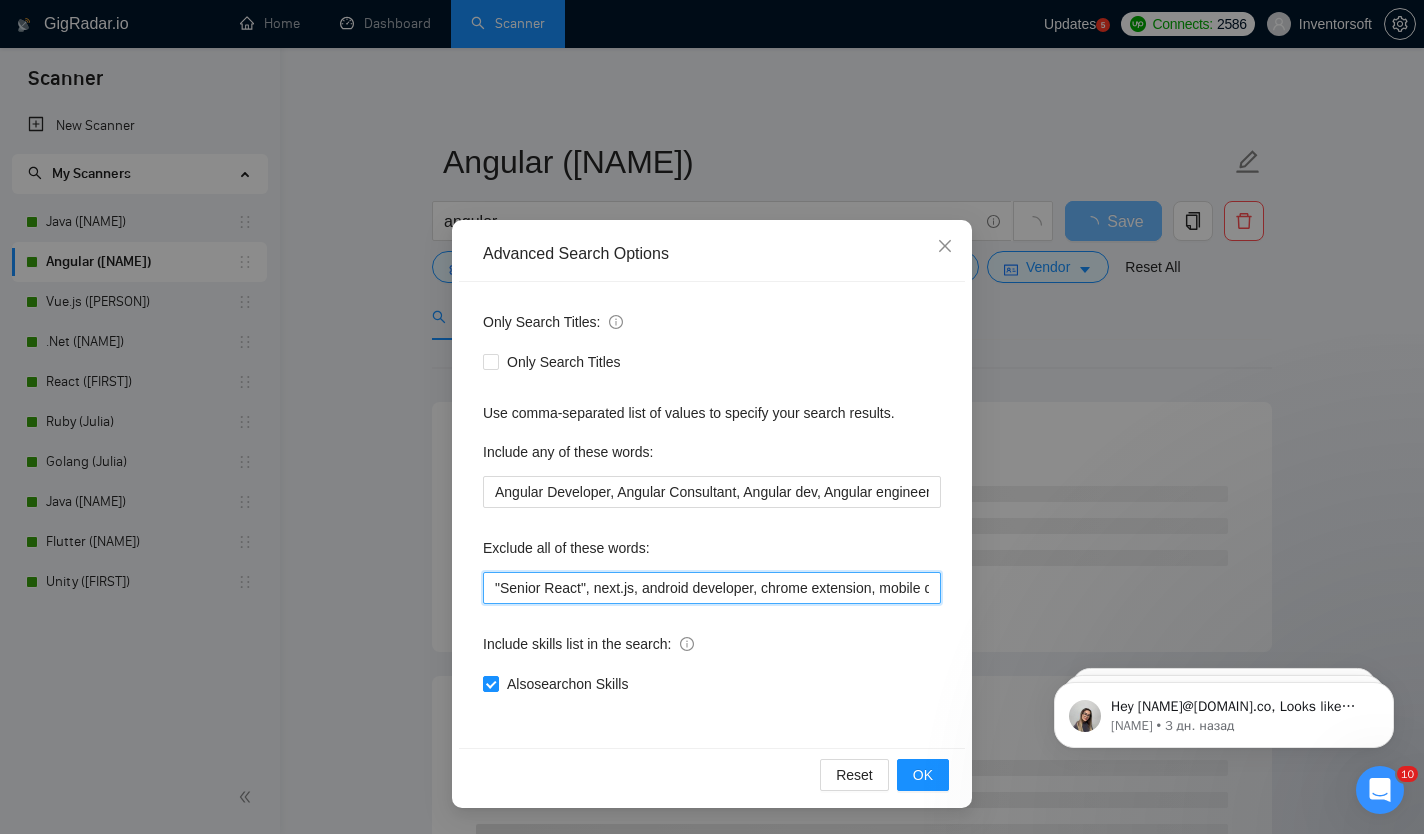 click on ""Senior React", next.js, android developer, chrome extension, mobile developer, .net, php, devOps, architect, jquery, wordpress, magento, shopify, Landing page developer, nextjs, react-native, react.js, vue.js, teacher, tutor, no agencies, outlook plugin, TEST DO NOT APPLY, data entry, simple typing, convert simple, typewriter, pdf to work, documents typing, retype documents, NFT, Crypto, Blockchain, Defi, Gambling, bot development, tutor, mentoring, IBM, Plugin Developer, Sharepoint, Amplify Developer, GIS Software, Cryptocurrency, Lecturer, Ethereum, telegram, chatbot, apple tv, smart tv, android tv, java, Bolt.New, freelancers only, WooCommerce, Medusa JS, PrestaShop, Ogyton, fixed price, Supabase, Odoo, Equity Partnership, Assistance in Coding, joomla, no code, bolt.new, Chatbot, Reverse Engineer, Magento, RAGE, Craft CMS, netsuite, SuiteCRM, make.com, monday.com, EspoCRM, timefold, strapi developer, temporary support, low code, low-code, no code, no-code, tutor" at bounding box center [712, 588] 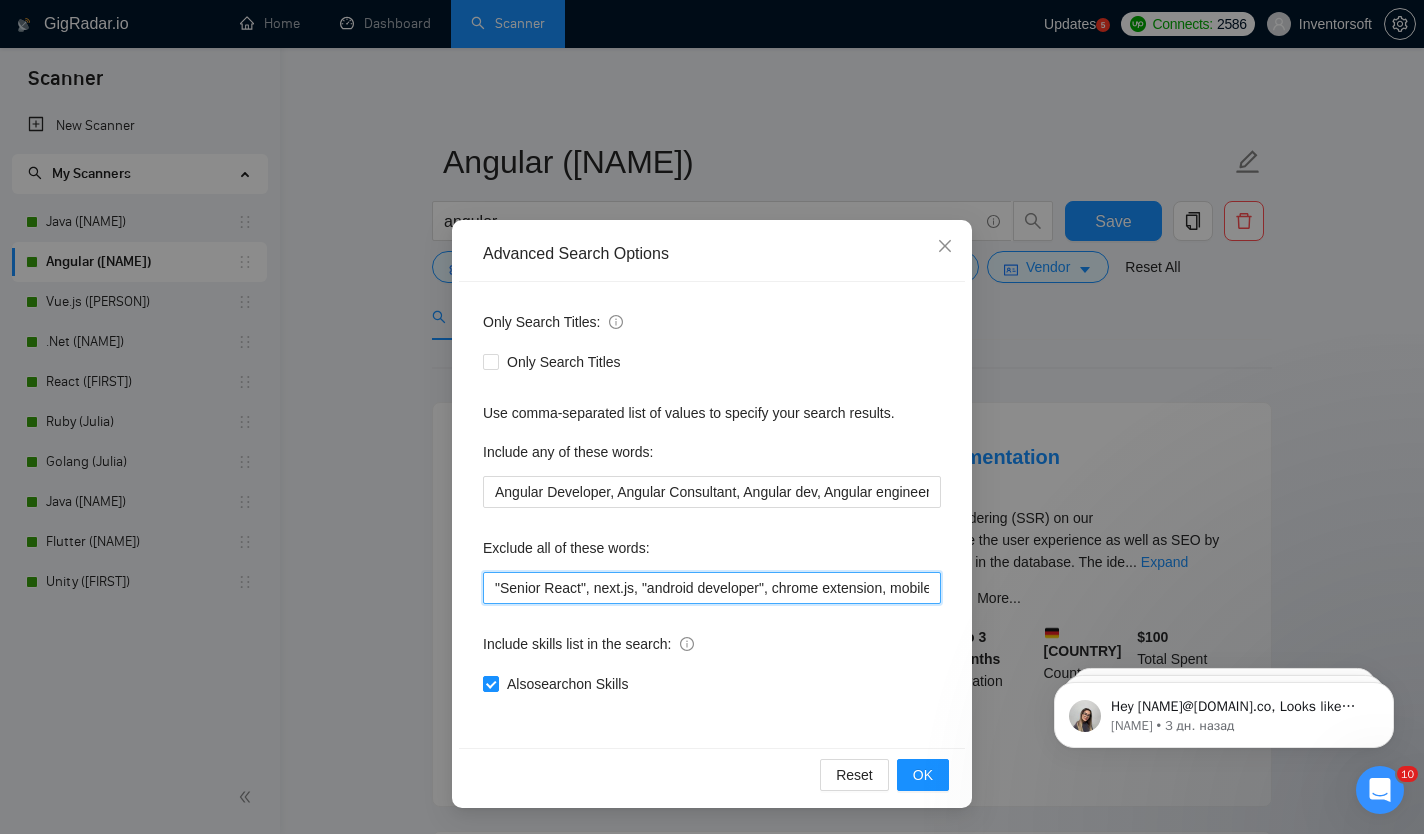 paste on ""chrome extension", "mobile developer", .net, php, devOps, architect, jquery, wordpress, magento, shopify, "Landing page developer", nextjs, react-native, react.js, vue.js, teacher, tutor, "no agencies", "outlook plugin", "TEST DO NOT APPLY", "data entry", "simple typing", "convert simple", typewriter, "pdf to work", "documents typing", "retype documents", NFT, Crypto, Blockchain, Defi, Gambling, "bot development", tutor, mentoring, IBM, "Plugin Developer", Sharepoint, "Amplify Developer", "GIS Software", Cryptocurrency, Lecturer, Ethereum, telegram, chatbot, apple tv, smart tv, android tv, java, Bolt.New, freelancers only, WooCommerce, Medusa JS, PrestaShop, Ogyton, fixed price, Supabase, Odoo, Equity Partnership, "Assistance in Coding", joomla, "no code", bolt.new, Chatbot, "Reverse Engineer", Magento, RAGE, "Craft CMS", netsuite, SuiteCRM, make.com, monday.com, EspoCRM, timefold, "strapi developer", "temporary support", "low code", low-code, "no code"" 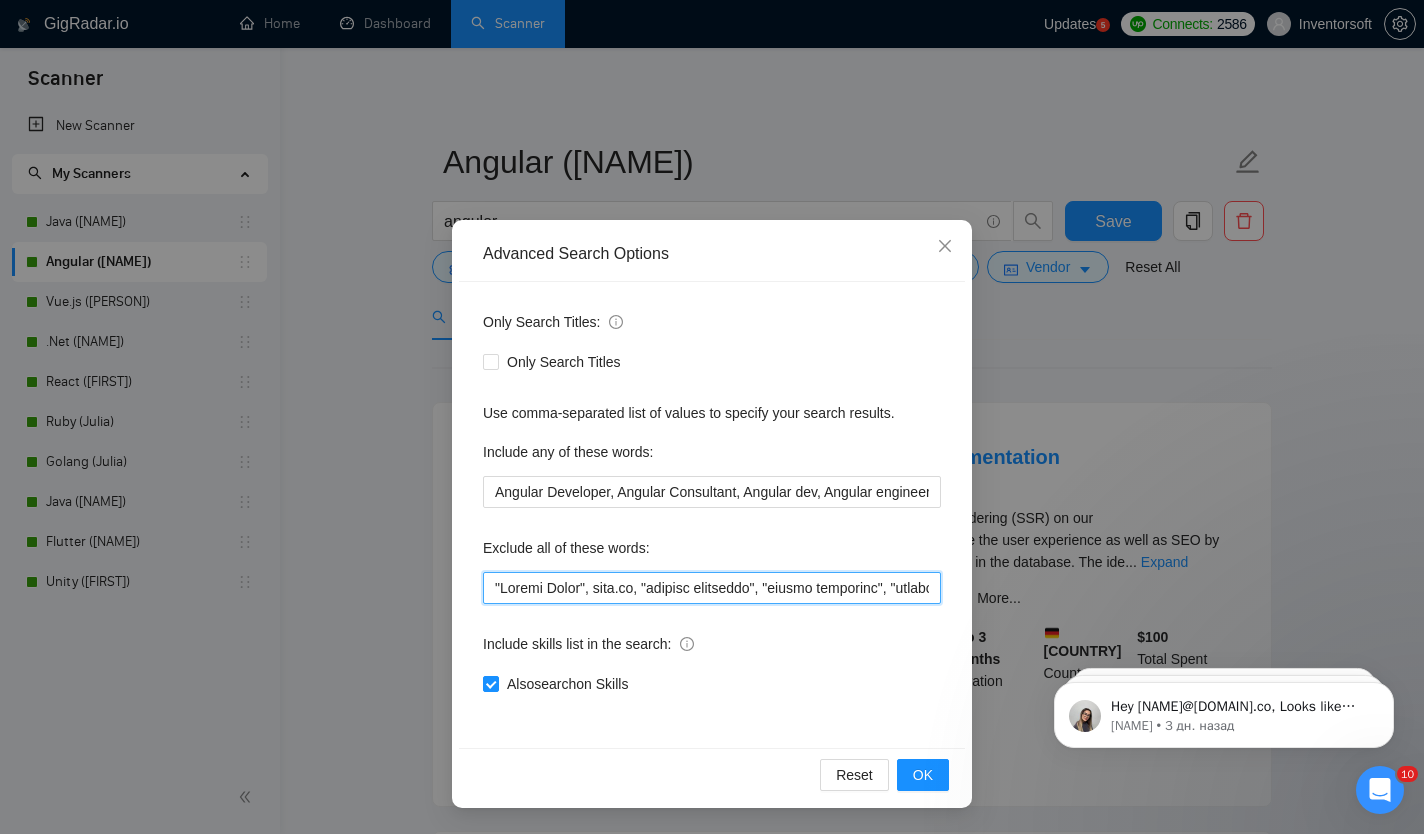 scroll, scrollTop: 0, scrollLeft: 6268, axis: horizontal 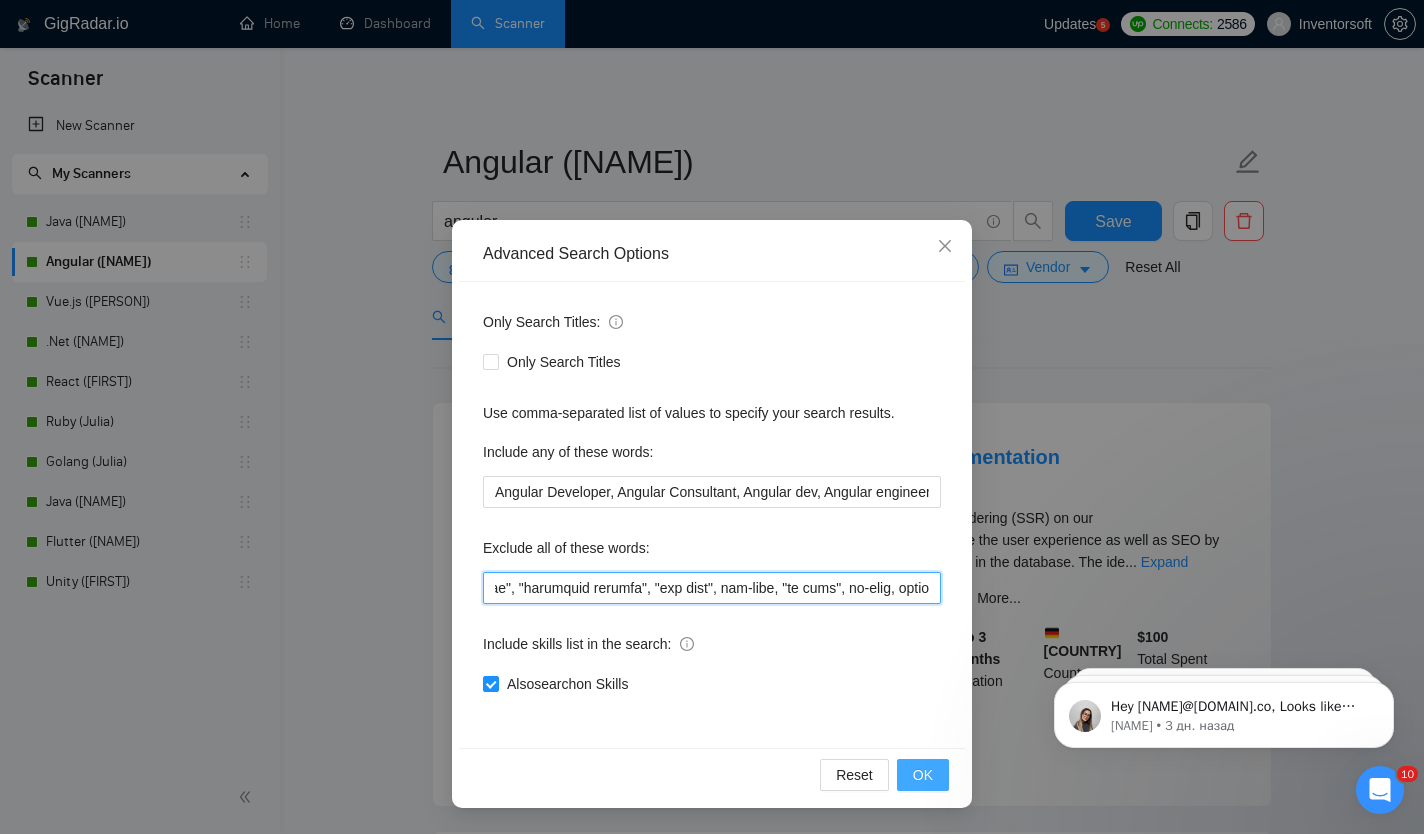 type on ""Senior React", next.js, "android developer", "chrome extension", "mobile developer", .net, php, devOps, architect, jquery, wordpress, magento, shopify, "Landing page developer", nextjs, react-native, react.js, vue.js, teacher, tutor, "no agencies", "outlook plugin", "TEST DO NOT APPLY", "data entry", "simple typing", "convert simple", typewriter, "pdf to work", "documents typing", "retype documents", NFT, Crypto, Blockchain, Defi, Gambling, "bot development", tutor, mentoring, IBM, "Plugin Developer", Sharepoint, "Amplify Developer", "GIS Software", Cryptocurrency, Lecturer, Ethereum, telegram, chatbot, apple tv, smart tv, android tv, java, Bolt.New, freelancers only, WooCommerce, Medusa JS, PrestaShop, Ogyton, fixed price, Supabase, Odoo, Equity Partnership, "Assistance in Coding", joomla, "no code", bolt.new, Chatbot, "Reverse Engineer", Magento, RAGE, "Craft CMS", netsuite, SuiteCRM, make.com, monday.com, EspoCRM, timefold, "strapi developer", "temporary support", "low code", low-code, "no code", no-co..." 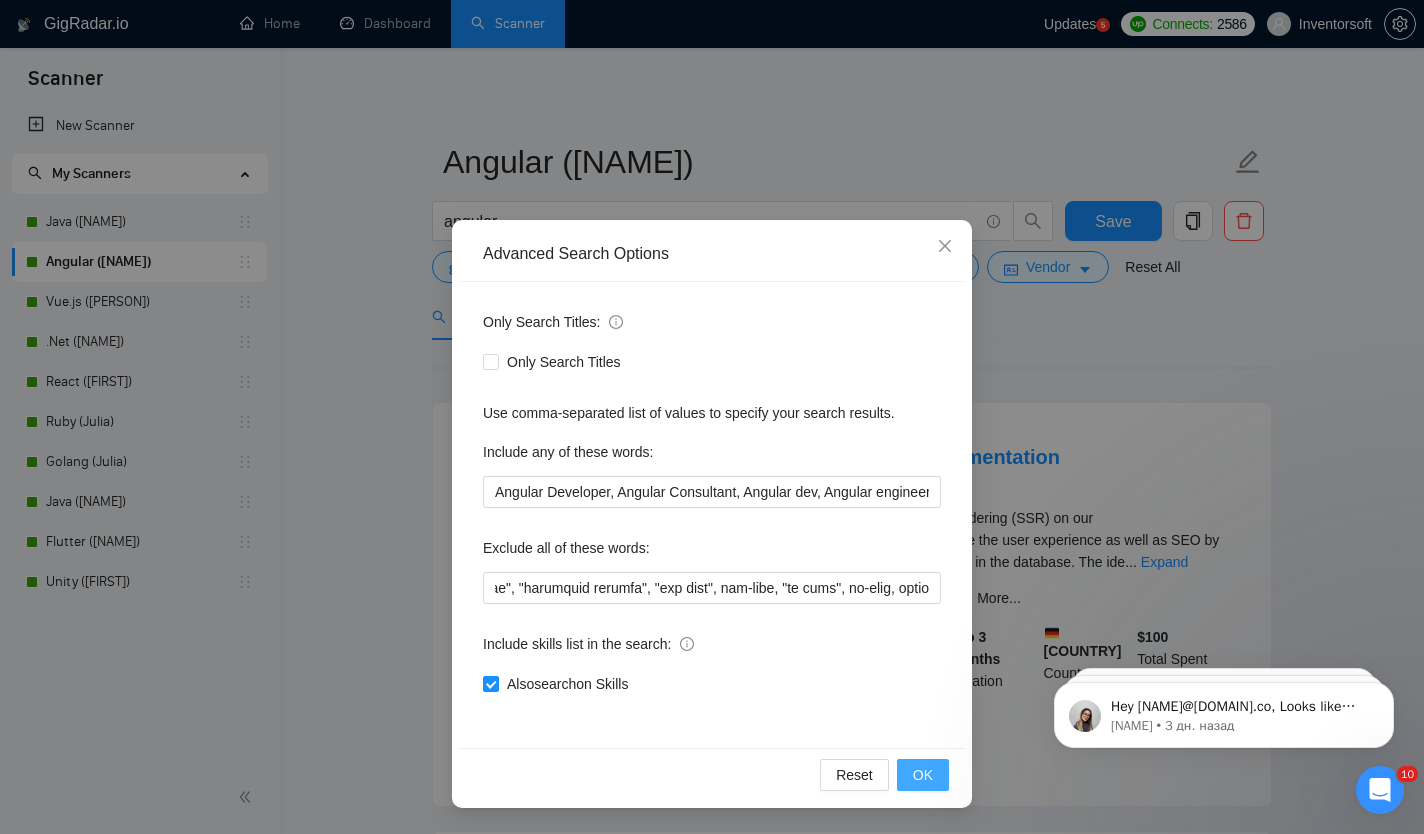 scroll, scrollTop: 0, scrollLeft: 0, axis: both 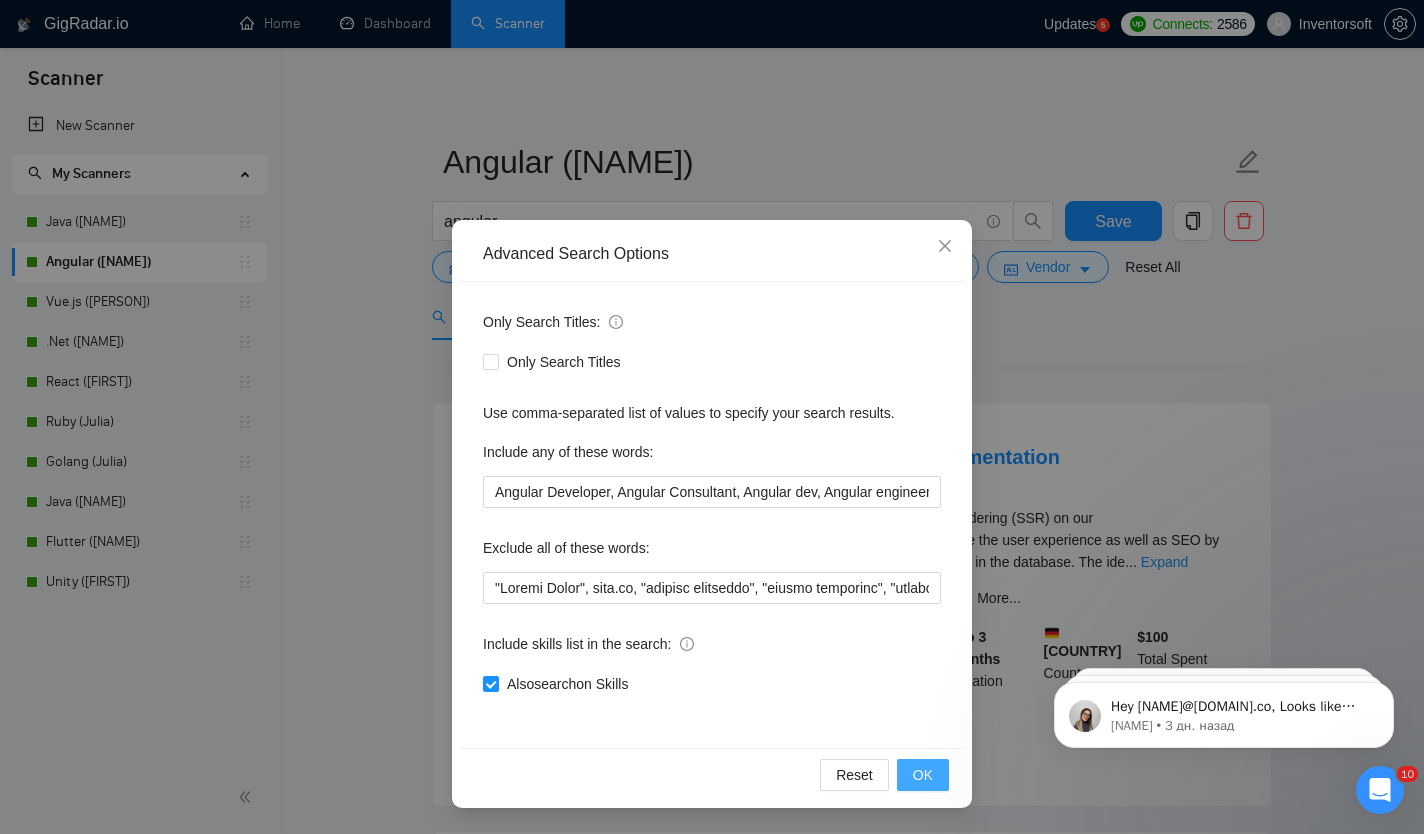 click on "OK" at bounding box center (923, 775) 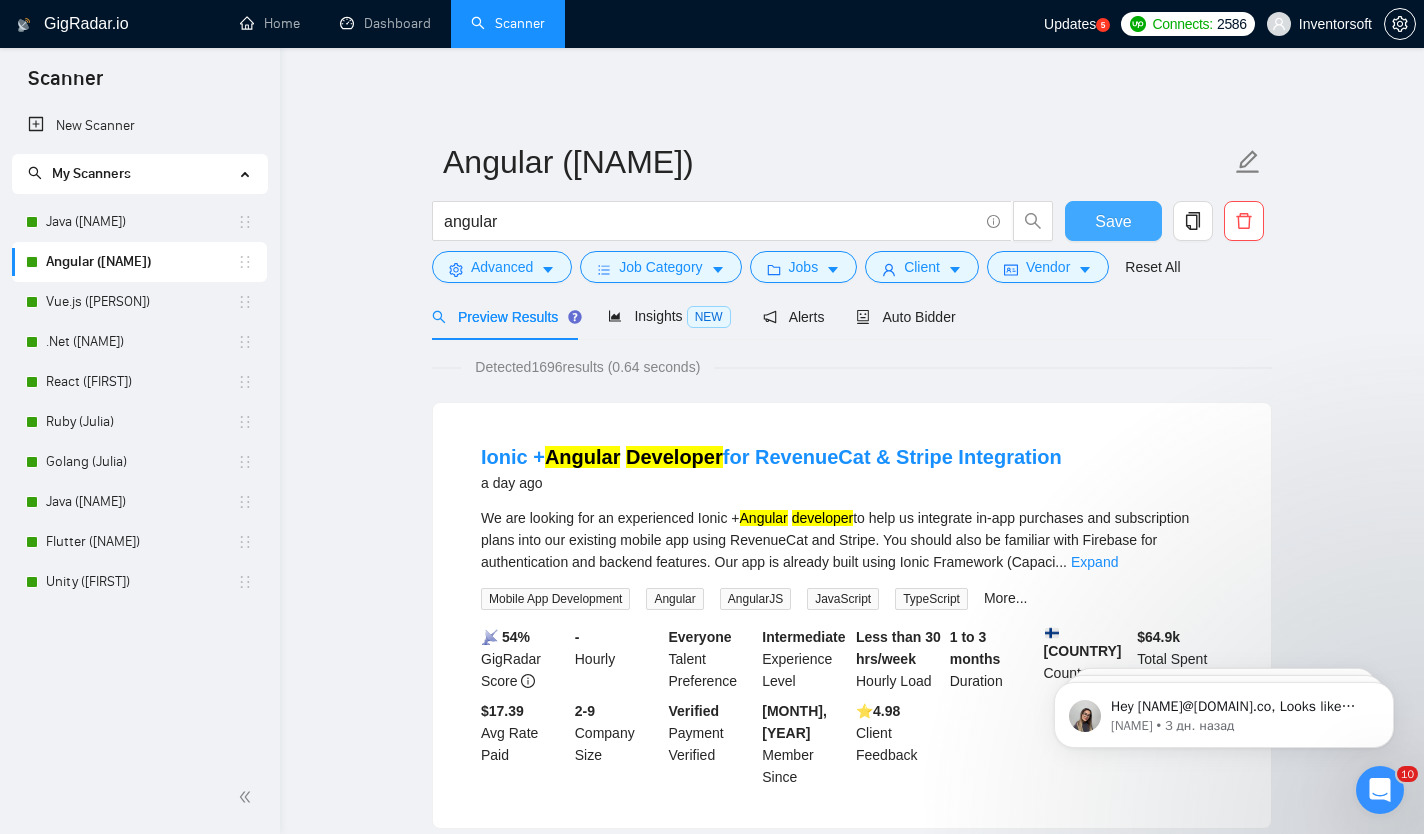 click on "Save" at bounding box center (1113, 221) 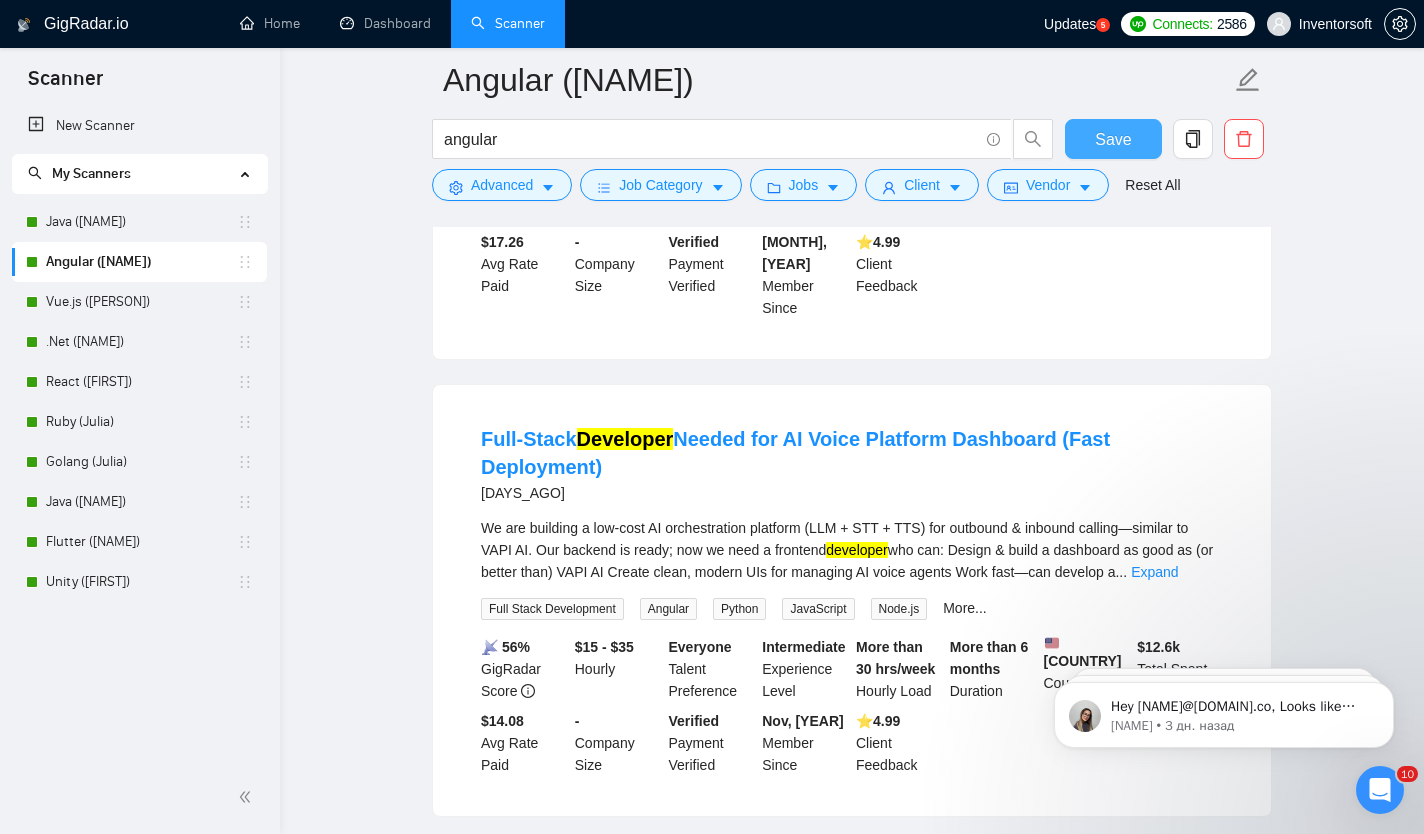 scroll, scrollTop: 1824, scrollLeft: 0, axis: vertical 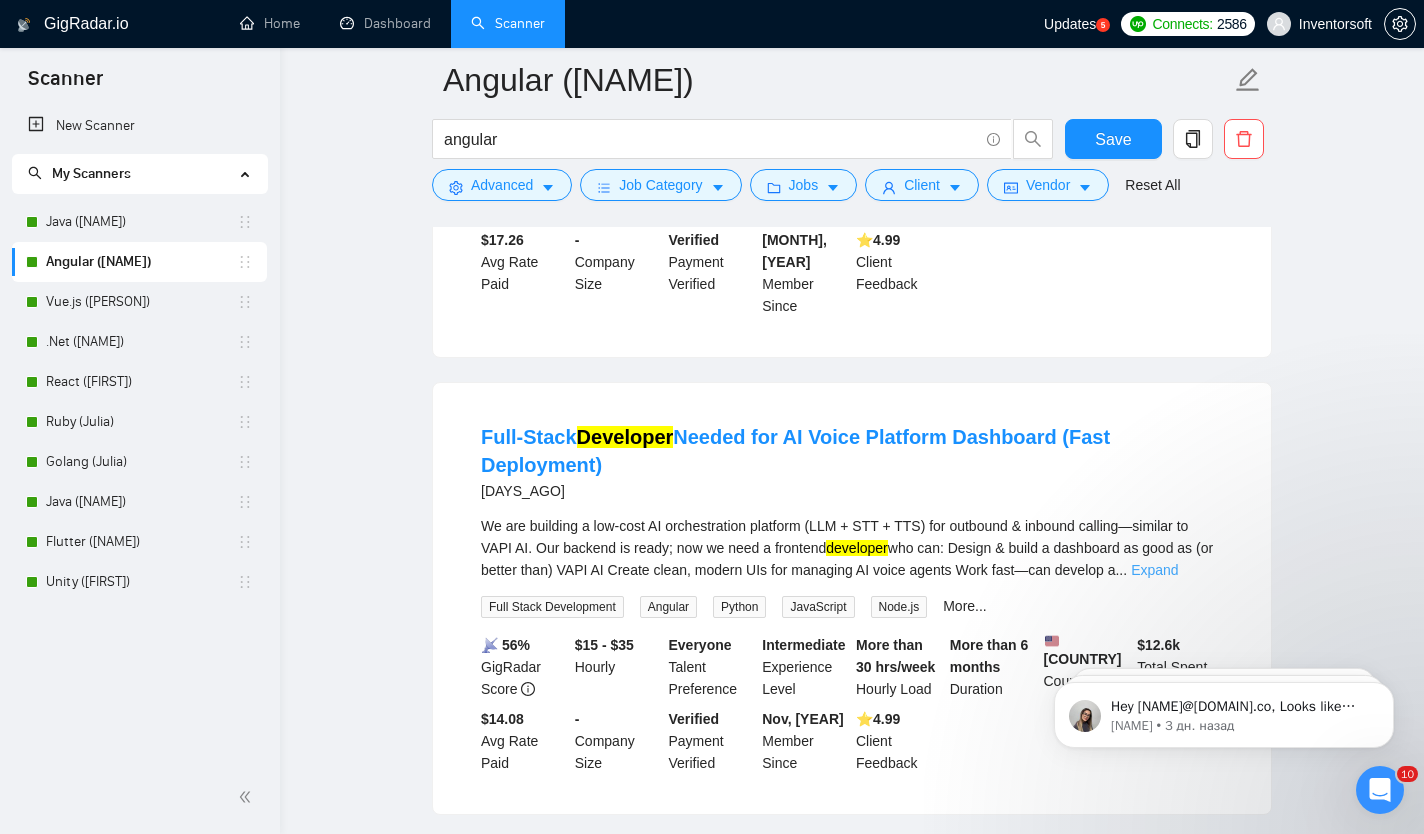 click on "Expand" at bounding box center [1154, 570] 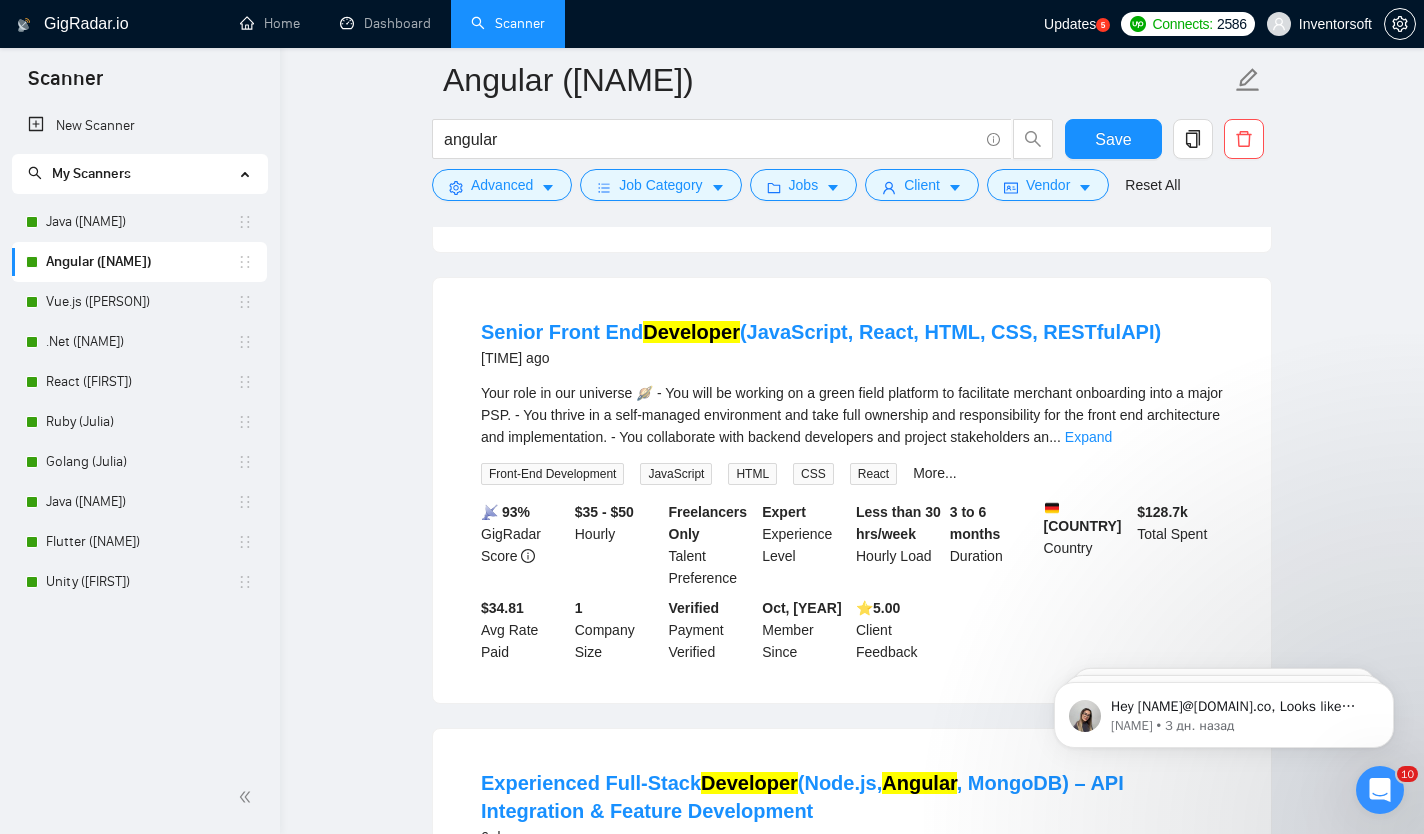 scroll, scrollTop: 2894, scrollLeft: 0, axis: vertical 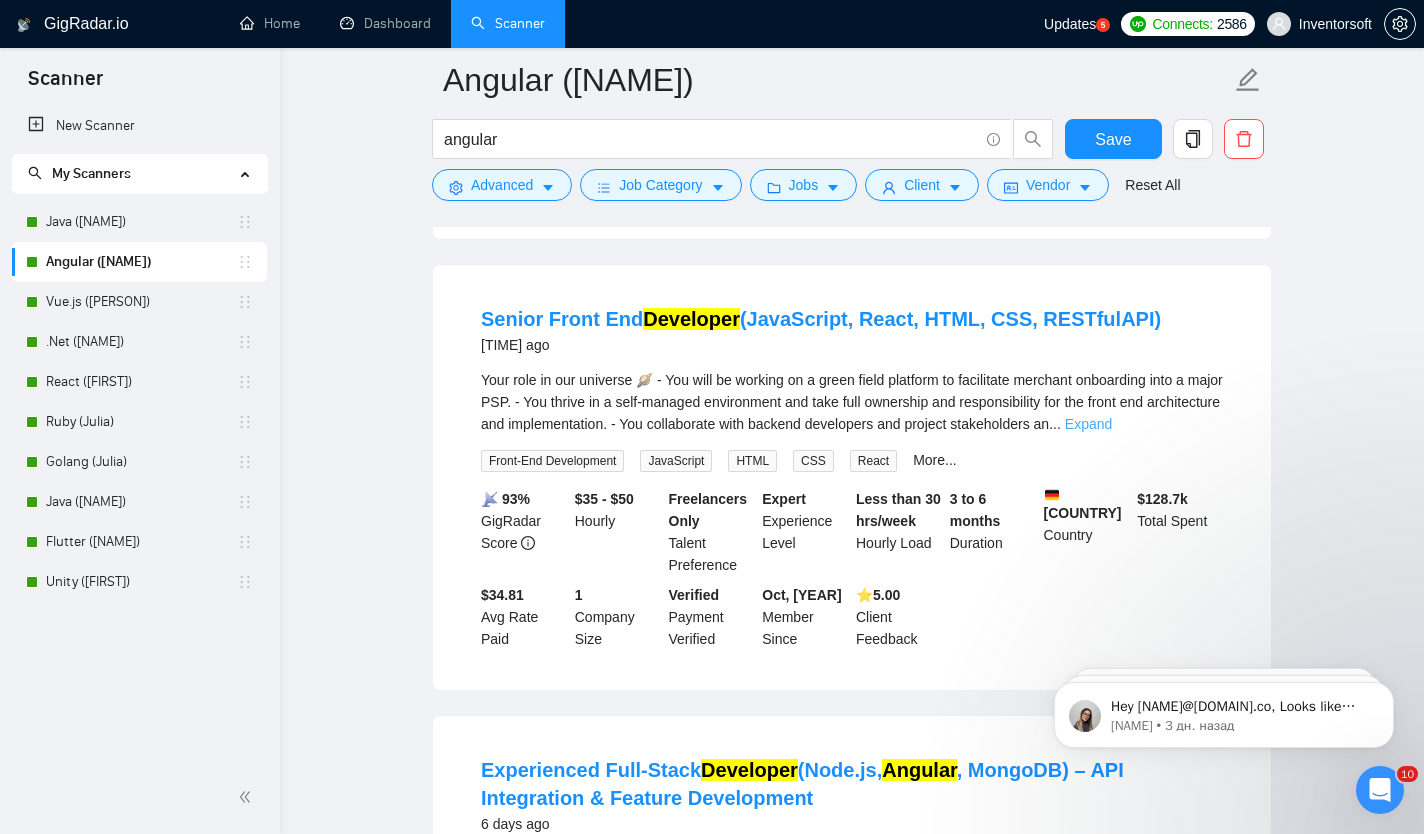 click on "Expand" at bounding box center [1088, 424] 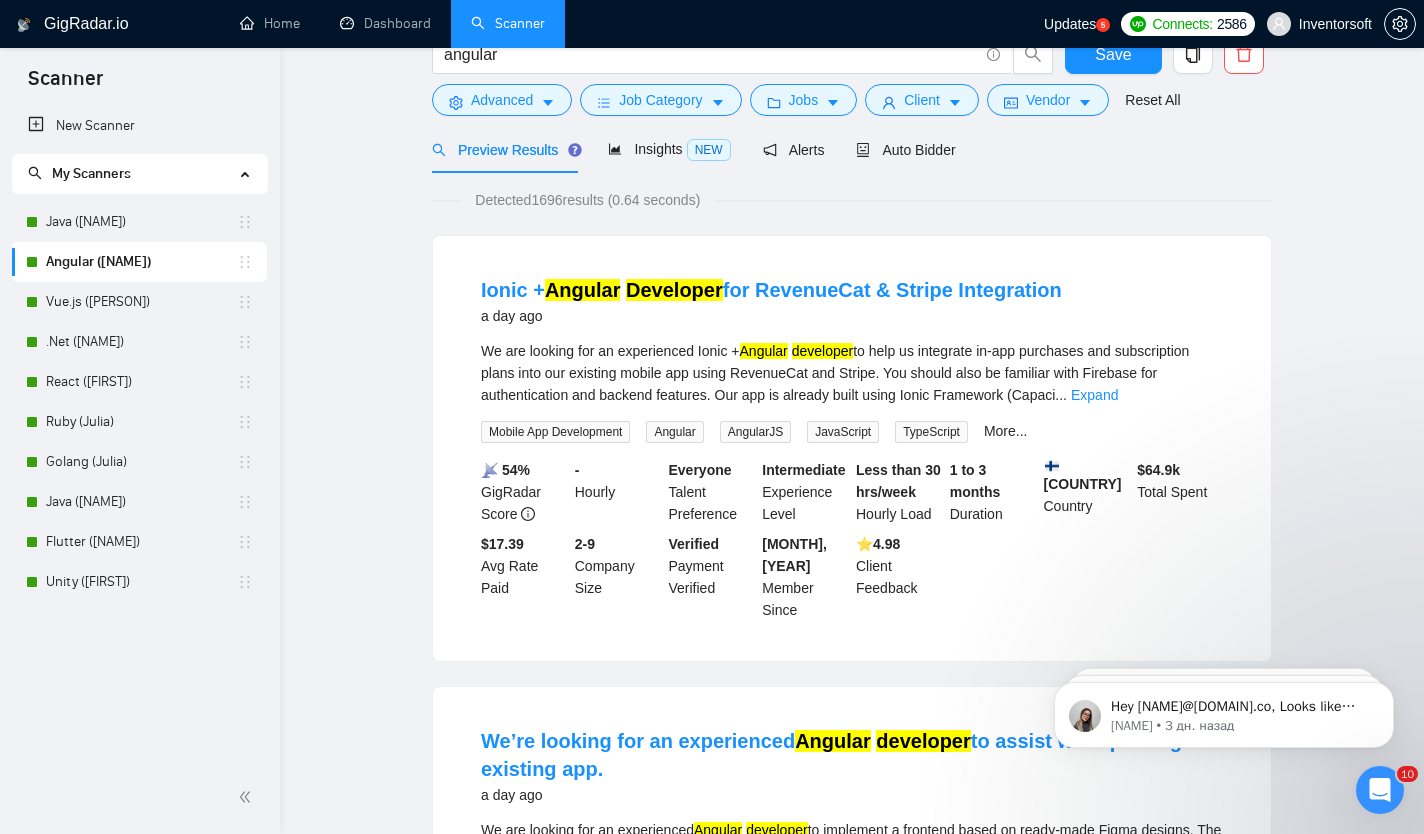 scroll, scrollTop: 0, scrollLeft: 0, axis: both 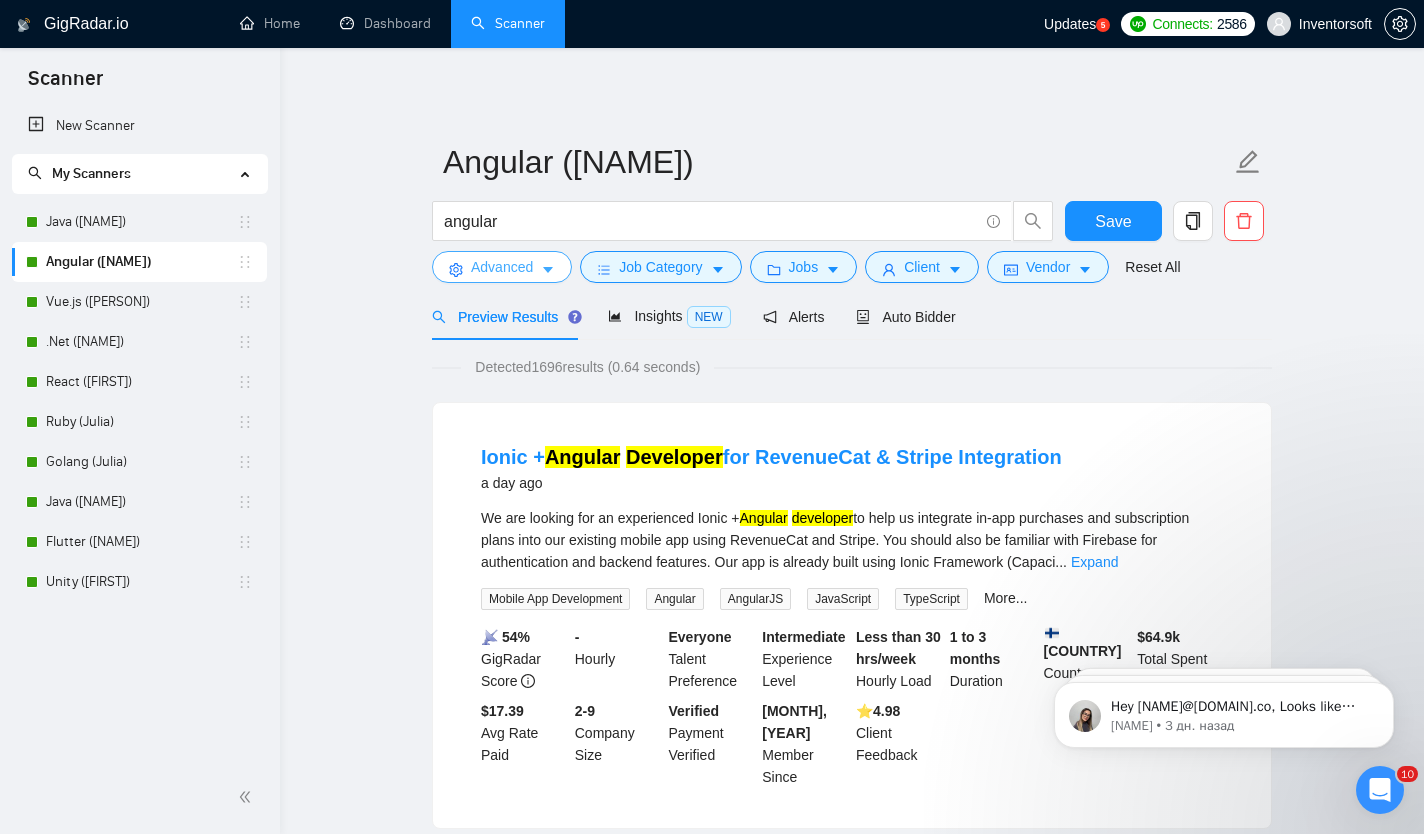 click on "Advanced" at bounding box center [502, 267] 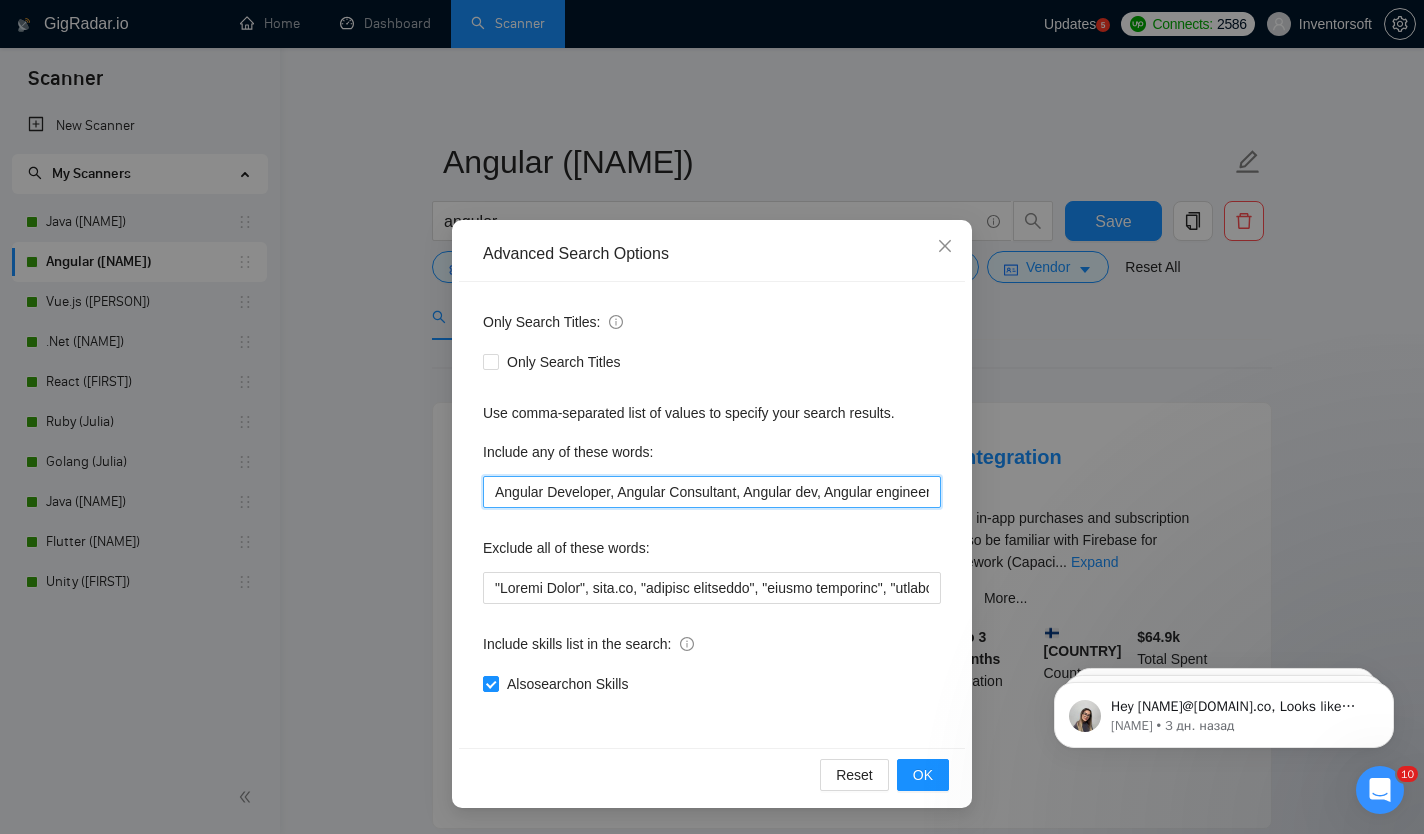 click on "Angular Developer, Angular Consultant, Angular dev, Angular engineer, Angular programmer, Angular.js developer, Angular.js Consultant, Angular.js dev, Angular.js engineer, Angular.js programmer, Angularjs developer, Angularjs Consultant, Angularjs dev, Angularjs engineer, Angularjs programmer" at bounding box center [712, 492] 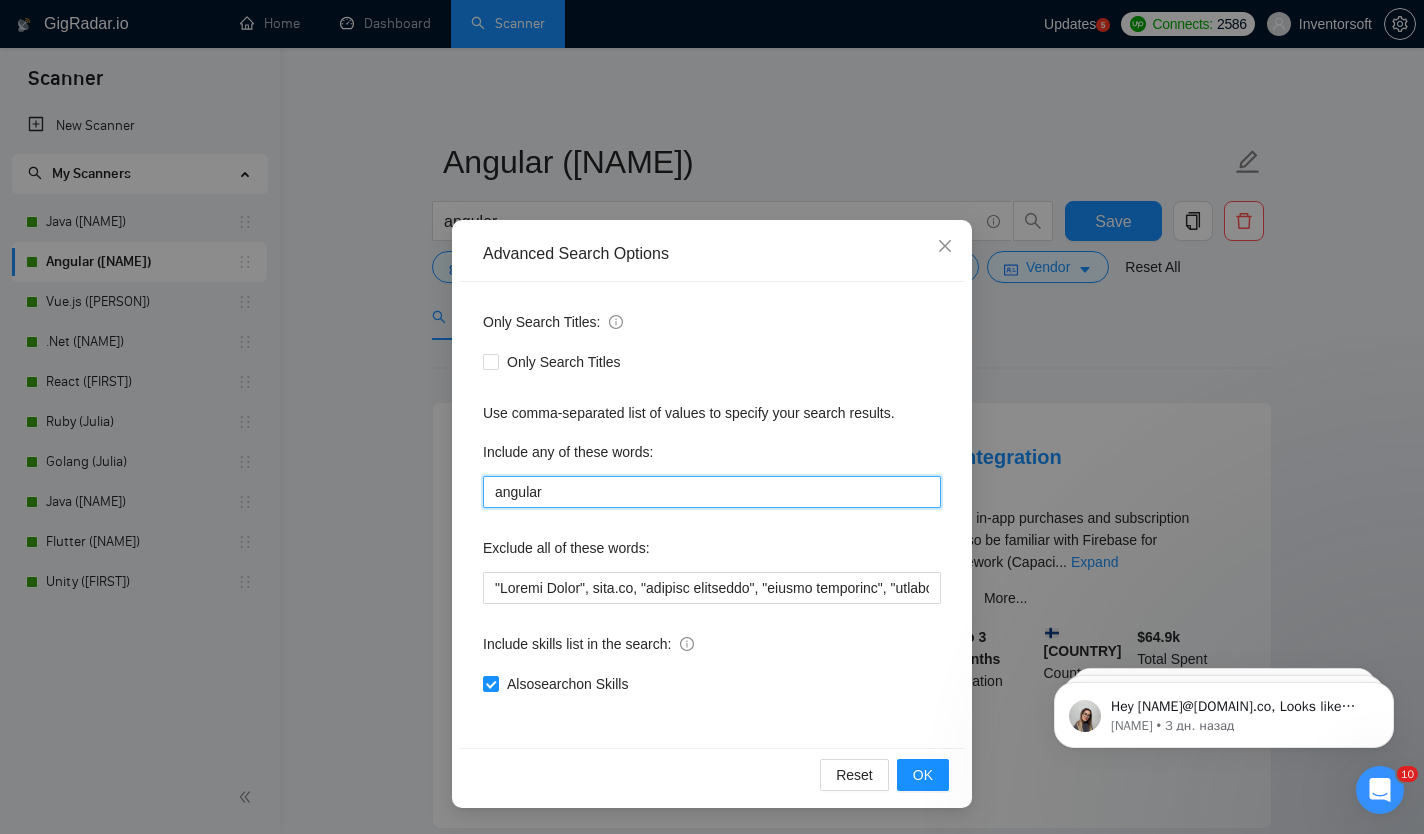 type on "angular" 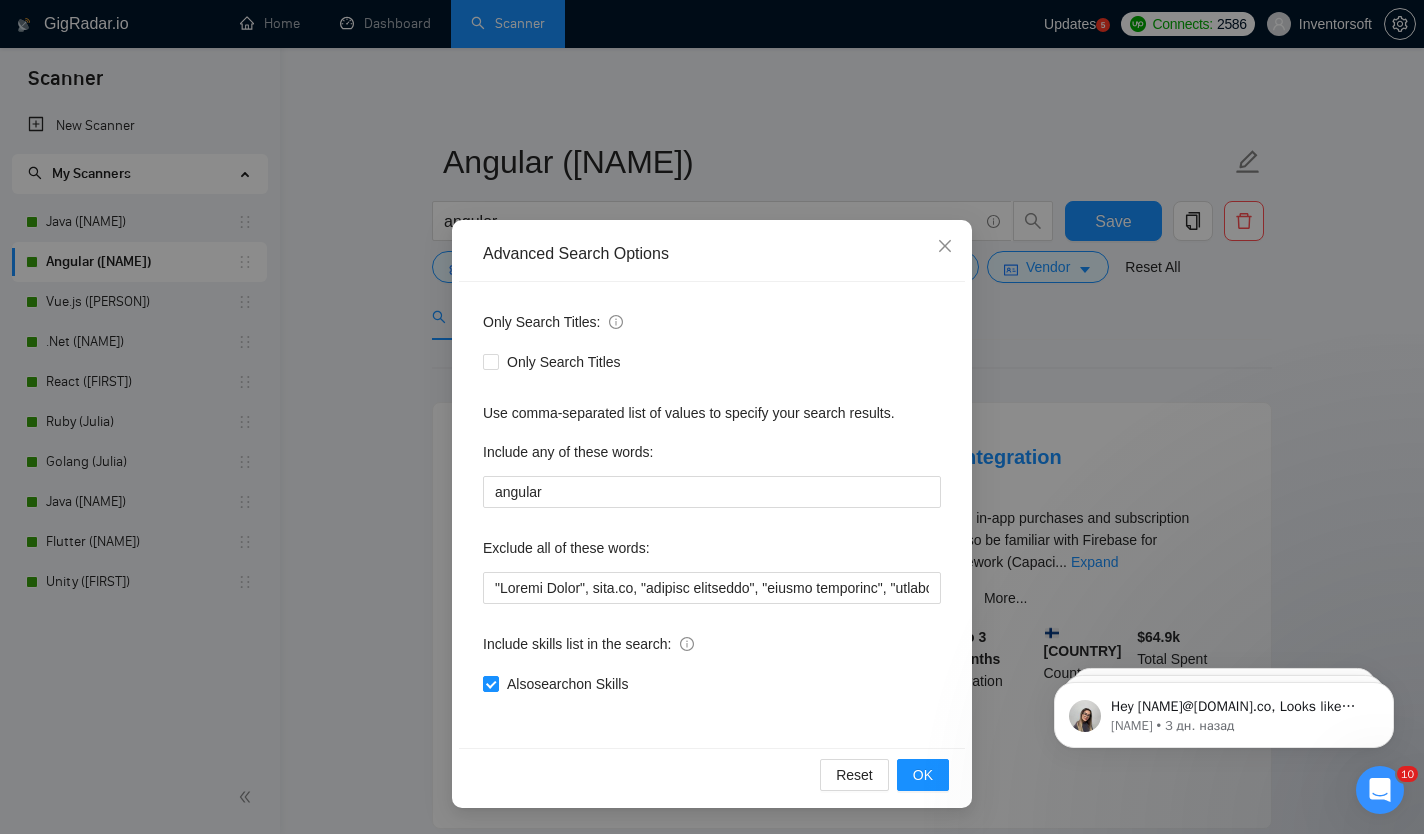 click on "Reset OK" at bounding box center (712, 774) 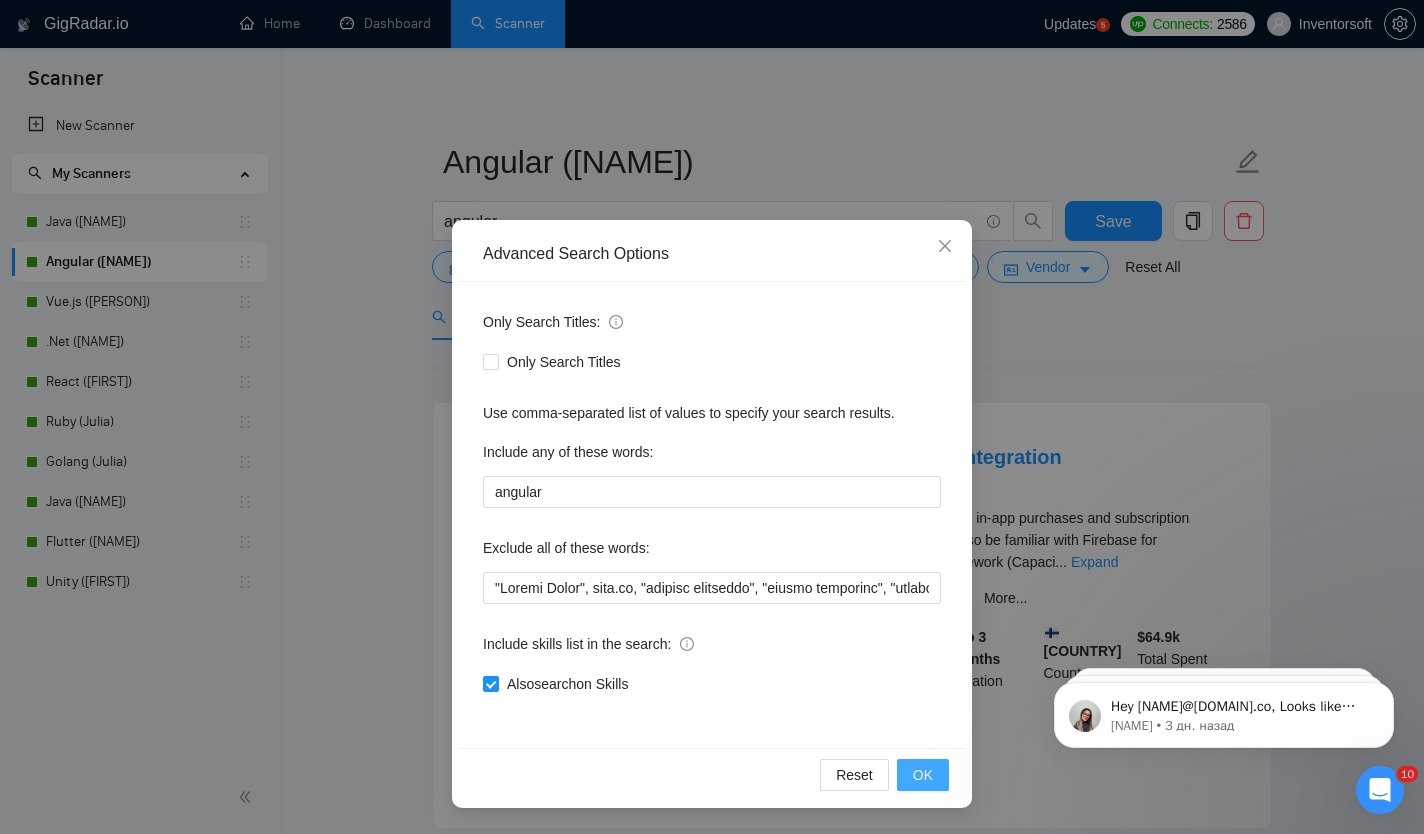 click on "OK" at bounding box center [923, 775] 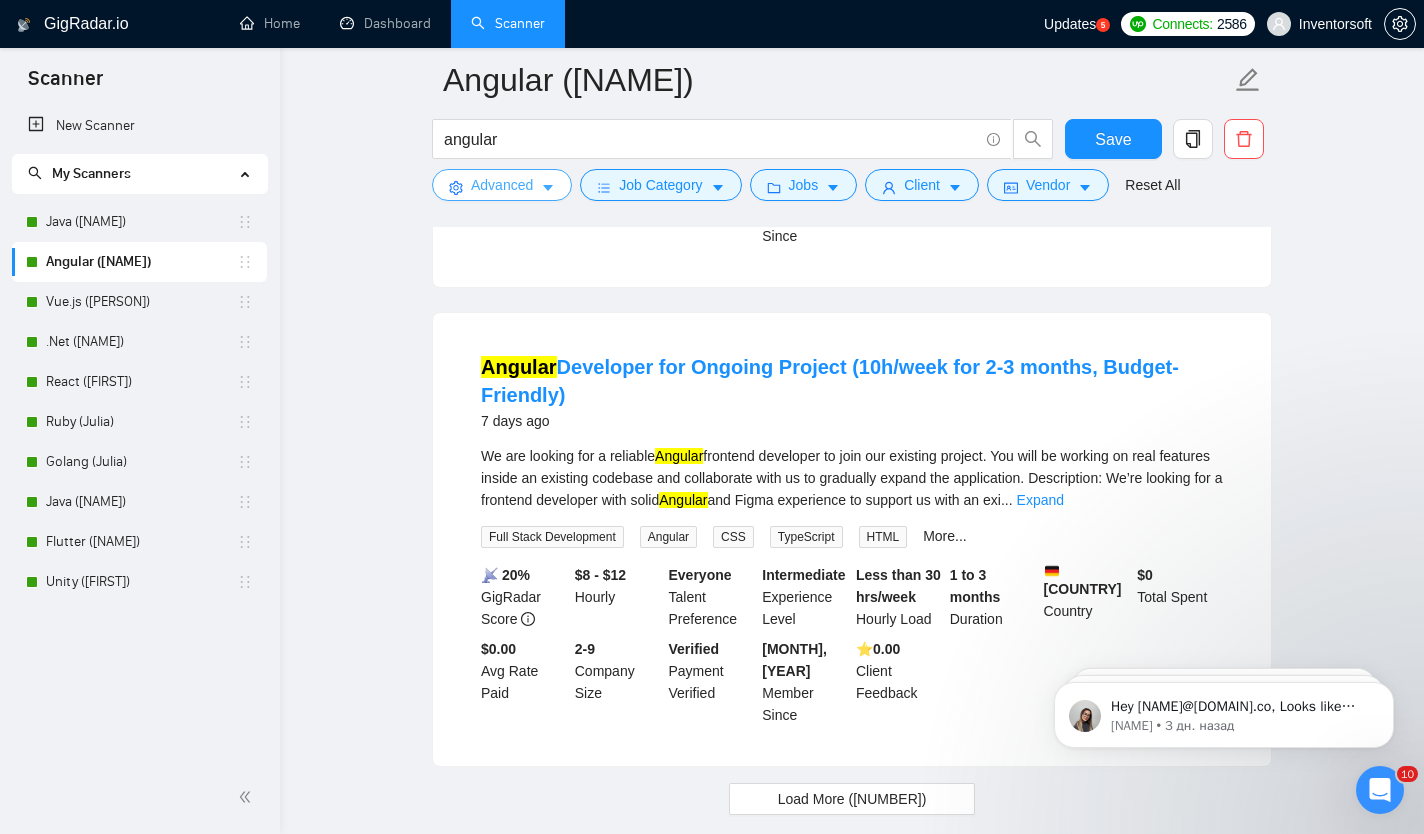 scroll, scrollTop: 4203, scrollLeft: 0, axis: vertical 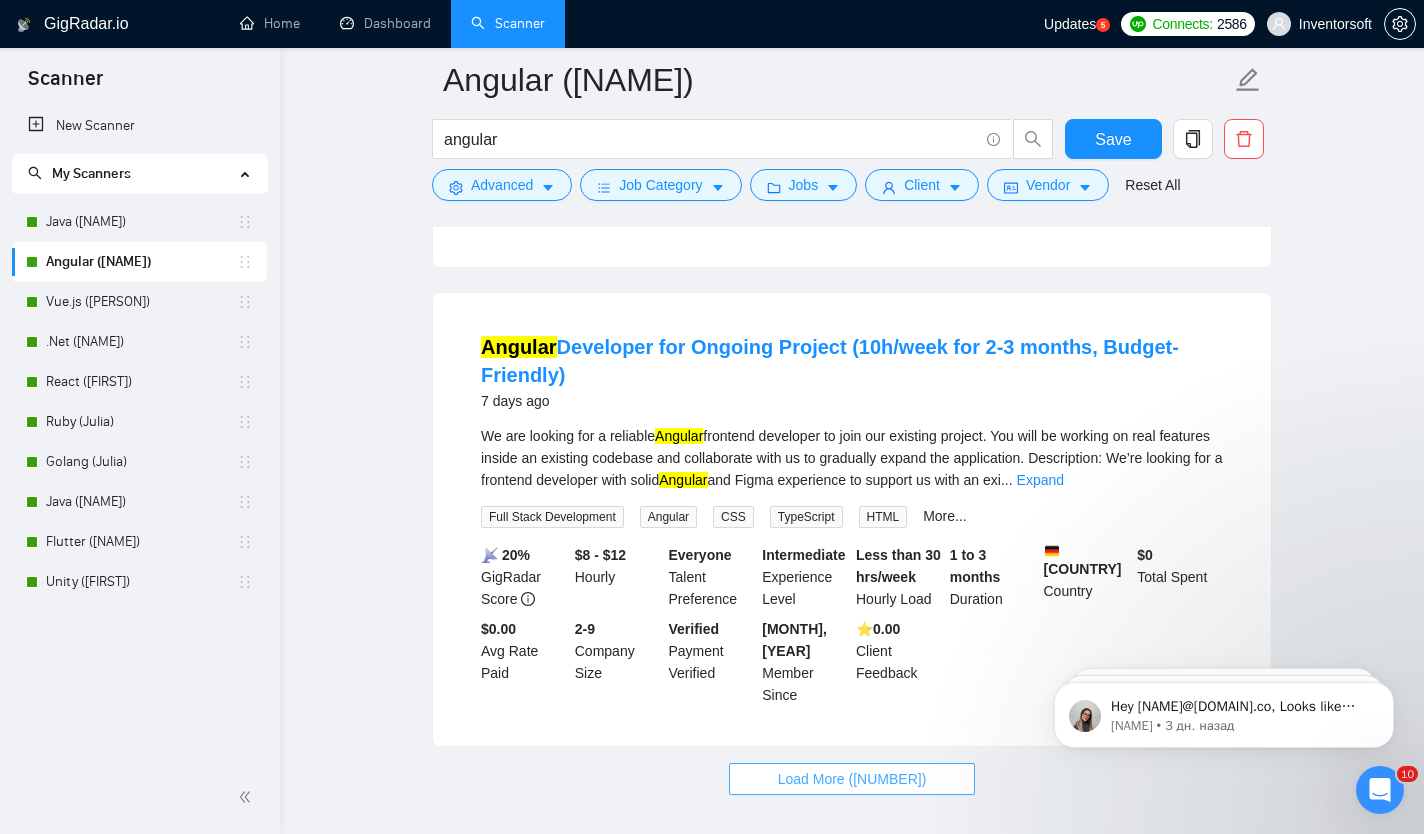 click on "Load More ([NUMBER])" at bounding box center (852, 779) 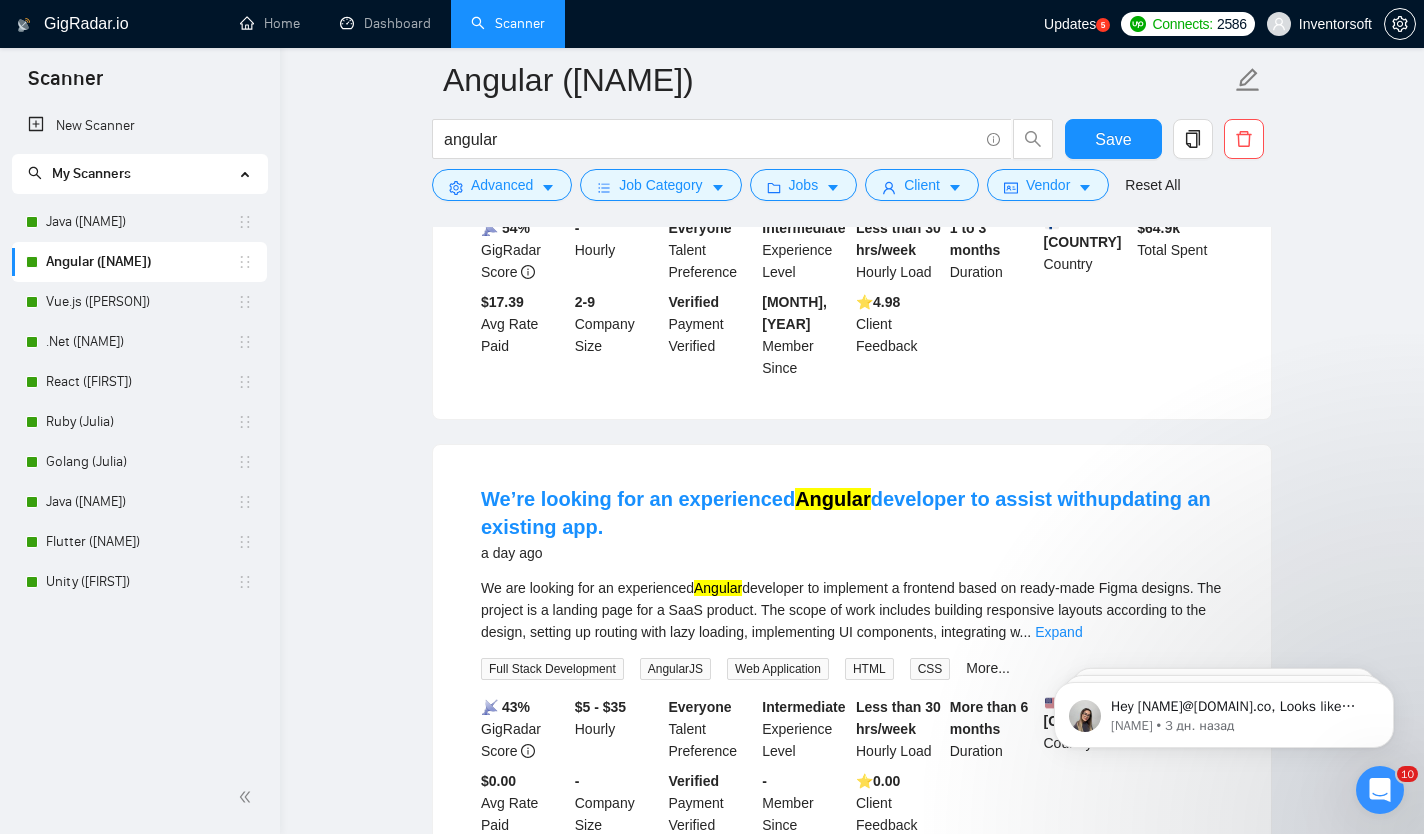 scroll, scrollTop: 0, scrollLeft: 0, axis: both 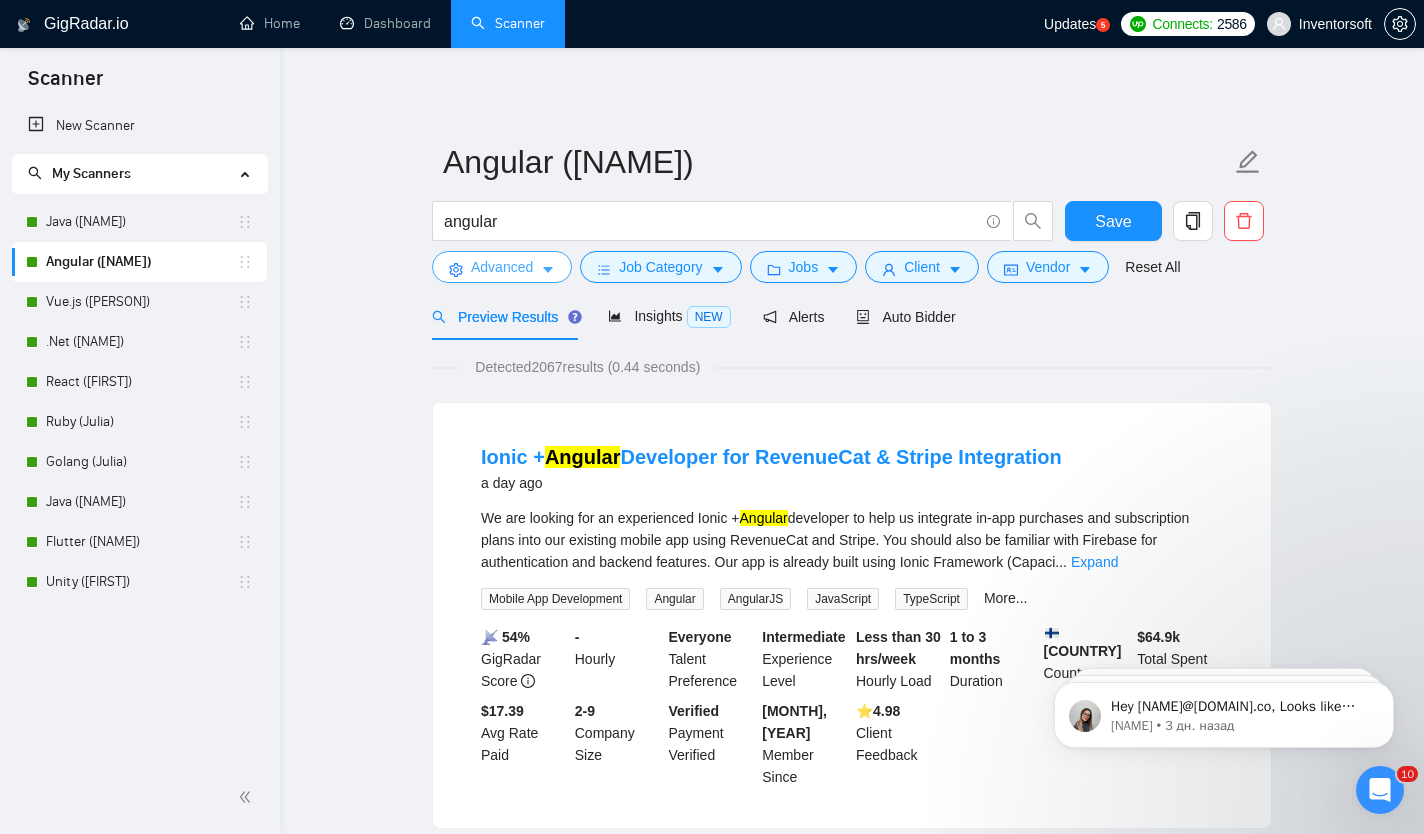 click on "Advanced" at bounding box center (502, 267) 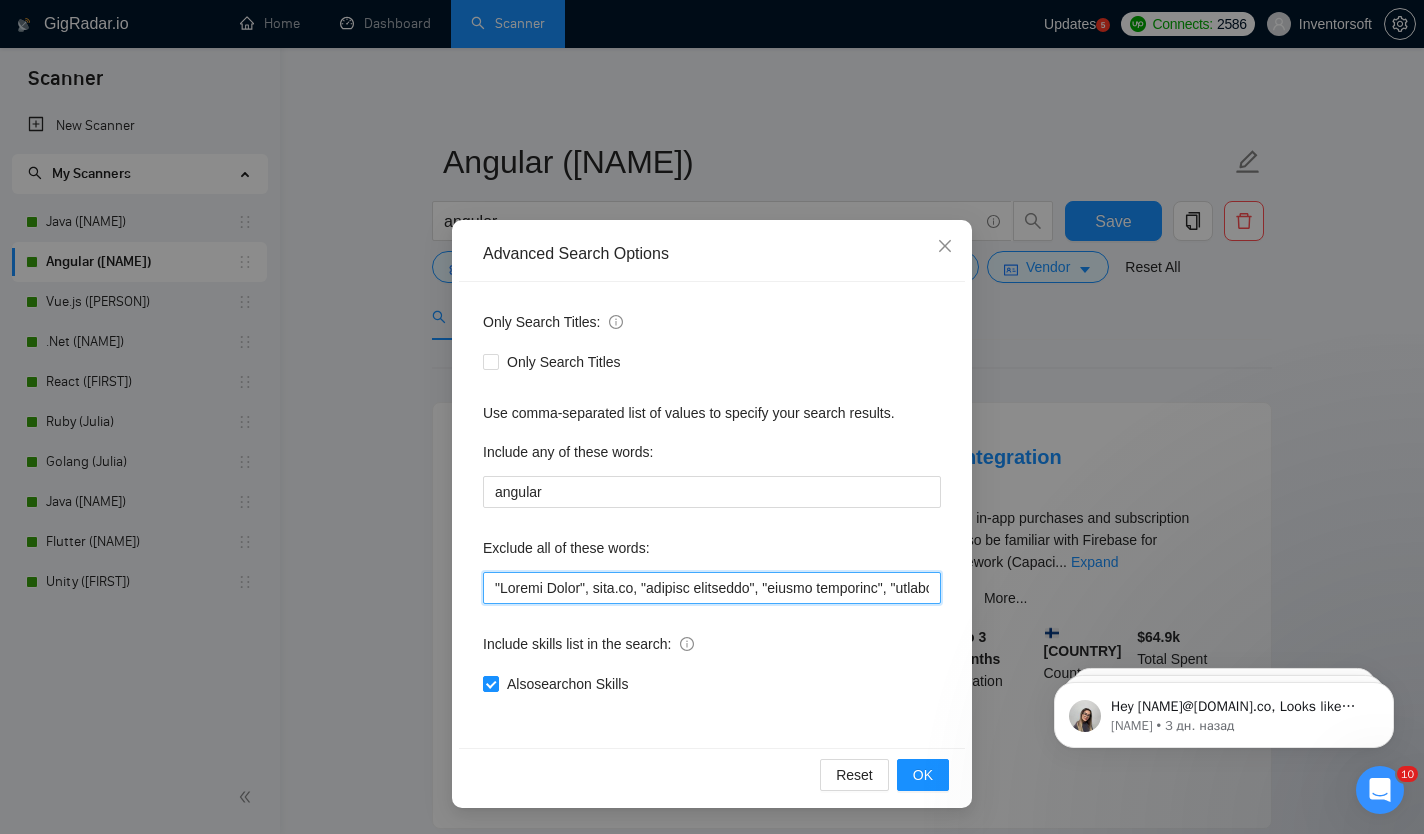 click at bounding box center (712, 588) 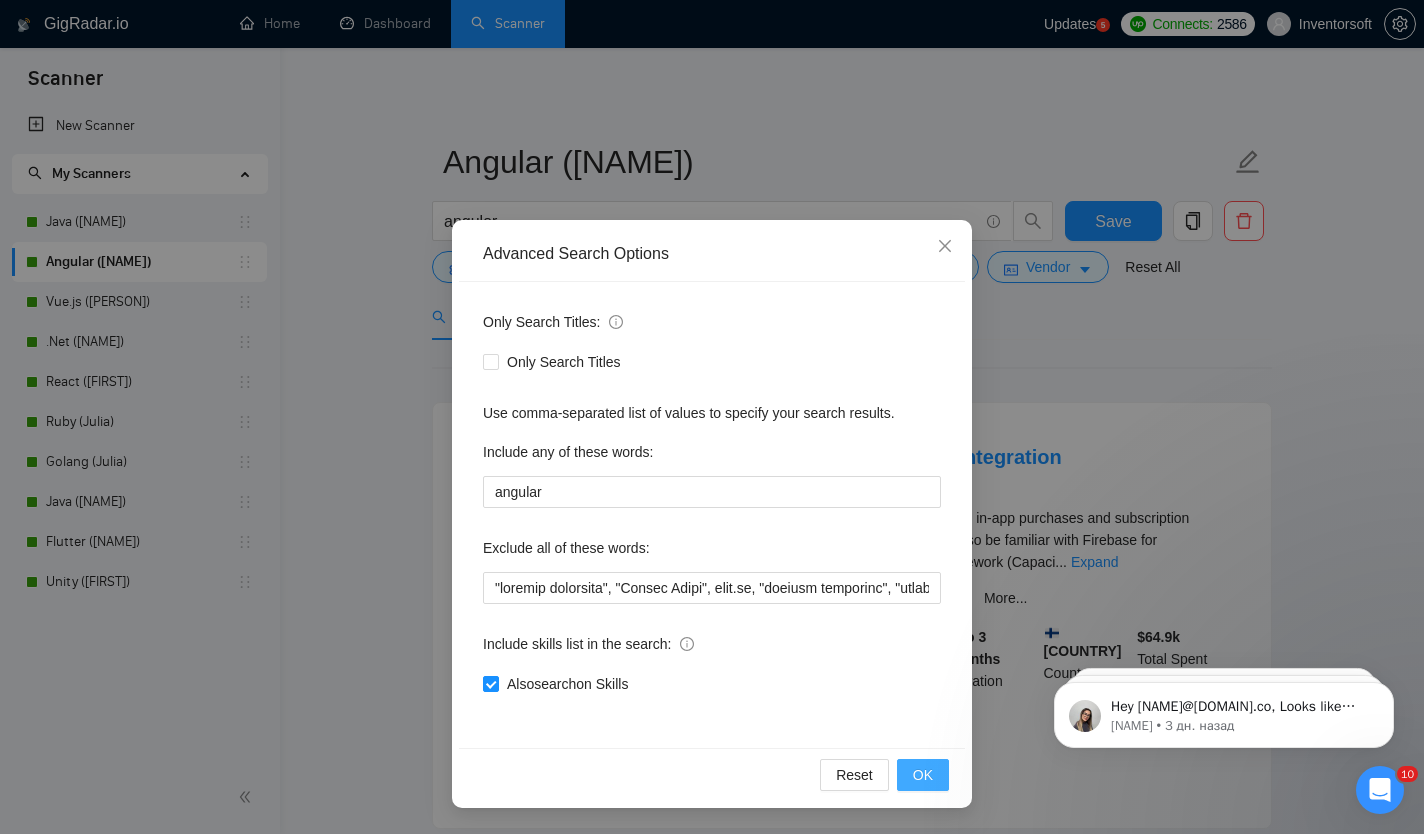 click on "OK" at bounding box center (923, 775) 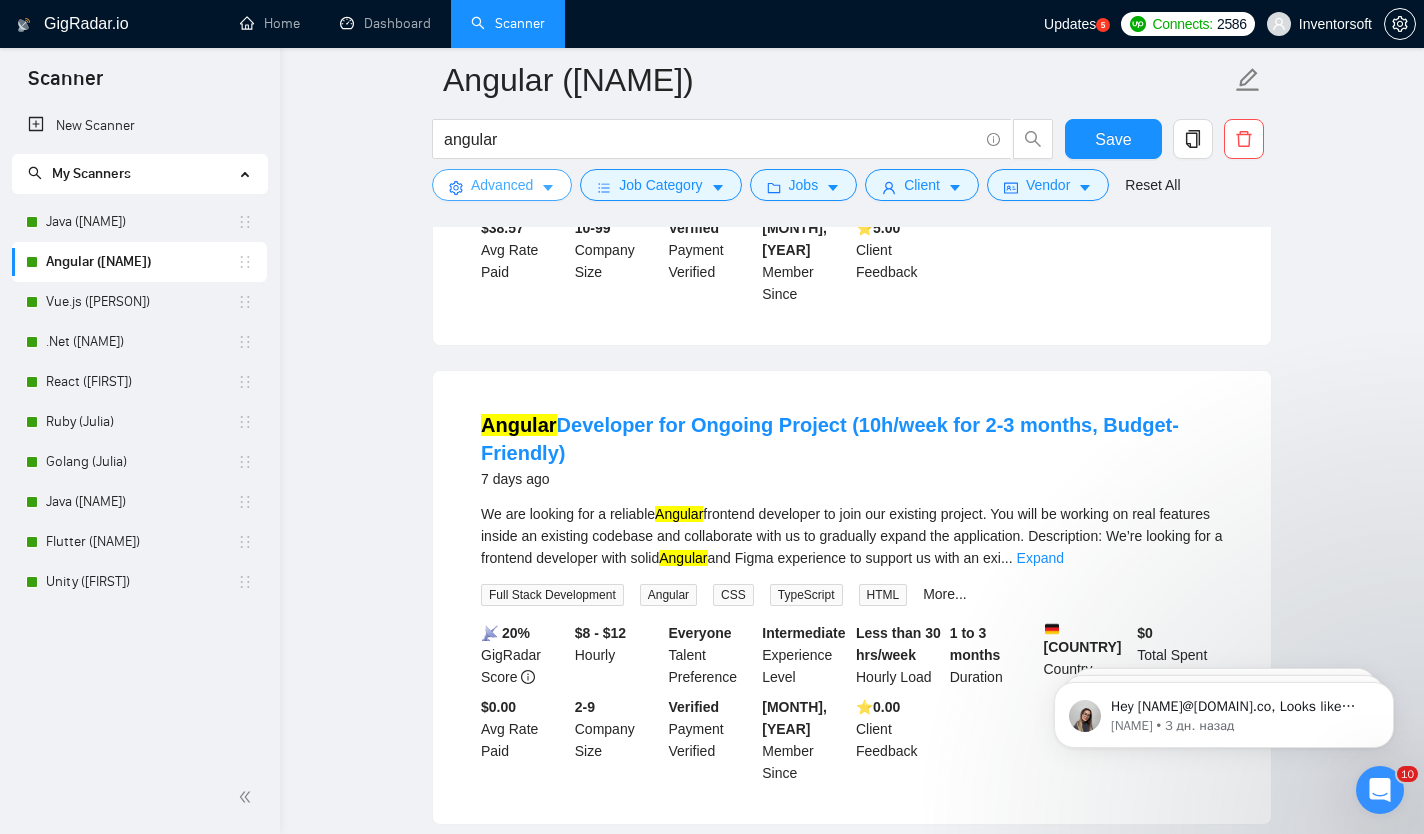 scroll, scrollTop: 4203, scrollLeft: 0, axis: vertical 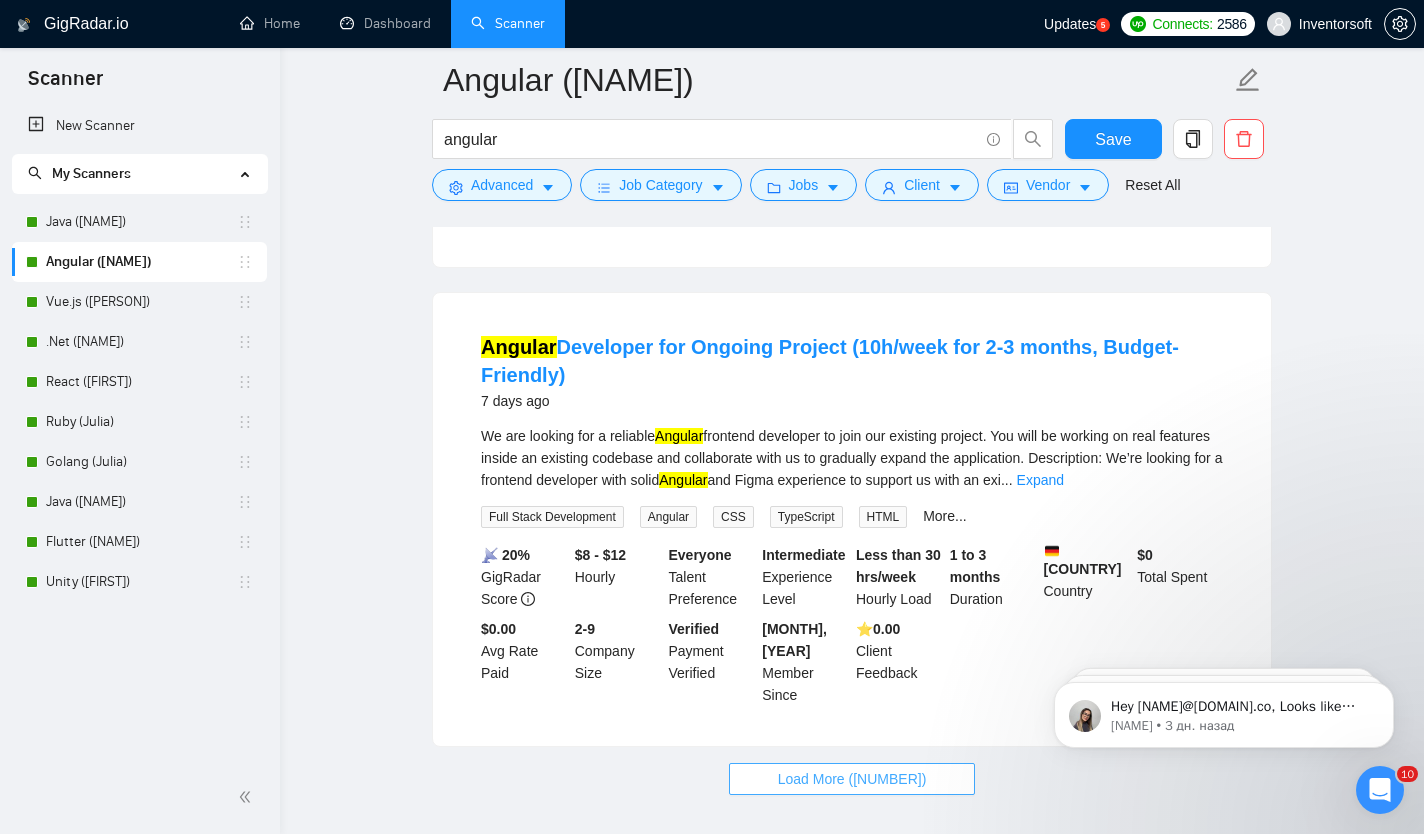 click on "Load More ([NUMBER])" at bounding box center [852, 779] 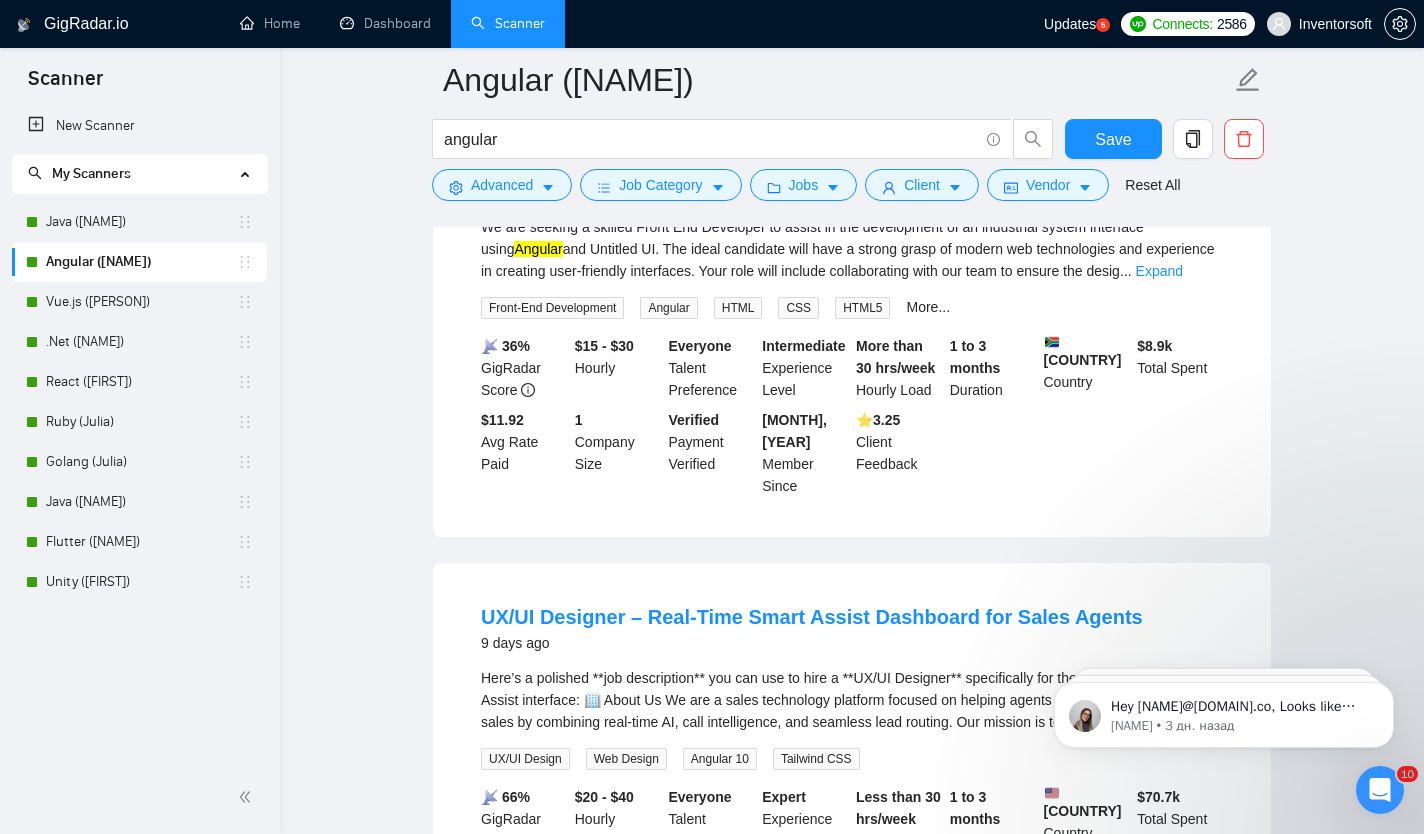 scroll, scrollTop: 5338, scrollLeft: 0, axis: vertical 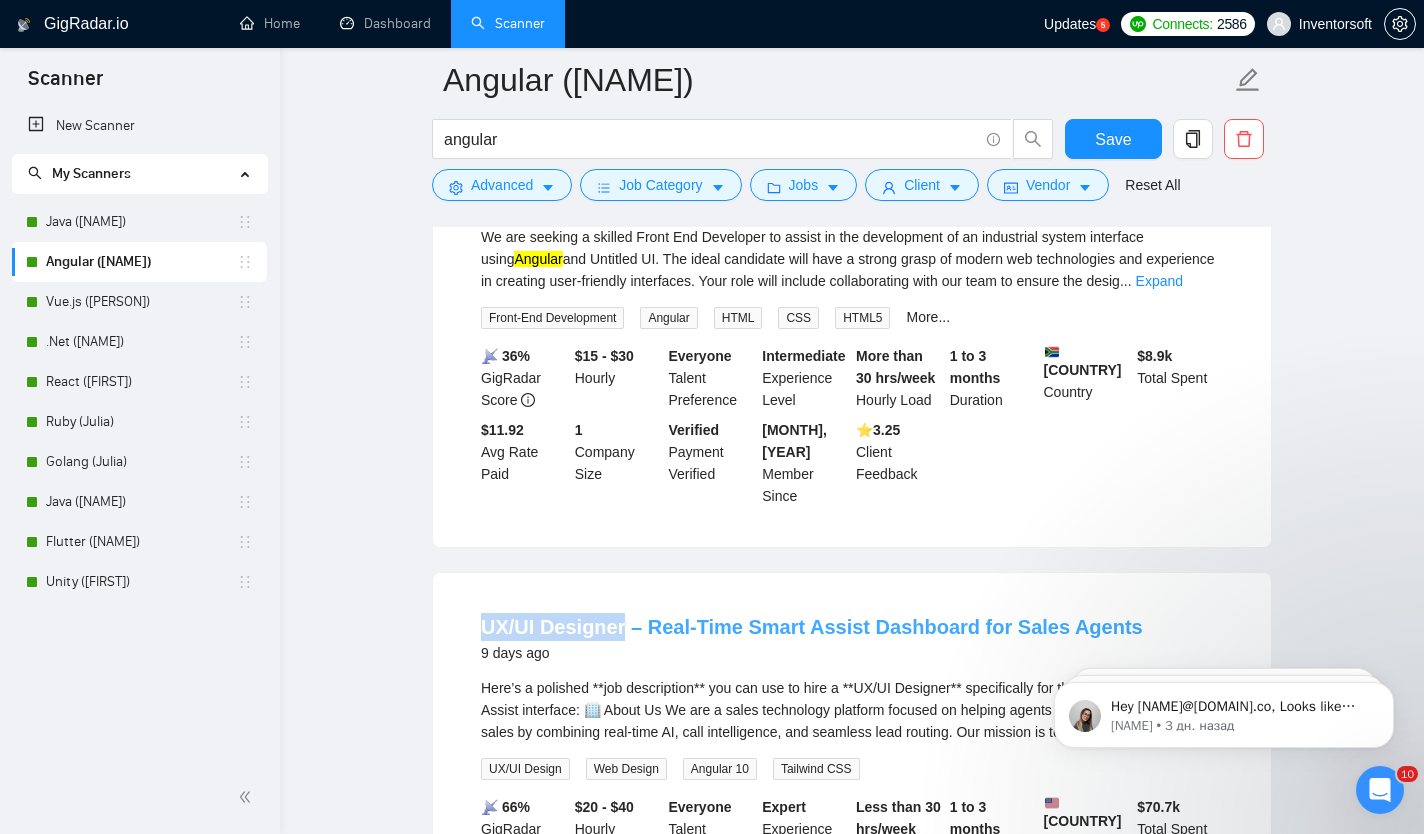 drag, startPoint x: 463, startPoint y: 433, endPoint x: 622, endPoint y: 426, distance: 159.154 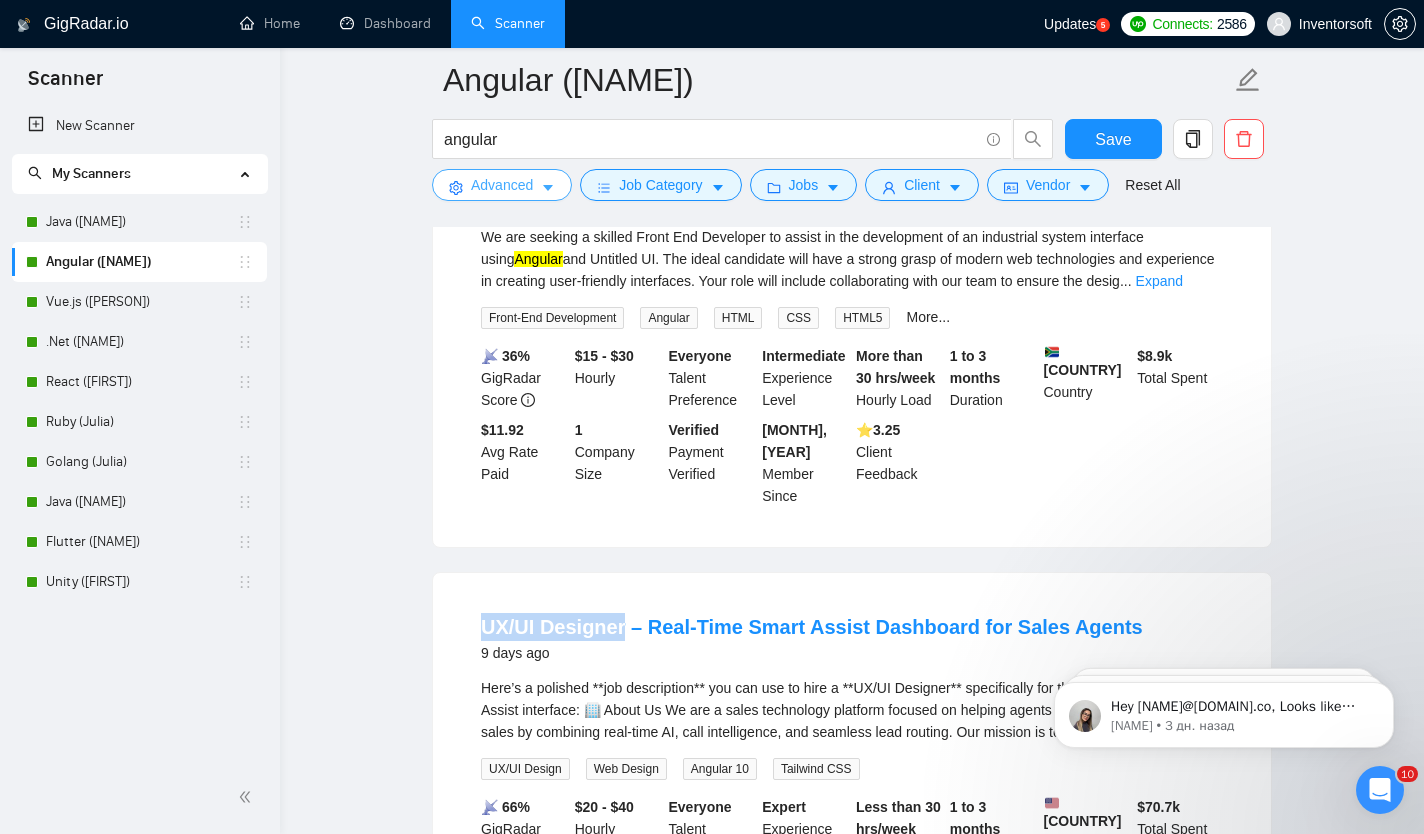 click on "Advanced" at bounding box center [502, 185] 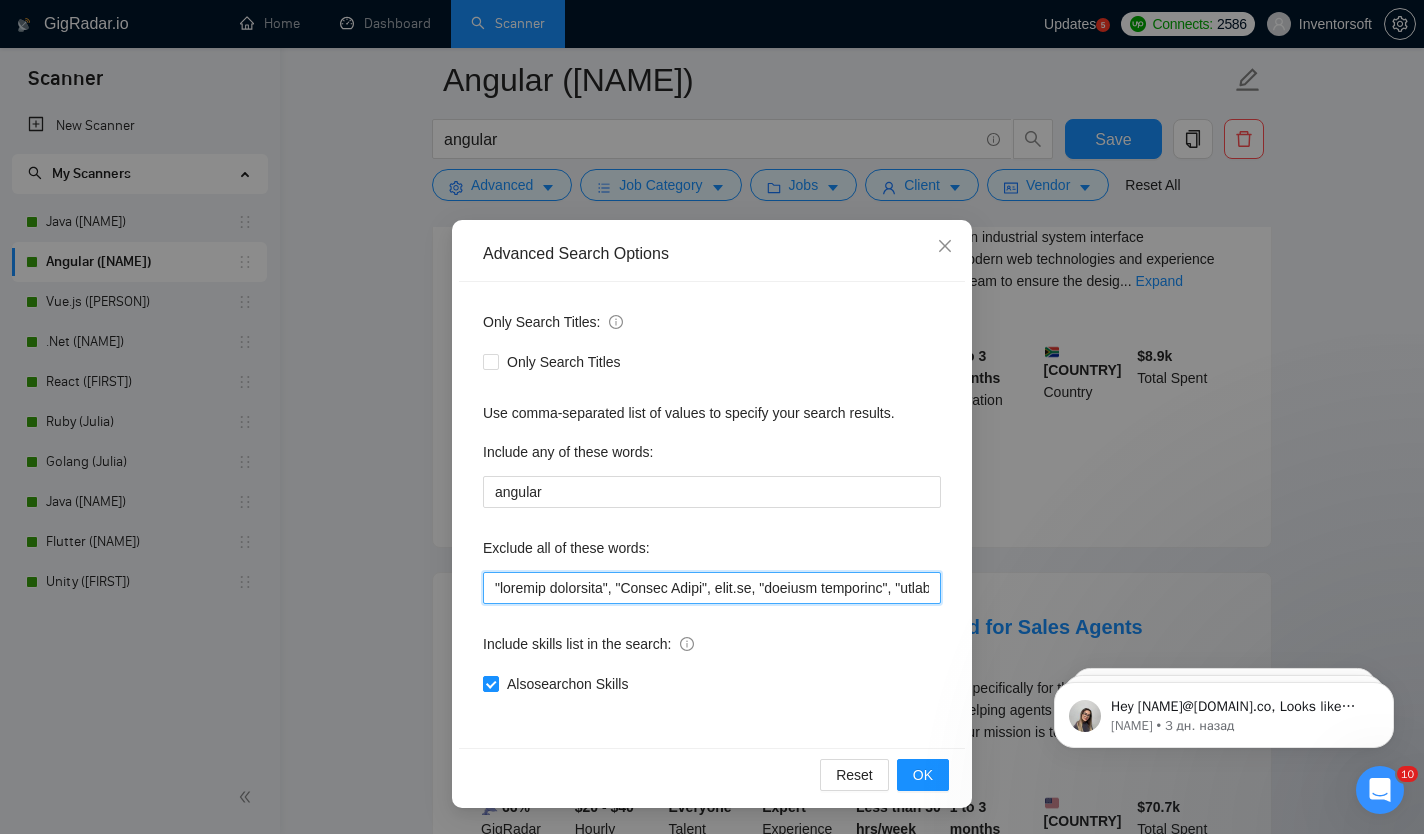 click at bounding box center (712, 588) 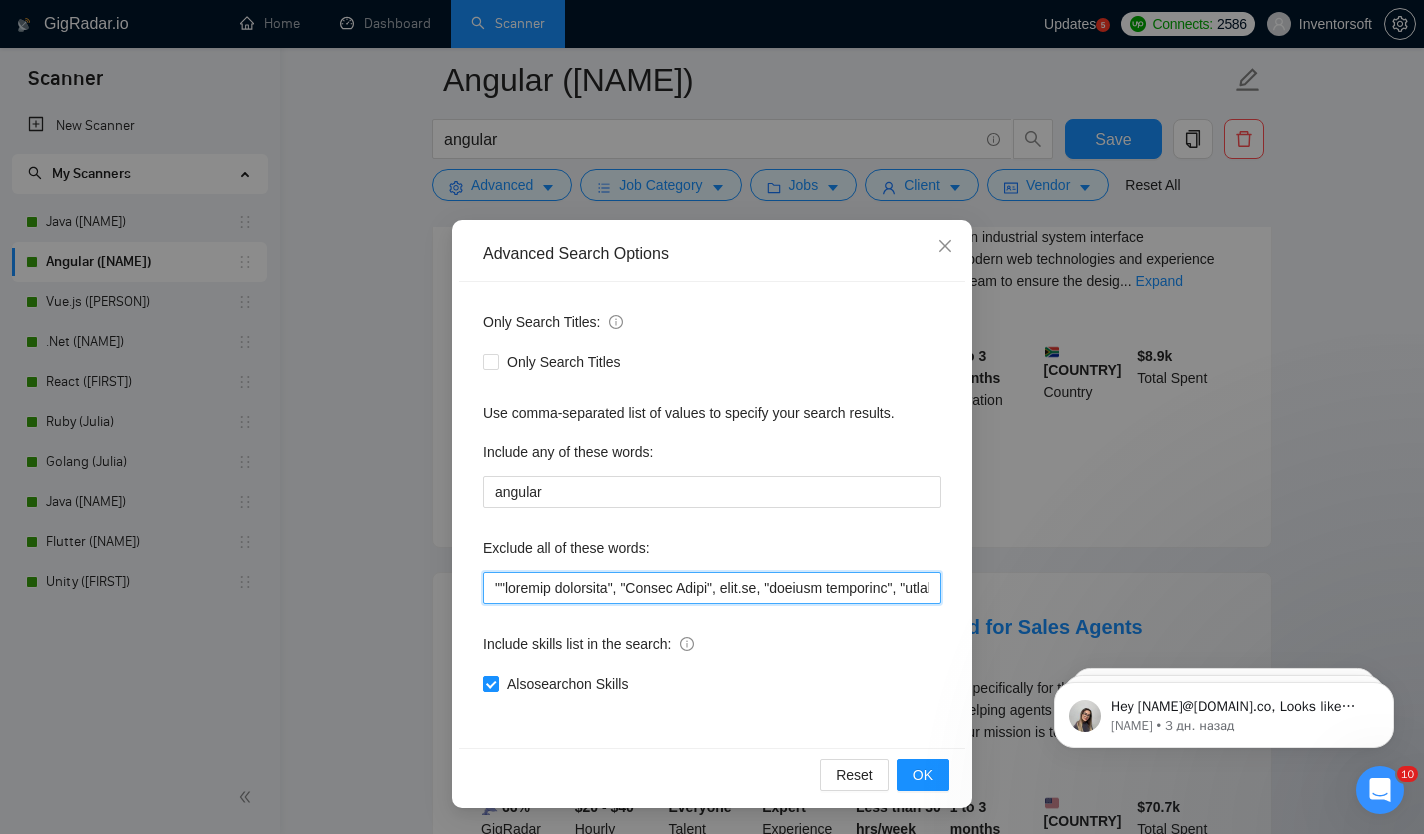 paste on "UX/UI Designer" 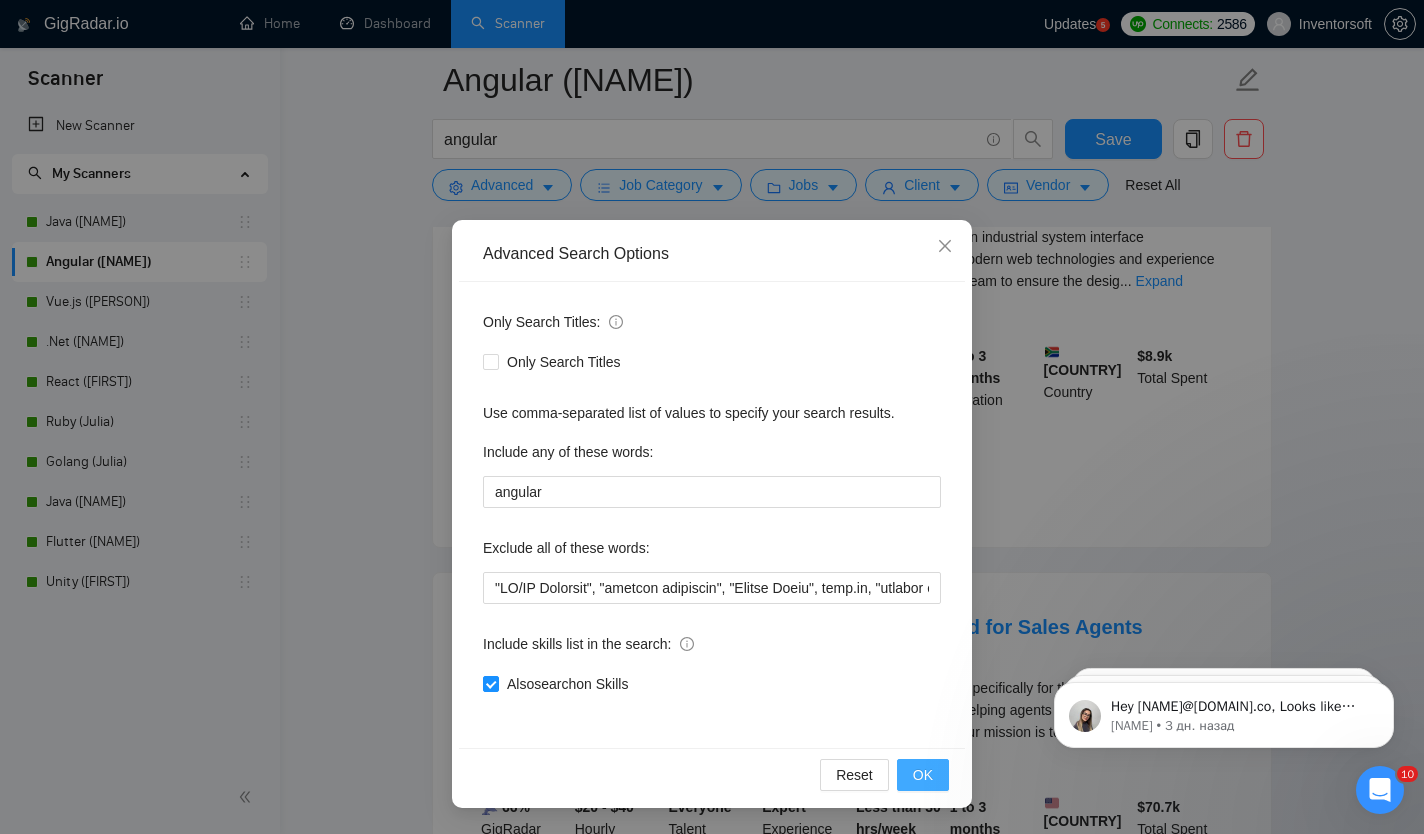 click on "OK" at bounding box center (923, 775) 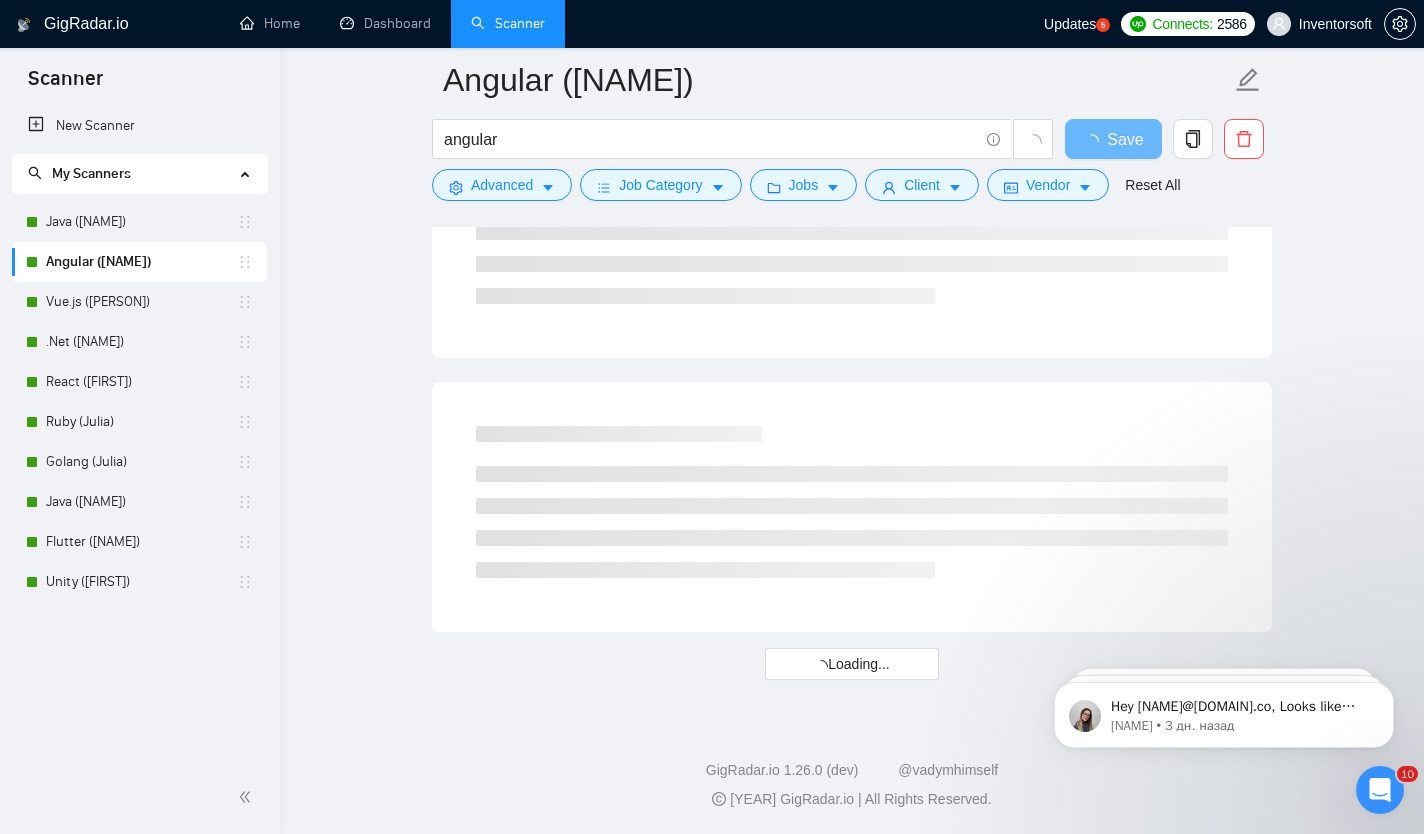 scroll, scrollTop: 5242, scrollLeft: 0, axis: vertical 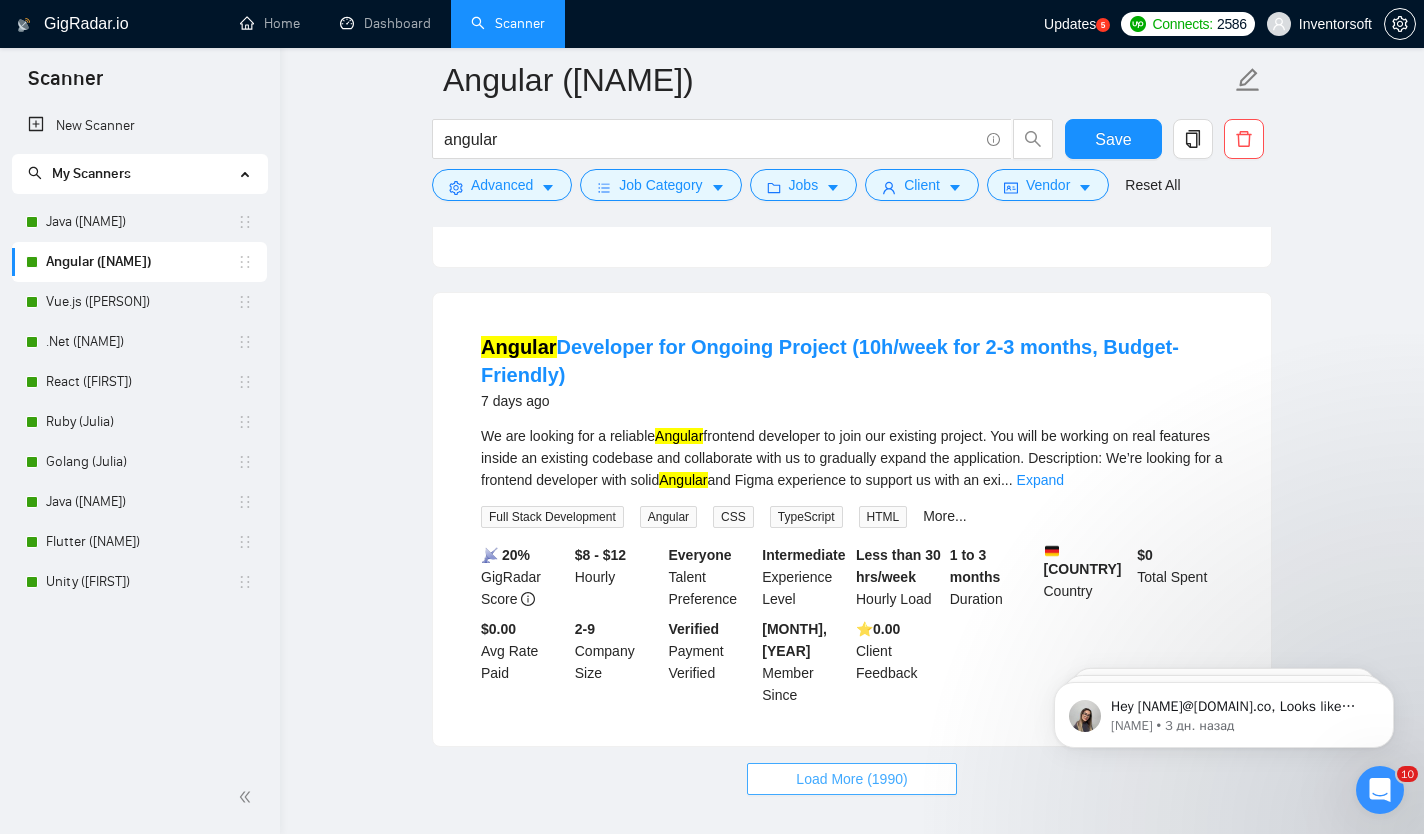 click on "Load More (1990)" at bounding box center [851, 779] 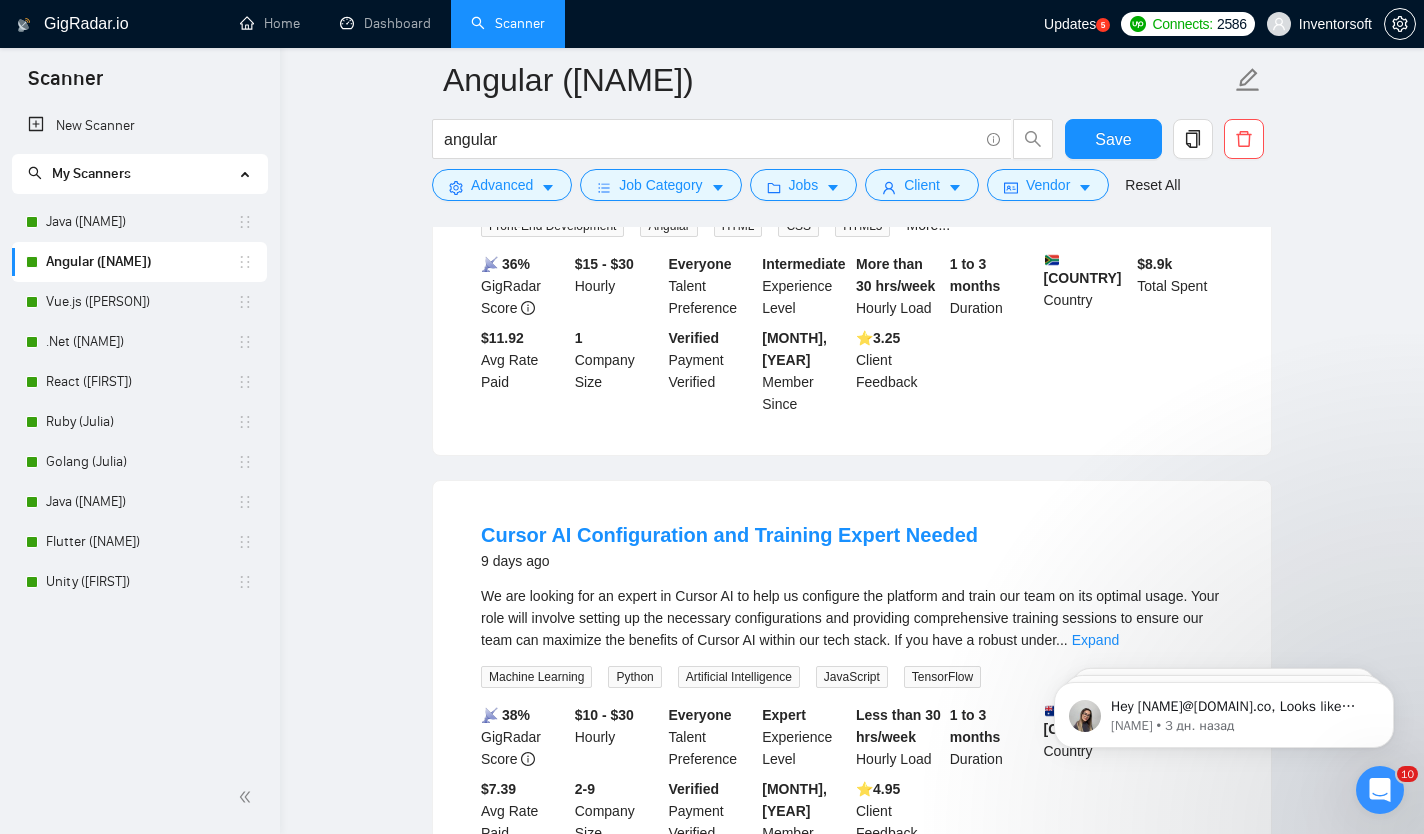 scroll, scrollTop: 5442, scrollLeft: 0, axis: vertical 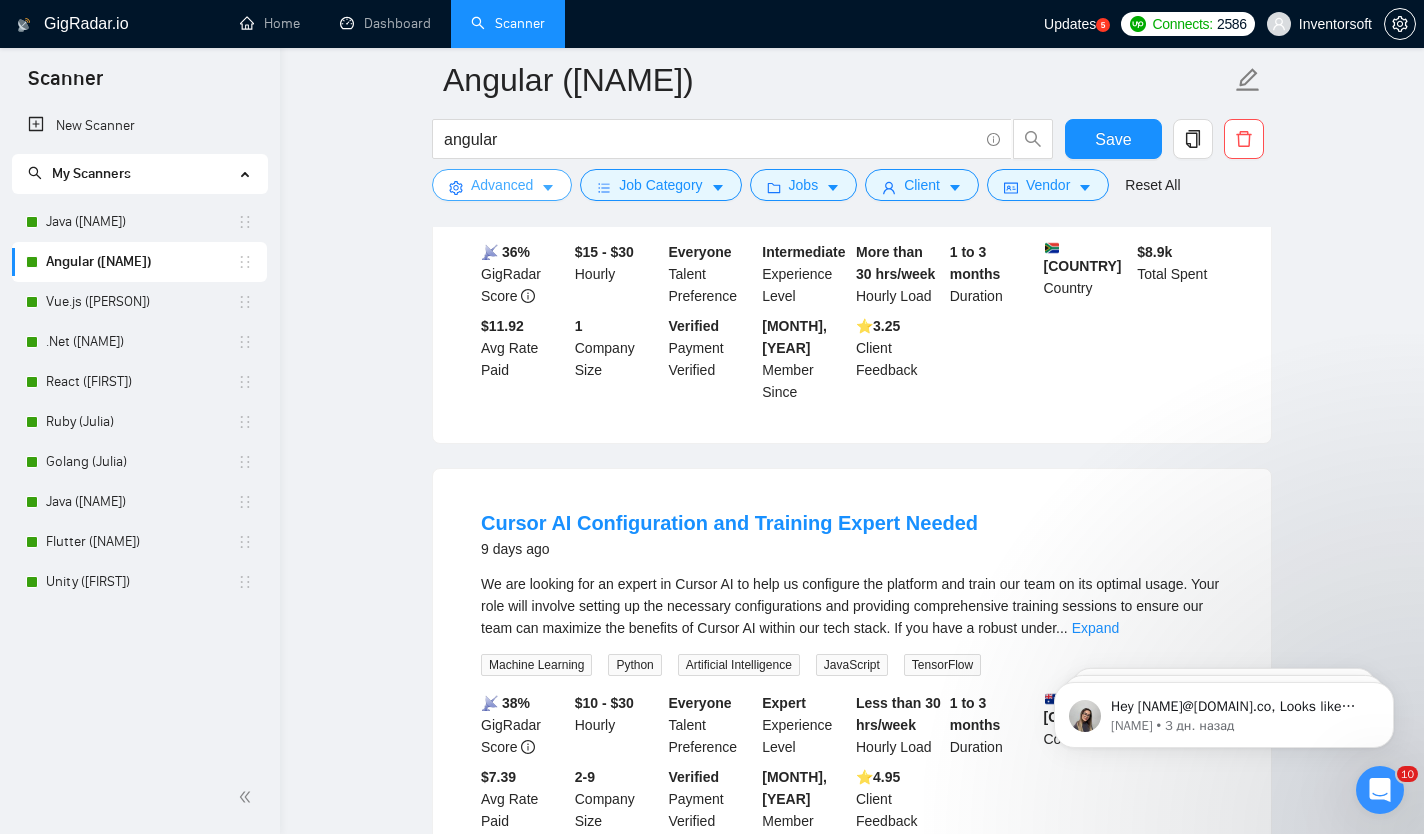click on "Advanced" at bounding box center (502, 185) 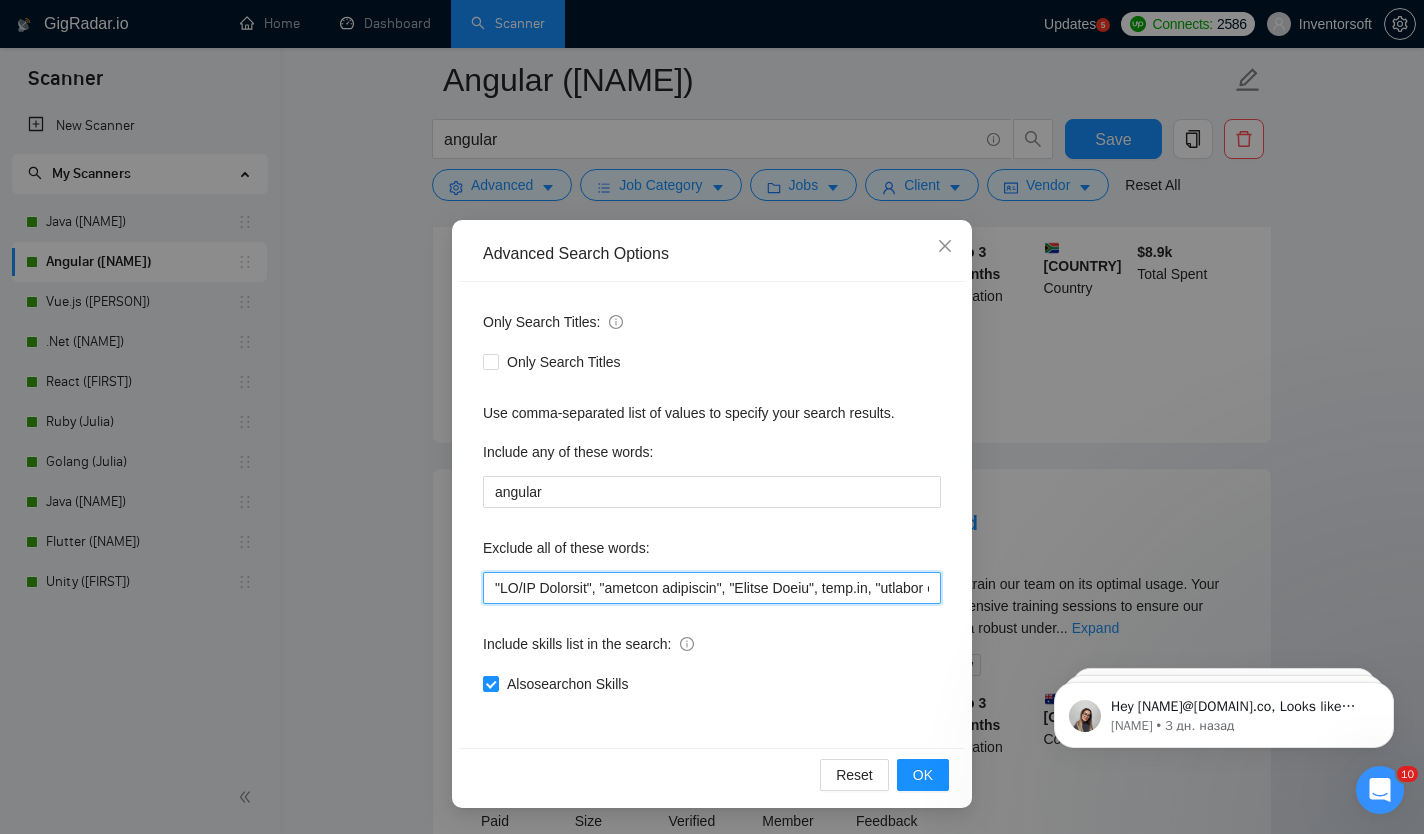 click at bounding box center [712, 588] 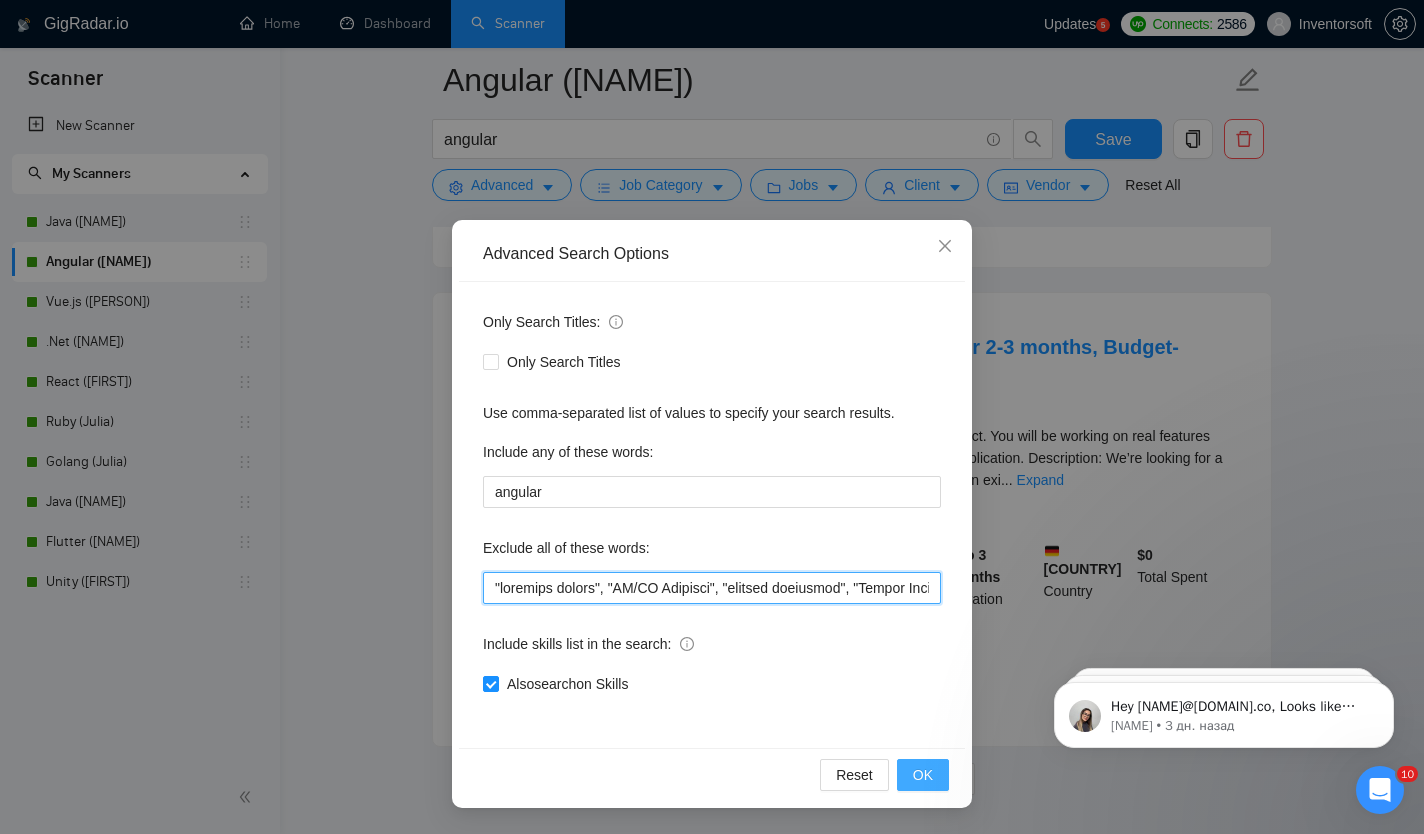 scroll, scrollTop: 2502, scrollLeft: 0, axis: vertical 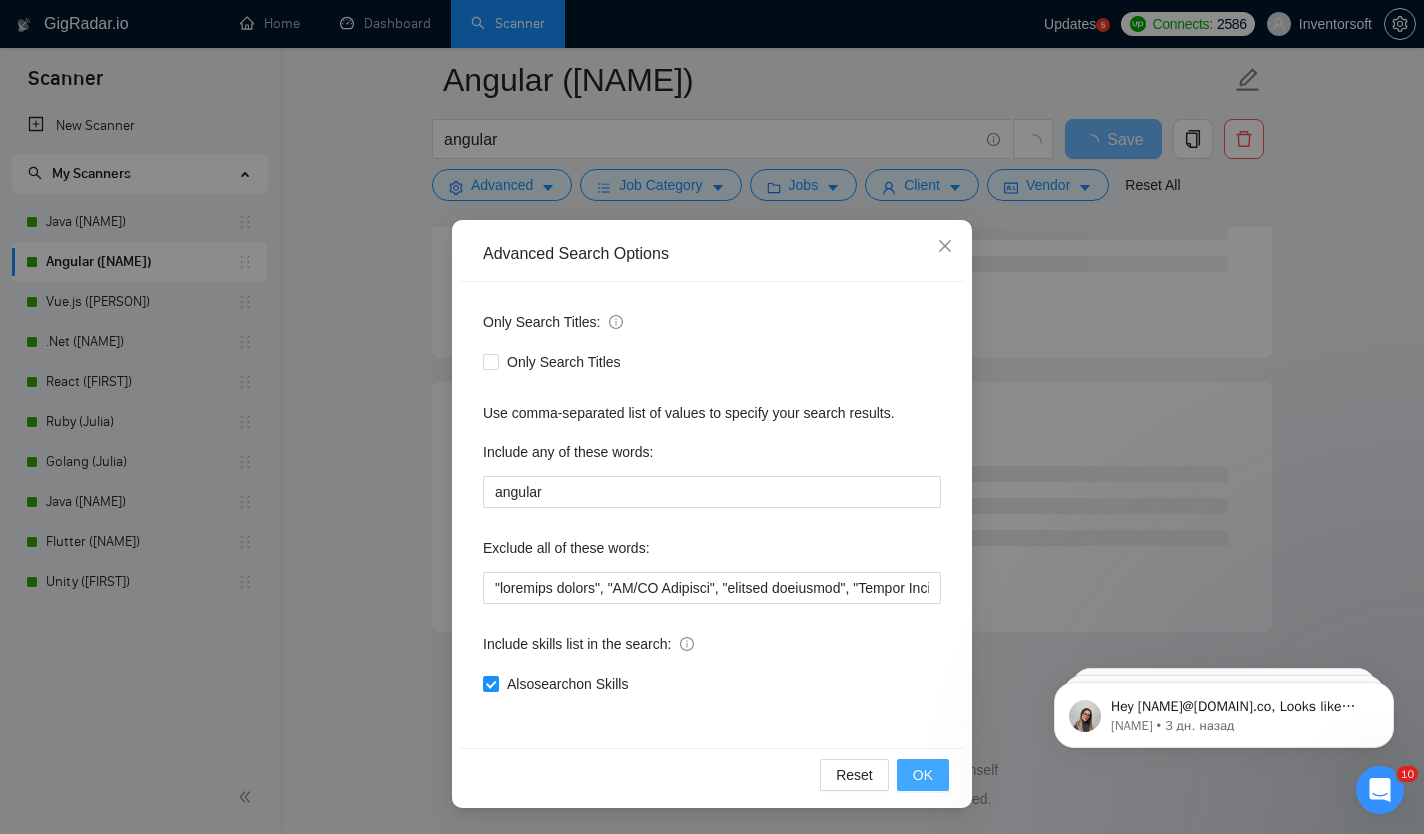 click on "OK" at bounding box center [923, 775] 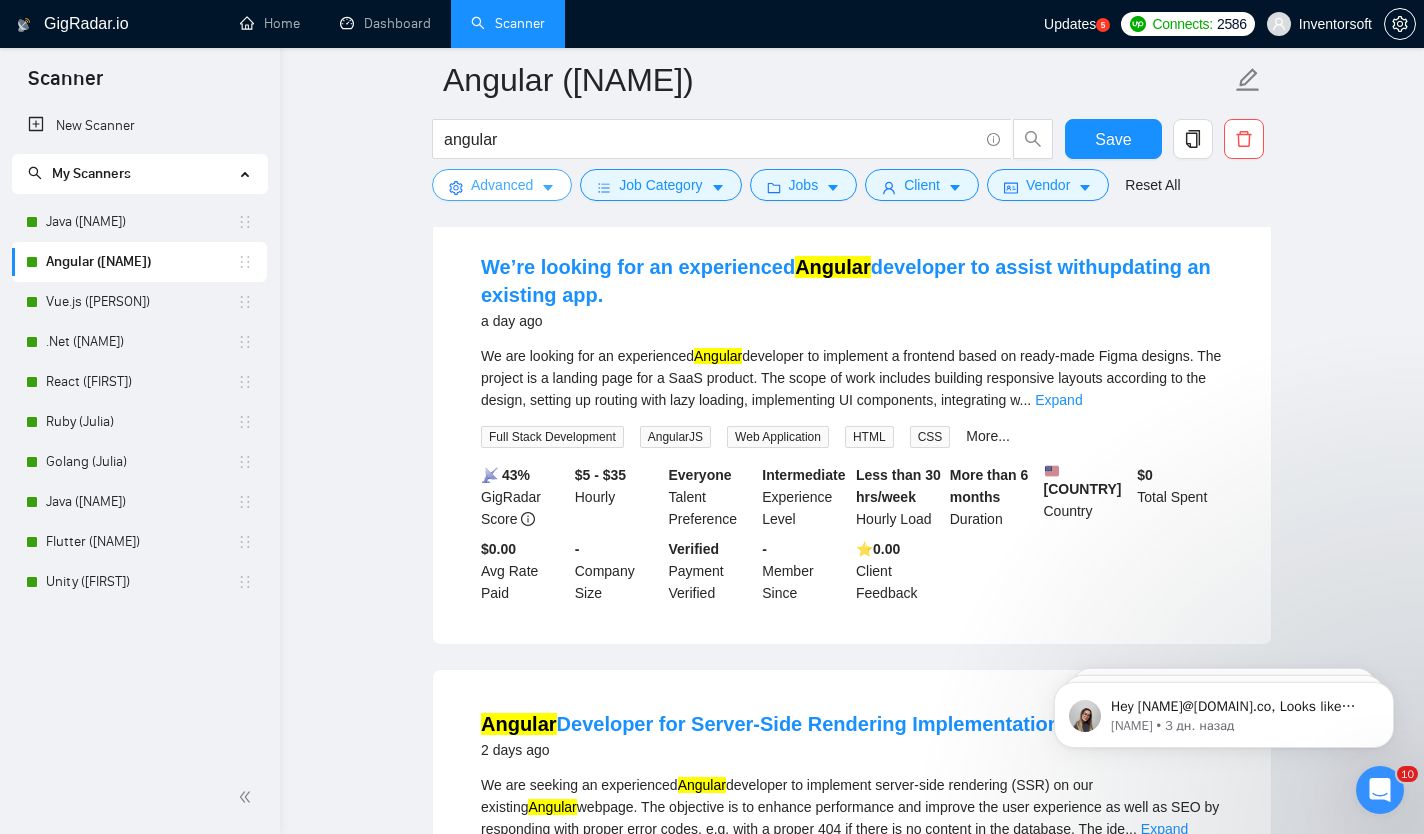 scroll, scrollTop: 0, scrollLeft: 0, axis: both 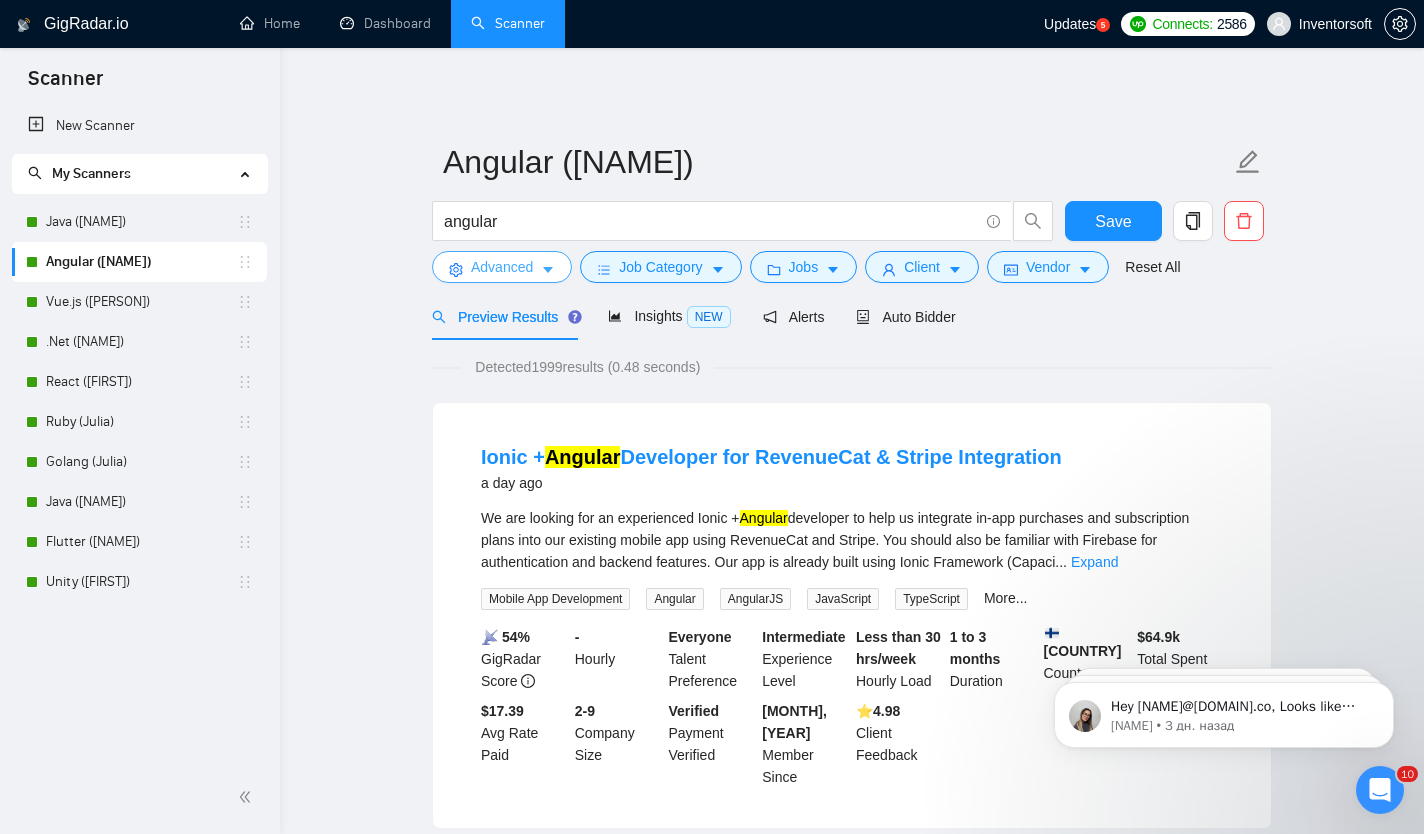 click on "Advanced" at bounding box center [502, 267] 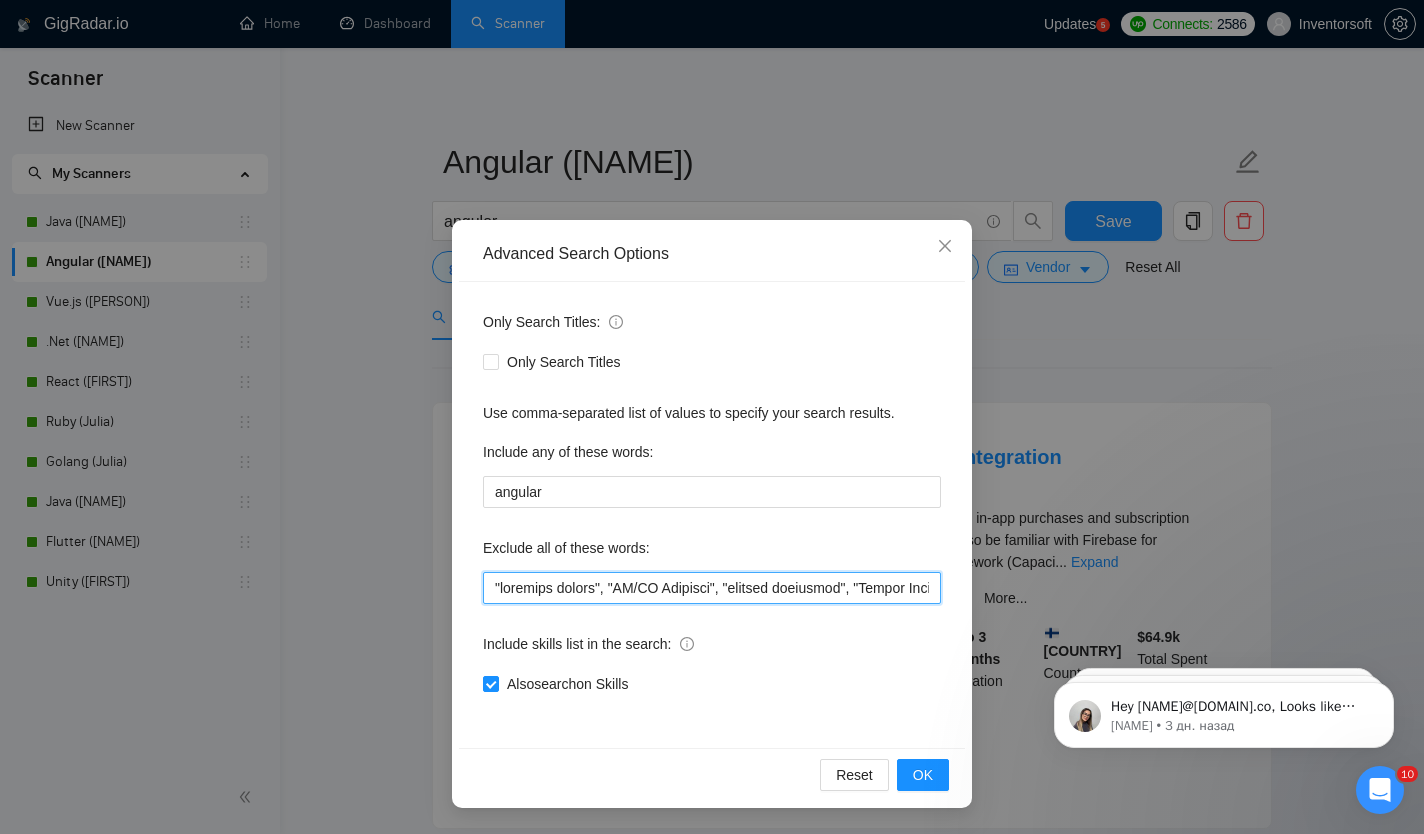 click at bounding box center (712, 588) 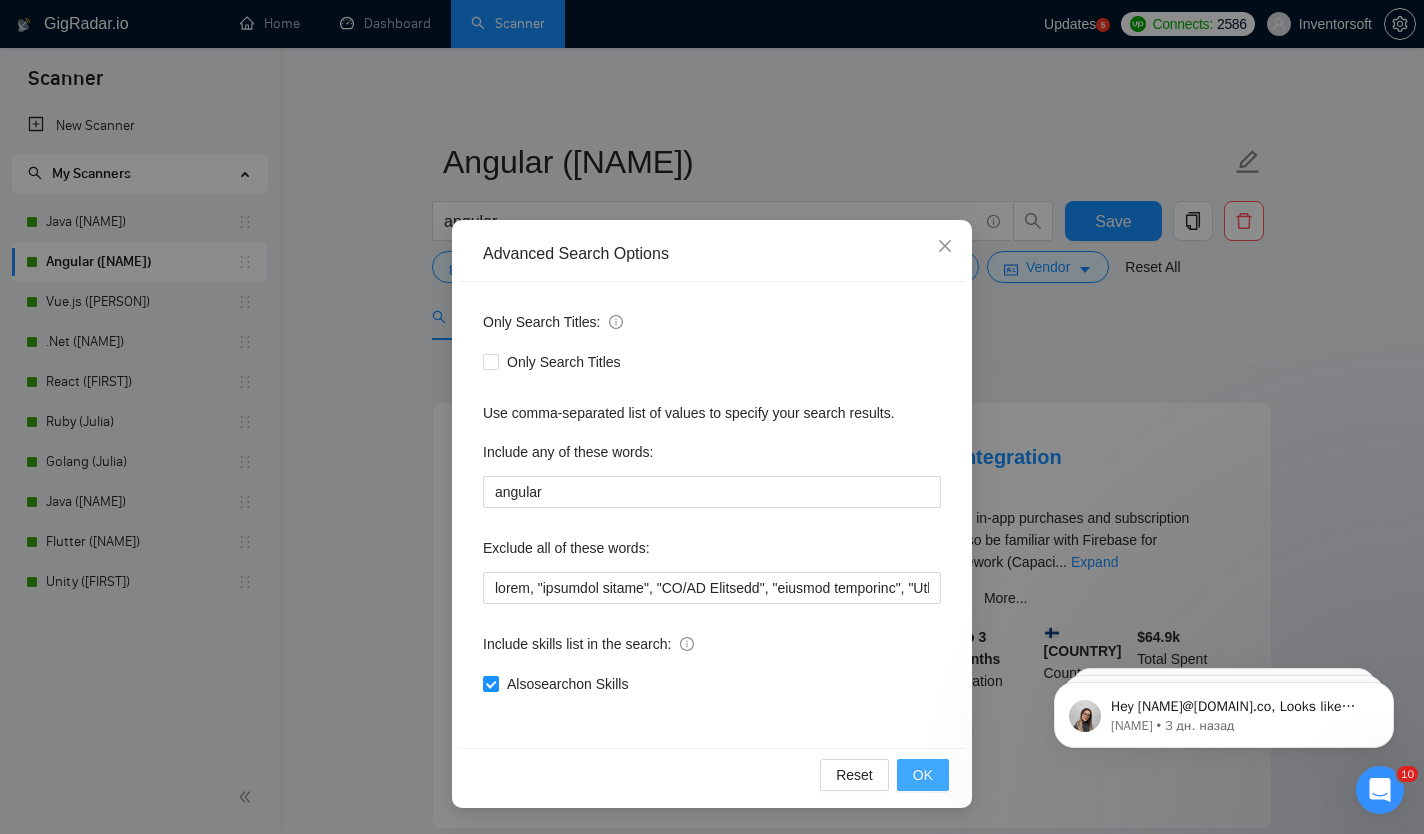 click on "OK" at bounding box center (923, 775) 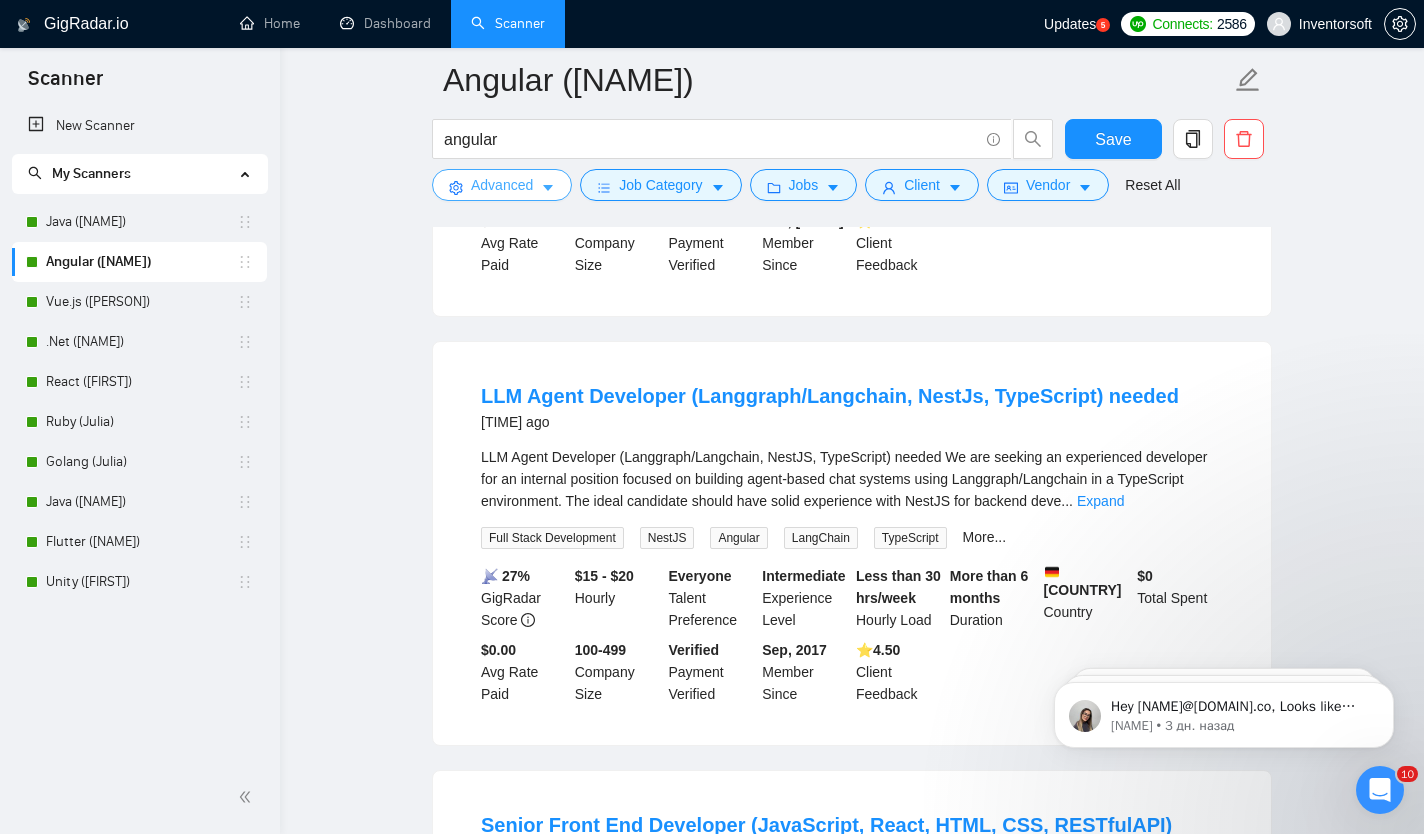 scroll, scrollTop: 1881, scrollLeft: 0, axis: vertical 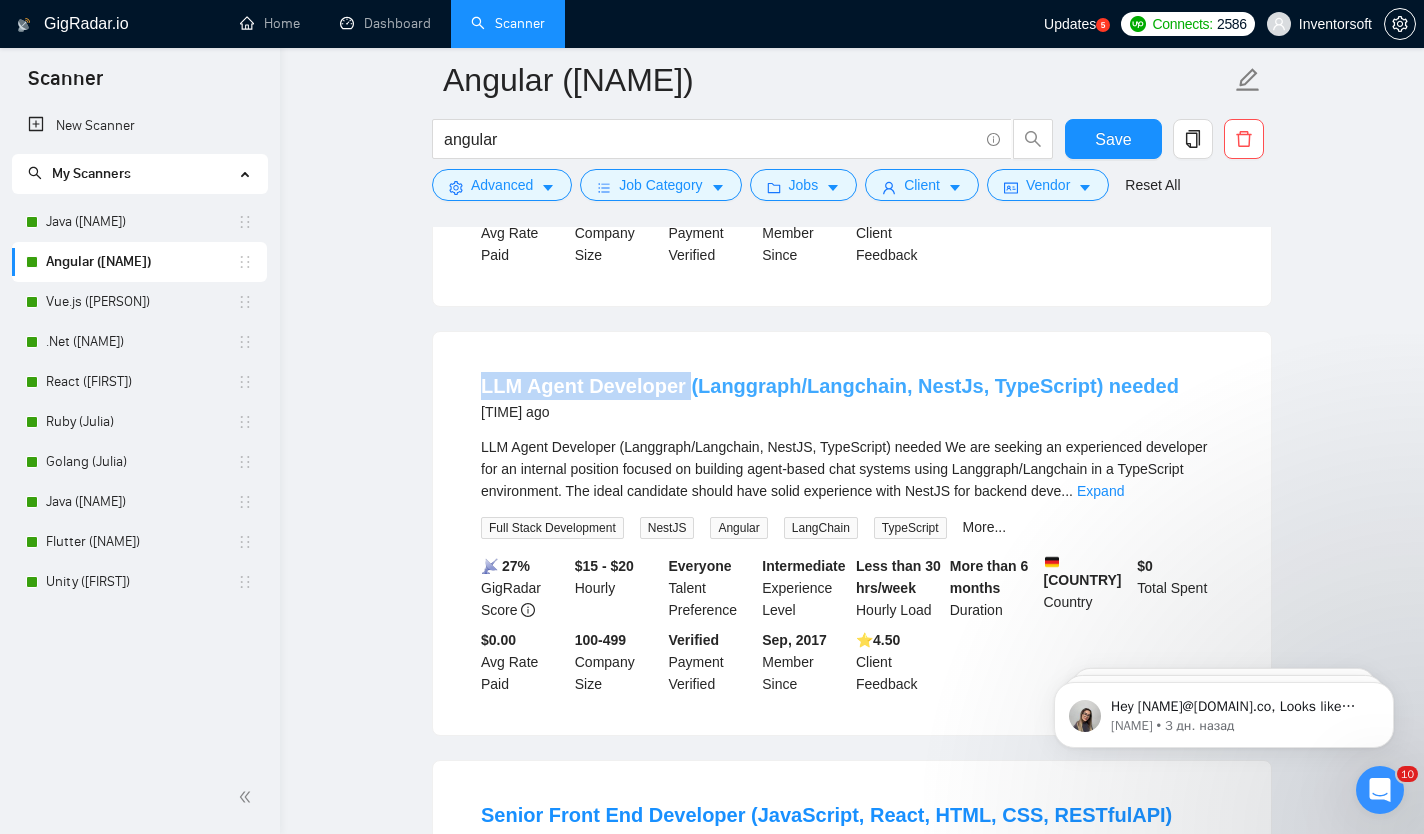 drag, startPoint x: 463, startPoint y: 362, endPoint x: 680, endPoint y: 358, distance: 217.03687 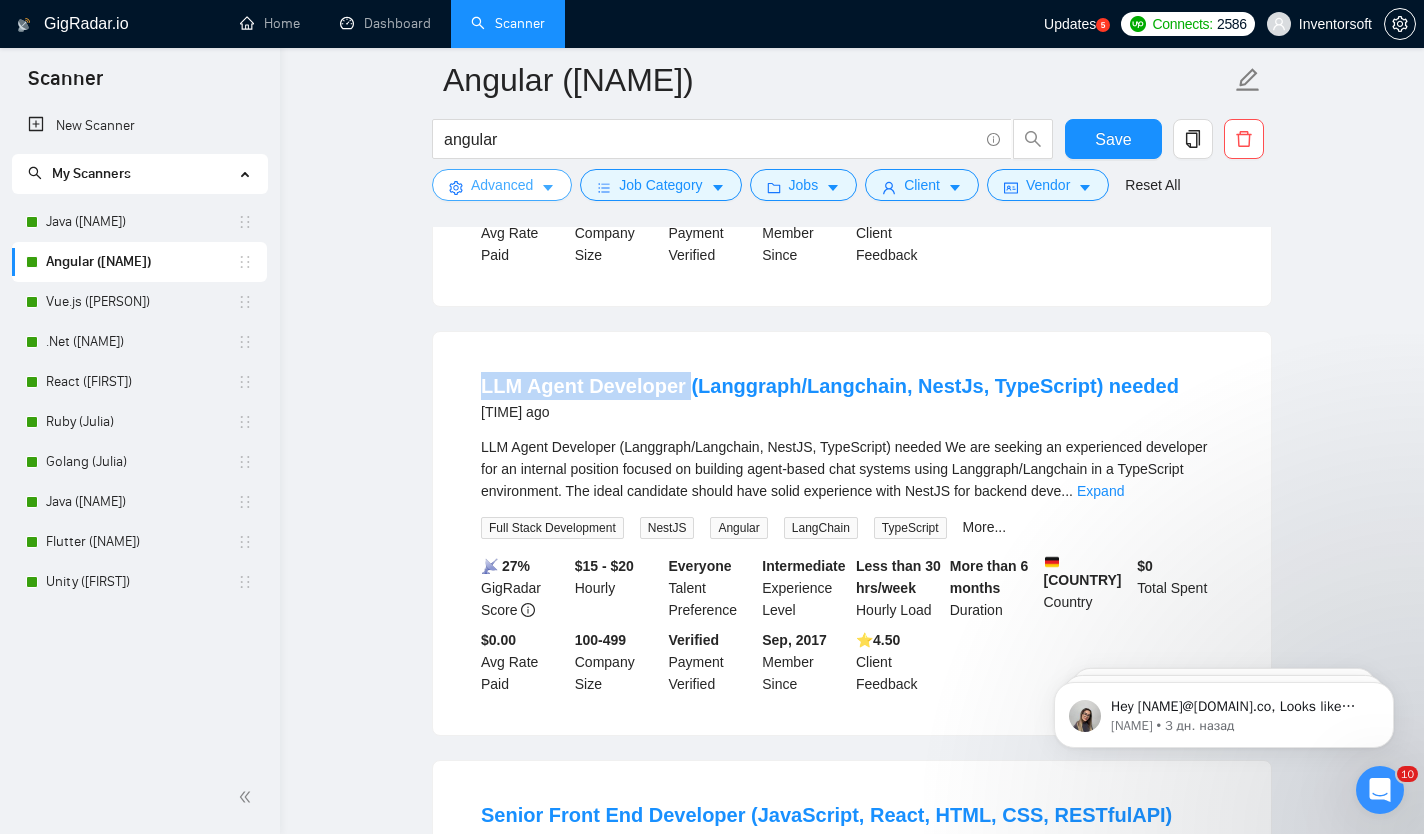 click on "Advanced" at bounding box center [502, 185] 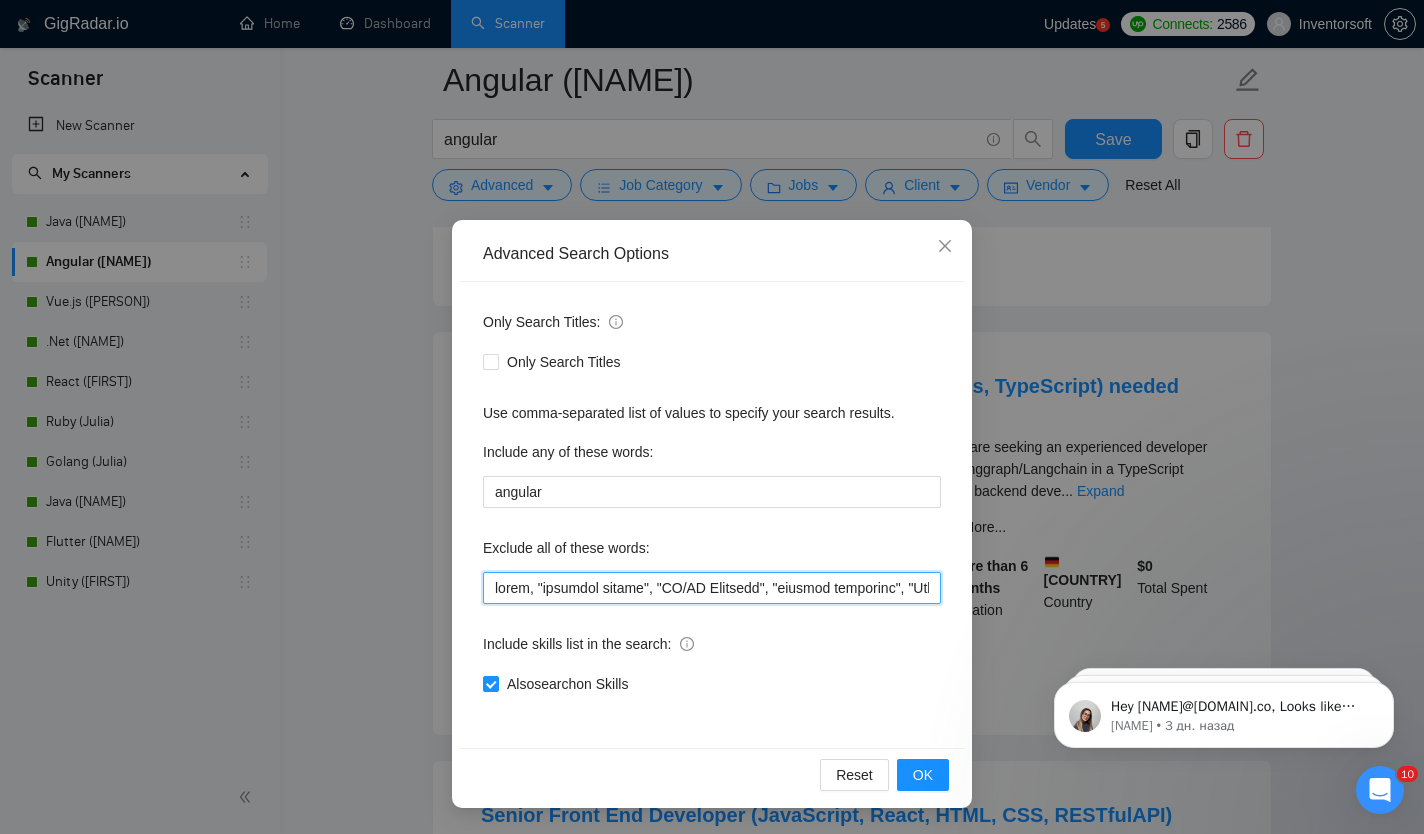 click at bounding box center [712, 588] 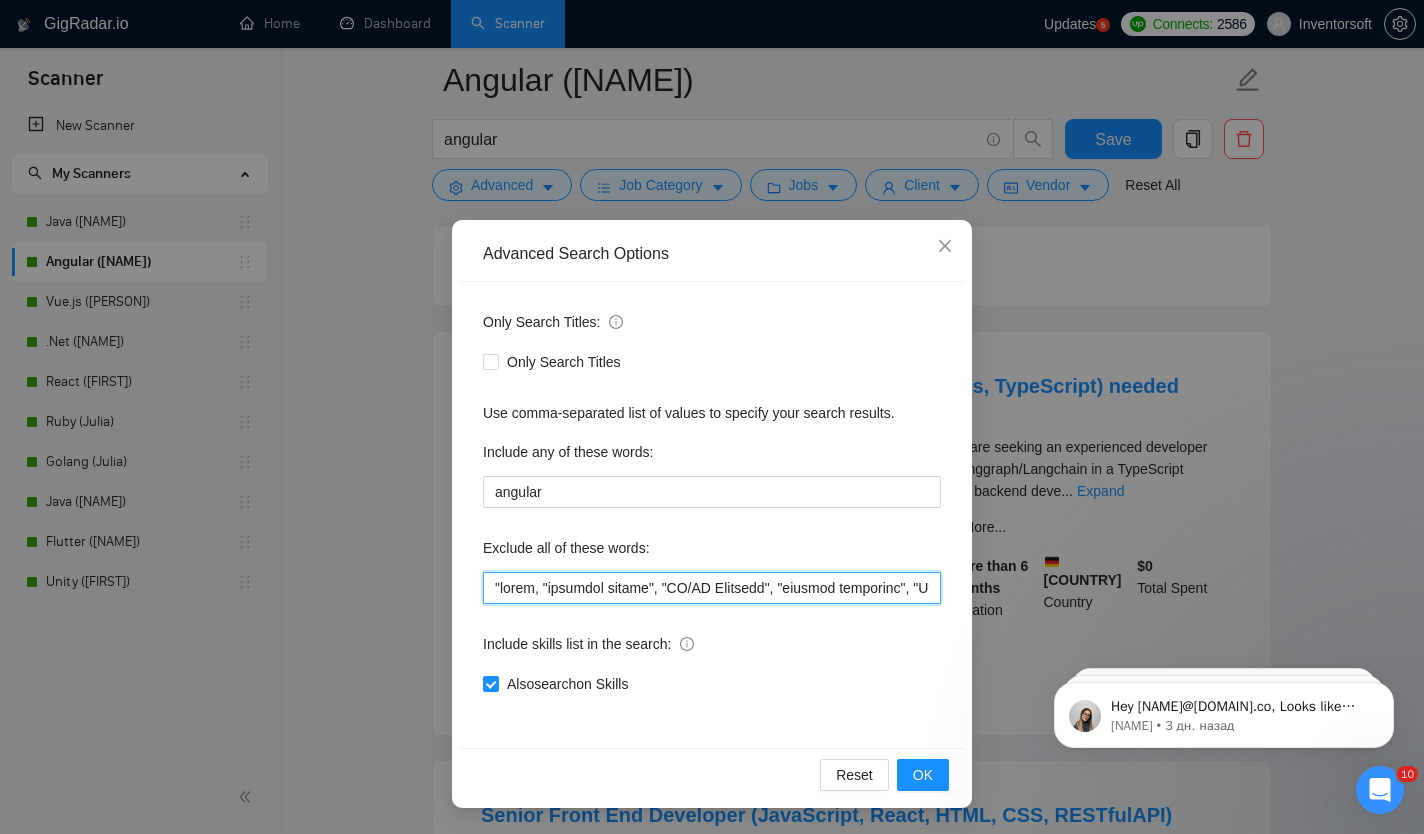 paste on "LLM Agent Developer" 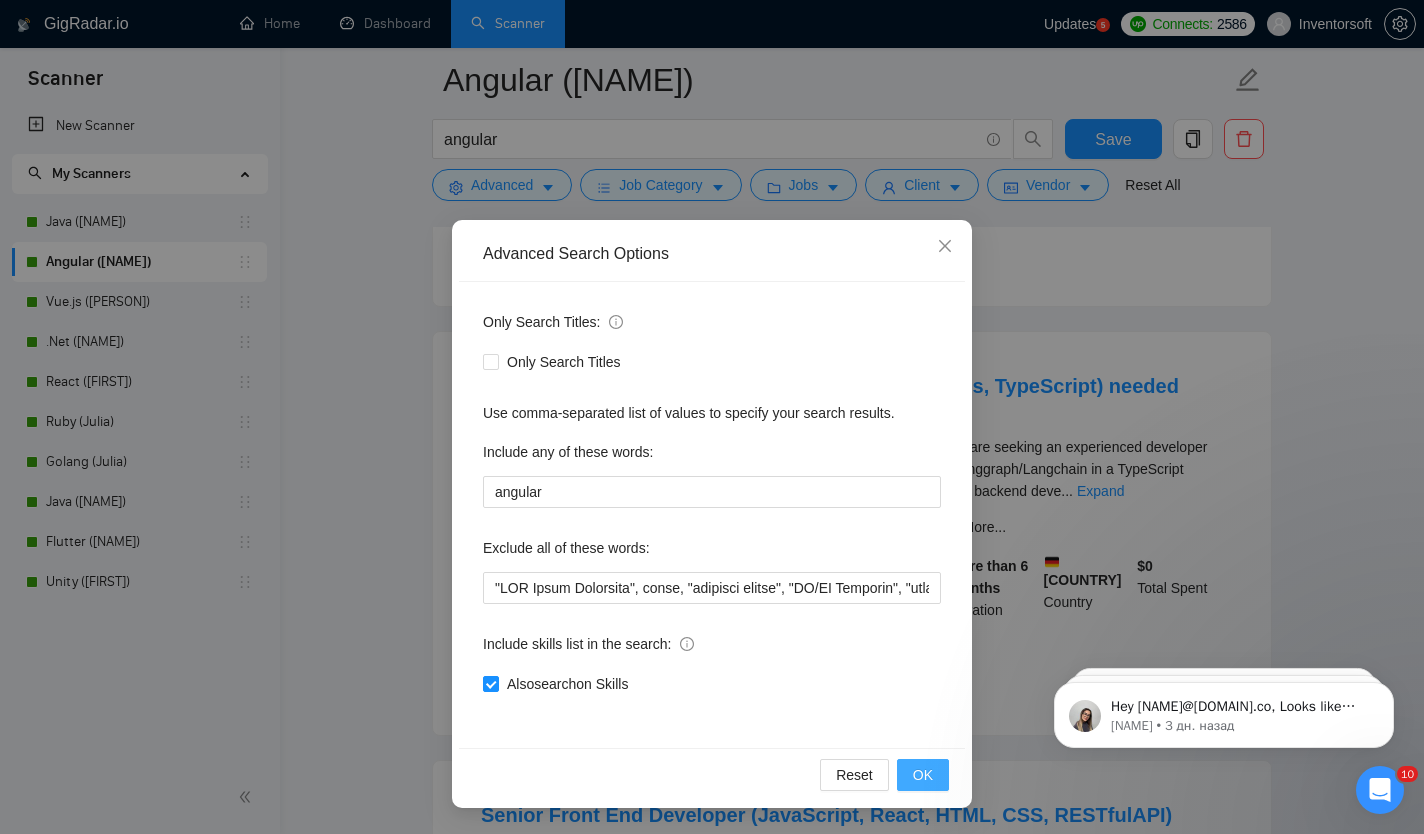 click on "OK" at bounding box center (923, 775) 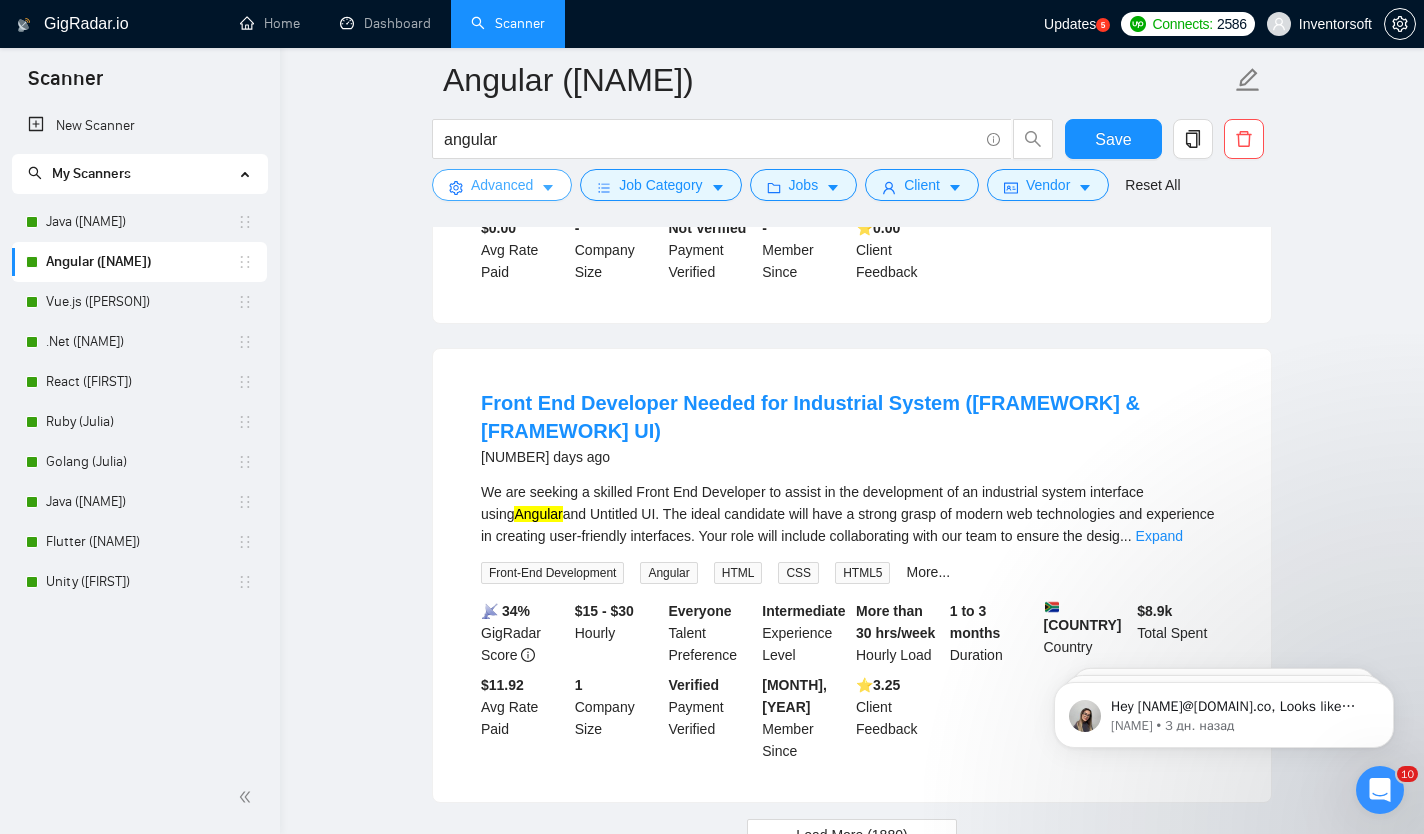 scroll, scrollTop: 4203, scrollLeft: 0, axis: vertical 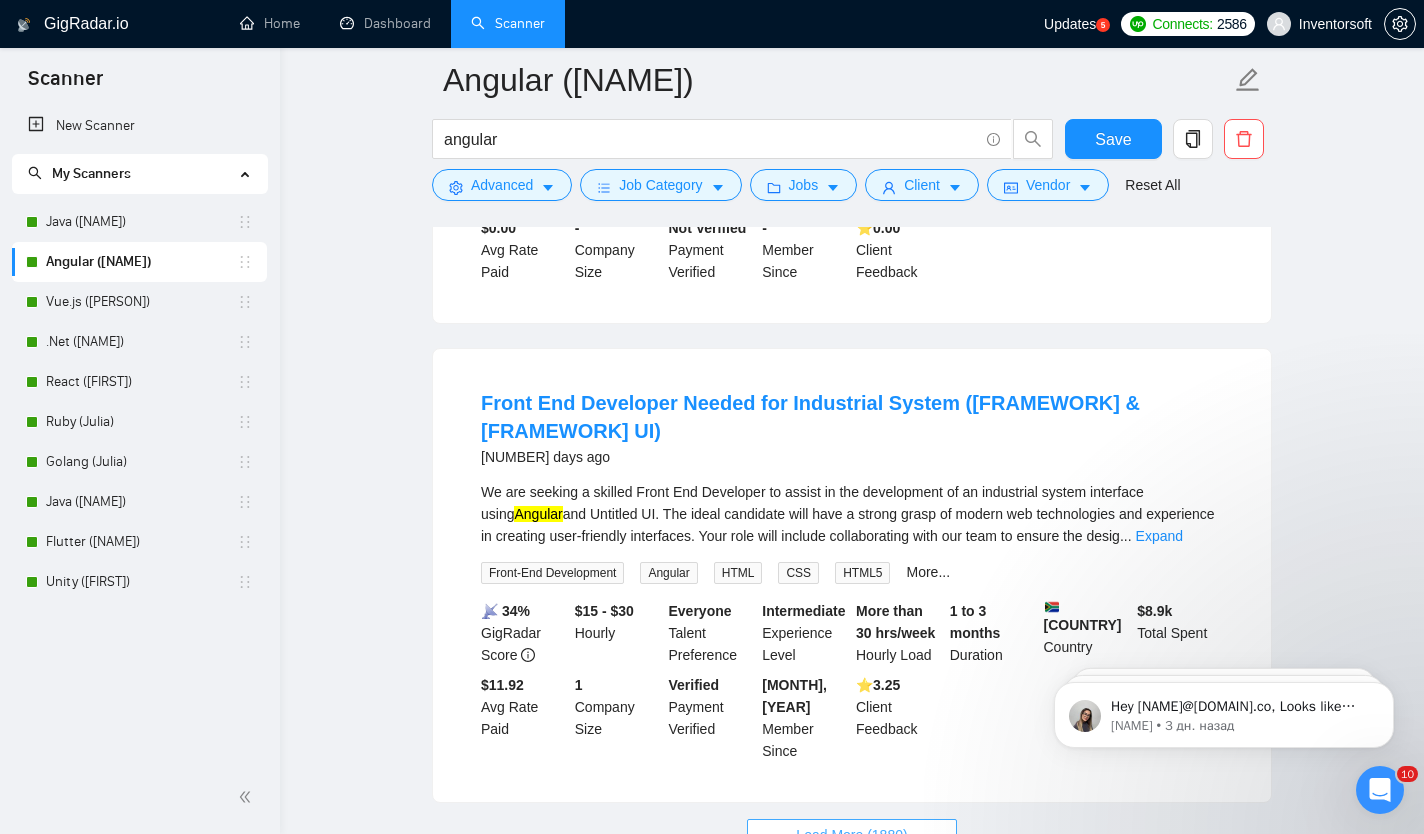 click on "Load More (1880)" at bounding box center [851, 835] 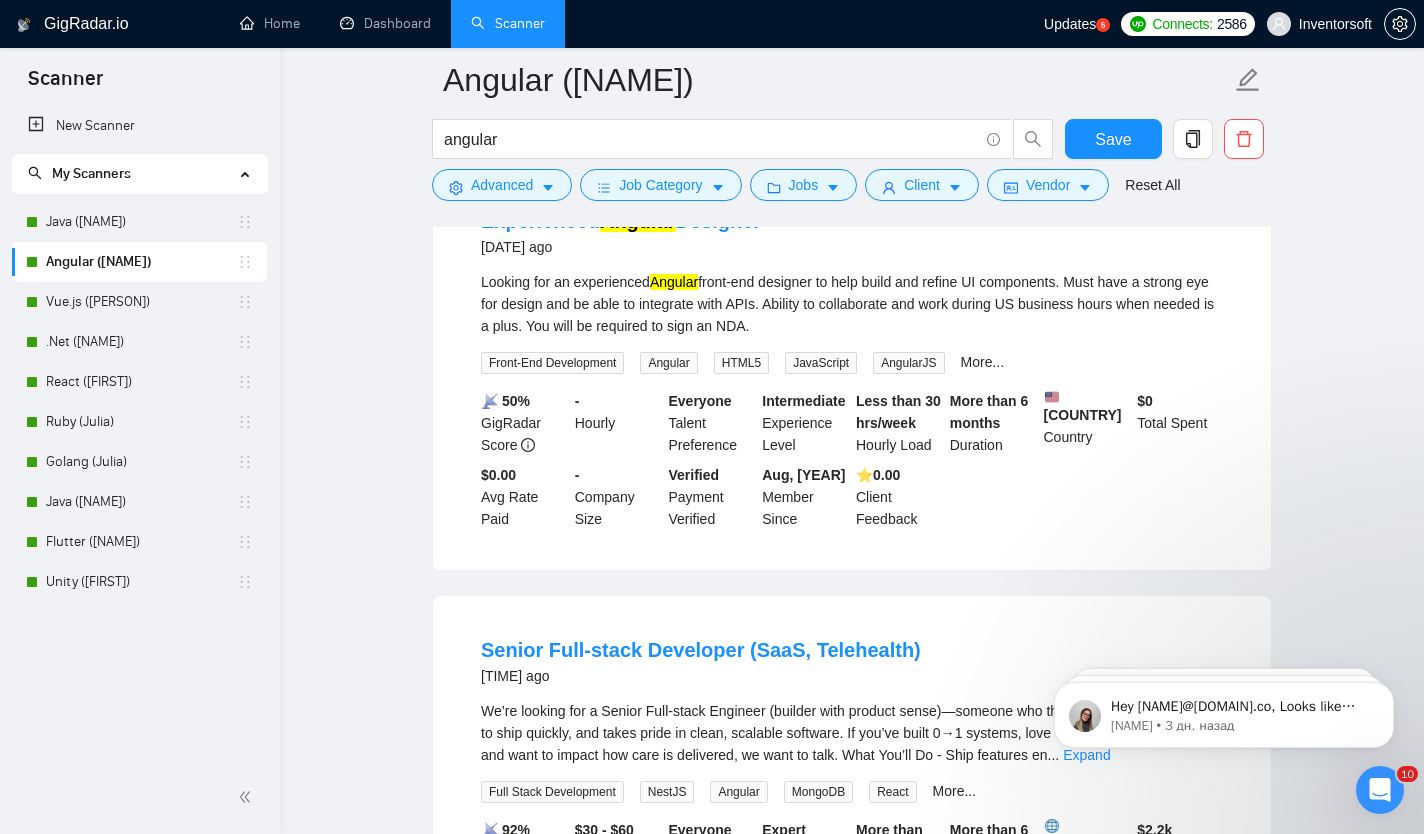 scroll, scrollTop: 8566, scrollLeft: 0, axis: vertical 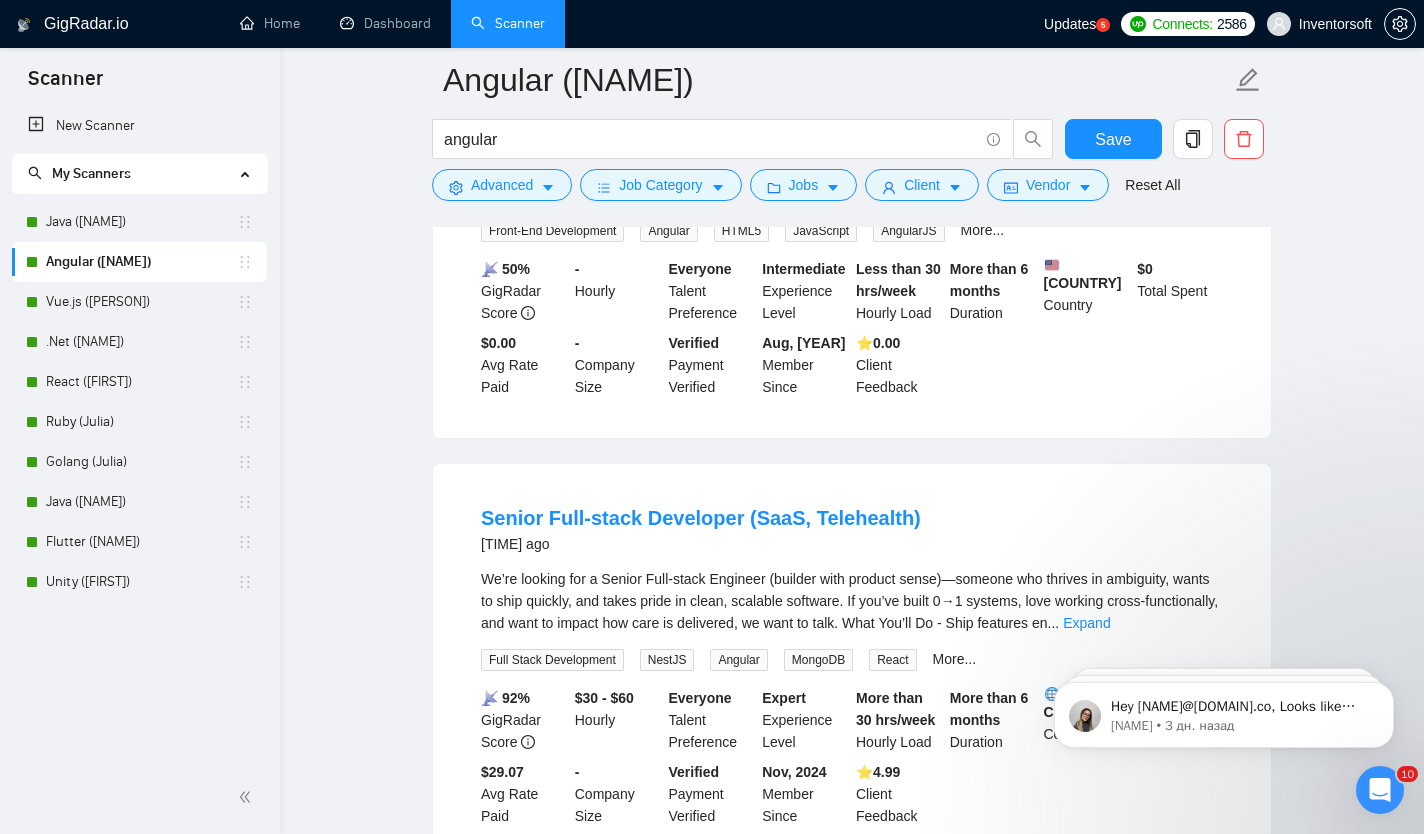 click on "Load More (1870)" at bounding box center (851, 900) 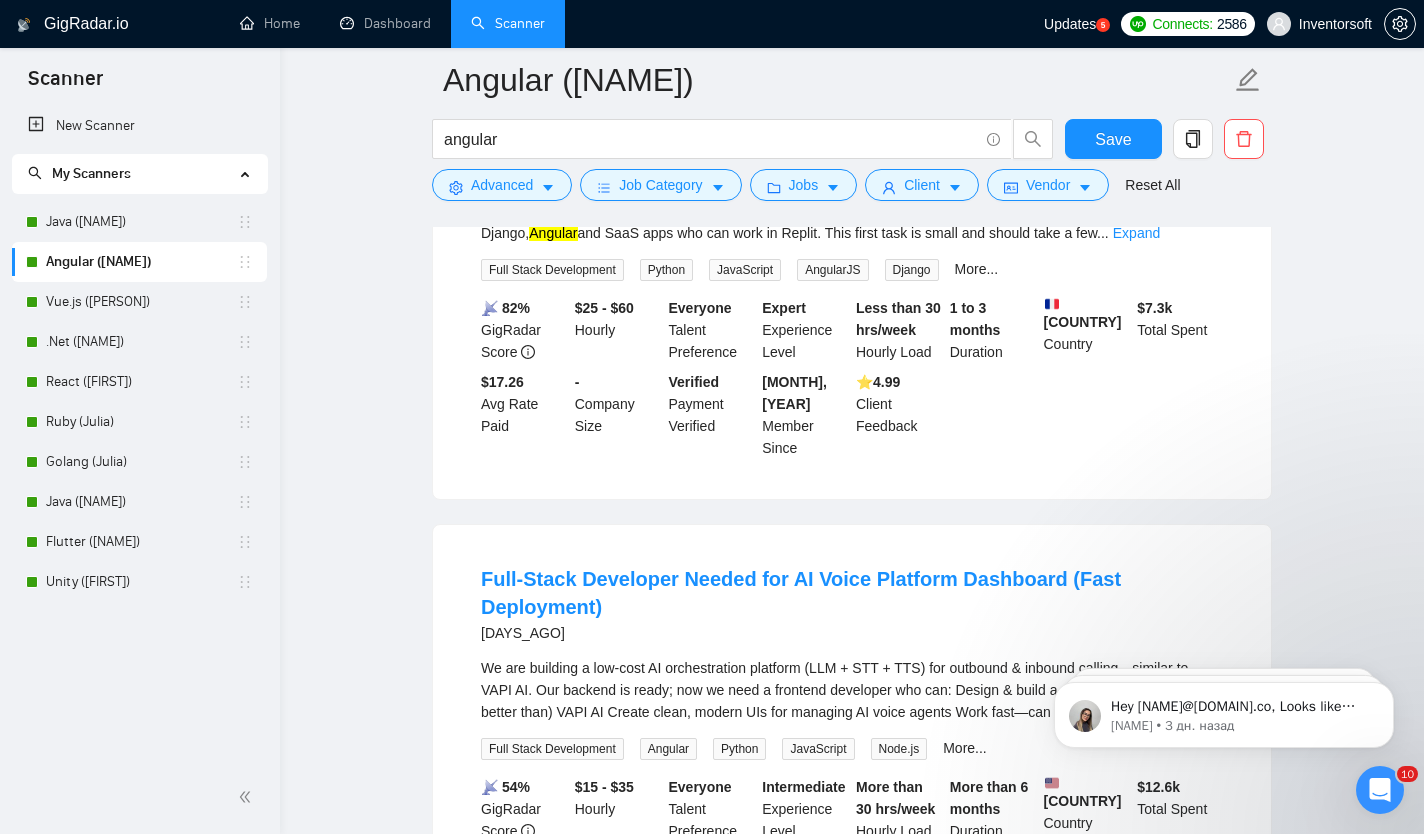 scroll, scrollTop: 1186, scrollLeft: 0, axis: vertical 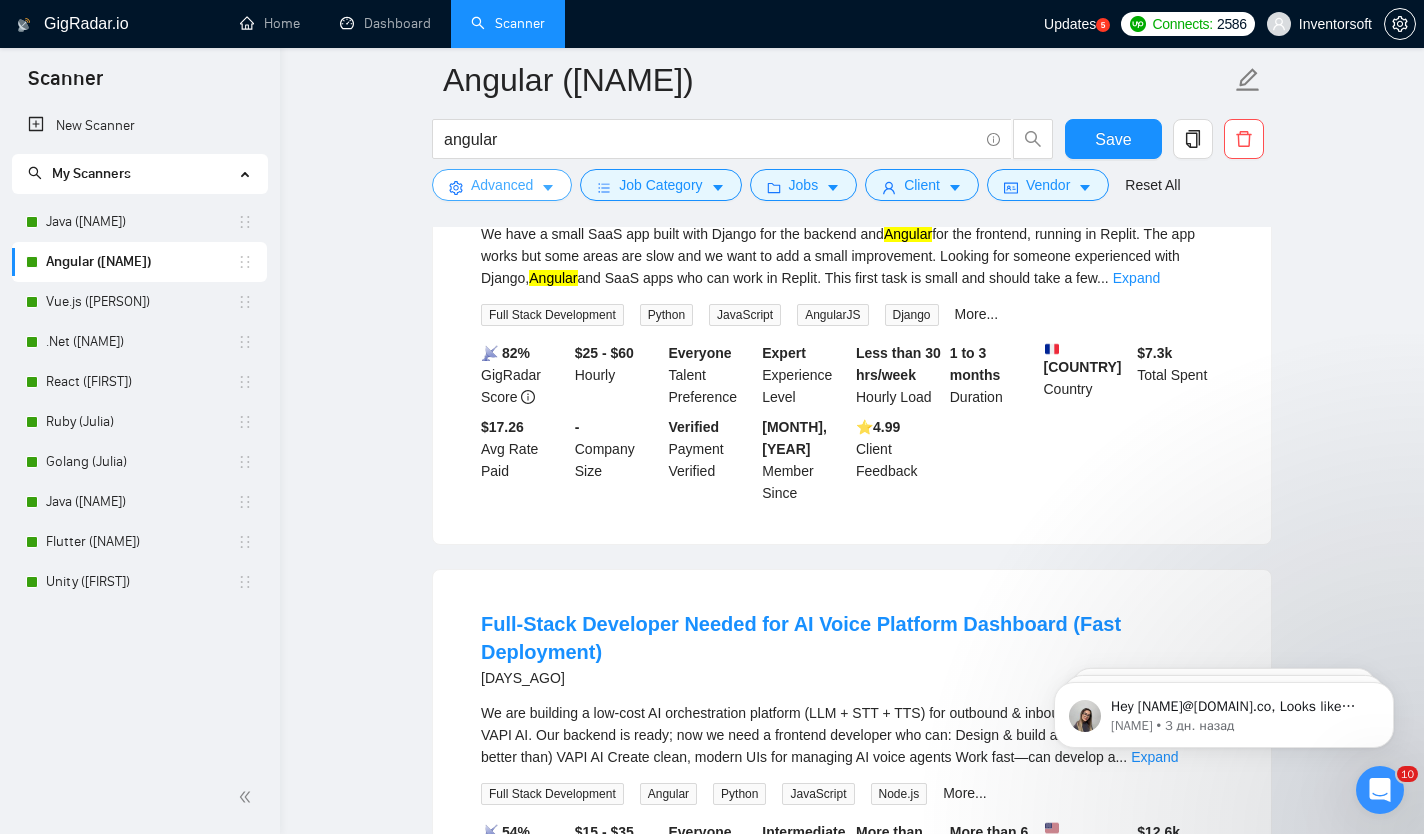 click on "Advanced" at bounding box center (502, 185) 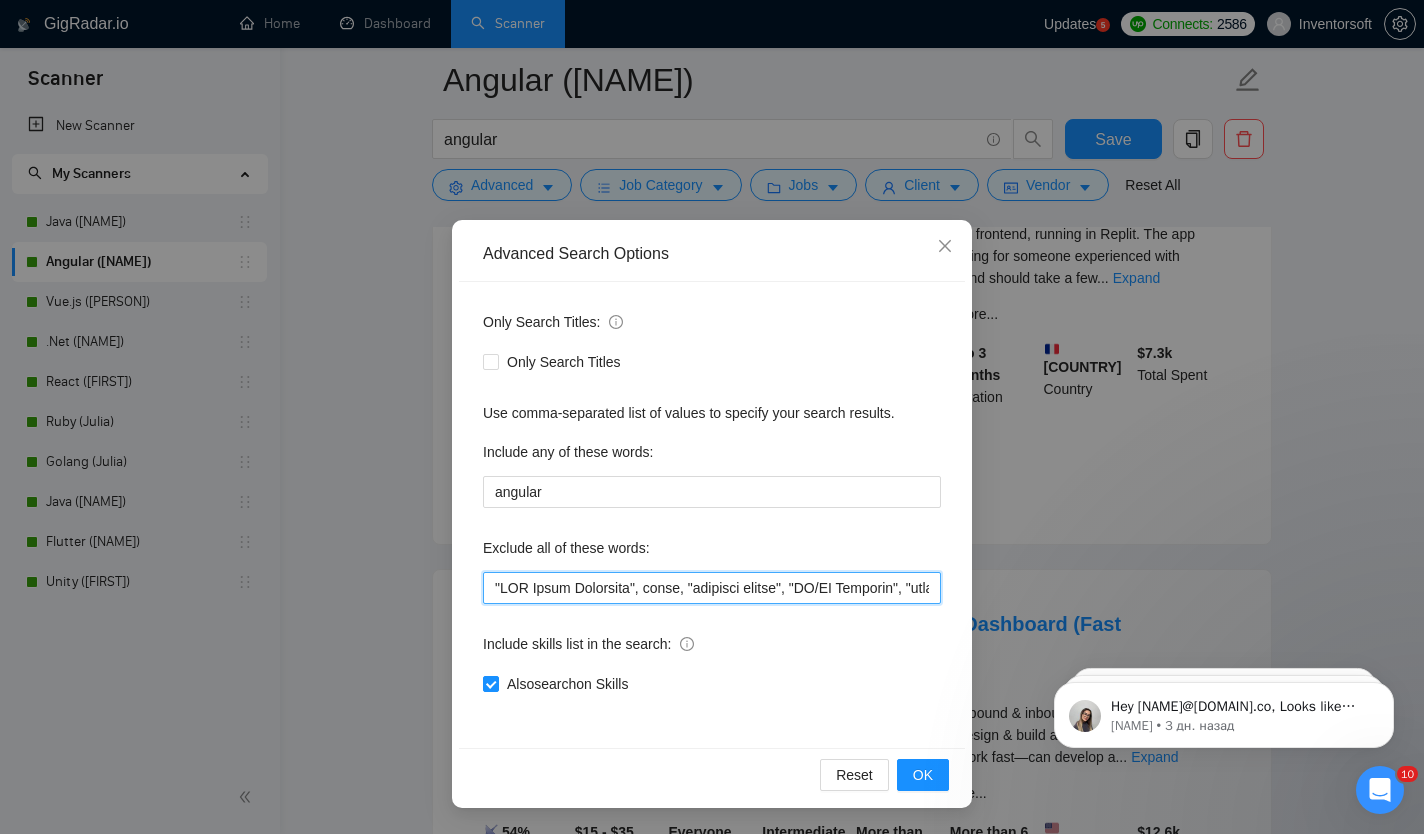 click at bounding box center [712, 588] 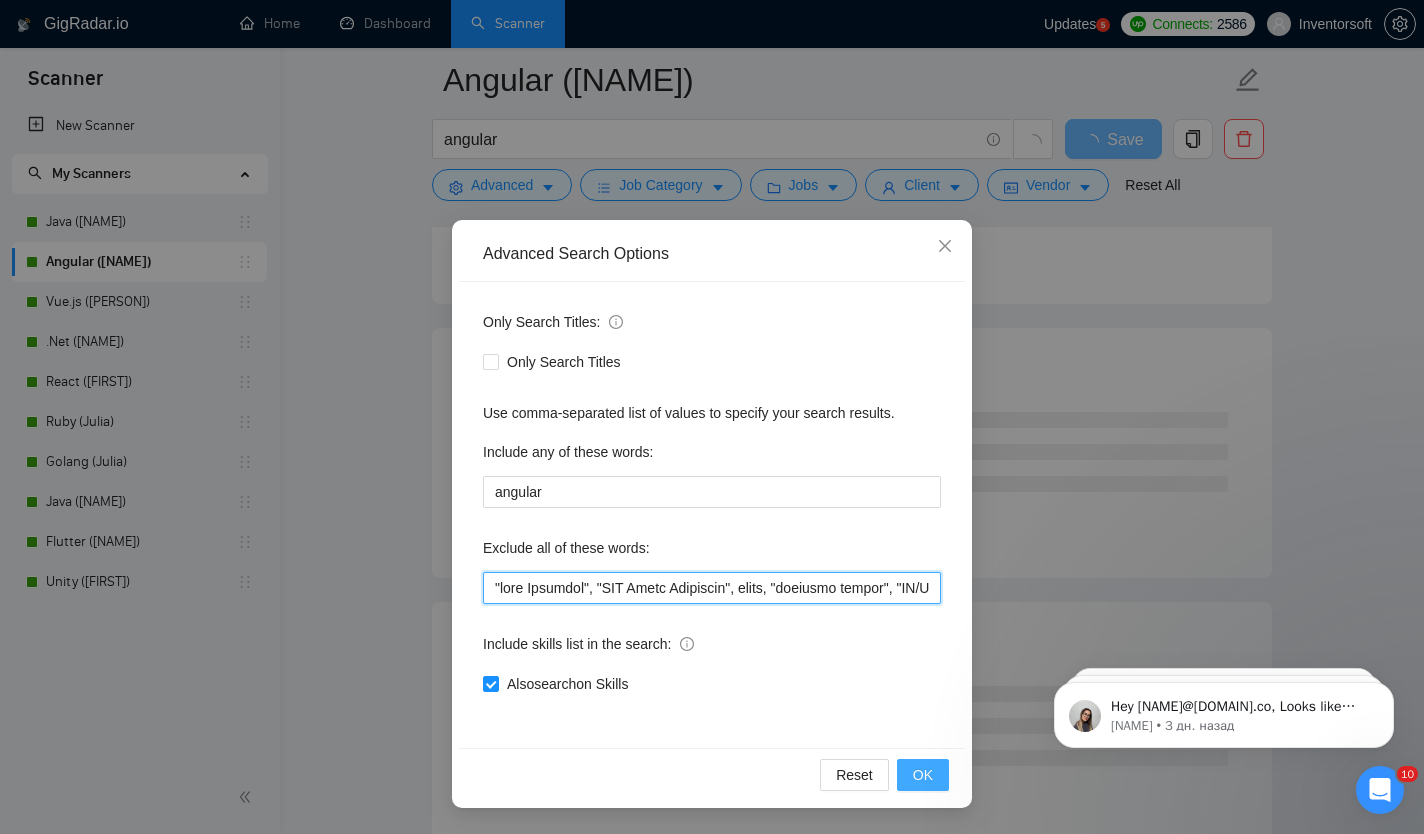 type on ""logo Designer", "LLM Agent Developer", ionic, "training expert", "UX/UI Designer", "backend developer", "Senior React", next.js, "android developer", "chrome extension", "mobile developer", .net, php, devOps, architect, jquery, wordpress, magento, shopify, "Landing page developer", nextjs, react-native, react.js, vue.js, teacher, tutor, "no agencies", "outlook plugin", "TEST DO NOT APPLY", "data entry", "simple typing", "convert simple", typewriter, "pdf to work", "documents typing", "retype documents", NFT, Crypto, Blockchain, Defi, Gambling, "bot development", tutor, mentoring, IBM, "Plugin Developer", Sharepoint, "Amplify Developer", "GIS Software", Cryptocurrency, Lecturer, Ethereum, telegram, chatbot, apple tv, smart tv, android tv, java, Bolt.New, freelancers only, WooCommerce, Medusa JS, PrestaShop, Ogyton, fixed price, Supabase, Odoo, Equity Partnership, "Assistance in Coding", joomla, "no code", bolt.new, Chatbot, "Reverse Engineer", Magento, RAGE, "Craft CMS", netsuite, SuiteCRM, make.com, monda..." 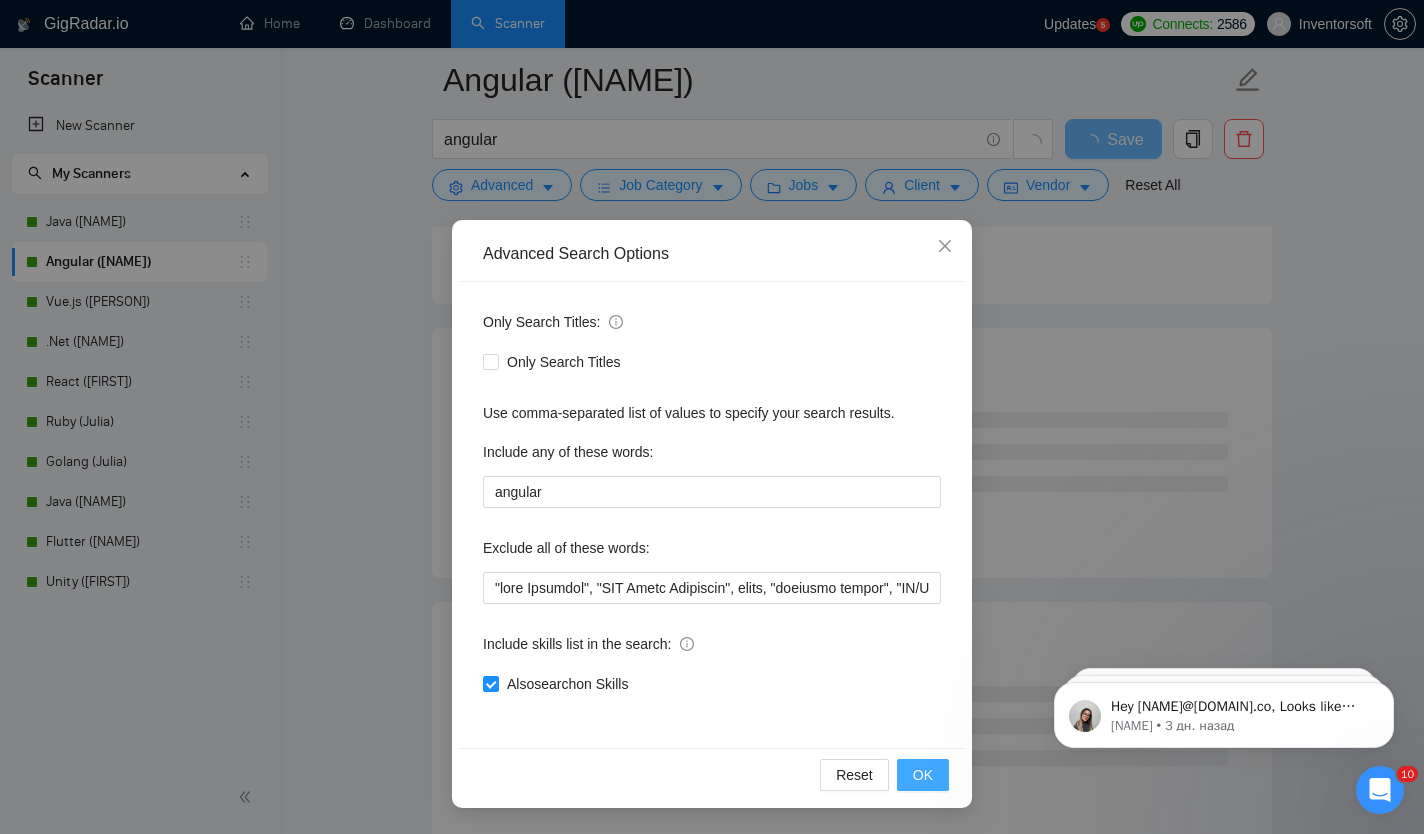 click on "OK" at bounding box center [923, 775] 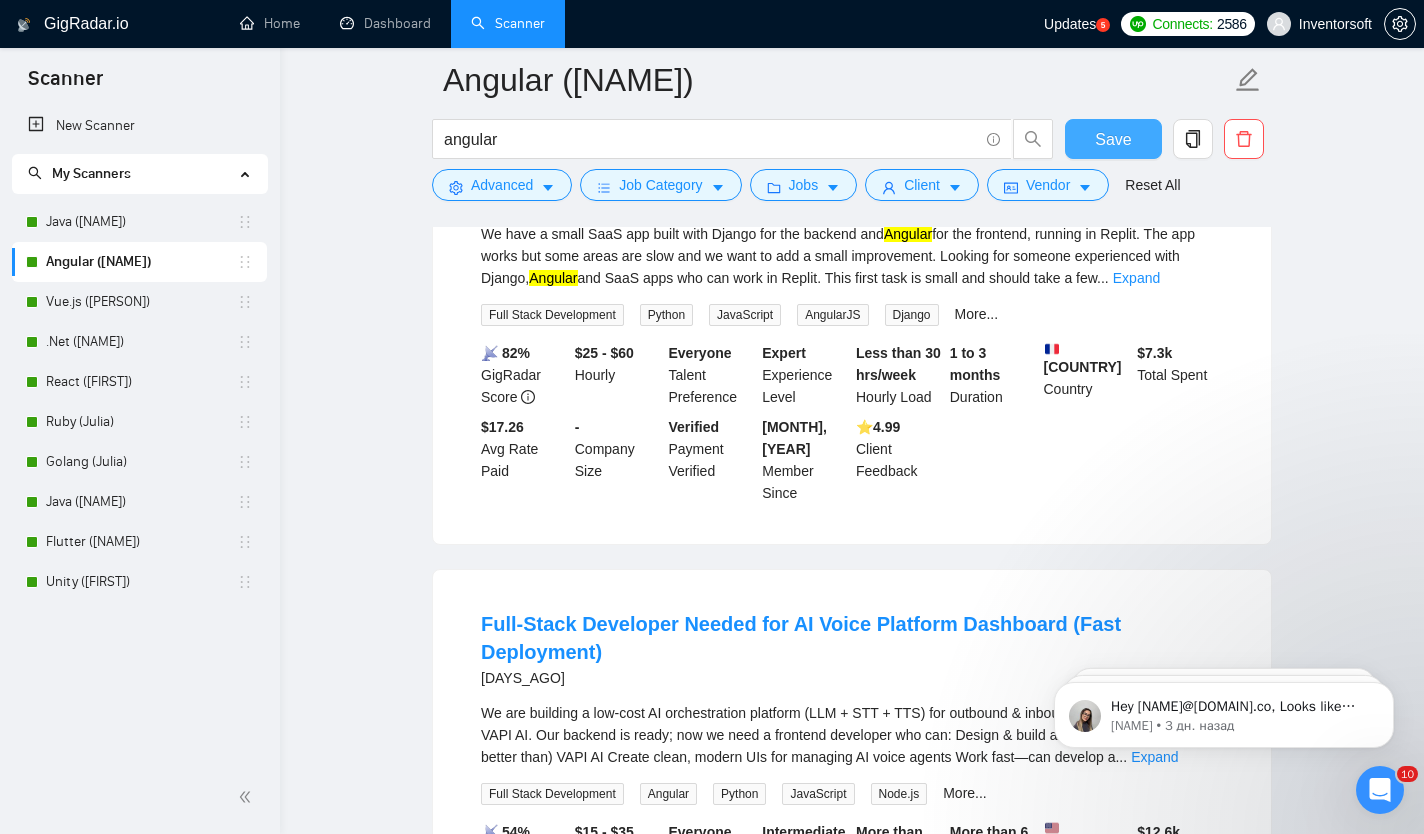 click on "Save" at bounding box center [1113, 139] 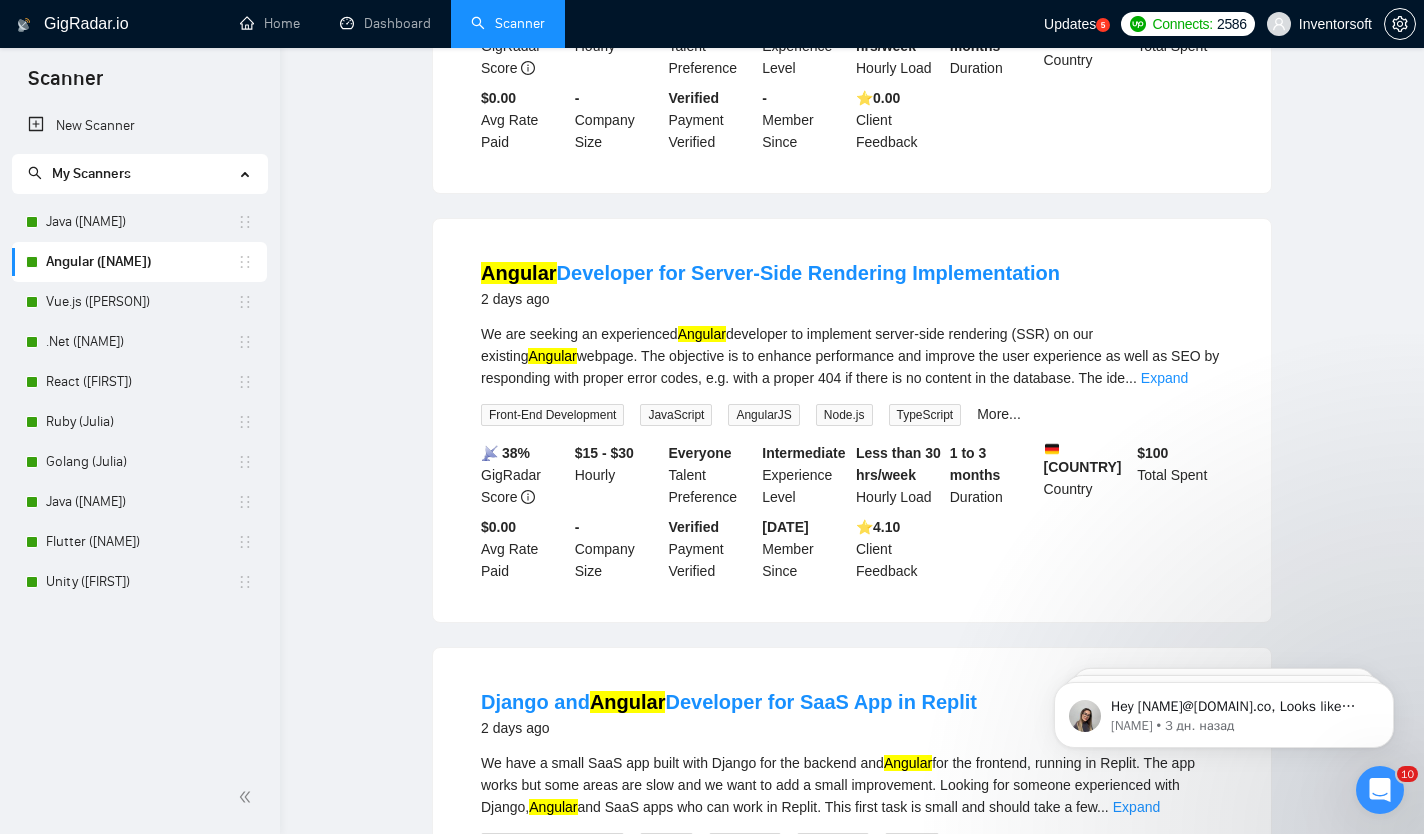 scroll, scrollTop: 0, scrollLeft: 0, axis: both 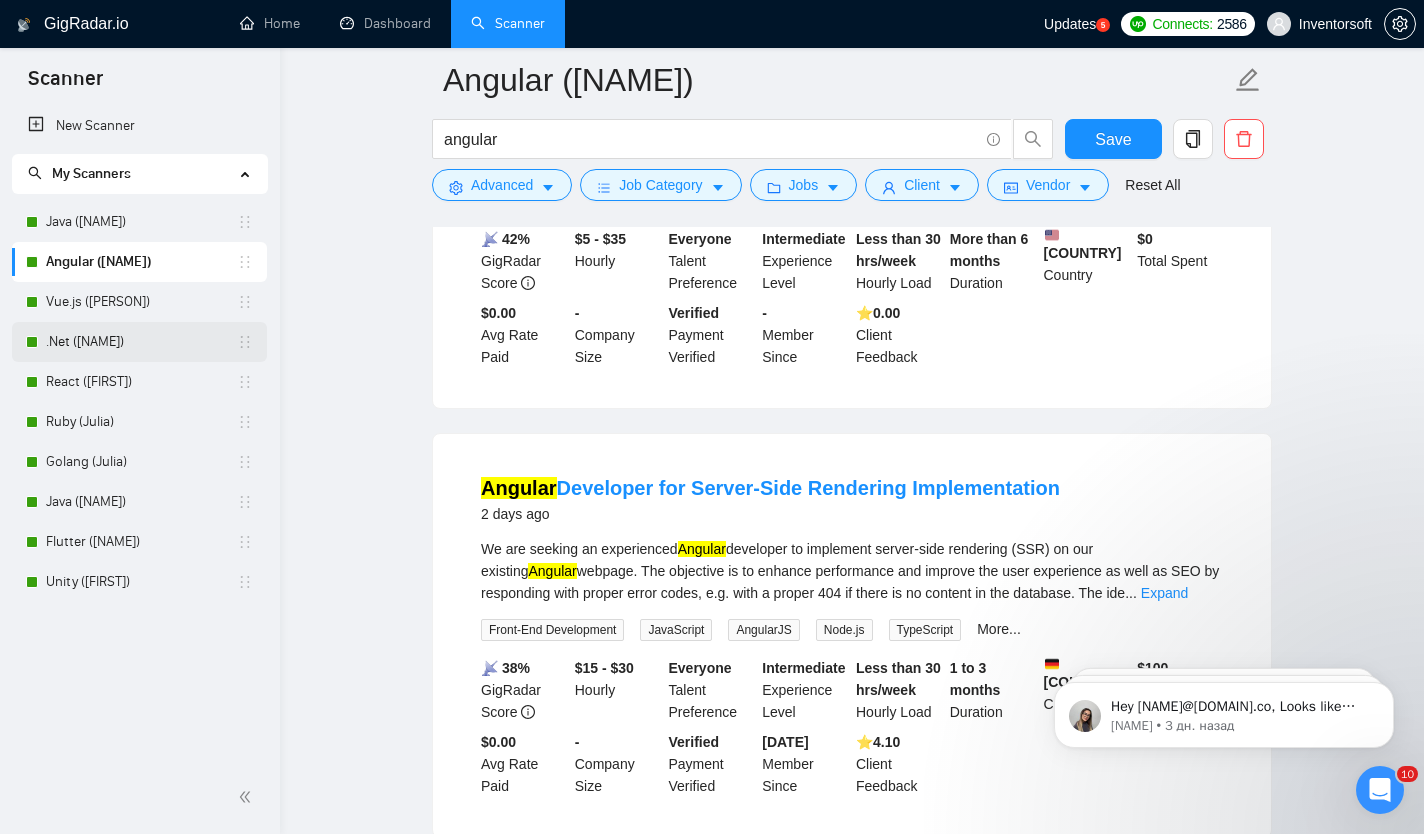 click on ".Net ([NAME])" at bounding box center [141, 342] 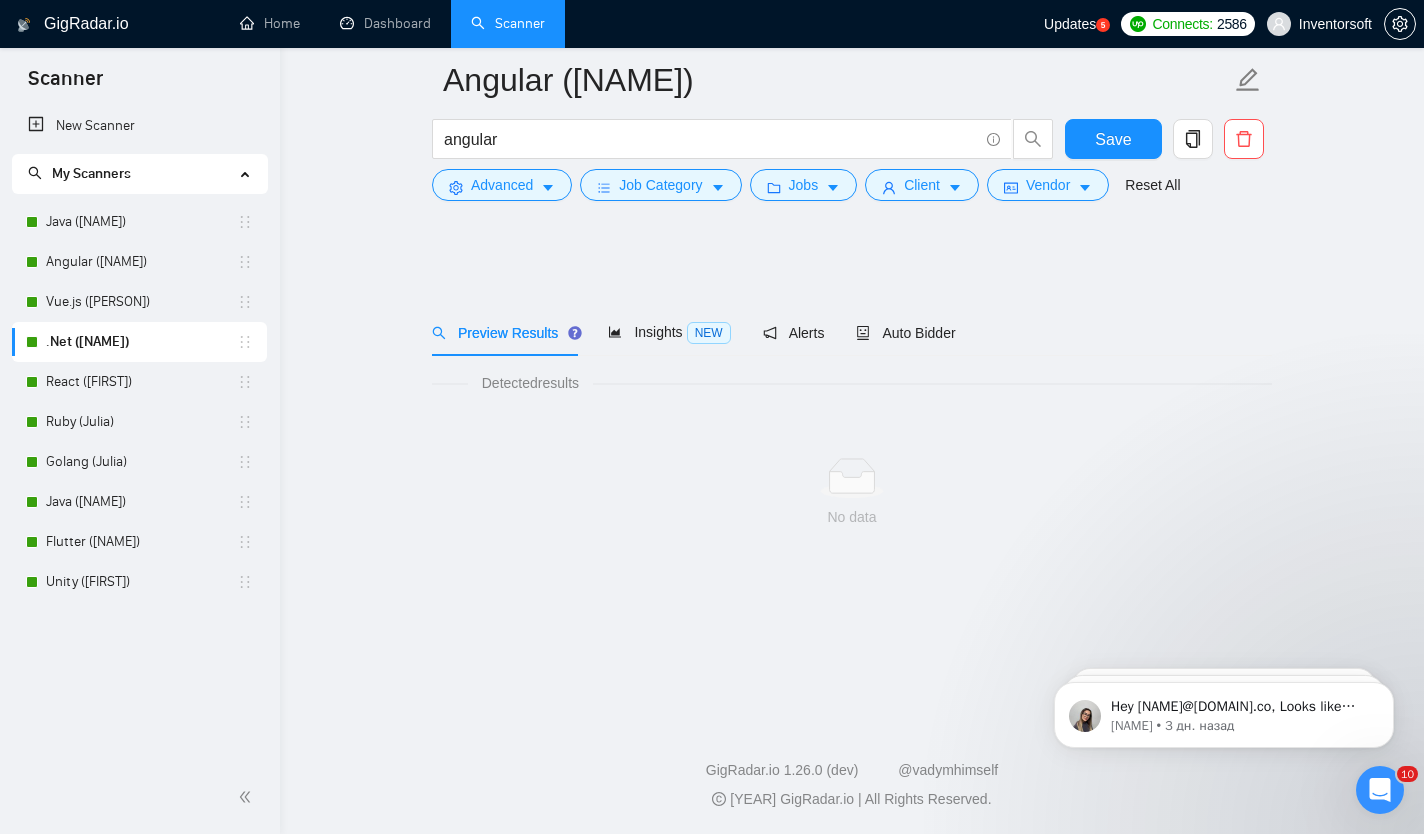 scroll, scrollTop: 0, scrollLeft: 0, axis: both 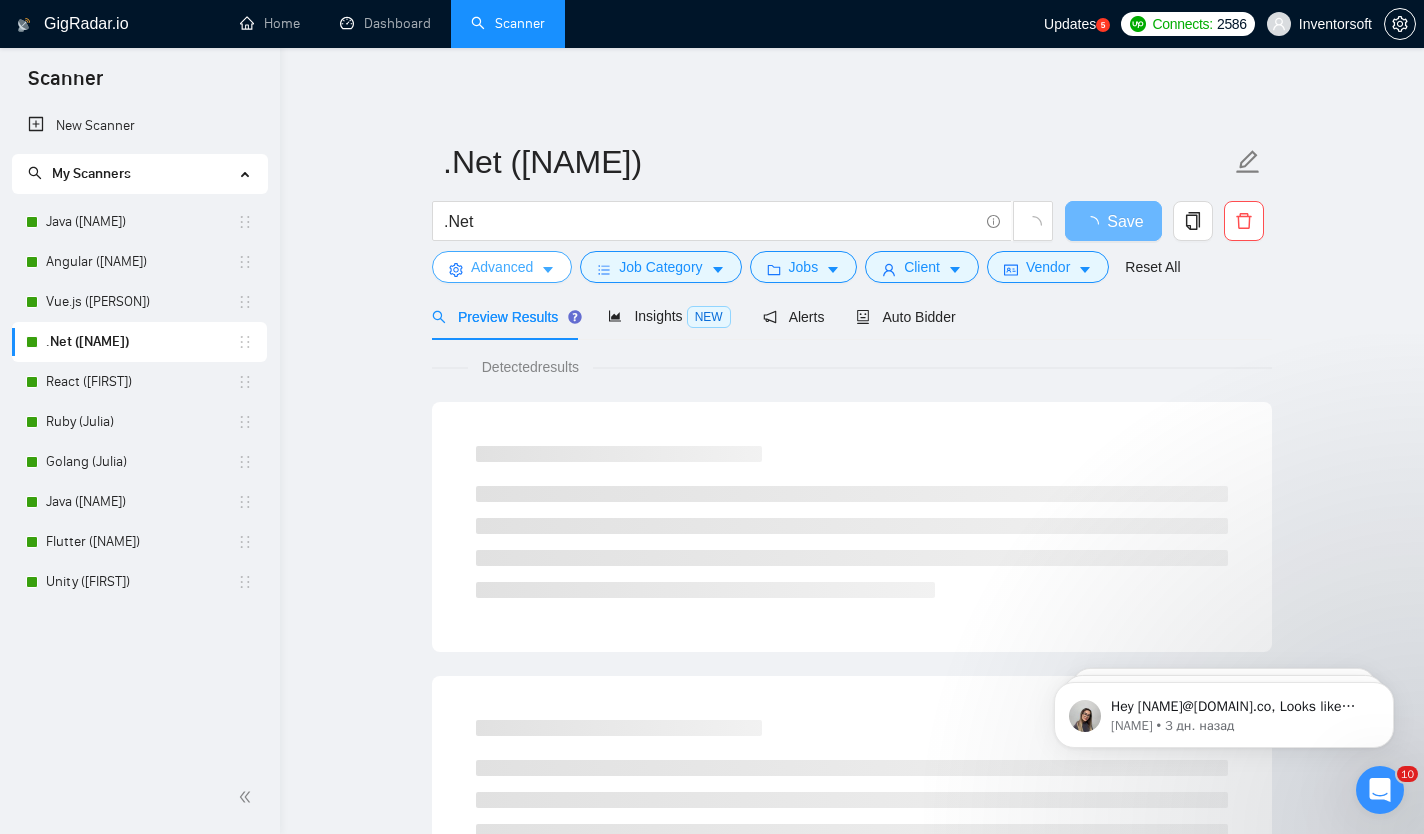 click on "Advanced" at bounding box center [502, 267] 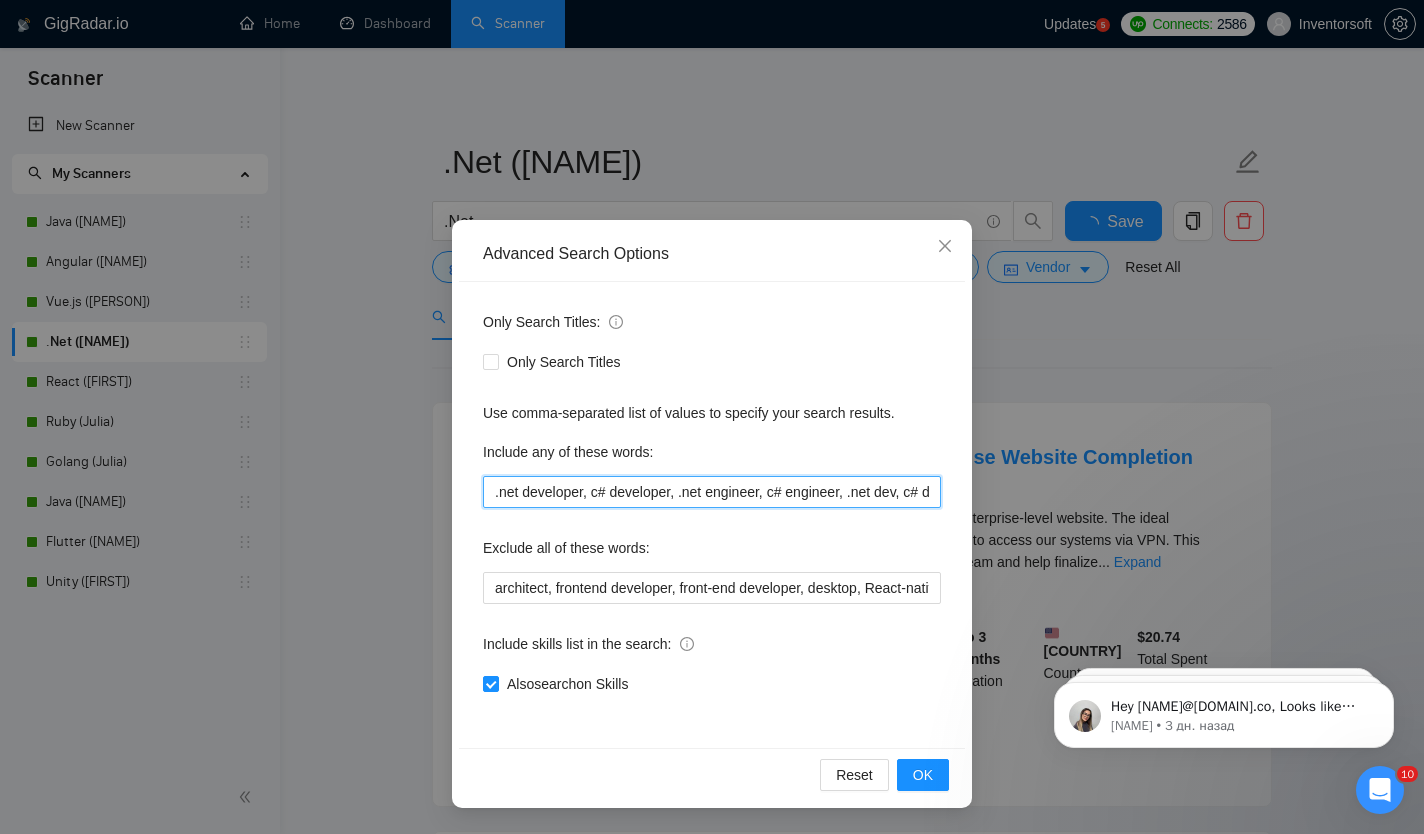 click on ".net developer, c# developer, .net engineer, c# engineer, .net dev, c# dev, .net programmer, c# programmer" at bounding box center (712, 492) 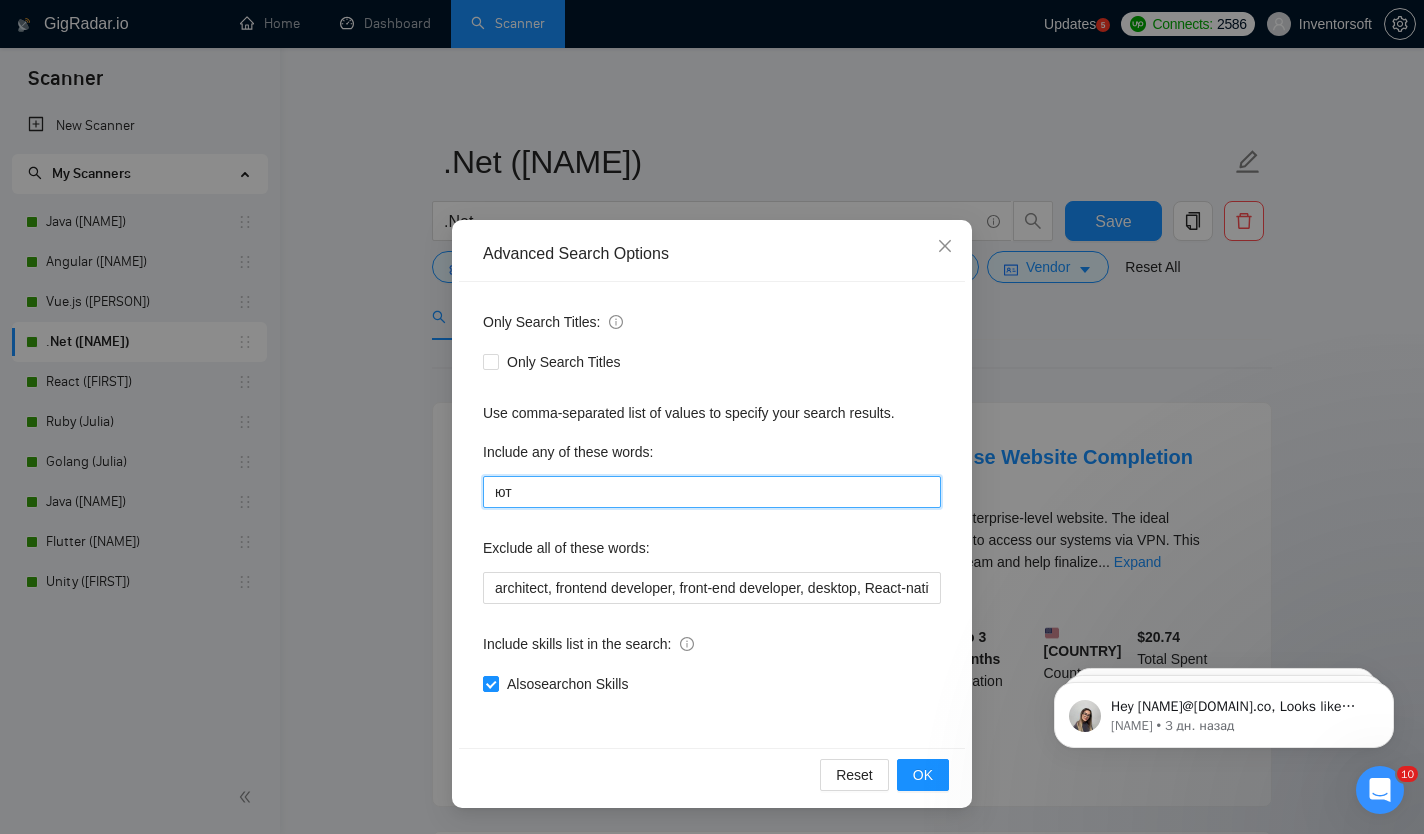 type on "ю" 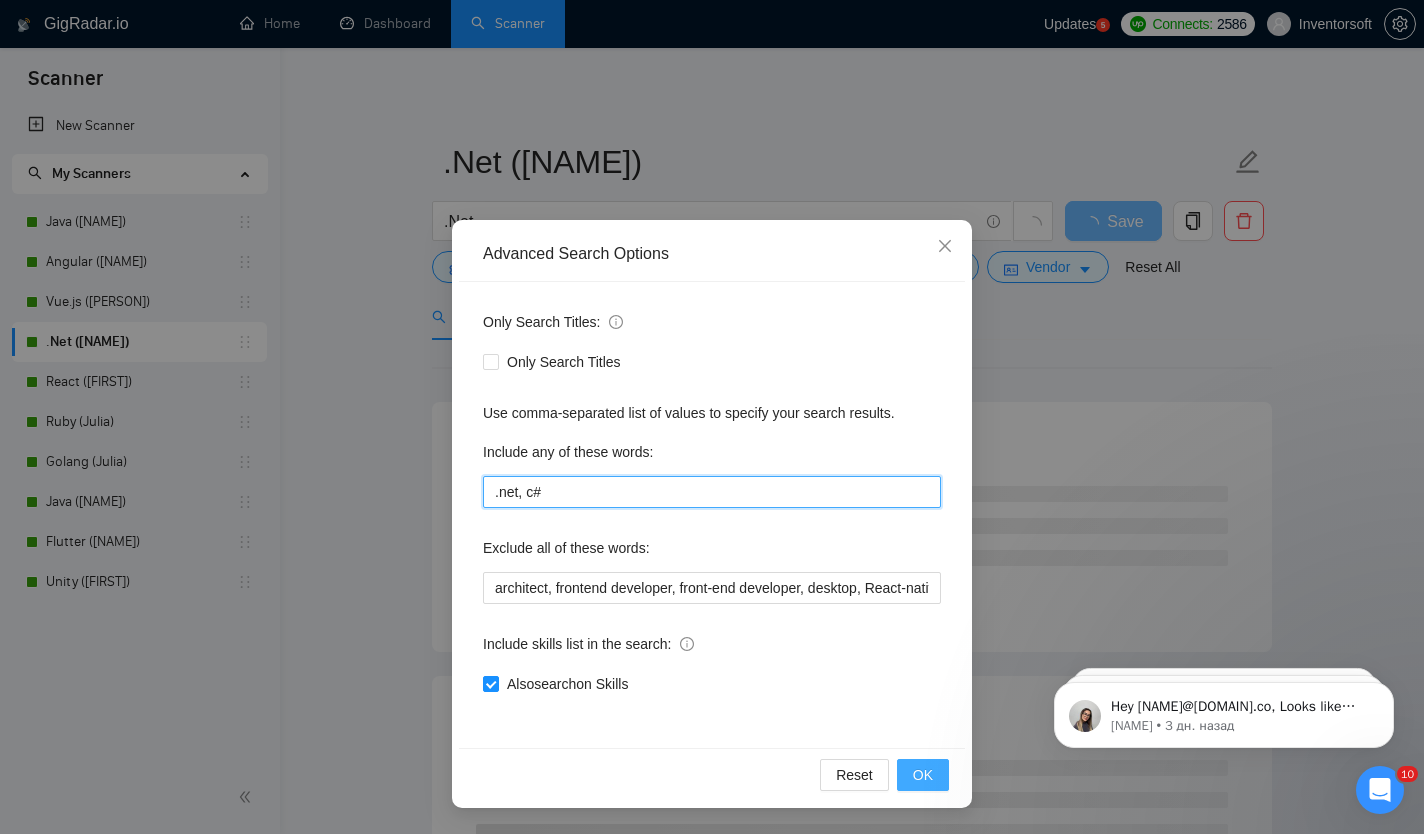 type on ".net, c#" 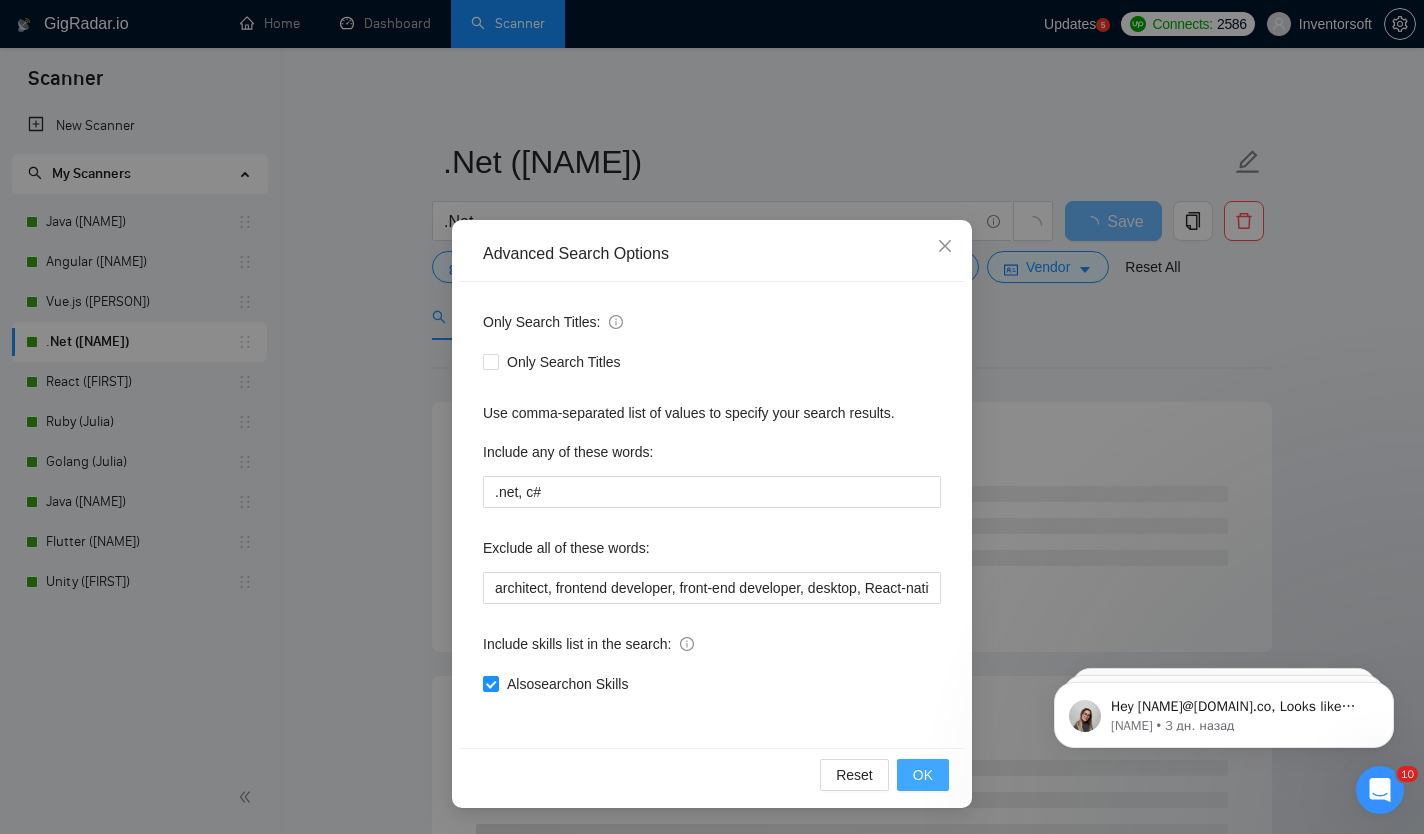 click on "OK" at bounding box center [923, 775] 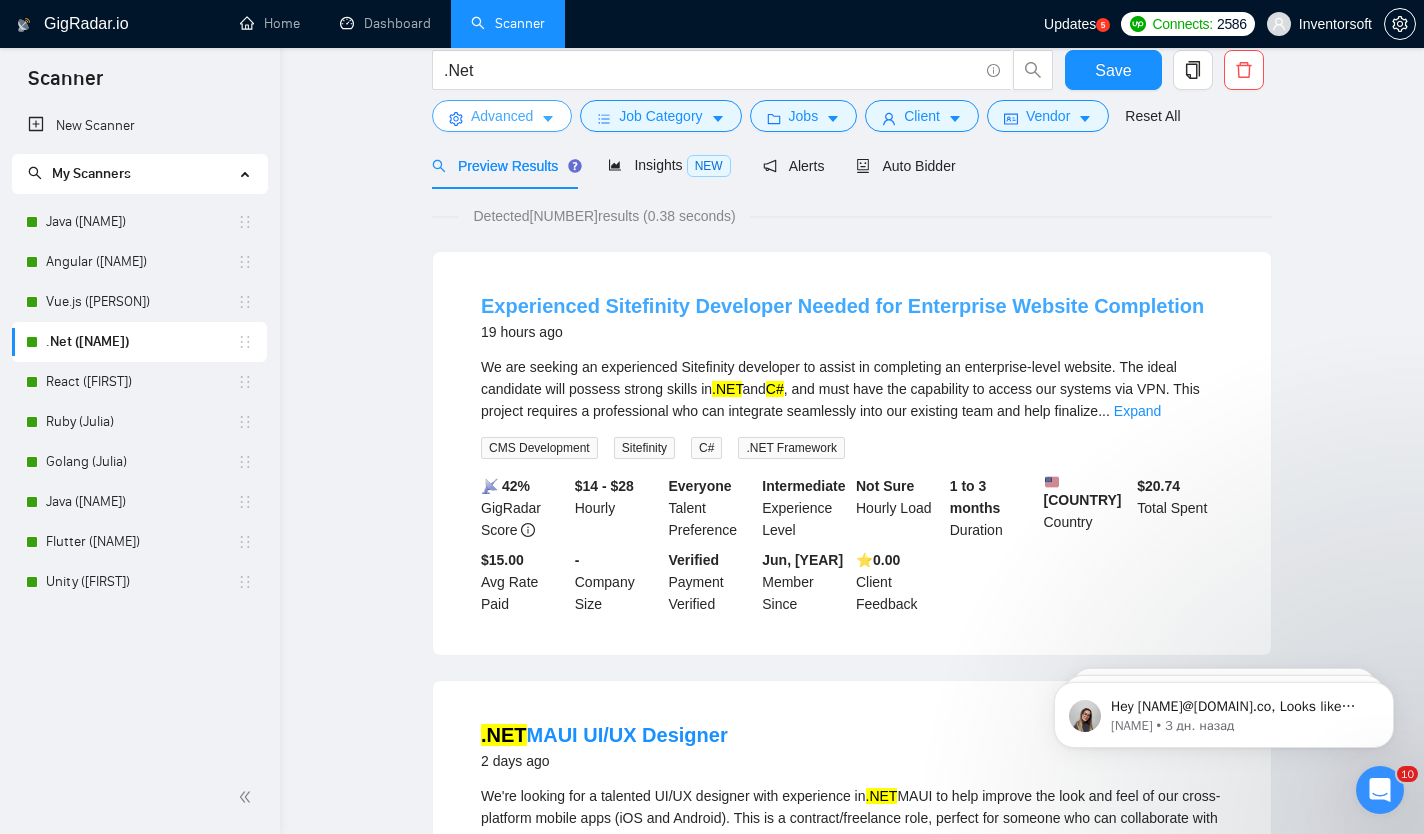 scroll, scrollTop: 0, scrollLeft: 0, axis: both 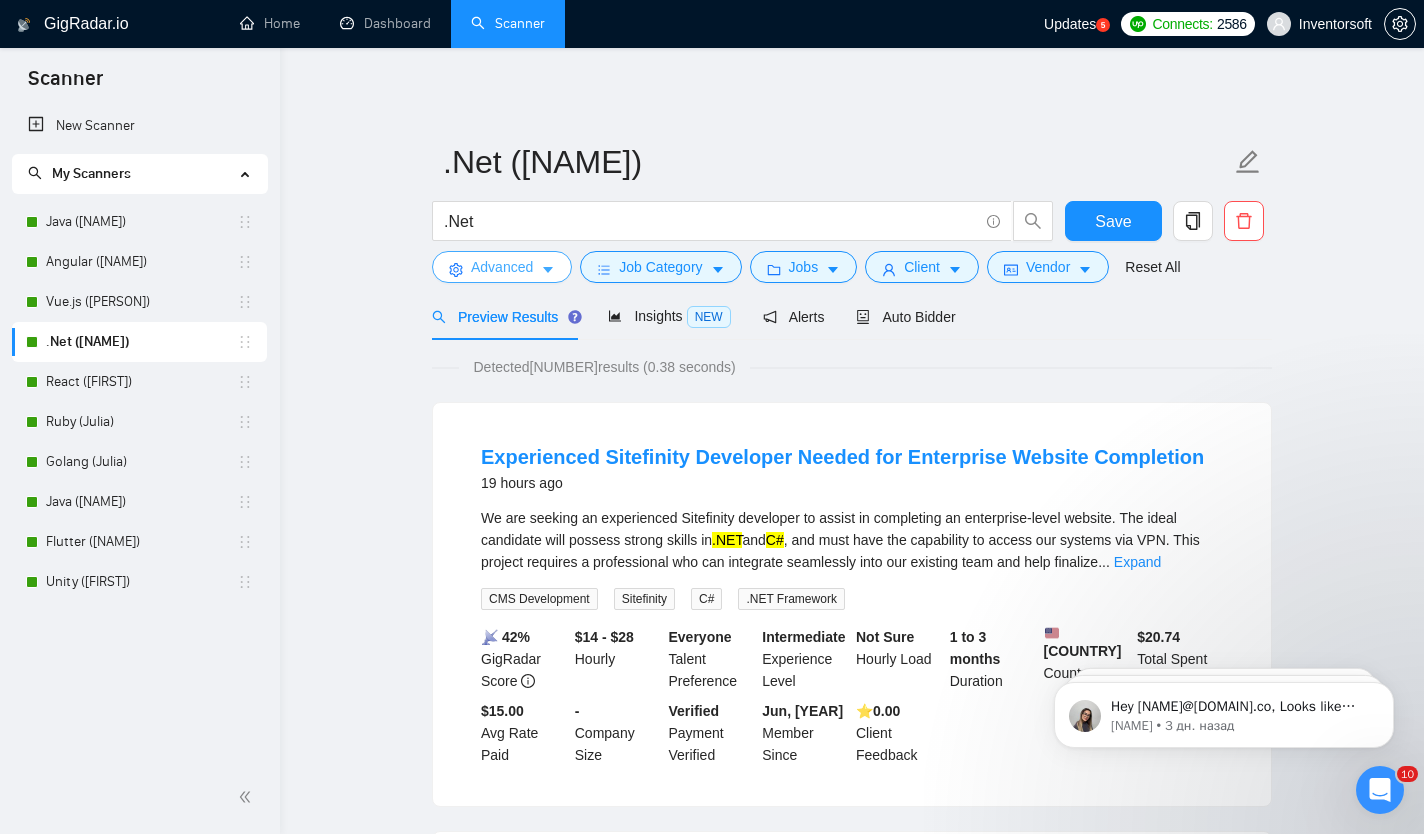 click on "Advanced" at bounding box center [502, 267] 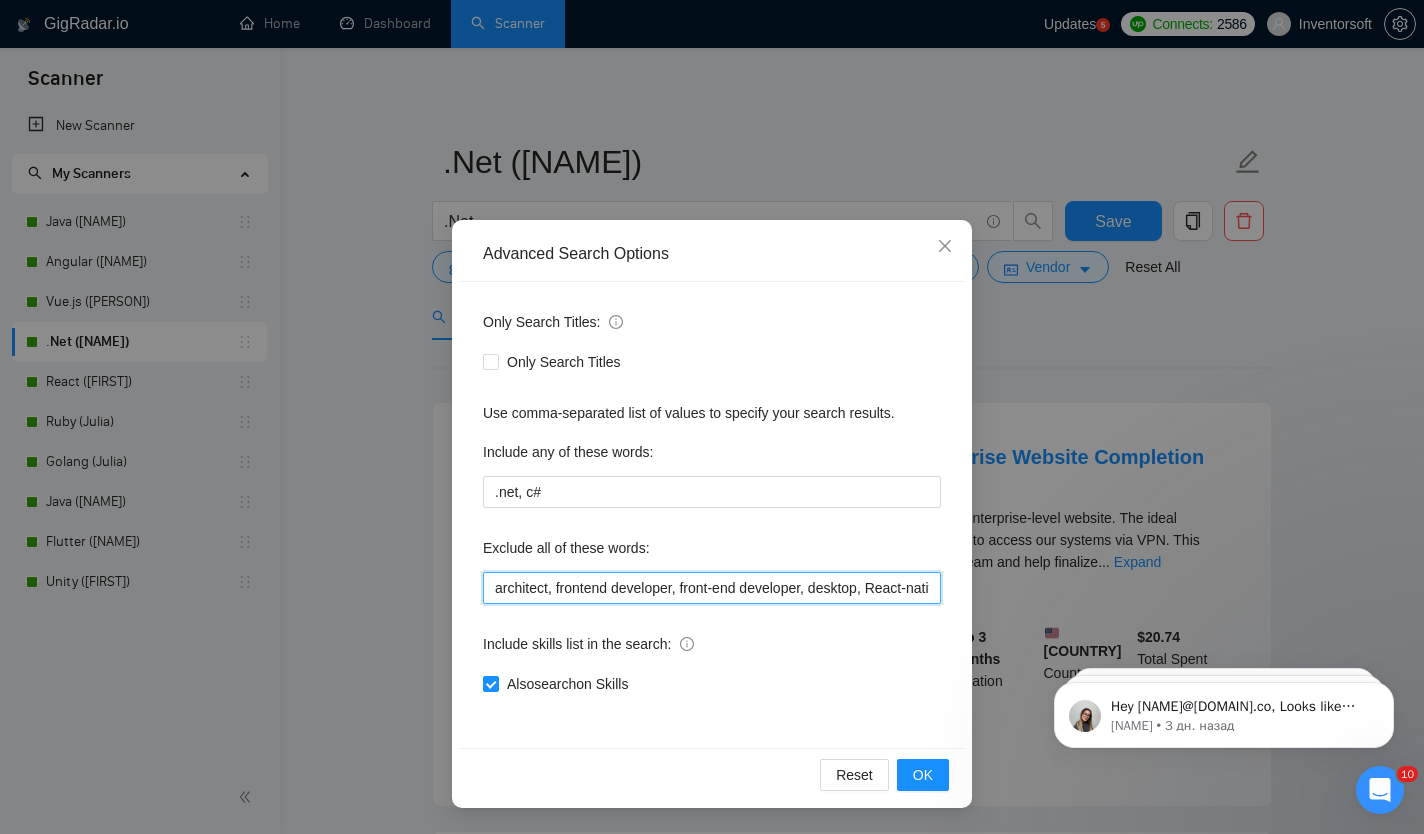 click on "architect, frontend developer, front-end developer, desktop, React-native, chrome extension, no agencies, tutor, teacher, java developer, python developer, java developer, devOps, mobile application developer, front end engineer, frontend engineer, TEST DO NOT APPLY, NFT, Crypto, Blockchain, Defi, Gambling, bot development, tutor, mentoring, IBM, Plugin Developer, Sharepoint, Amplify Developer, GIS Software, Cryptocurrency, Lecturer, Ethereum, telegram, chatbot, apple tv, smart tv, android tv, (EU-based), "(EU-based)", based, freelancers only, WooCommerce, Medusa JS, PrestaShop, Ogyton, fixed price, Supabase, Odoo, Equity Partnership, Assistance in Coding, joomla, no code, bolt.new, Chatbot, Reverse Engineer, Magento, upgrade, RAGE, Craft CMS, netsuite, SuiteCRM, make.com, monday.com, EspoCRM, timefold, strapi developer, low code, low-code, no code, no-code, tutor" at bounding box center (712, 588) 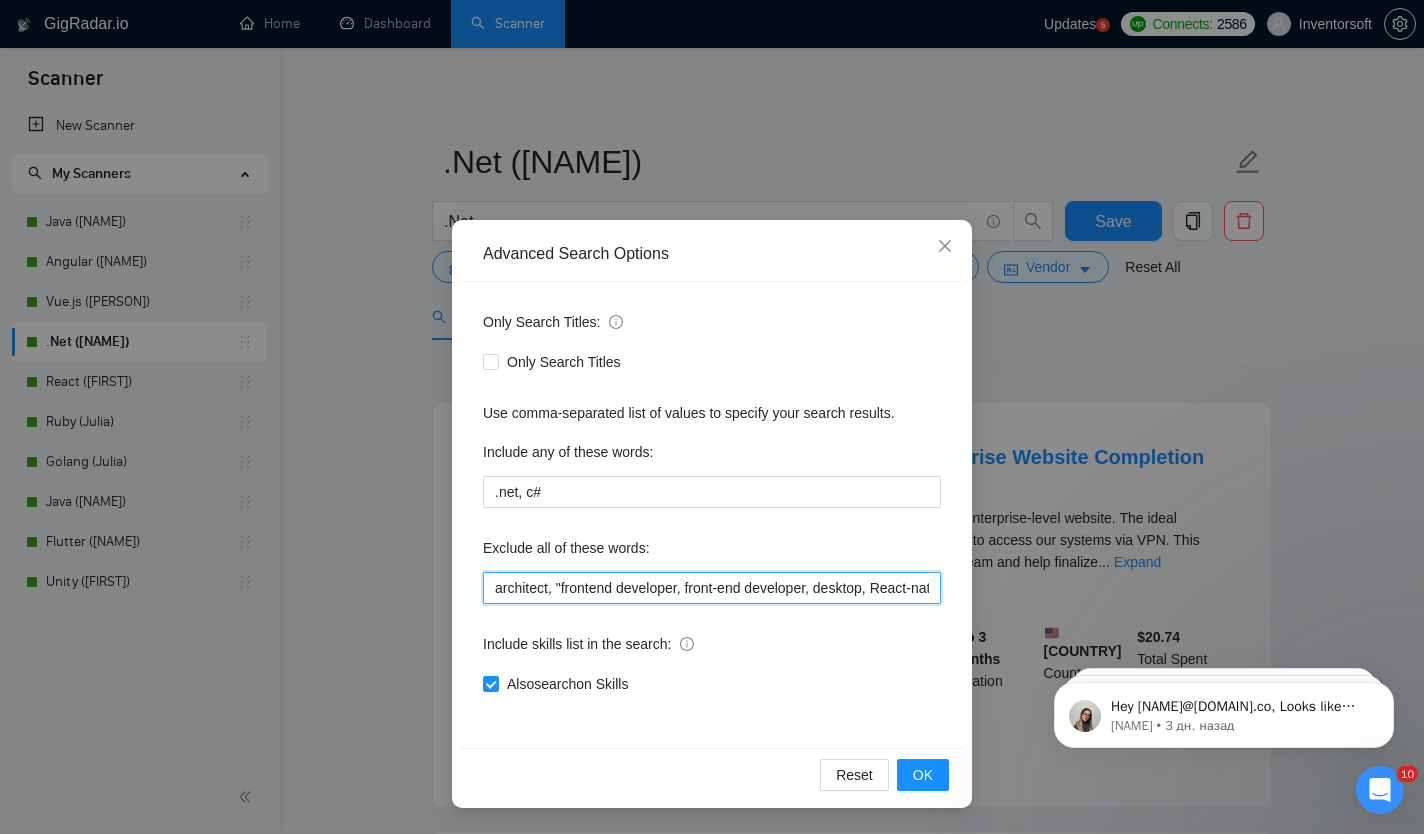 click on "architect, "frontend developer, front-end developer, desktop, React-native, chrome extension, no agencies, tutor, teacher, java developer, python developer, java developer, devOps, mobile application developer, front end engineer, frontend engineer, TEST DO NOT APPLY, NFT, Crypto, Blockchain, Defi, Gambling, bot development, tutor, mentoring, IBM, Plugin Developer, Sharepoint, Amplify Developer, GIS Software, Cryptocurrency, Lecturer, Ethereum, telegram, chatbot, apple tv, smart tv, android tv, (EU-based), "(EU-based)", based, freelancers only, WooCommerce, Medusa JS, PrestaShop, Ogyton, fixed price, Supabase, Odoo, Equity Partnership, Assistance in Coding, joomla, no code, bolt.new, Chatbot, Reverse Engineer, Magento, upgrade, RAGE, Craft CMS, netsuite, SuiteCRM, make.com, monday.com, EspoCRM, timefold, strapi developer, low code, low-code, no code, no-code, tutor" at bounding box center [712, 588] 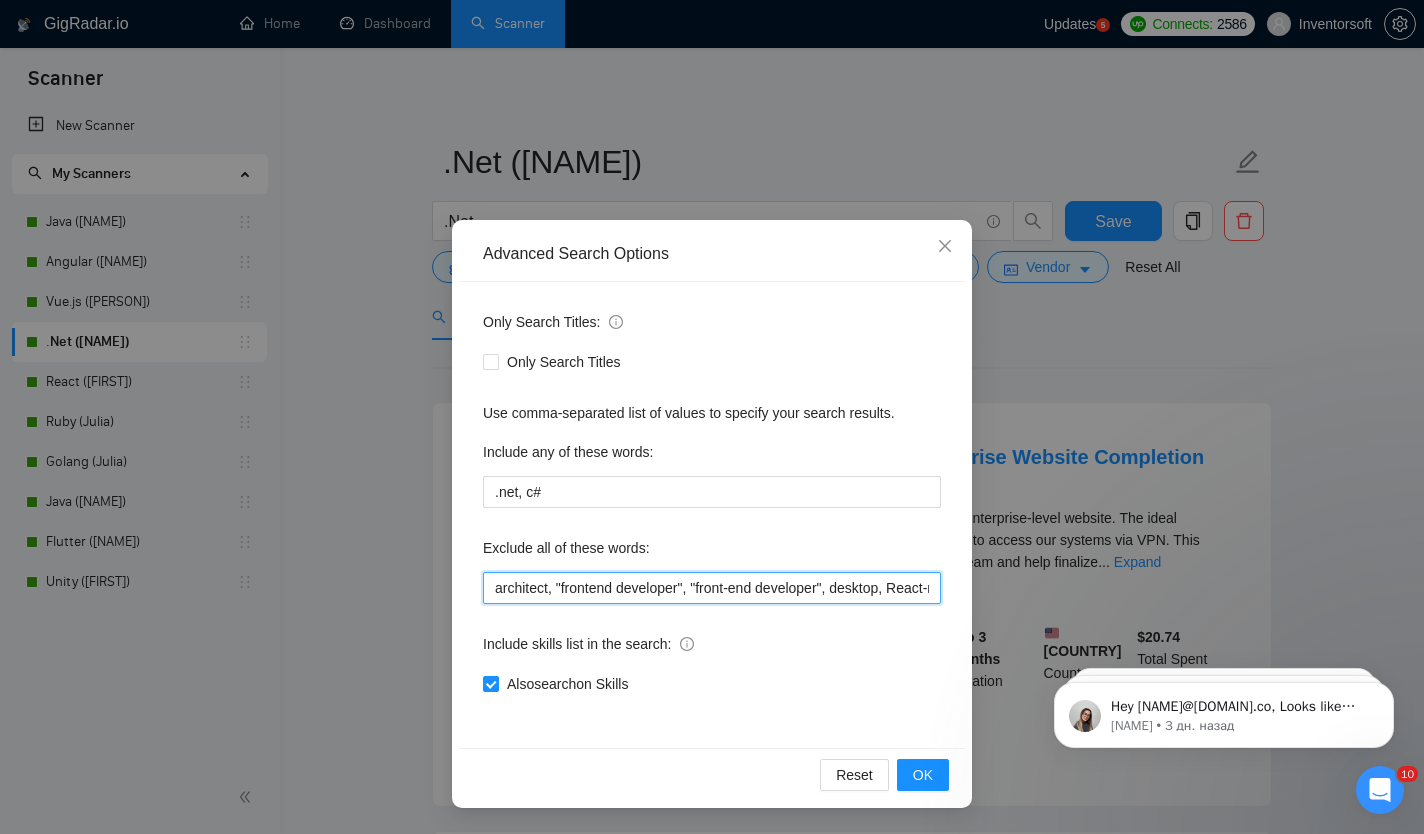 scroll, scrollTop: 0, scrollLeft: 5416, axis: horizontal 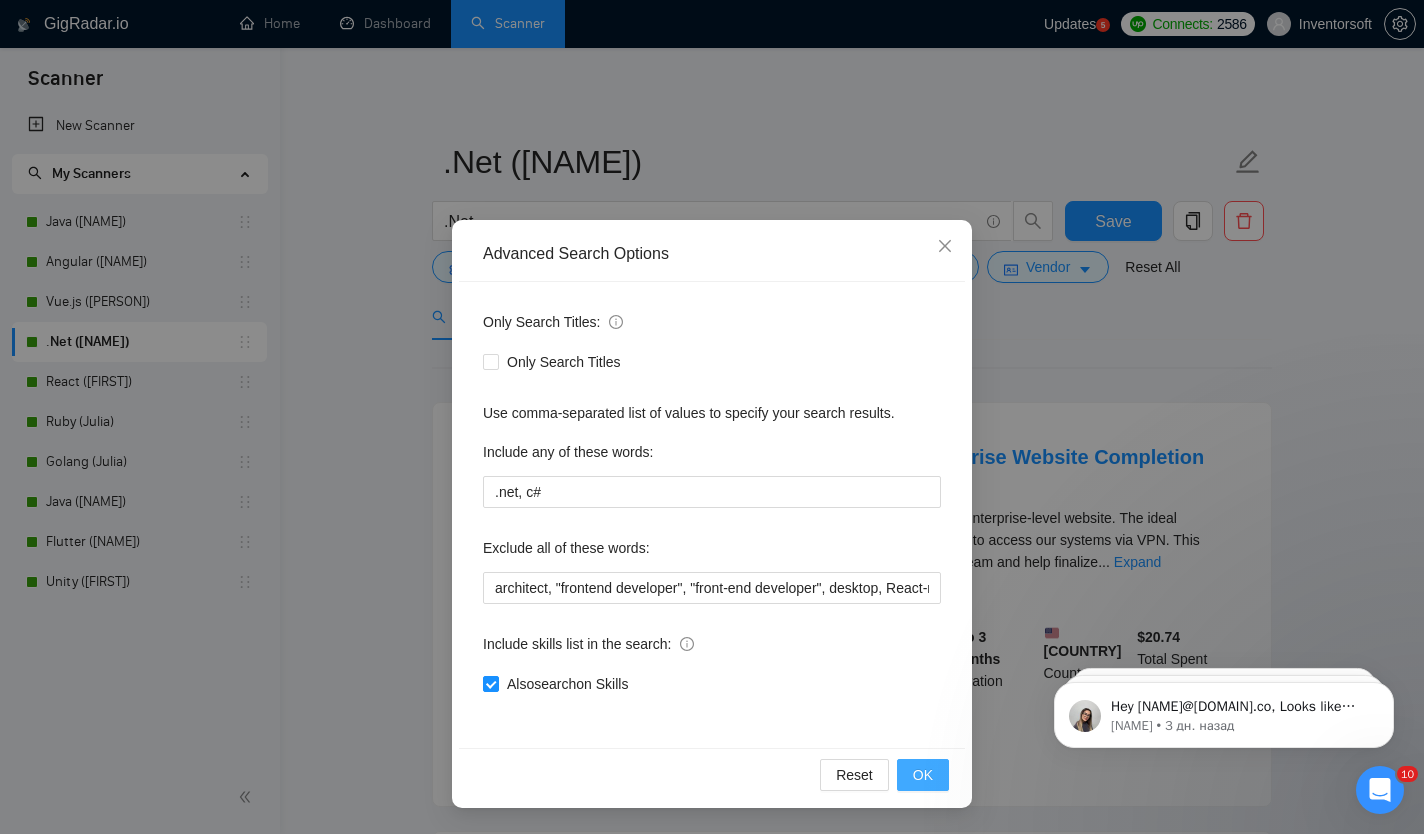 click on "OK" at bounding box center [923, 775] 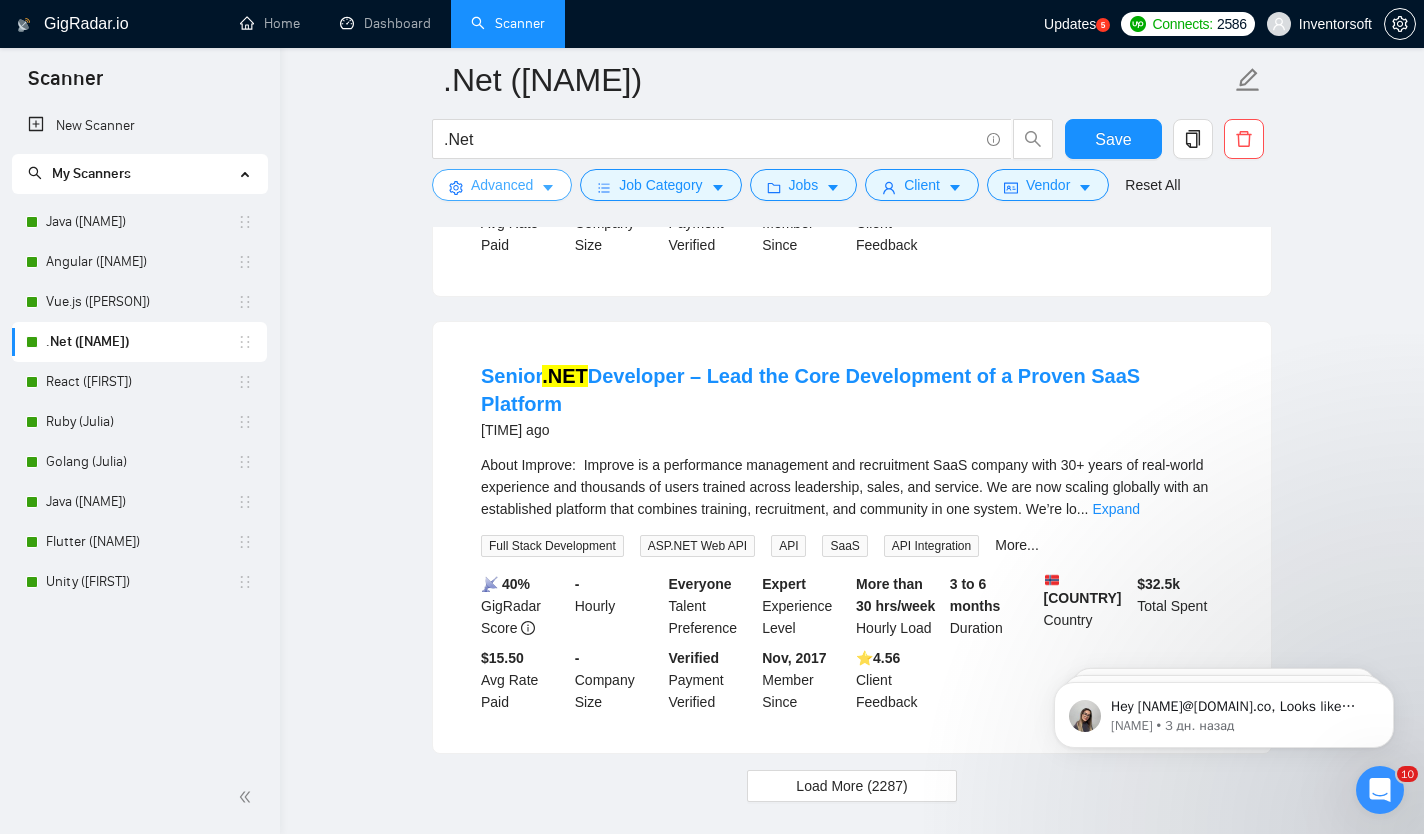 scroll, scrollTop: 4103, scrollLeft: 0, axis: vertical 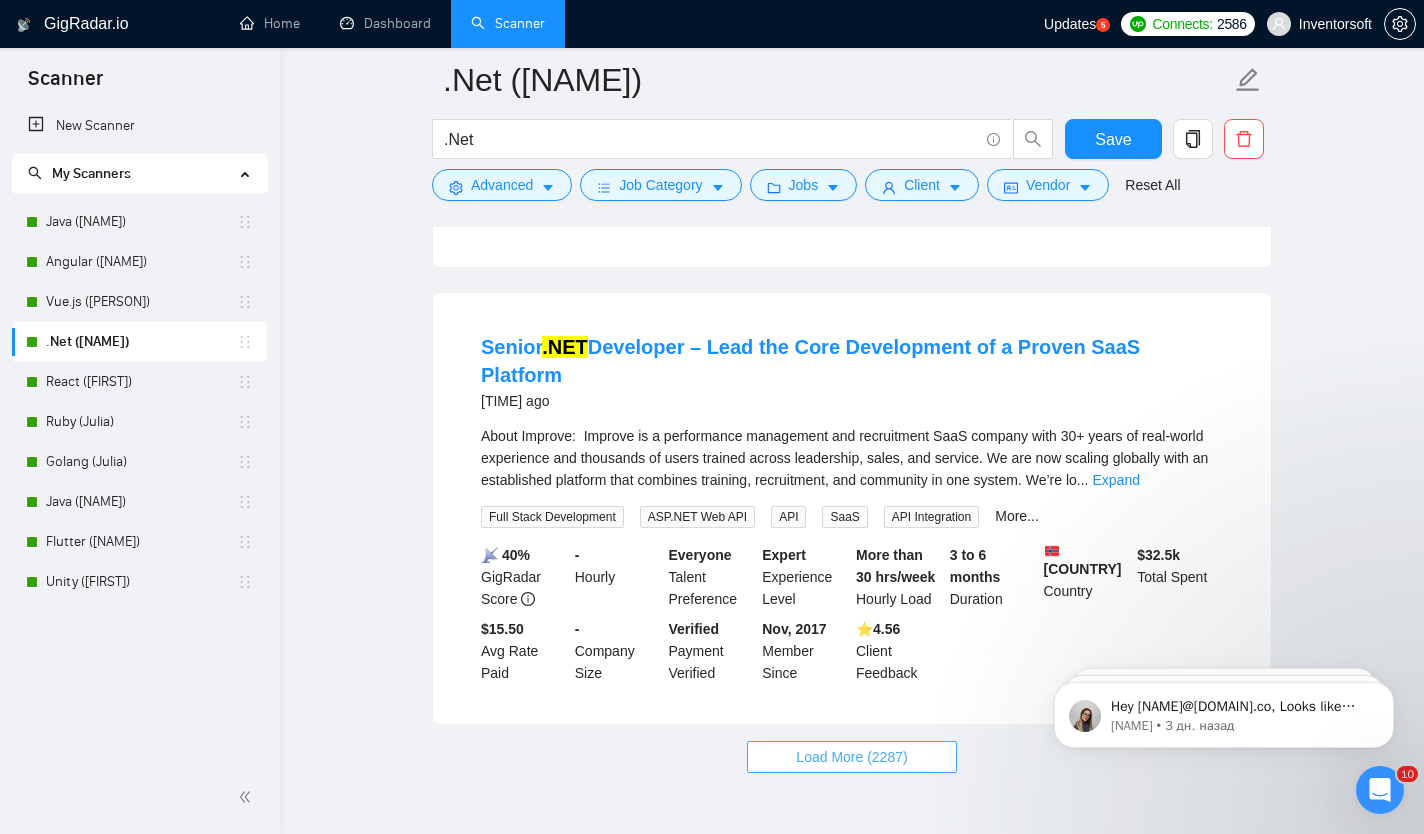 click on "Load More (2287)" at bounding box center (851, 757) 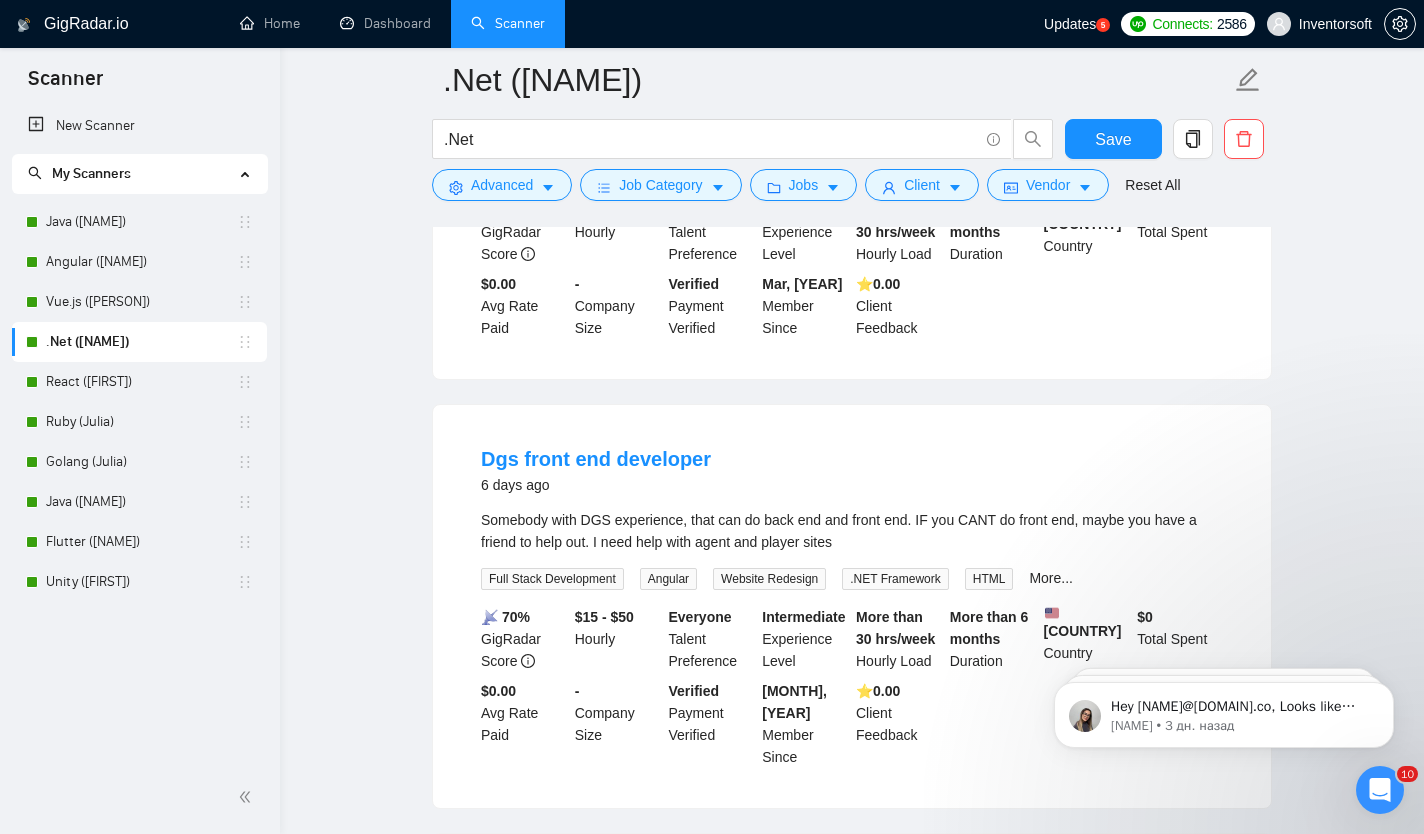scroll, scrollTop: 5290, scrollLeft: 0, axis: vertical 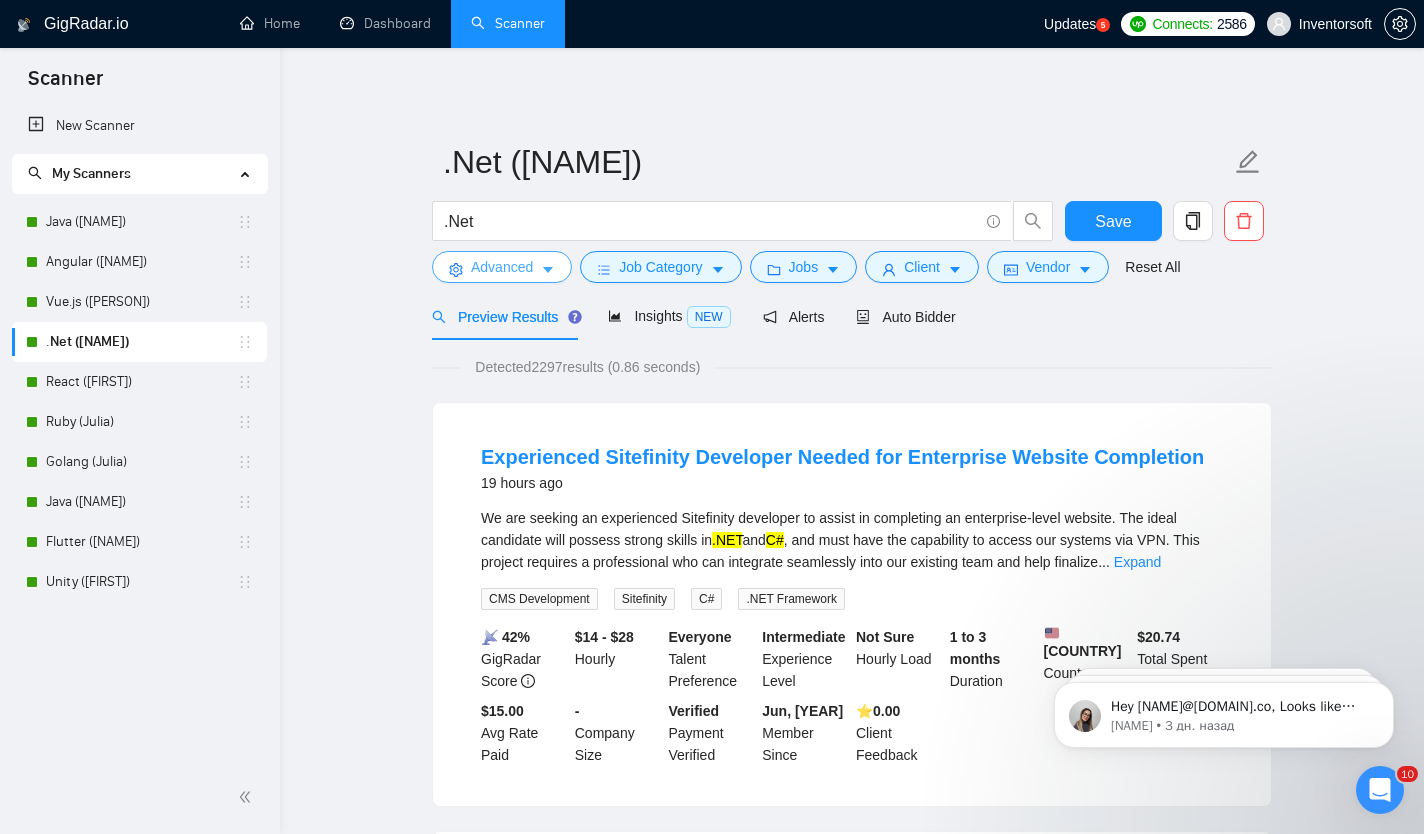 click on "Advanced" at bounding box center (502, 267) 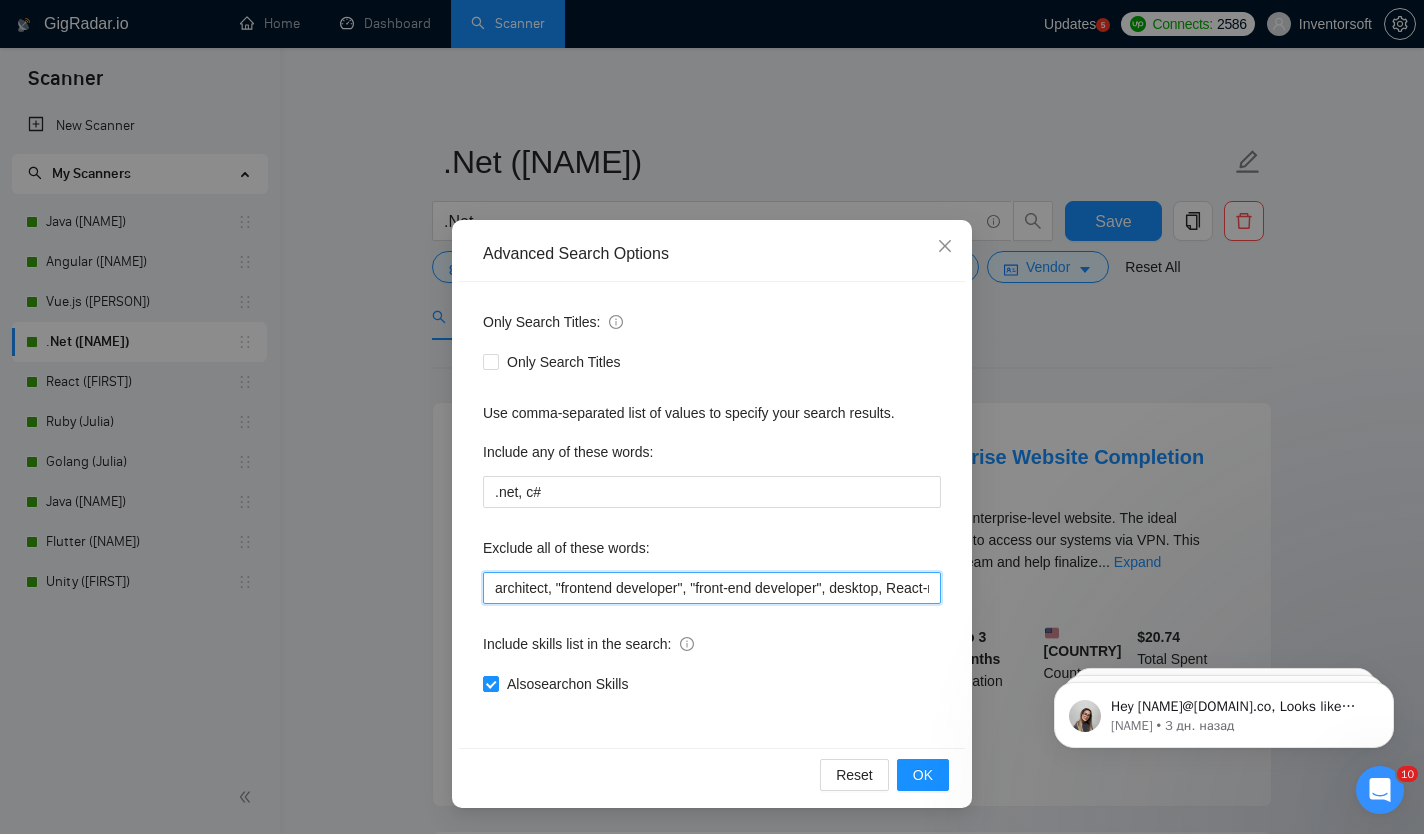click on "architect, "frontend developer", "front-end developer", desktop, React-native, "chrome extension", "no agencies", tutor, teacher, "java developer", "python developer", devOps, "mobile application developer", "front end engineer", "frontend engineer", "TEST DO NOT APPLY", NFT, Crypto, Blockchain, Defi, Gambling, "bot development", tutor, mentoring, IBM, "Plugin Developer", Sharepoint, Amplify, "GIS Software", Cryptocurrency, Lecturer, Ethereum, telegram, chatbot, "apple tv", "smart tv", "android tv", "(EU-based)", based, "freelancers only", WooCommerce, "Medusa JS", PrestaShop, Ogyton, "fixed price", Supabase, Odoo, "Equity Partnership", "Assistance in Coding", joomla, "no code", bolt.new, Chatbot, "Reverse Engineer", Magento, upgrade, RAGE, "Craft CMS", netsuite, SuiteCRM, make.com, monday.com, EspoCRM, timefold, "strapi developer", "low code", low-code, "no code", no-code, tutor" at bounding box center (712, 588) 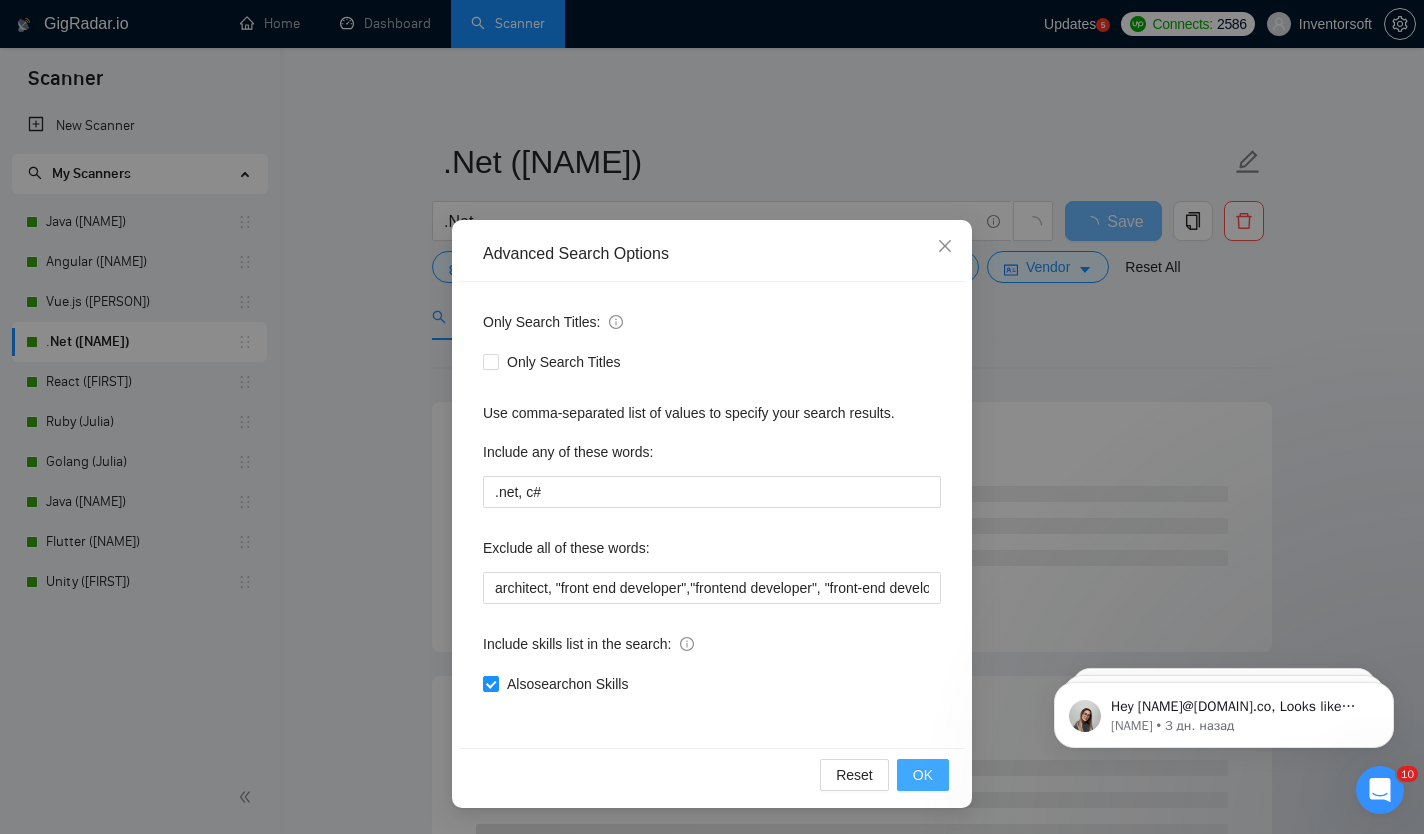 click on "OK" at bounding box center [923, 775] 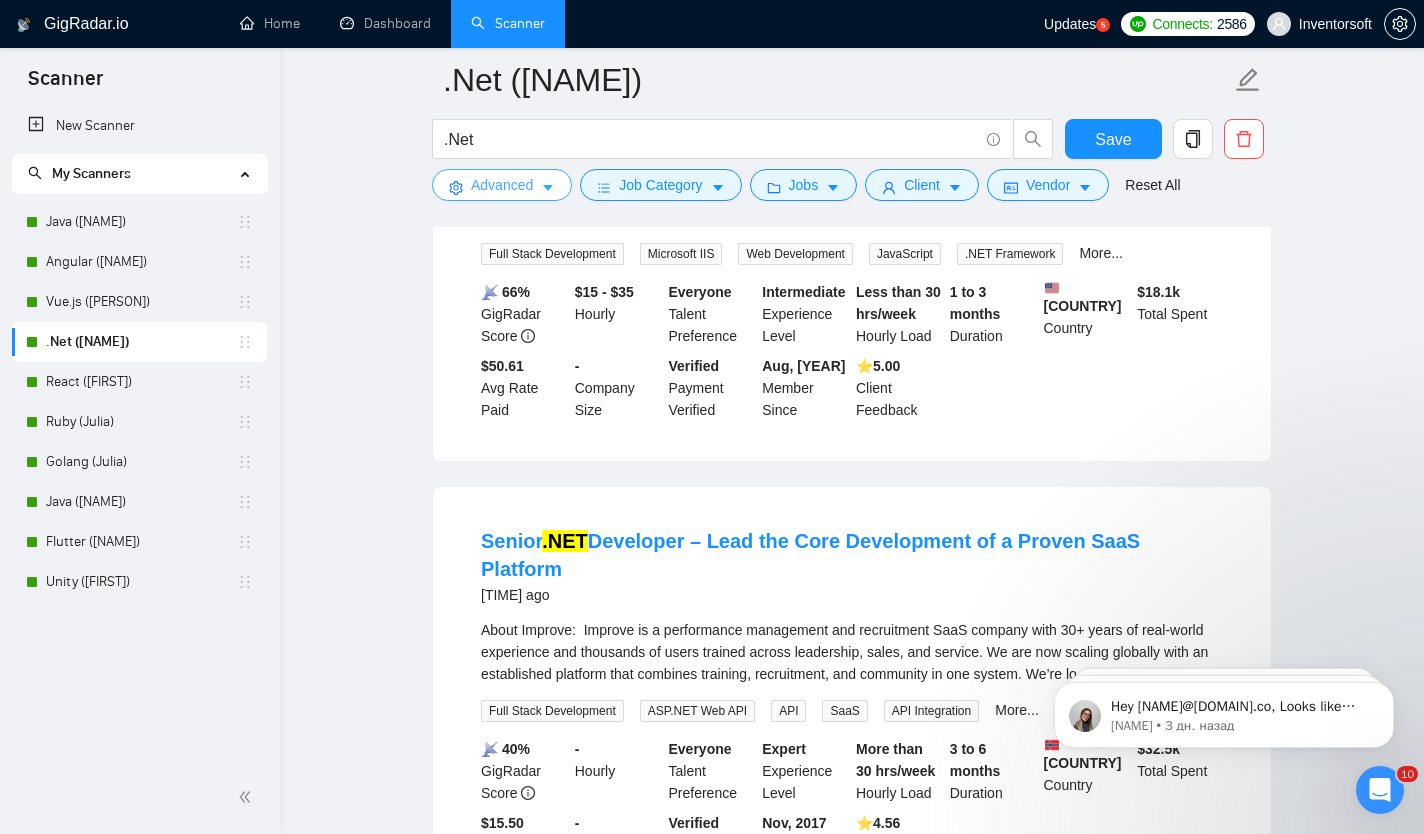 scroll, scrollTop: 4103, scrollLeft: 0, axis: vertical 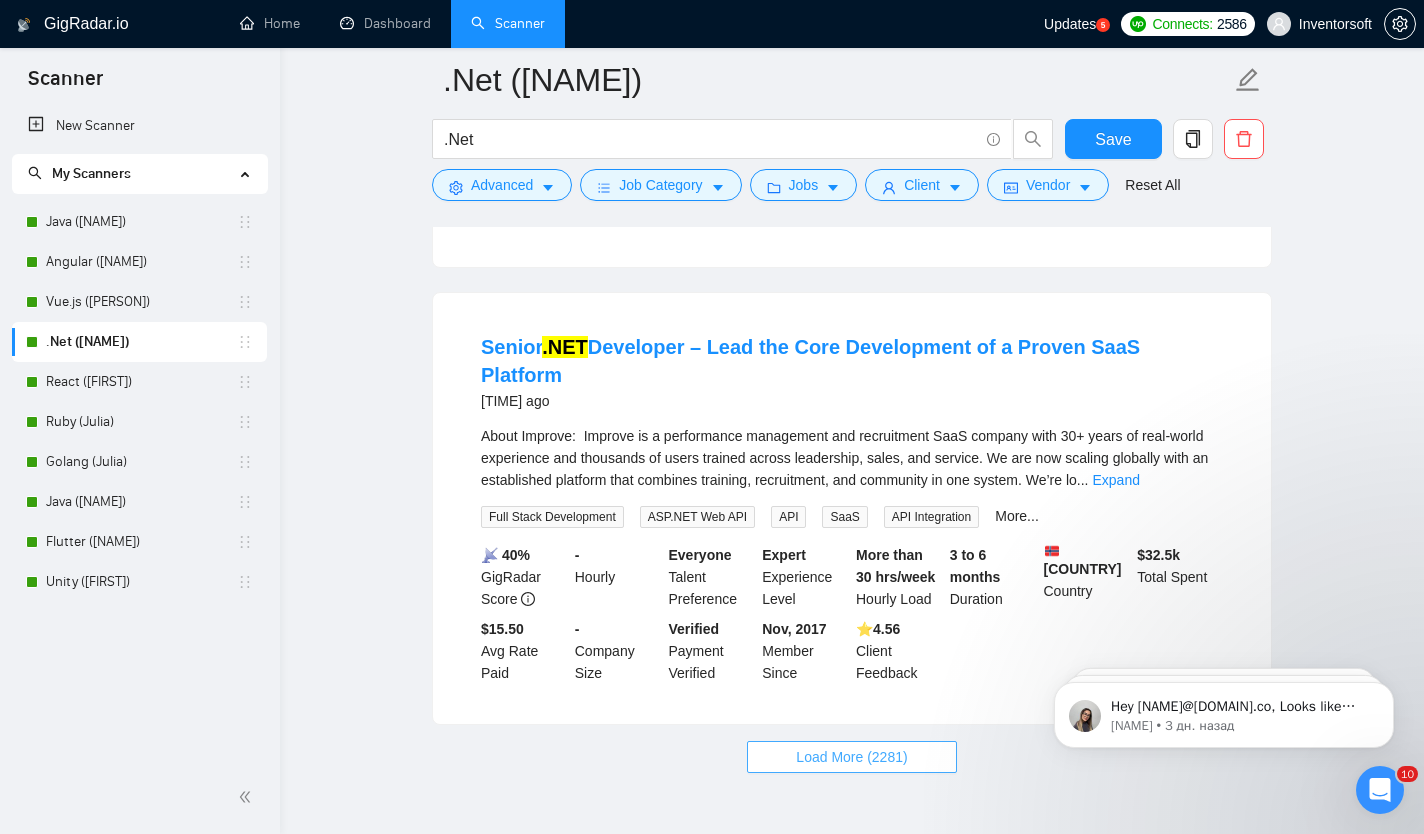 click on "Load More (2281)" at bounding box center (851, 757) 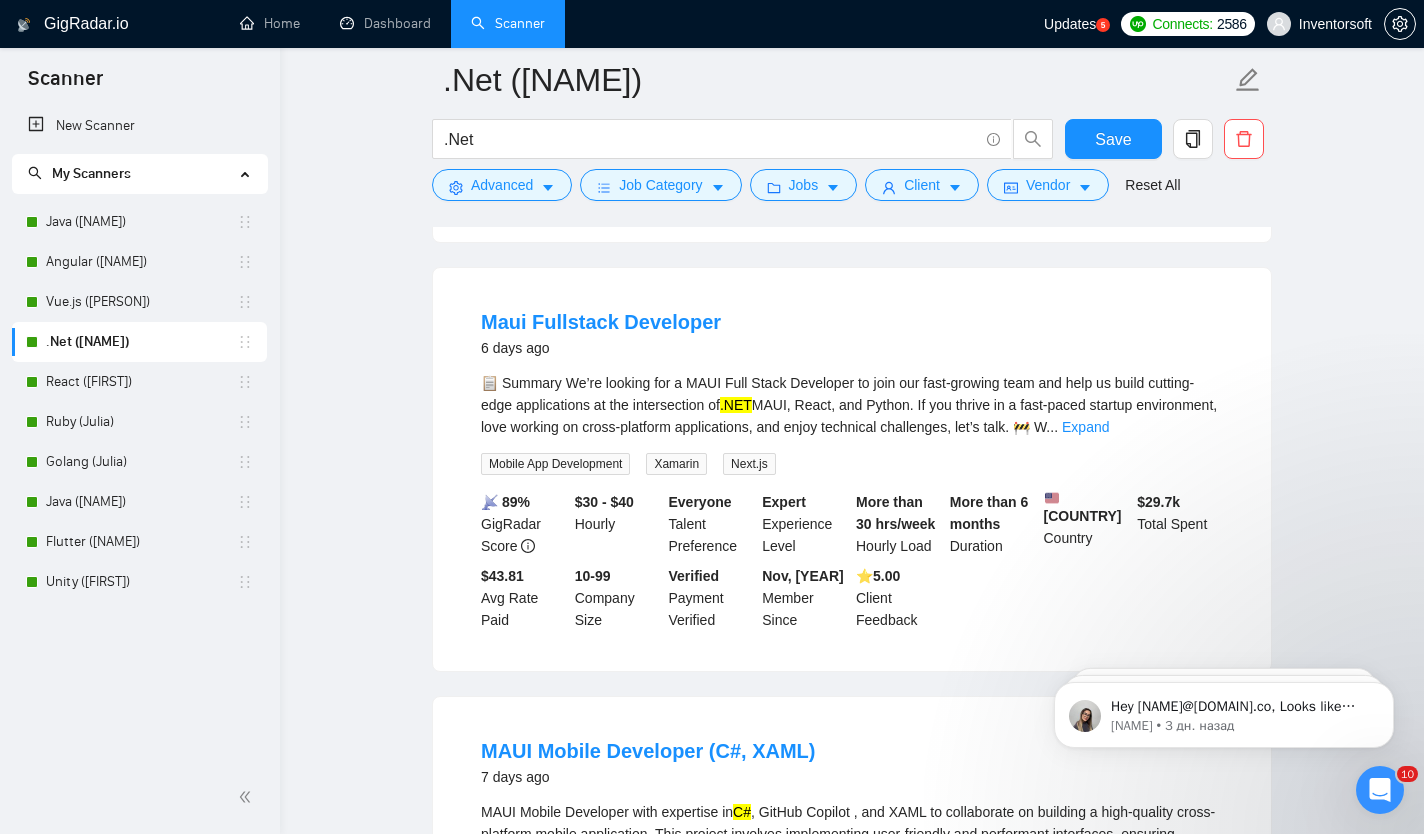 scroll, scrollTop: 5882, scrollLeft: 0, axis: vertical 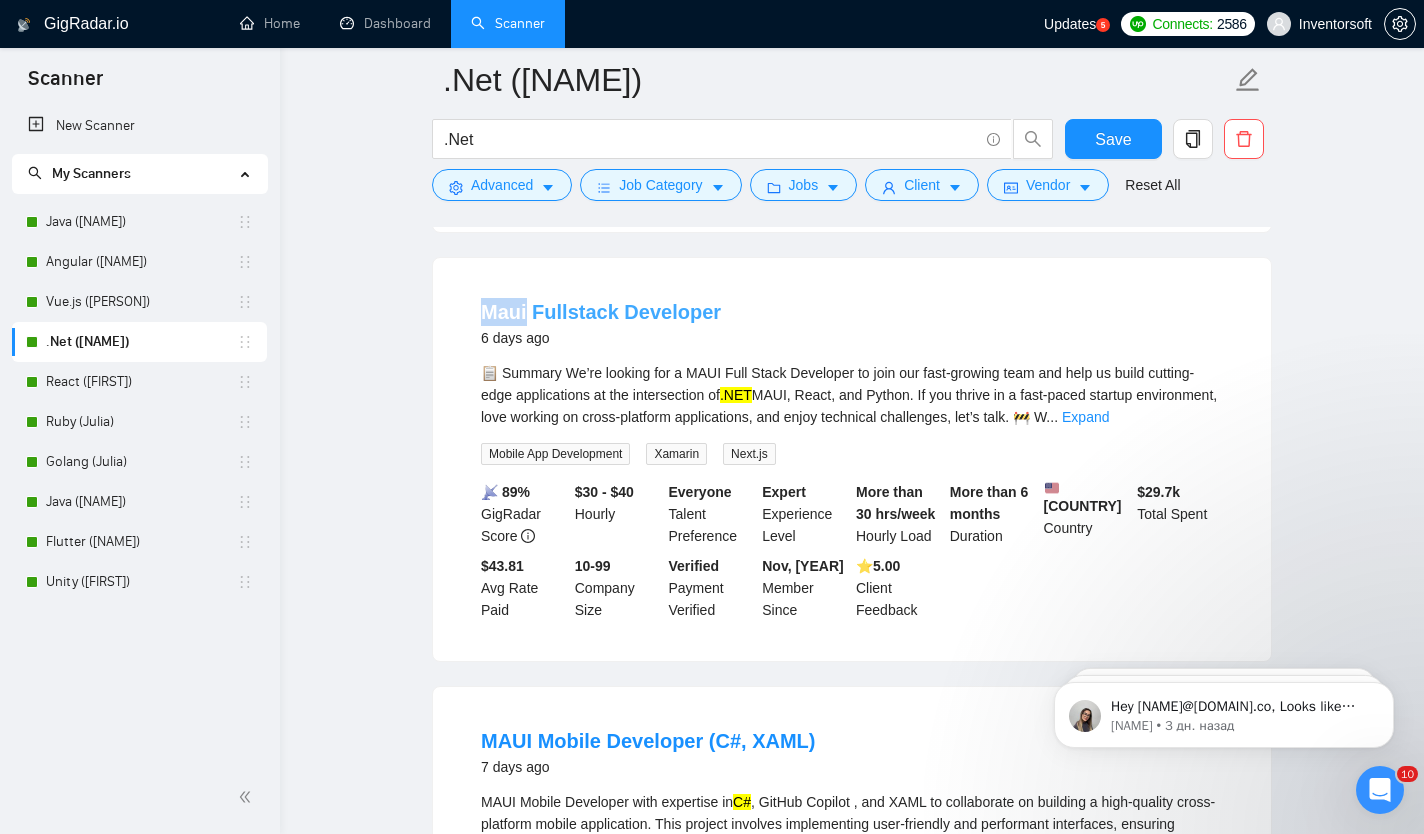 drag, startPoint x: 469, startPoint y: 257, endPoint x: 527, endPoint y: 261, distance: 58.137768 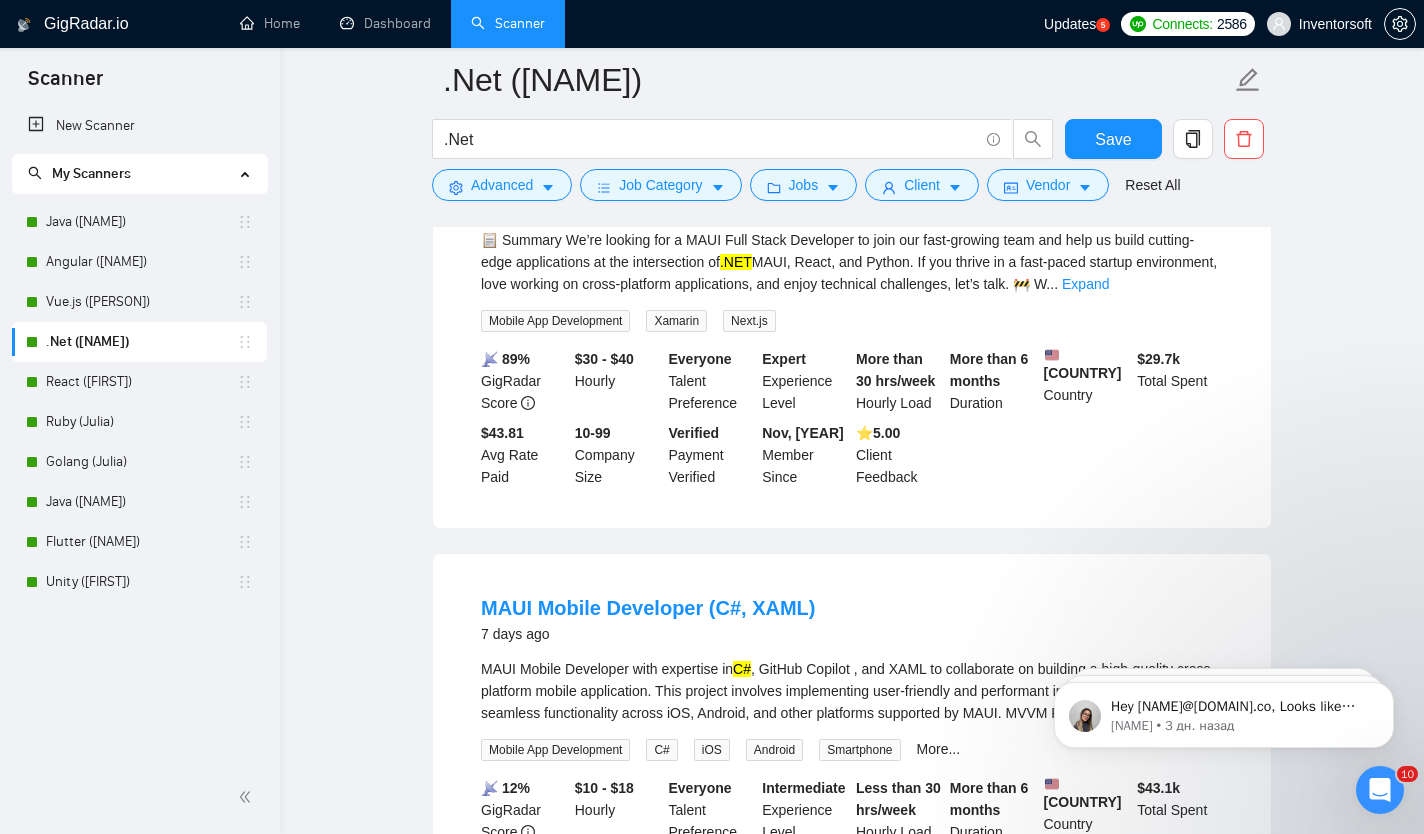scroll, scrollTop: 6012, scrollLeft: 0, axis: vertical 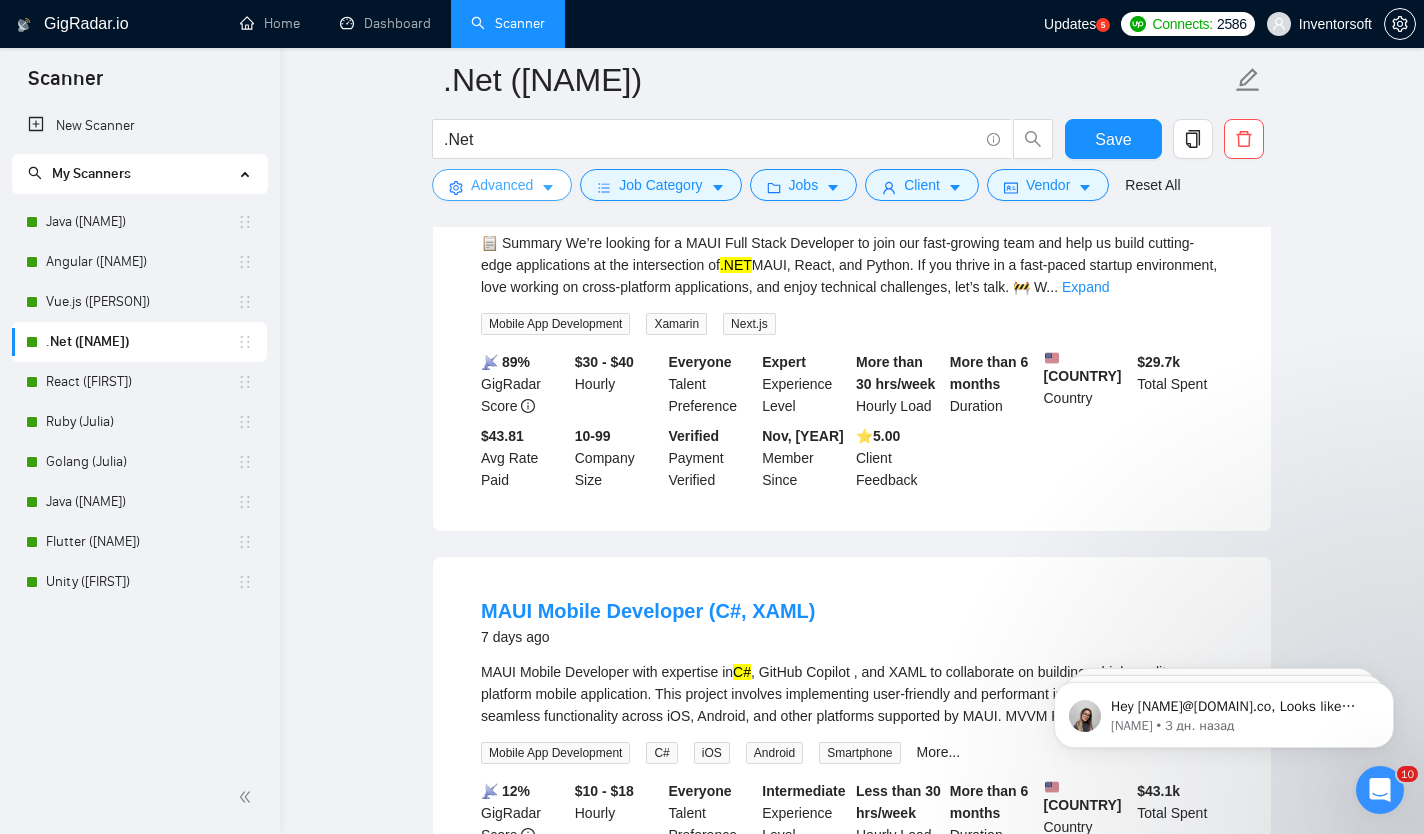 click on "Advanced" at bounding box center (502, 185) 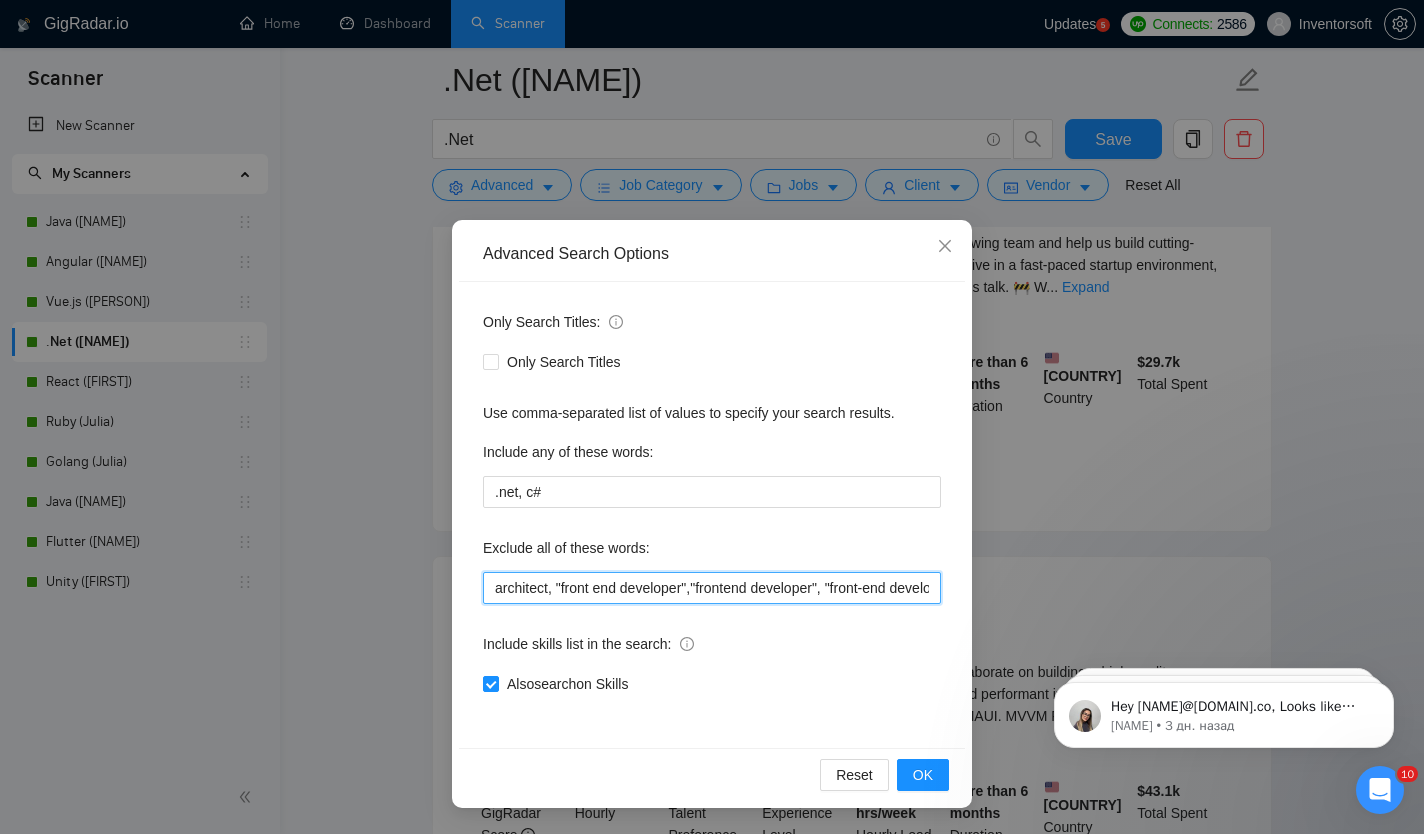 click on "architect, "front end developer","frontend developer", "front-end developer", desktop, React-native, "chrome extension", "no agencies", tutor, teacher, "java developer", "python developer", devOps, "mobile application developer", "front end engineer", "frontend engineer", "TEST DO NOT APPLY", NFT, Crypto, Blockchain, Defi, Gambling, "bot development", tutor, mentoring, IBM, "Plugin Developer", Sharepoint, Amplify, "GIS Software", Cryptocurrency, Lecturer, Ethereum, telegram, chatbot, "apple tv", "smart tv", "android tv", "(EU-based)", based, "freelancers only", WooCommerce, "Medusa JS", PrestaShop, Ogyton, "fixed price", Supabase, Odoo, "Equity Partnership", "Assistance in Coding", joomla, "no code", bolt.new, Chatbot, "Reverse Engineer", Magento, upgrade, RAGE, "Craft CMS", netsuite, SuiteCRM, make.com, monday.com, EspoCRM, timefold, "strapi developer", "low code", low-code, "no code", no-code, tutor" at bounding box center [712, 588] 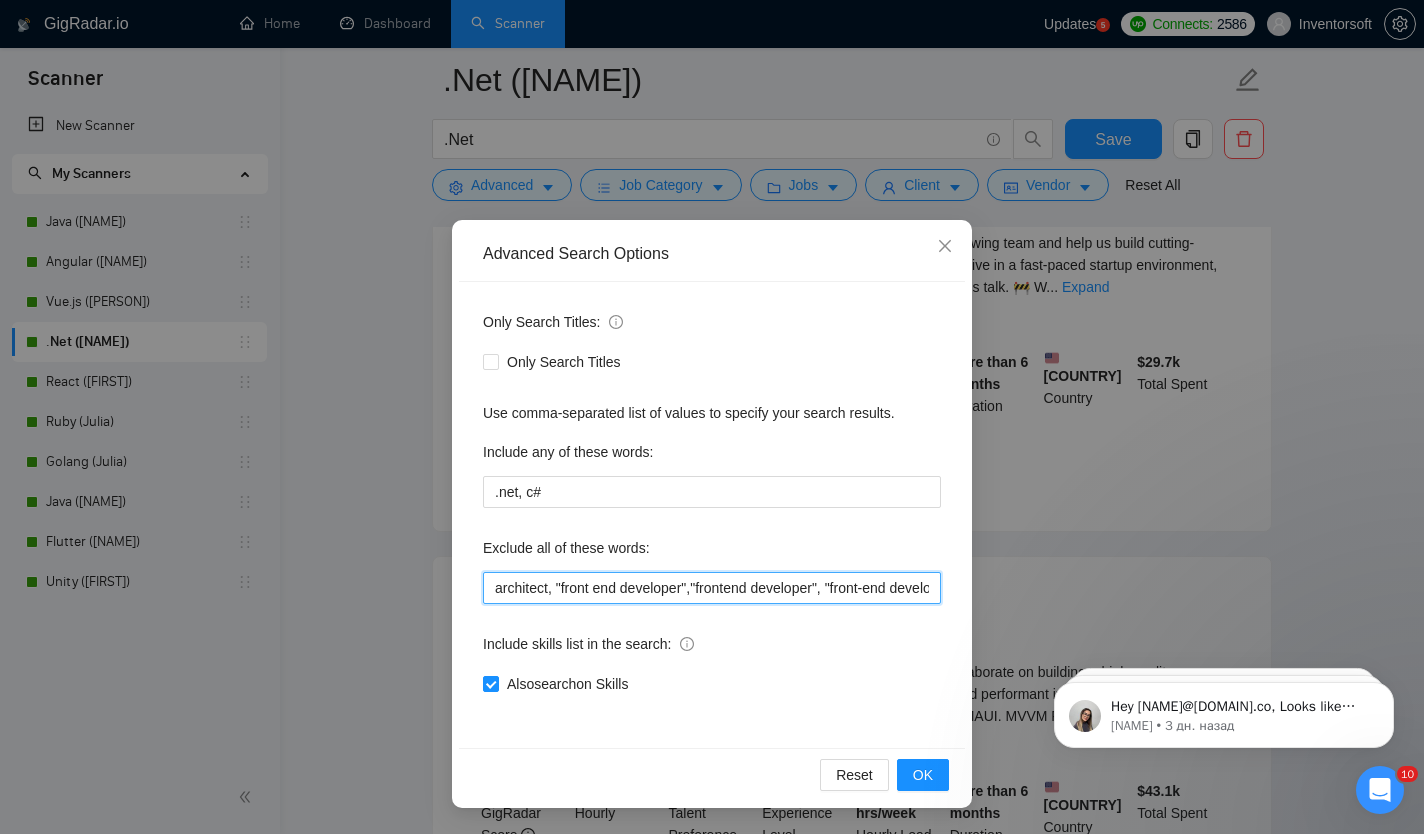 paste on "Maui" 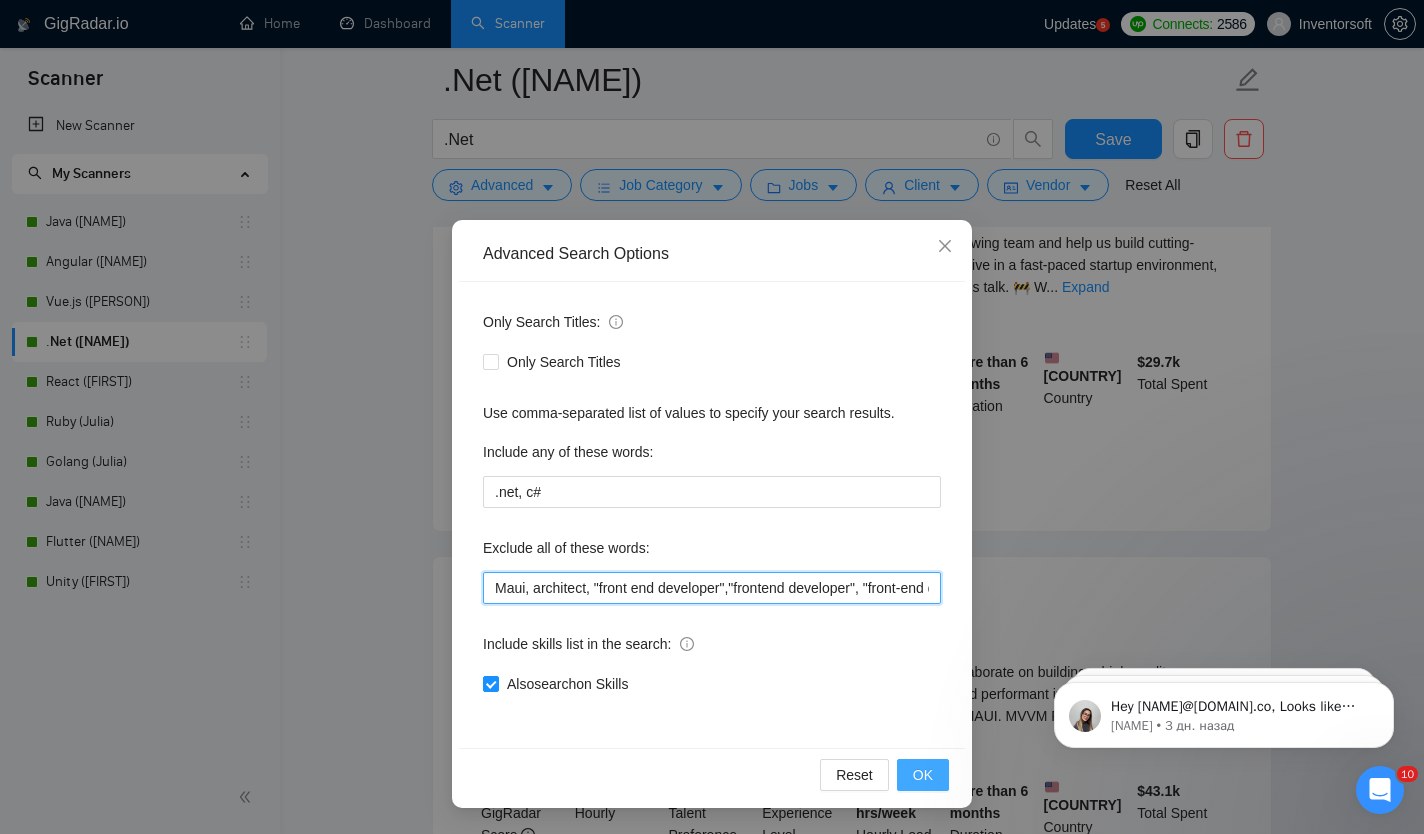 type on "Maui, architect, "front end developer","frontend developer", "front-end developer", desktop, React-native, "chrome extension", "no agencies", tutor, teacher, "java developer", "python developer", devOps, "mobile application developer", "front end engineer", "frontend engineer", "TEST DO NOT APPLY", NFT, Crypto, Blockchain, Defi, Gambling, "bot development", tutor, mentoring, IBM, "Plugin Developer", Sharepoint, Amplify, "GIS Software", Cryptocurrency, Lecturer, Ethereum, telegram, chatbot, "apple tv", "smart tv", "android tv", "(EU-based)", based, "freelancers only", WooCommerce, "Medusa JS", PrestaShop, Ogyton, "fixed price", Supabase, Odoo, "Equity Partnership", "Assistance in Coding", joomla, "no code", bolt.new, Chatbot, "Reverse Engineer", Magento, upgrade, RAGE, "Craft CMS", netsuite, SuiteCRM, make.com, monday.com, EspoCRM, timefold, "strapi developer", "low code", low-code, "no code", no-code, tutor" 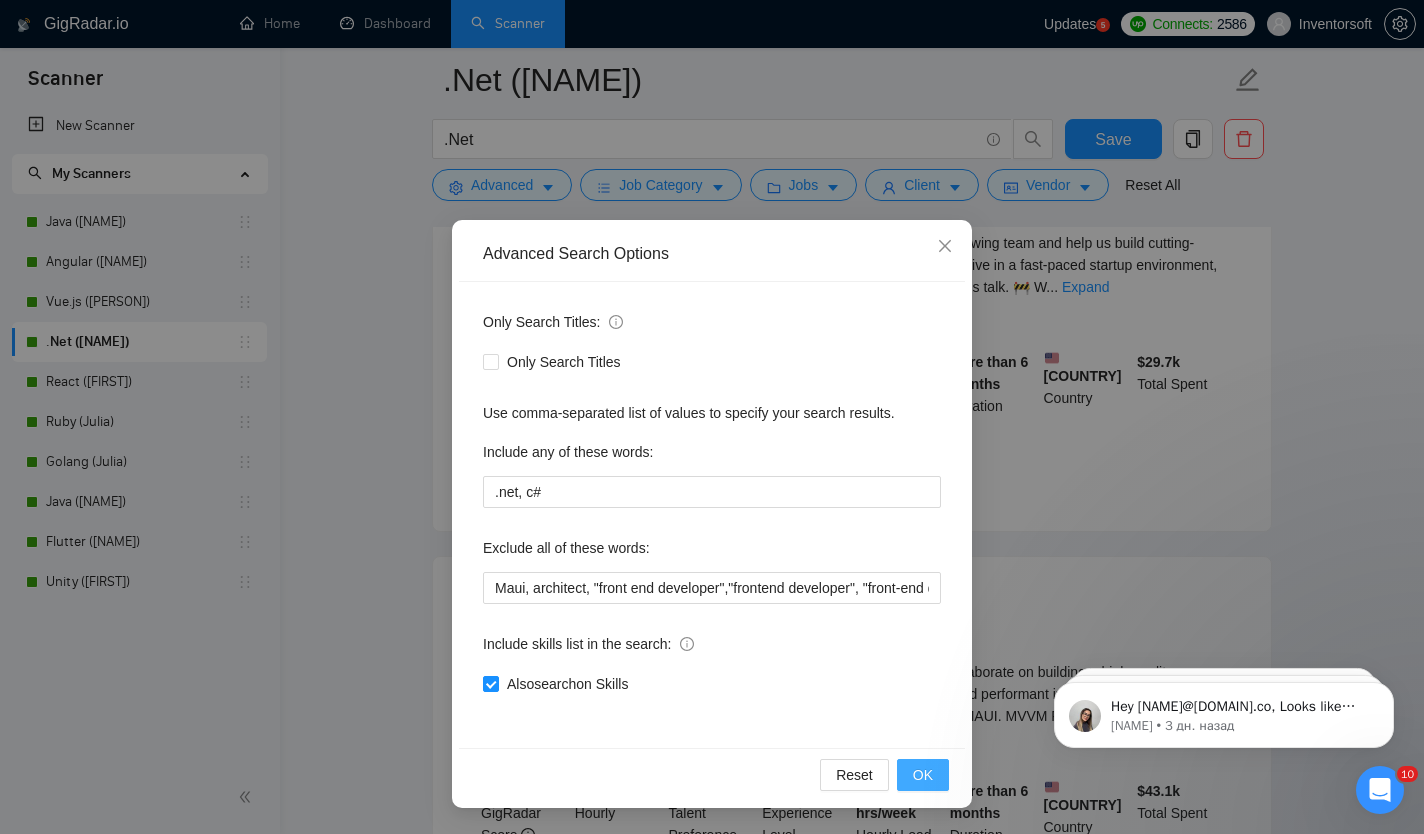 click on "OK" at bounding box center [923, 775] 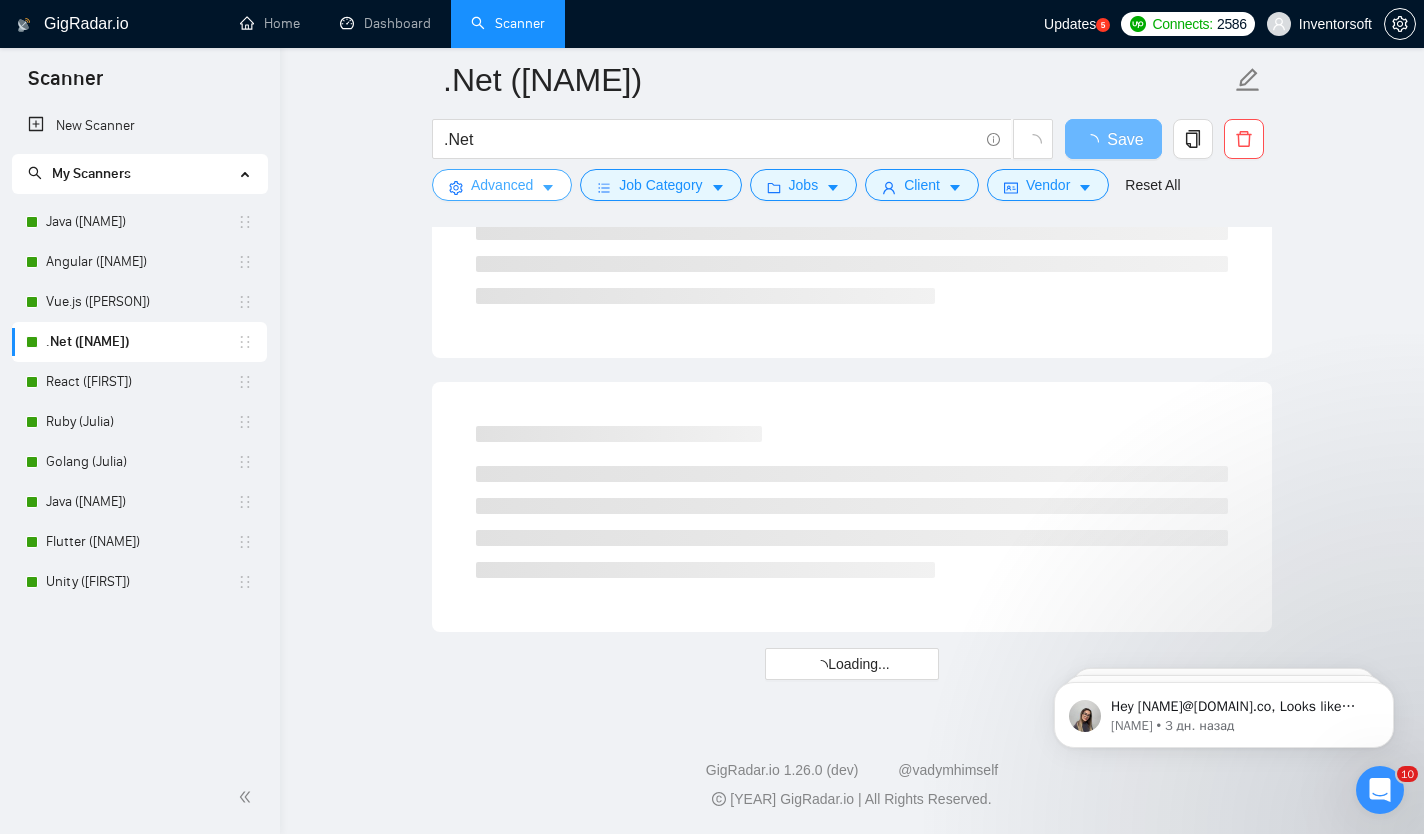 scroll, scrollTop: 4117, scrollLeft: 0, axis: vertical 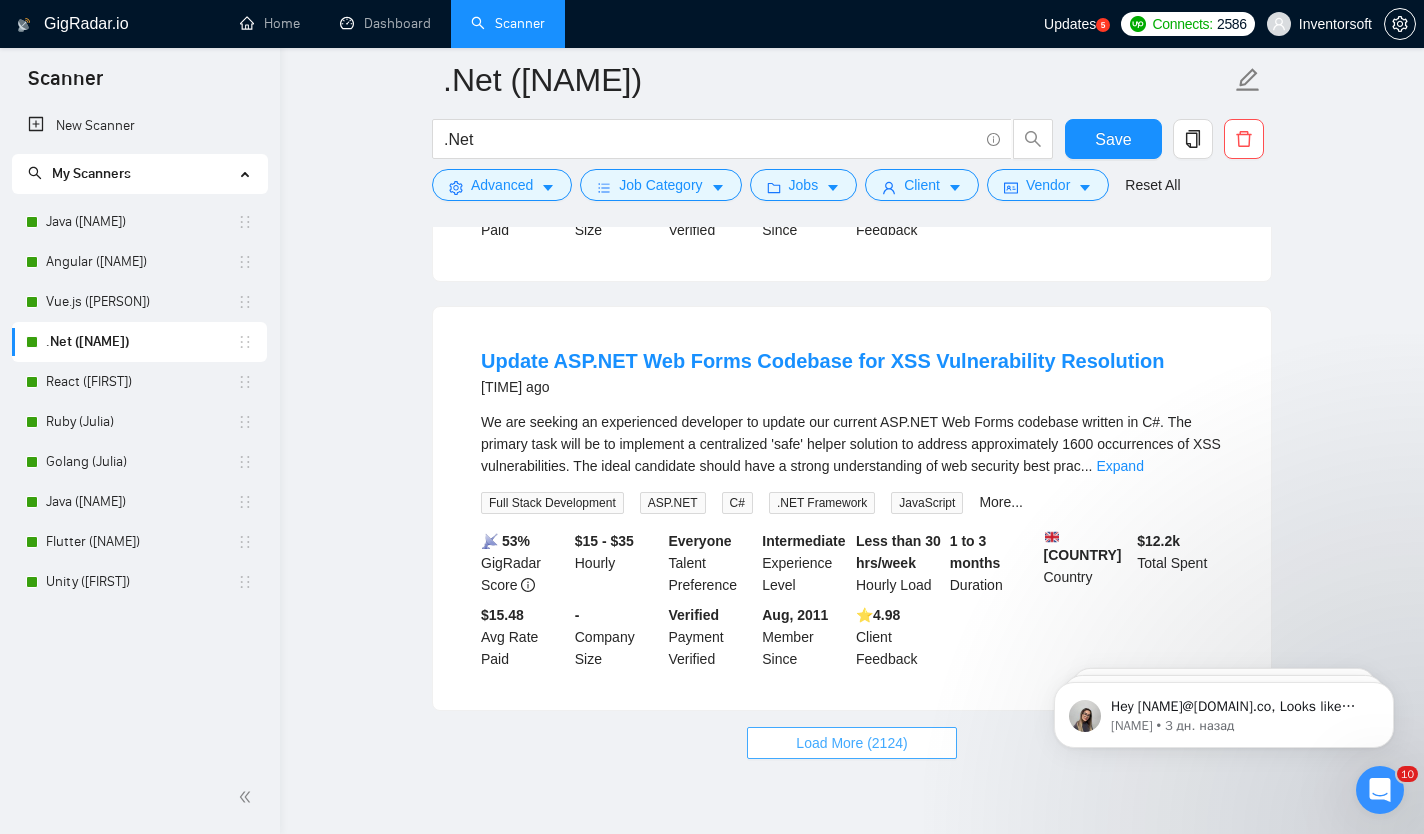 click on "Load More (2124)" at bounding box center [851, 743] 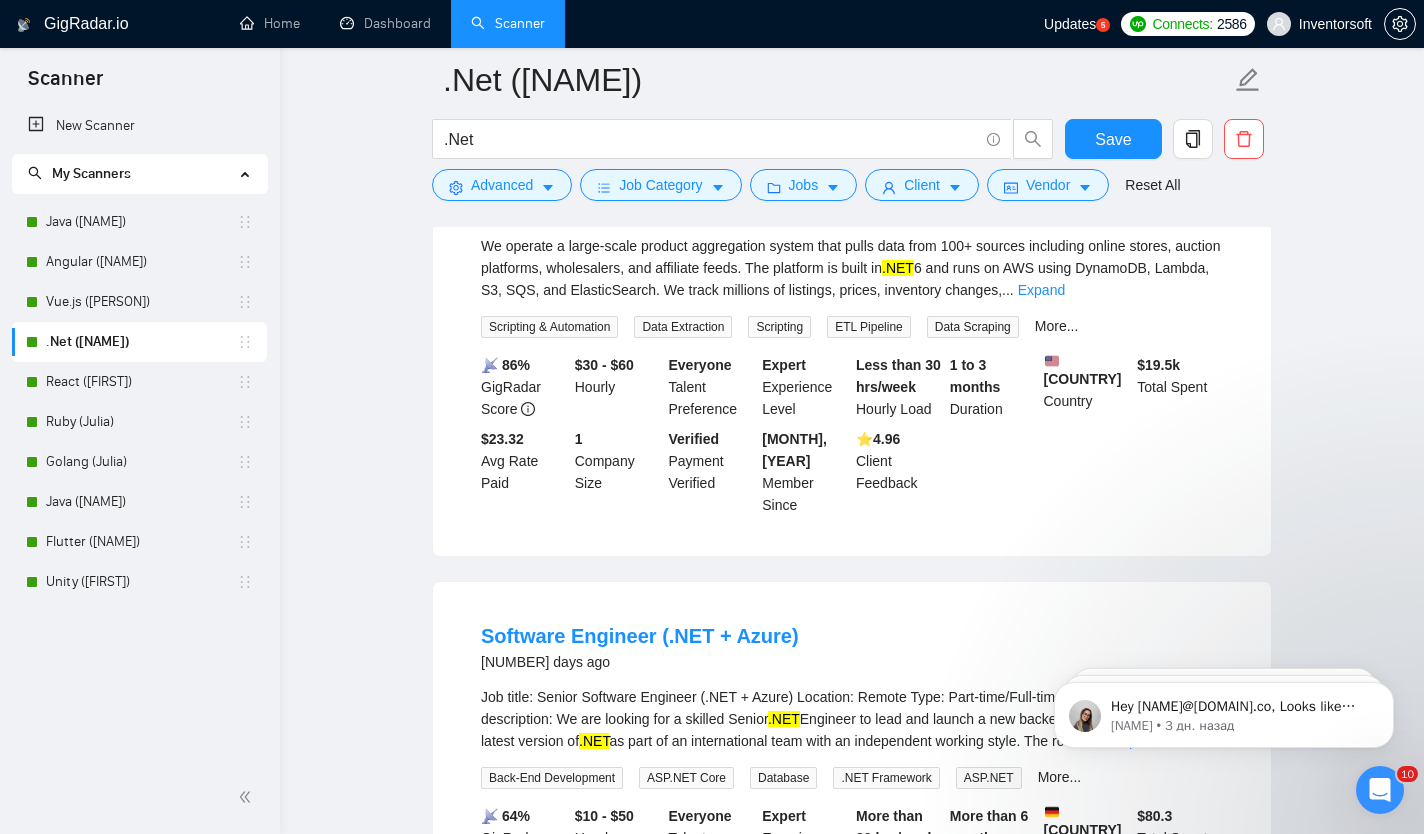 scroll, scrollTop: 8492, scrollLeft: 0, axis: vertical 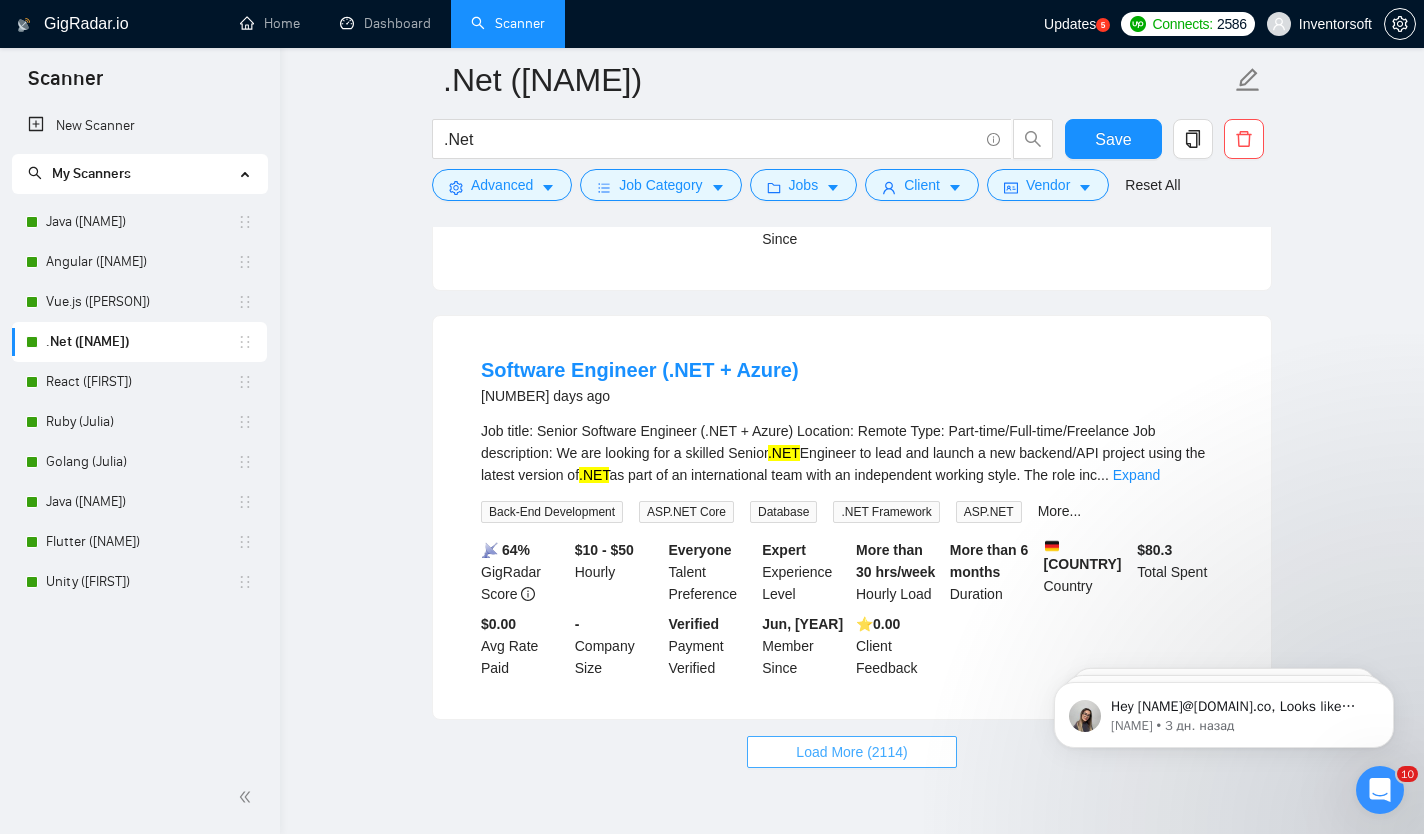 click on "Load More (2114)" at bounding box center [851, 752] 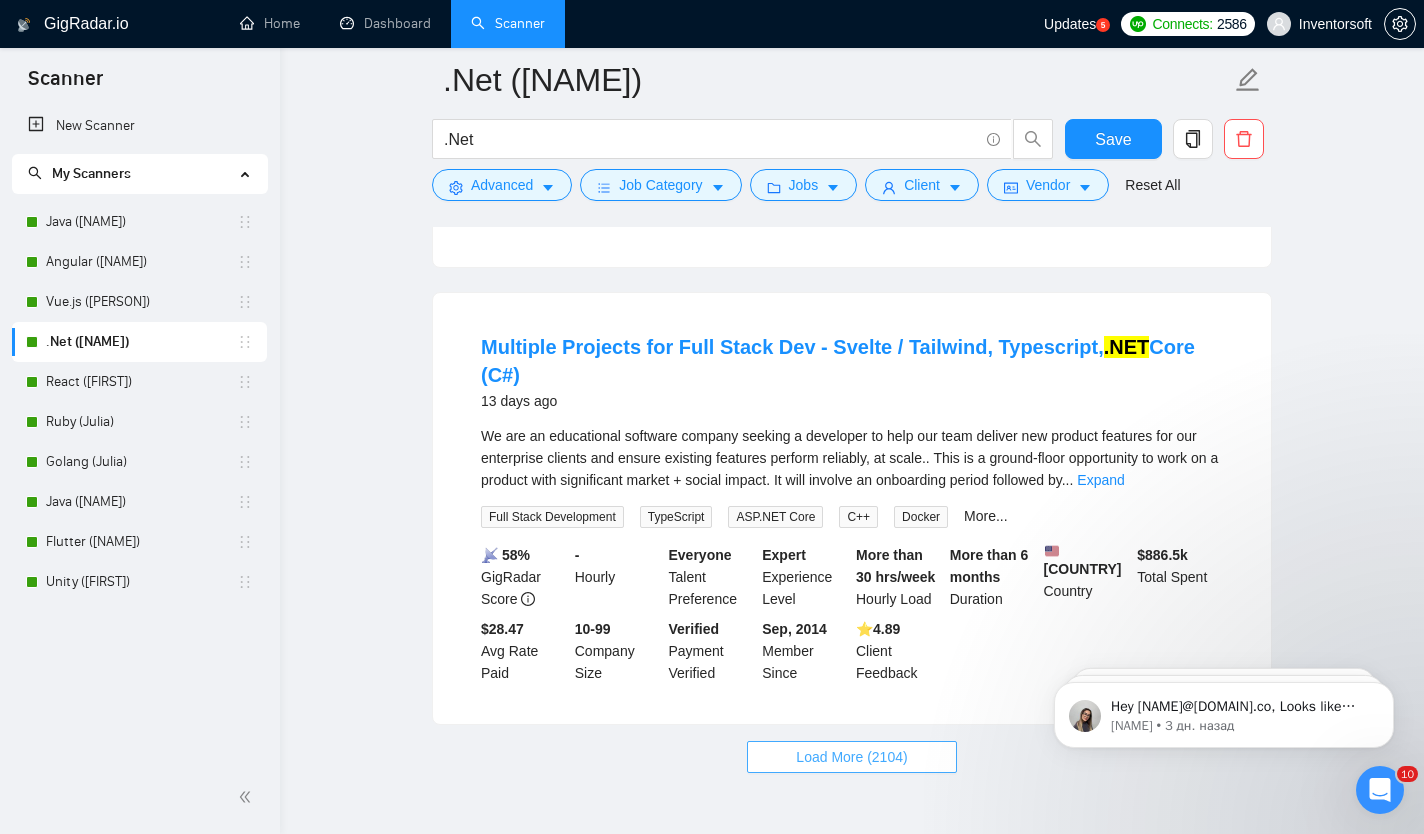 scroll, scrollTop: 12959, scrollLeft: 0, axis: vertical 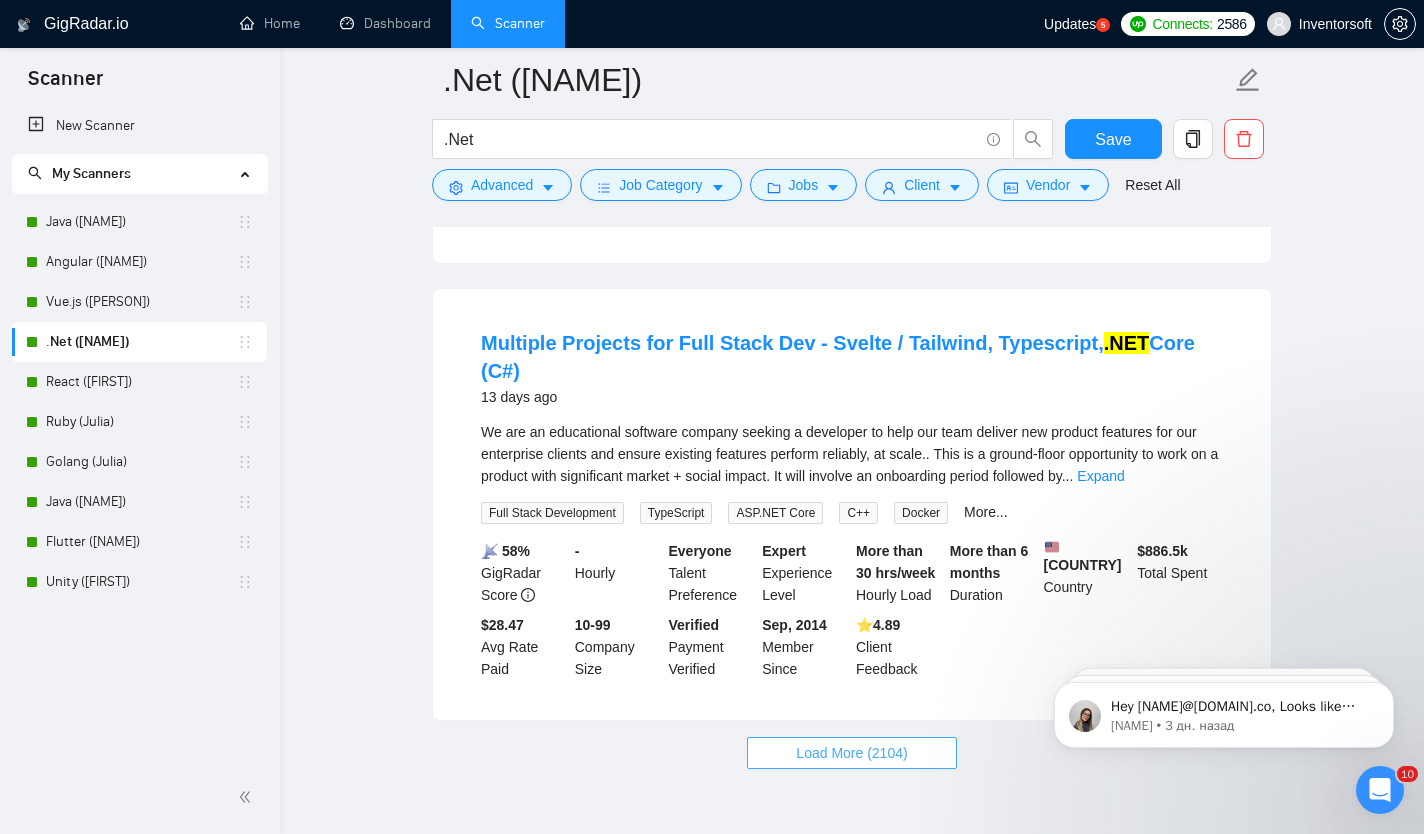 click on "Load More (2104)" at bounding box center (851, 753) 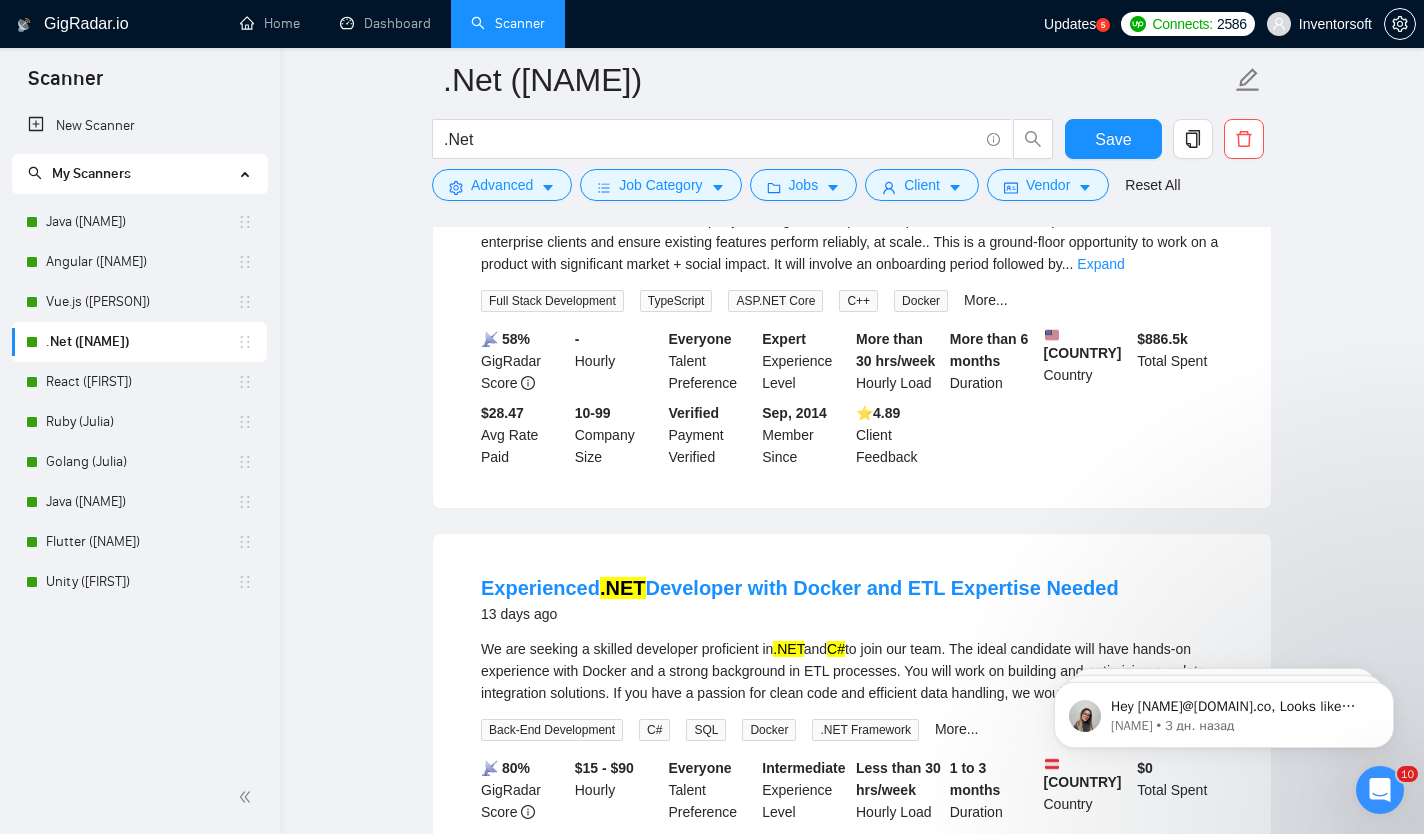 scroll, scrollTop: 13198, scrollLeft: 0, axis: vertical 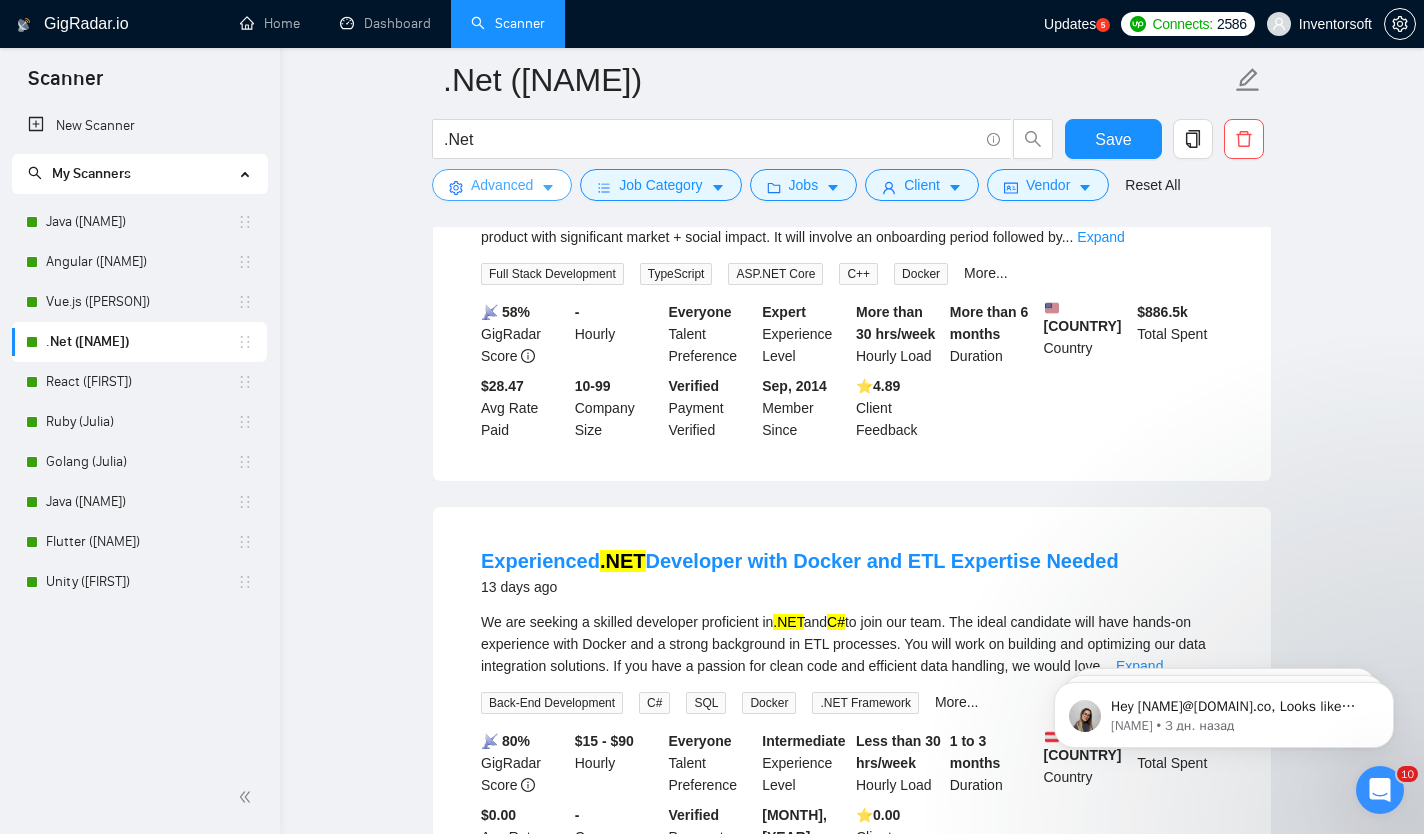 click on "Advanced" at bounding box center [502, 185] 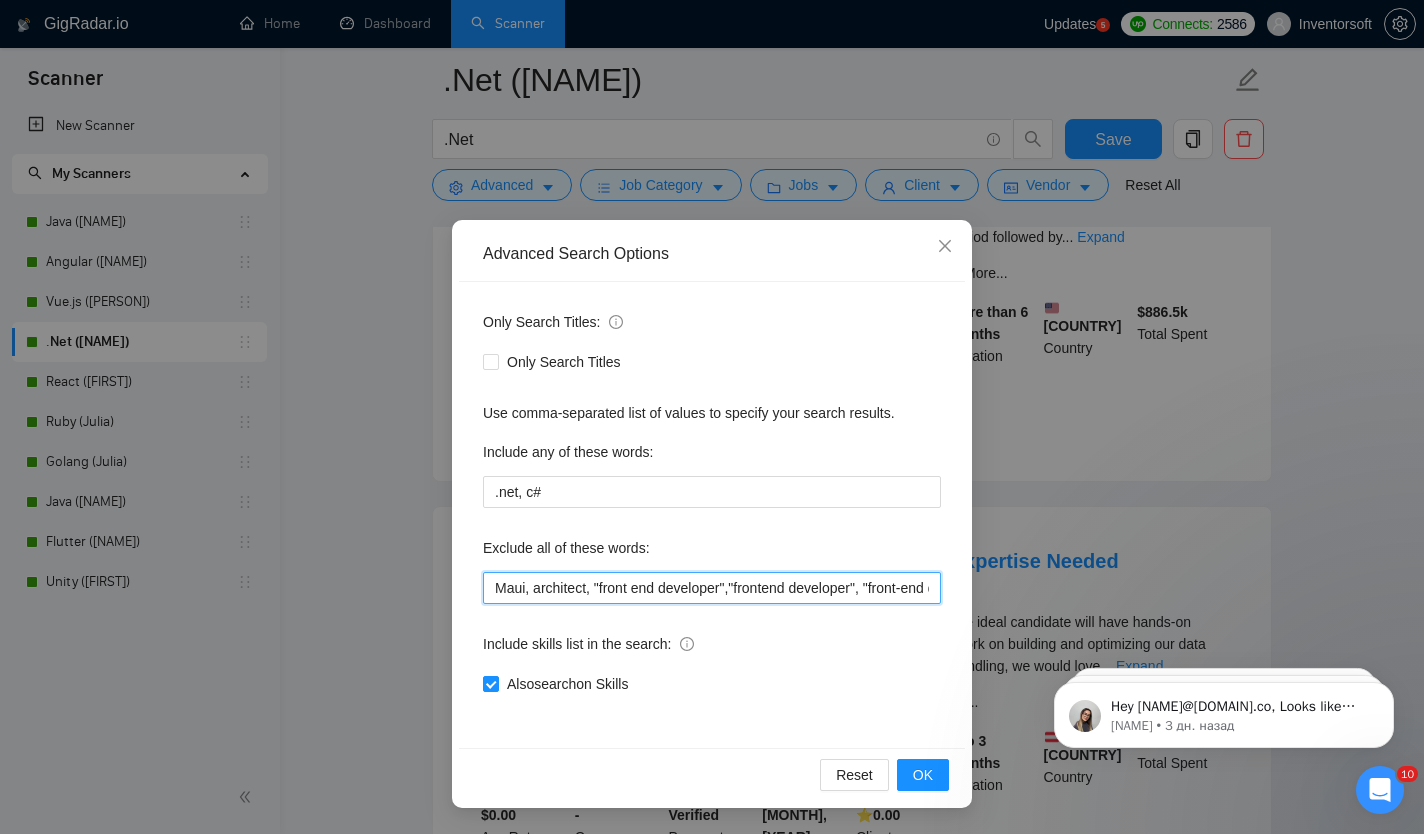 click on "Maui, architect, "front end developer","frontend developer", "front-end developer", desktop, React-native, "chrome extension", "no agencies", tutor, teacher, "java developer", "python developer", devOps, "mobile application developer", "front end engineer", "frontend engineer", "TEST DO NOT APPLY", NFT, Crypto, Blockchain, Defi, Gambling, "bot development", tutor, mentoring, IBM, "Plugin Developer", Sharepoint, Amplify, "GIS Software", Cryptocurrency, Lecturer, Ethereum, telegram, chatbot, "apple tv", "smart tv", "android tv", "(EU-based)", based, "freelancers only", WooCommerce, "Medusa JS", PrestaShop, Ogyton, "fixed price", Supabase, Odoo, "Equity Partnership", "Assistance in Coding", joomla, "no code", bolt.new, Chatbot, "Reverse Engineer", Magento, upgrade, RAGE, "Craft CMS", netsuite, SuiteCRM, make.com, monday.com, EspoCRM, timefold, "strapi developer", "low code", low-code, "no code", no-code, tutor" at bounding box center (712, 588) 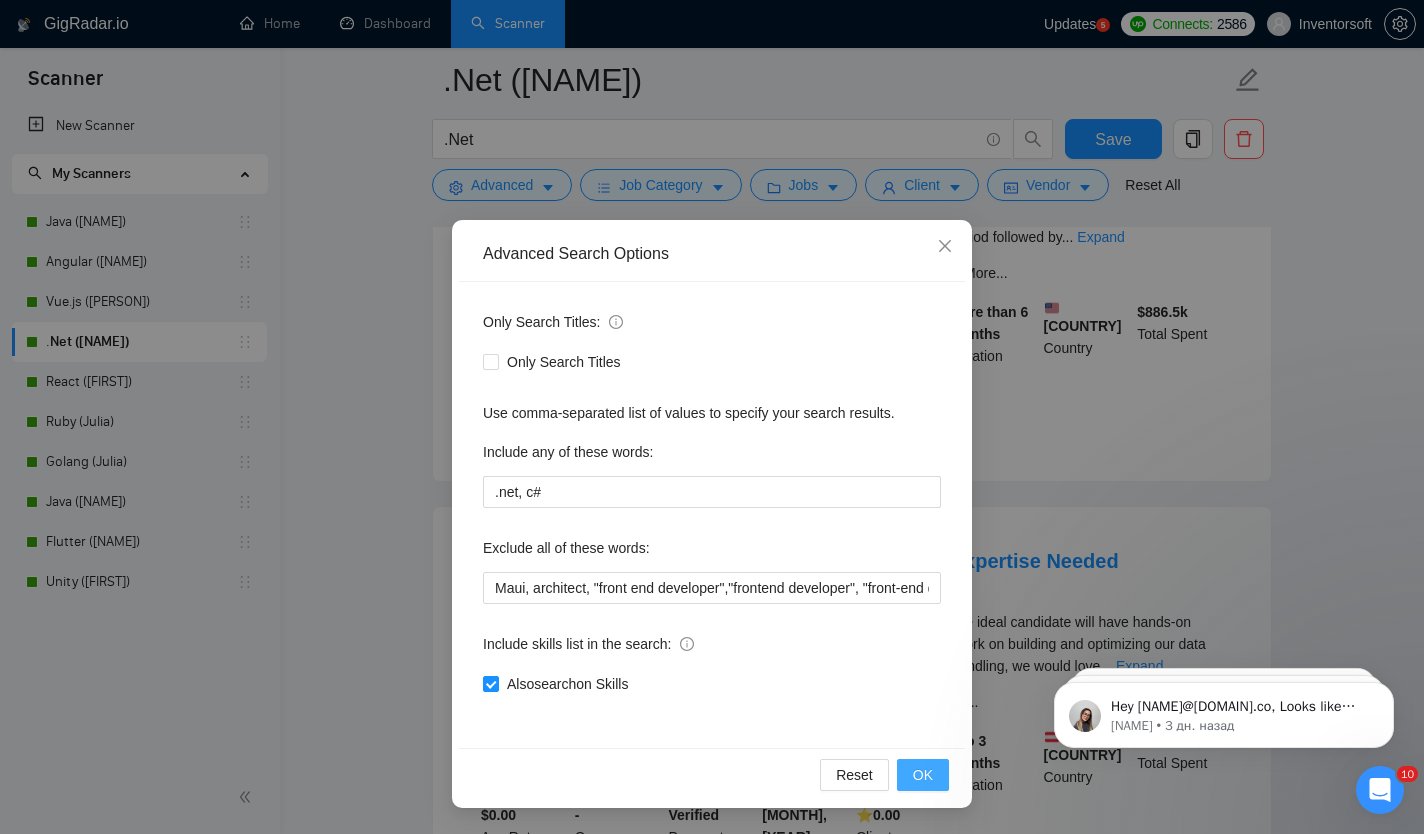 click on "OK" at bounding box center (923, 775) 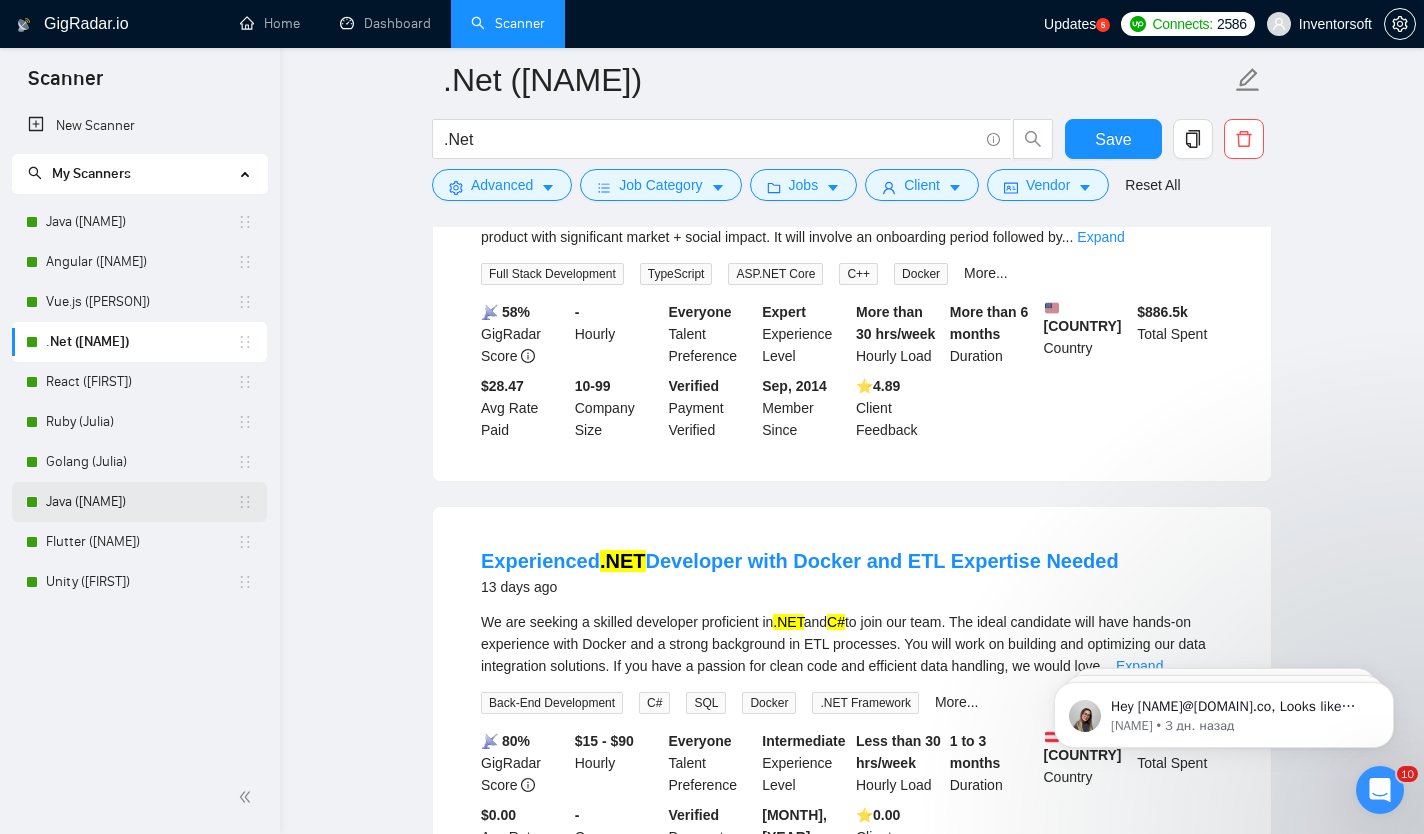 click on "Java ([NAME])" at bounding box center (141, 502) 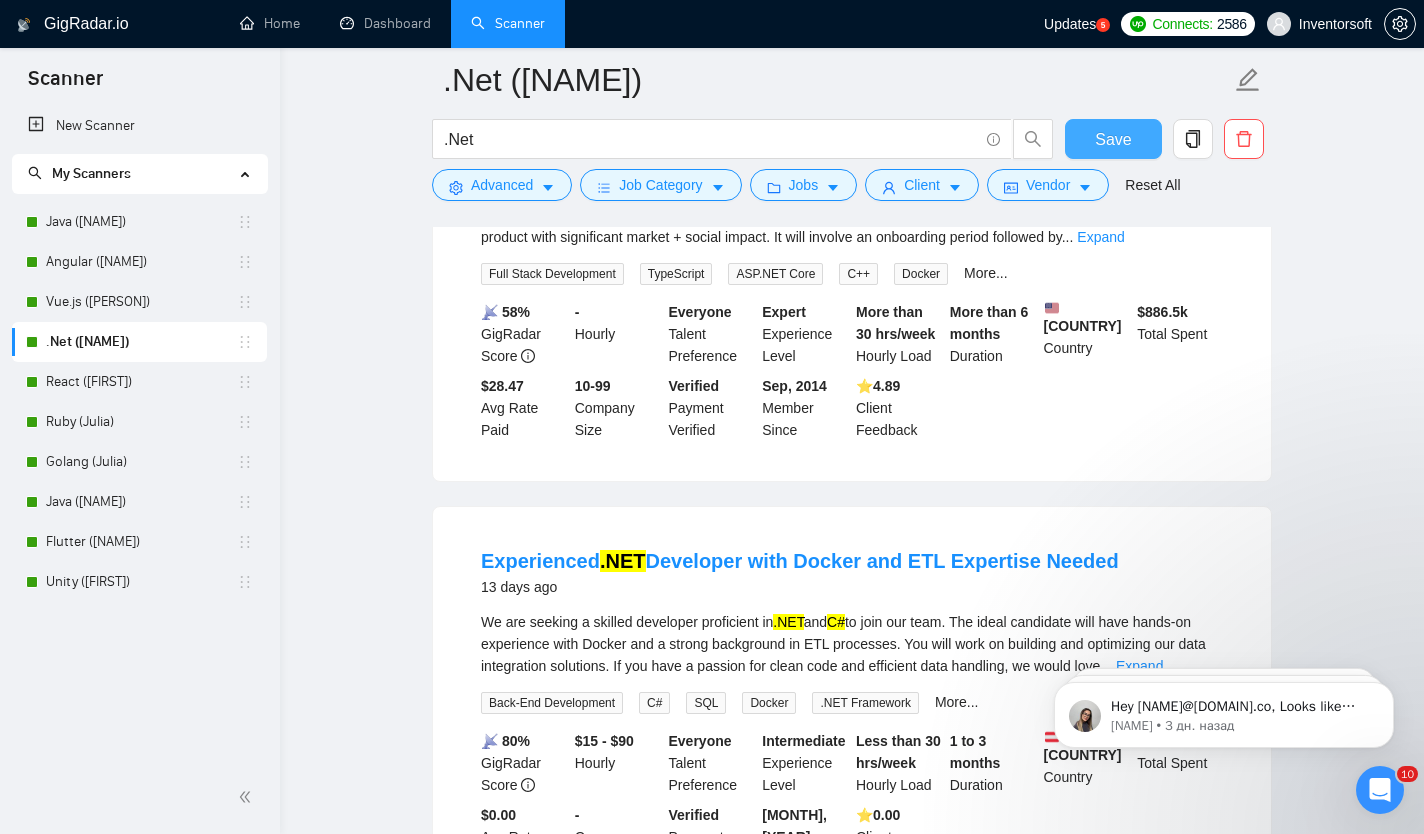 click on "Save" at bounding box center [1113, 139] 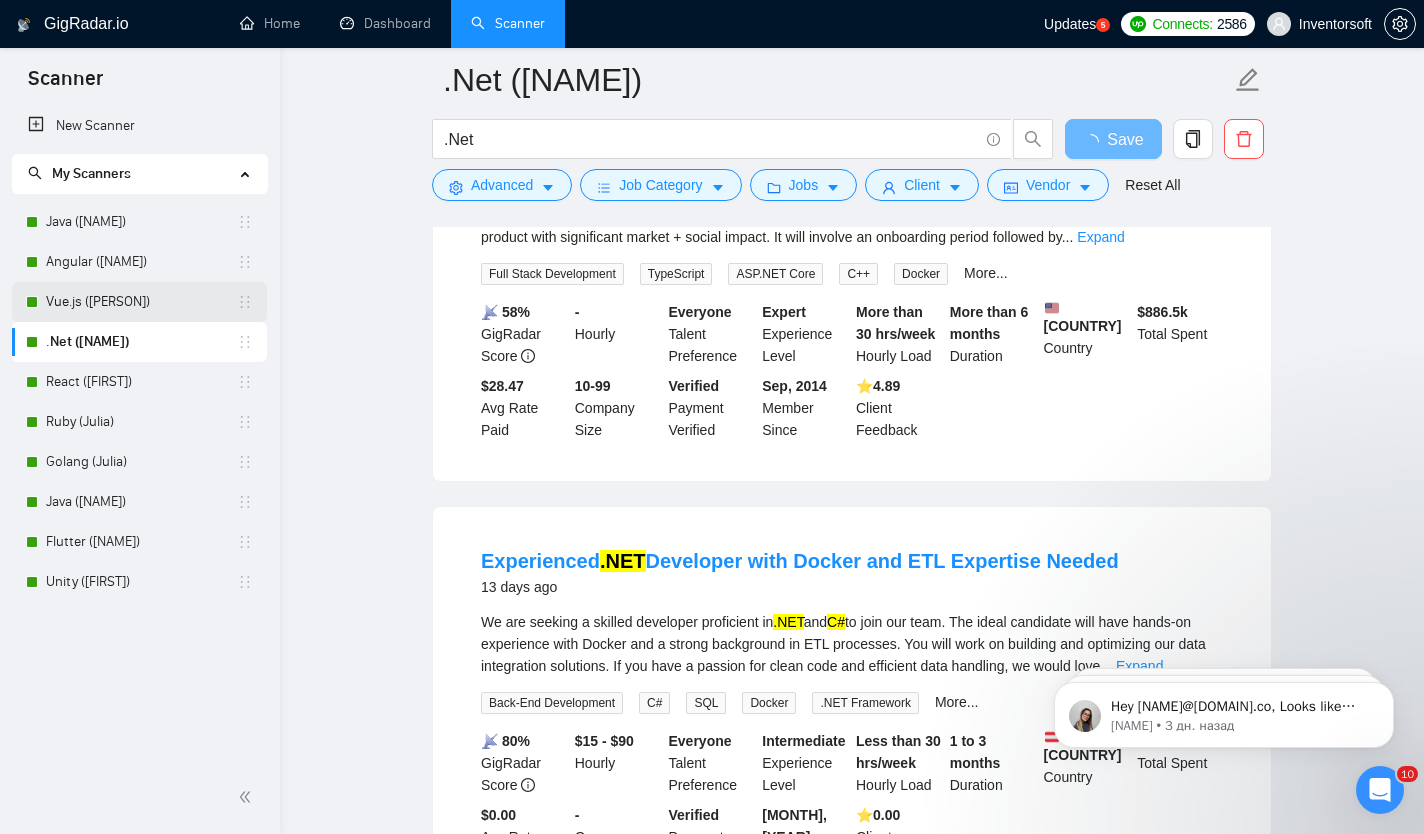 click on "Vue.js ([PERSON])" at bounding box center [141, 302] 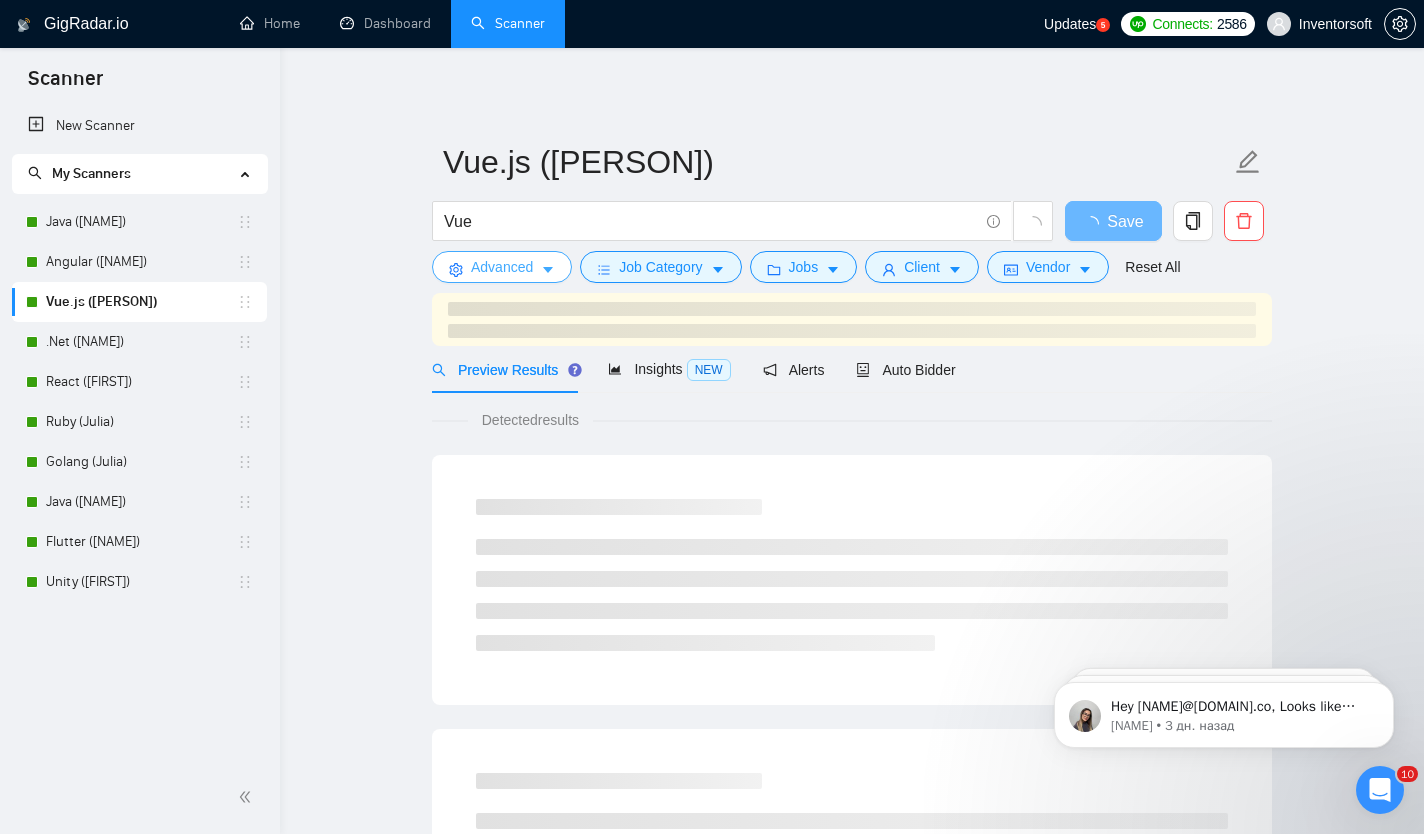 click on "Advanced" at bounding box center [502, 267] 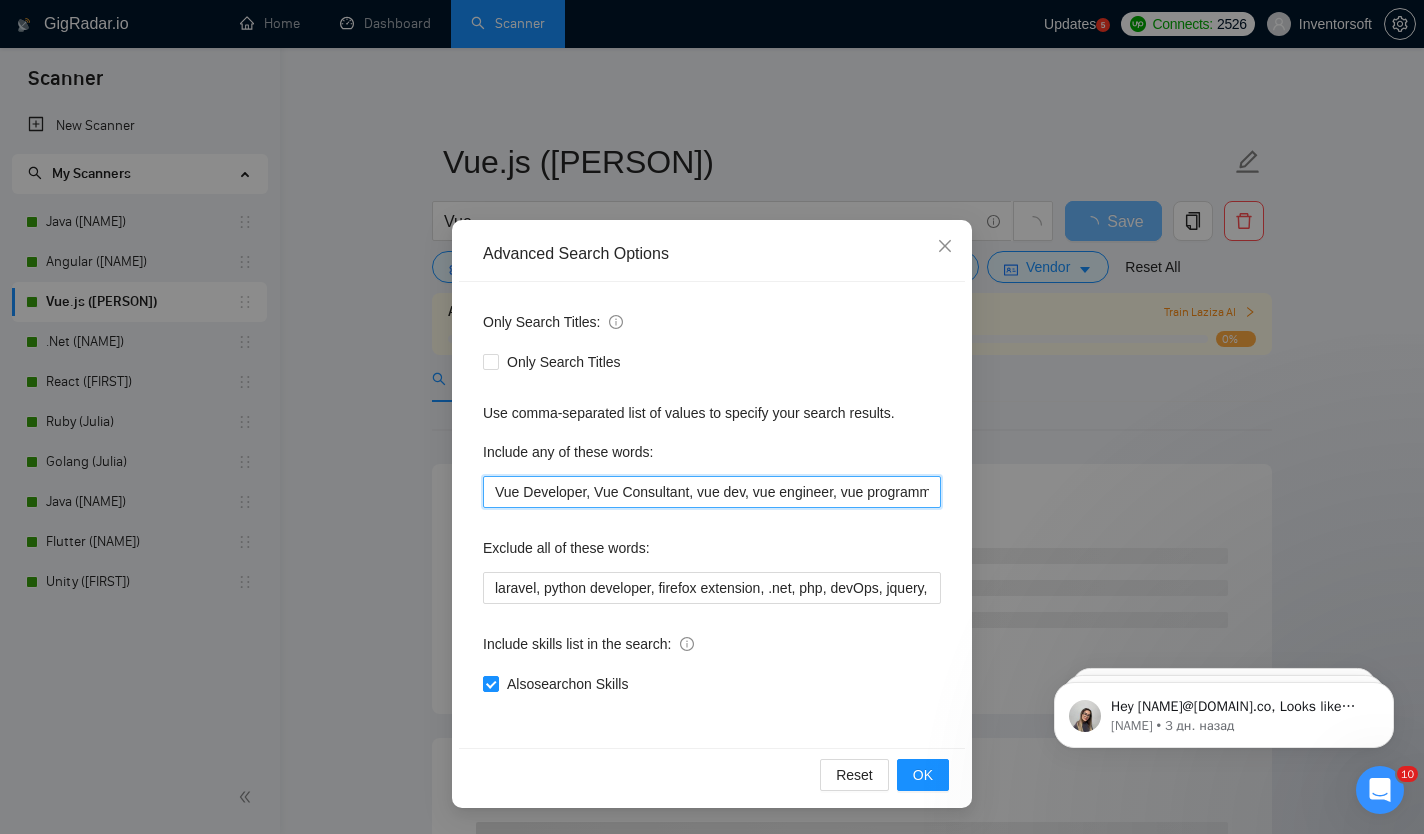 click on "Vue Developer, Vue Consultant, vue dev, vue engineer, vue programmer, vue.js developer, Vue.js Consultant, vue.js dev, vue.js engineer, vue.js programmer, vuejs developer, Vuejs Consultant, vuejs dev, vuejs engineer, vuejs programmer" at bounding box center [712, 492] 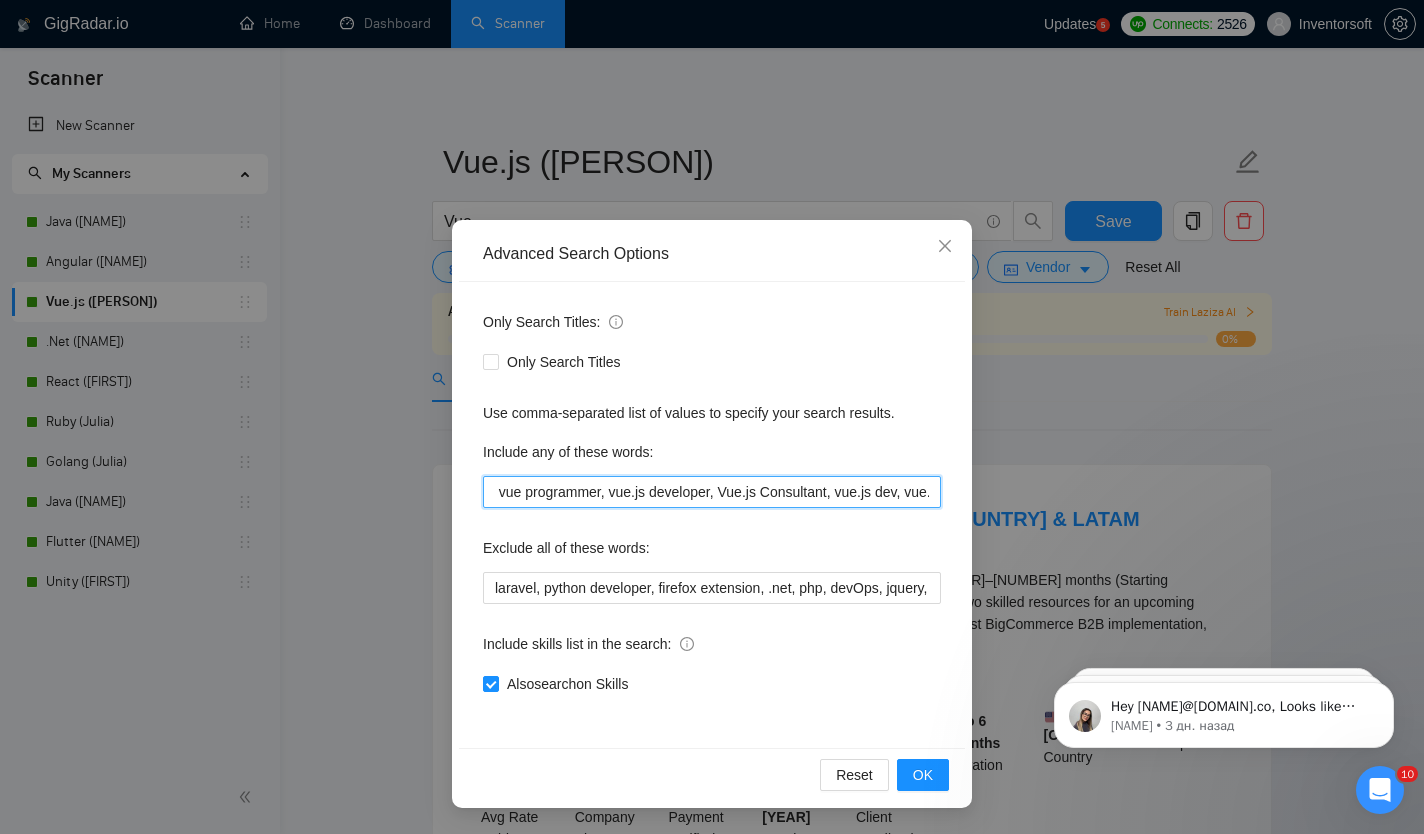 scroll, scrollTop: 0, scrollLeft: 0, axis: both 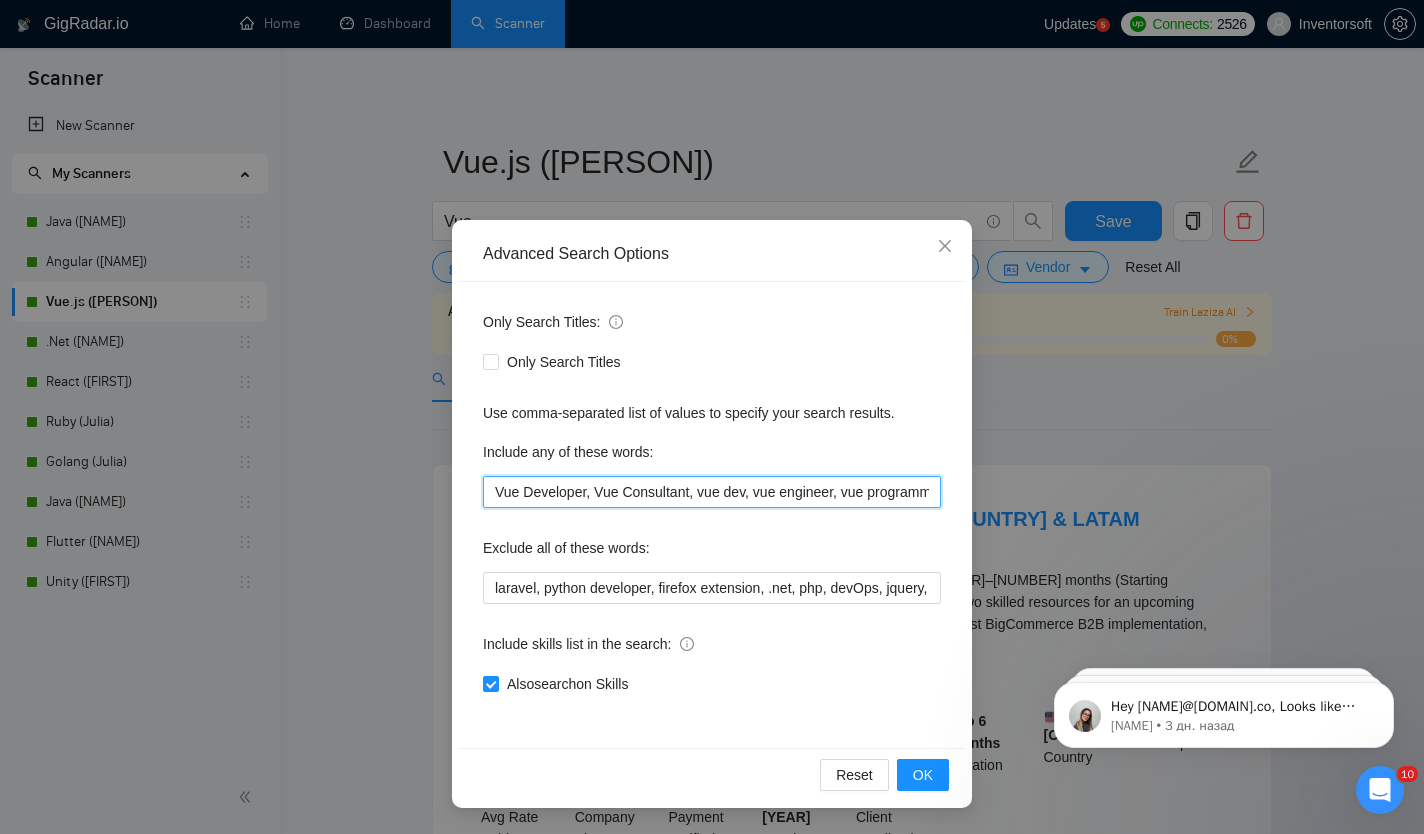click on "Vue Developer, Vue Consultant, vue dev, vue engineer, vue programmer, vue.js developer, Vue.js Consultant, vue.js dev, vue.js engineer, vue.js programmer, vuejs developer, Vuejs Consultant, vuejs dev, vuejs engineer, vuejs programmer" at bounding box center (712, 492) 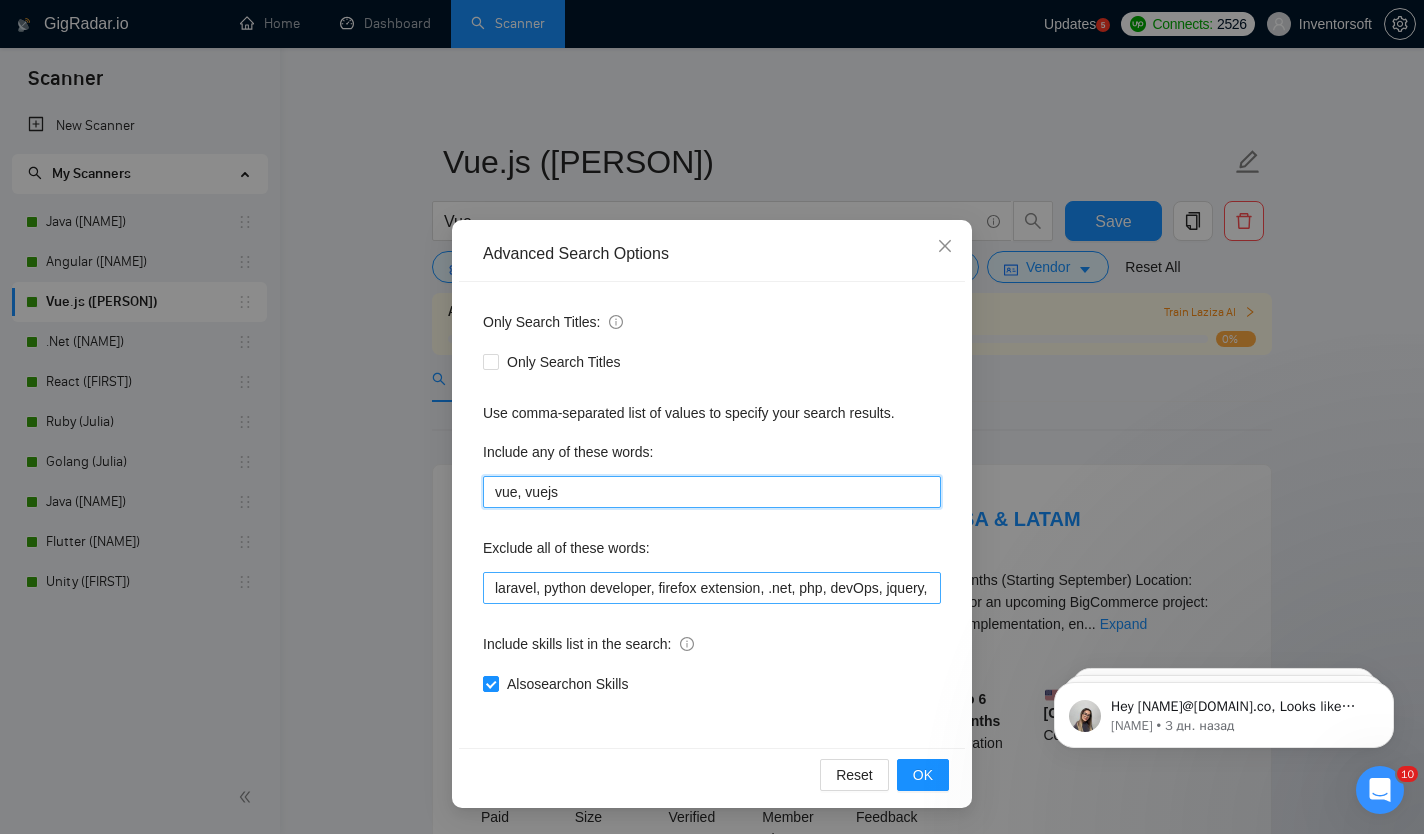 type on "vue, vuejs" 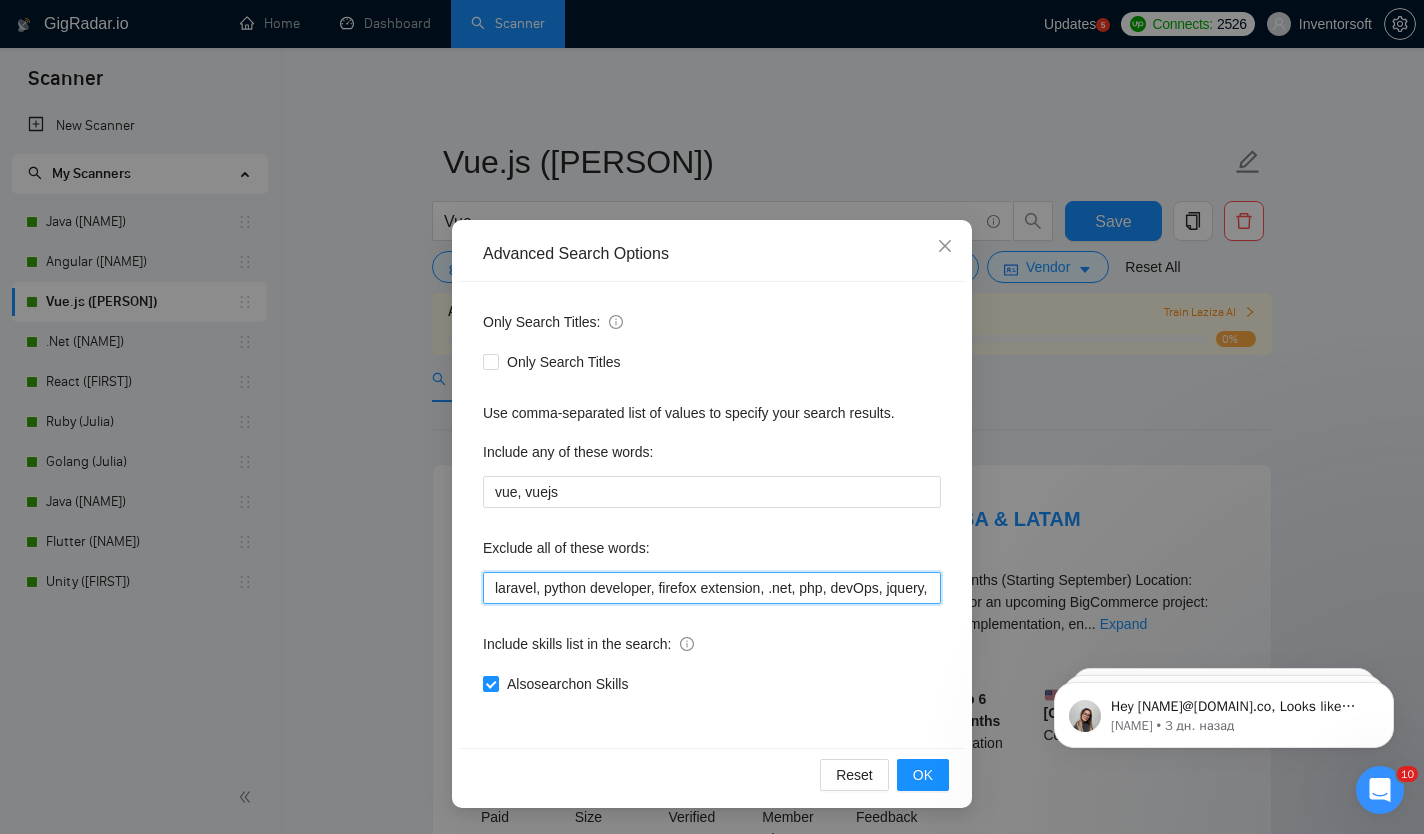 click on "laravel, python developer, firefox extension, .net, php, devOps, jquery, wordpress, magento, shopify, Landing page developer, nextjs, react-native, react.js, no agencies, tutor, teacher, devOps, architect, TEST DO NOT APPLY, NFT, Crypto, Blockchain, Defi, Gambling, bot development, tutor, mentoring, IBM, Plugin Developer, Sharepoint, Amplify Developer, GIS Software, Cryptocurrency, Lecturer, Ethereum, telegram, chatbot, apple tv, smart tv, android tv, Bolt.New, freelancers only, WooCommerce, Medusa JS, PrestaShop, Ogyton, fixed price, Supabase, Odoo, Equity Partnership, Assistance in Coding, joomla, no code, bolt.new, Chatbot, Reverse Engineer, Magento, RAGE, Craft CMS, netsuite, SuiteCRM, make.com, monday.com, EspoCRM, timefold, strapi developer, low code, low-code, no code, no-code, tutor" at bounding box center [712, 588] 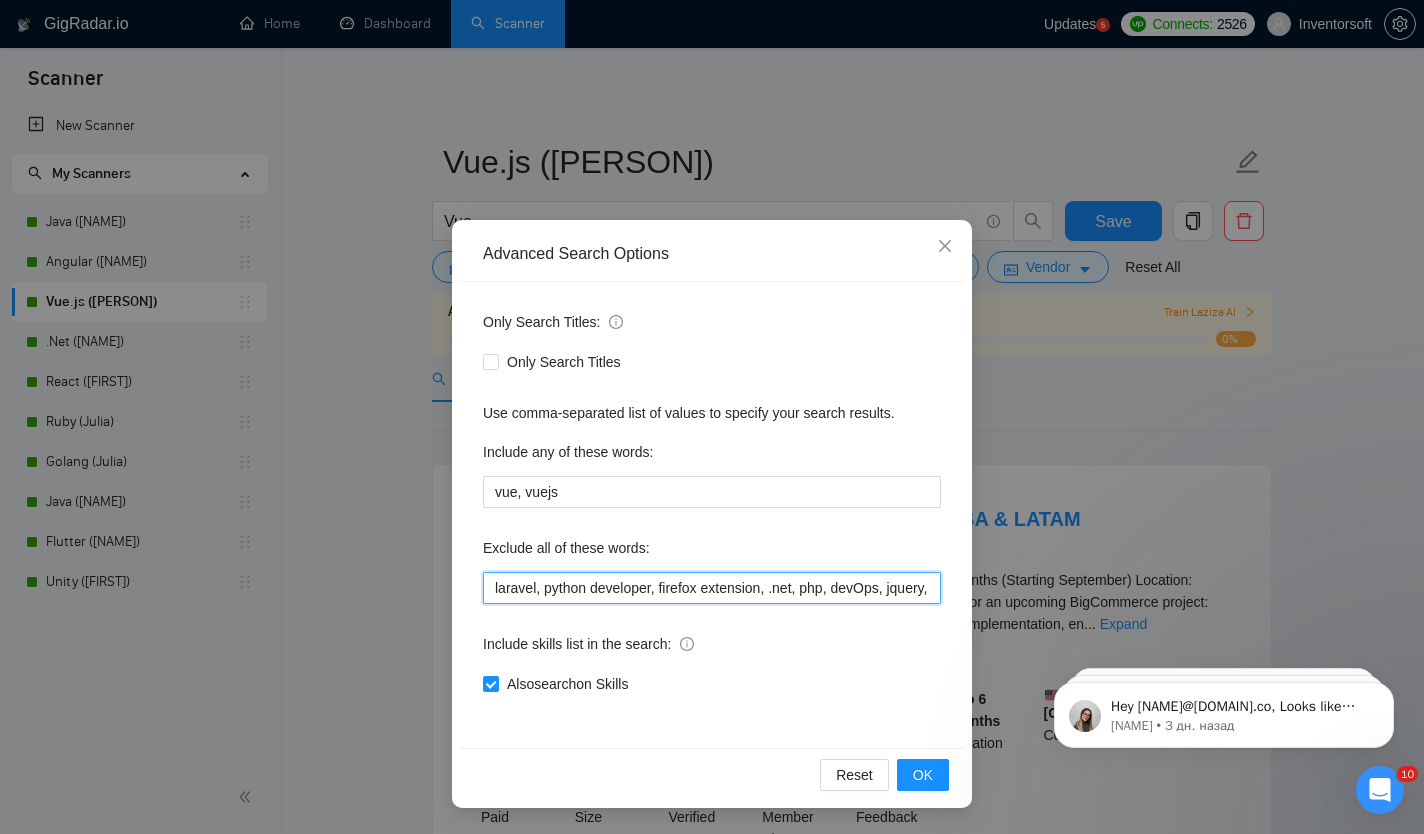 paste on ""python developer", "firefox extension", .net, php, devOps, jquery, wordpress, magento, shopify, "Landing page developer", nextjs, react-native, react.js, "no agencies", tutor, teacher, devOps, architect, "TEST DO NOT APPLY", NFT, Crypto, Blockchain, Defi, Gambling, "bot development", tutor, mentoring, IBM, "Plugin Developer", Sharepoint, "Amplify Developer", "GIS Software", Cryptocurrency, Lecturer, Ethereum, telegram, chatbot, "apple tv", "smart tv", "android tv", Bolt.New, "freelancers only", WooCommerce, "Medusa JS", PrestaShop, Ogyton, "fixed price", Supabase, Odoo, "Equity Partnership", "Assistance in Coding", joomla, "no code", bolt.new, Chatbot, "Reverse Engineer", Magento, RAGE, "Craft CMS", netsuite, SuiteCRM, make.com, monday.com, EspoCRM, timefold, "strapi developer", "low code", low-code, "no code"" 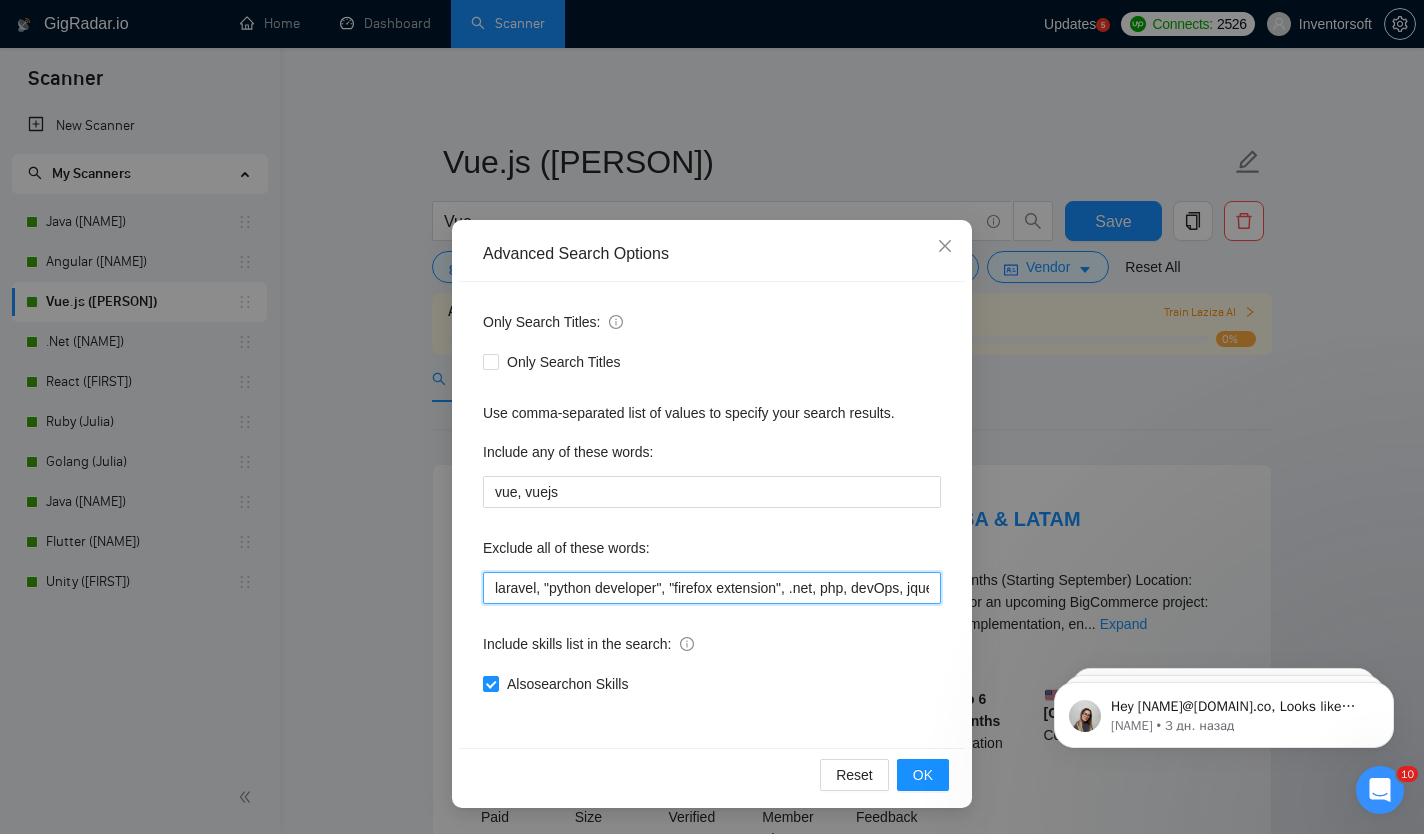 scroll, scrollTop: 0, scrollLeft: 5093, axis: horizontal 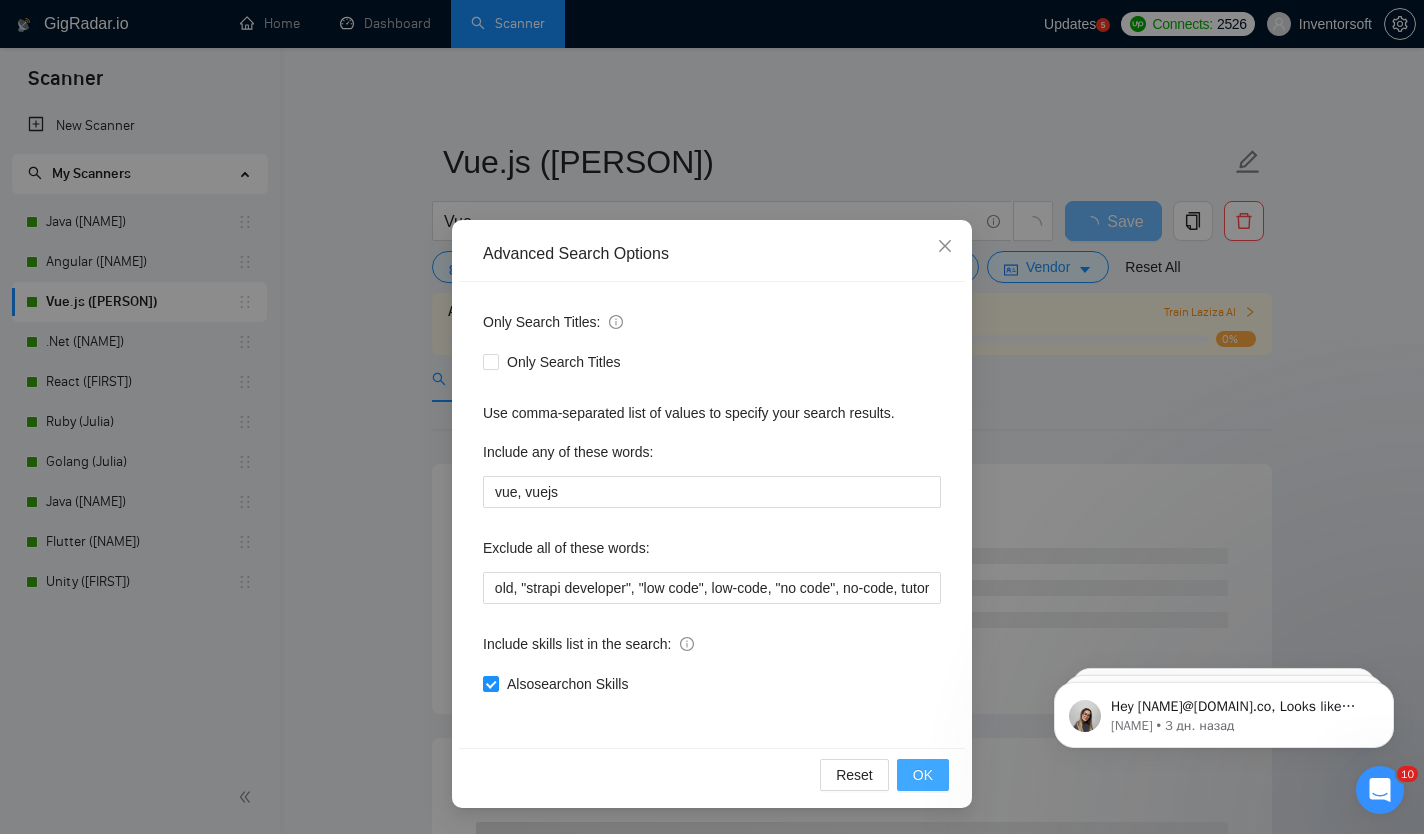 click on "OK" at bounding box center (923, 775) 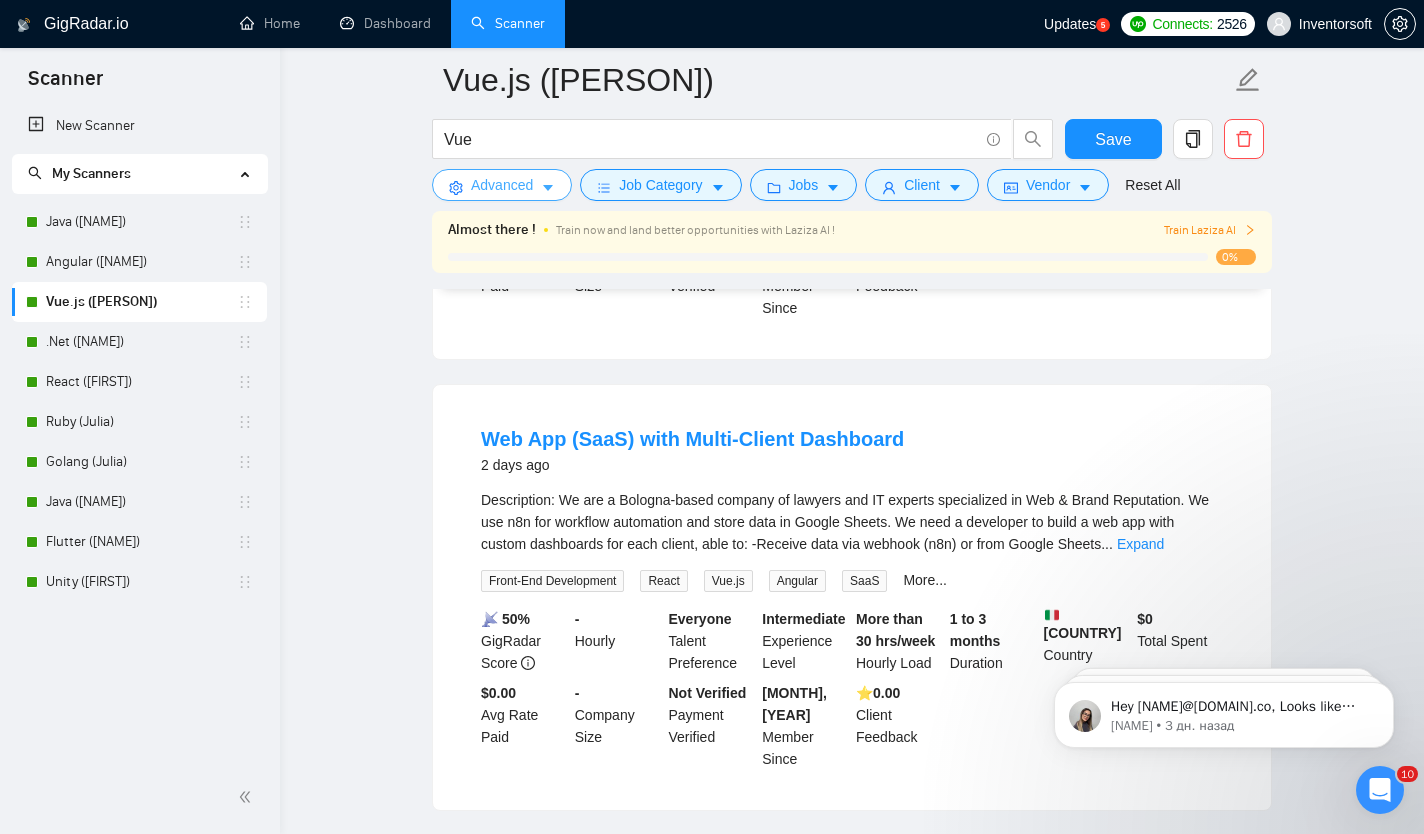 scroll, scrollTop: 597, scrollLeft: 0, axis: vertical 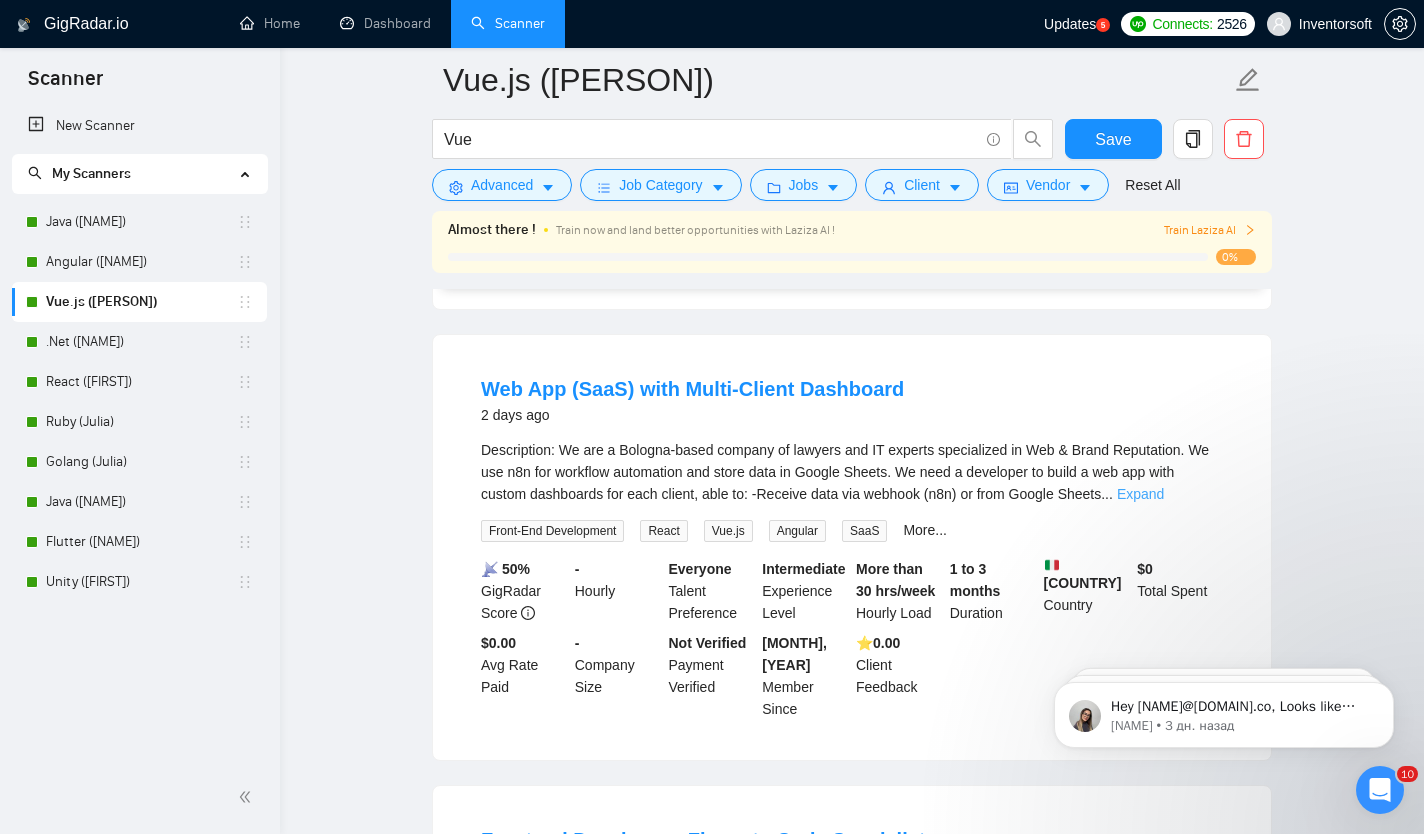click on "Expand" at bounding box center (1140, 494) 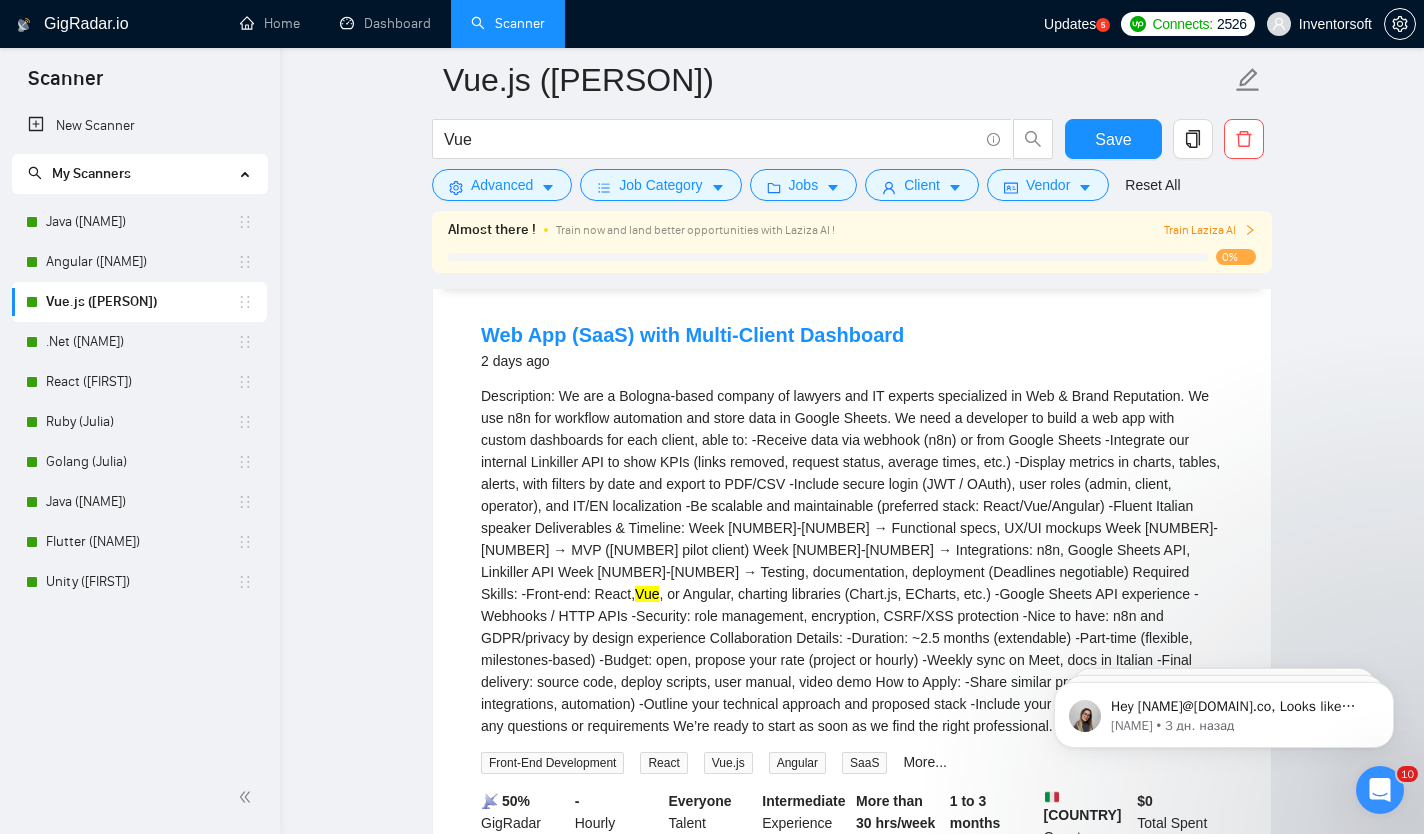 scroll, scrollTop: 0, scrollLeft: 0, axis: both 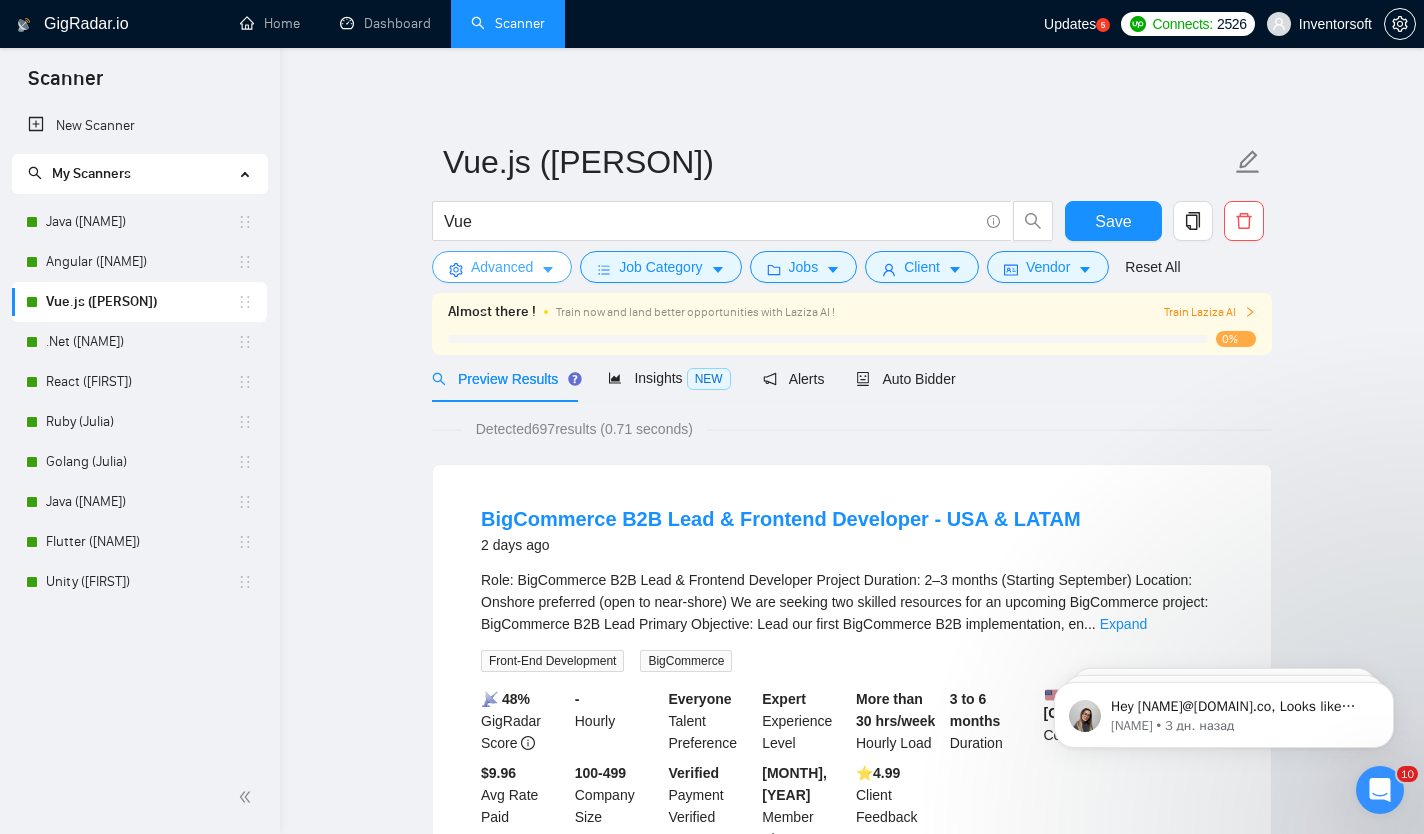 click on "Advanced" at bounding box center (502, 267) 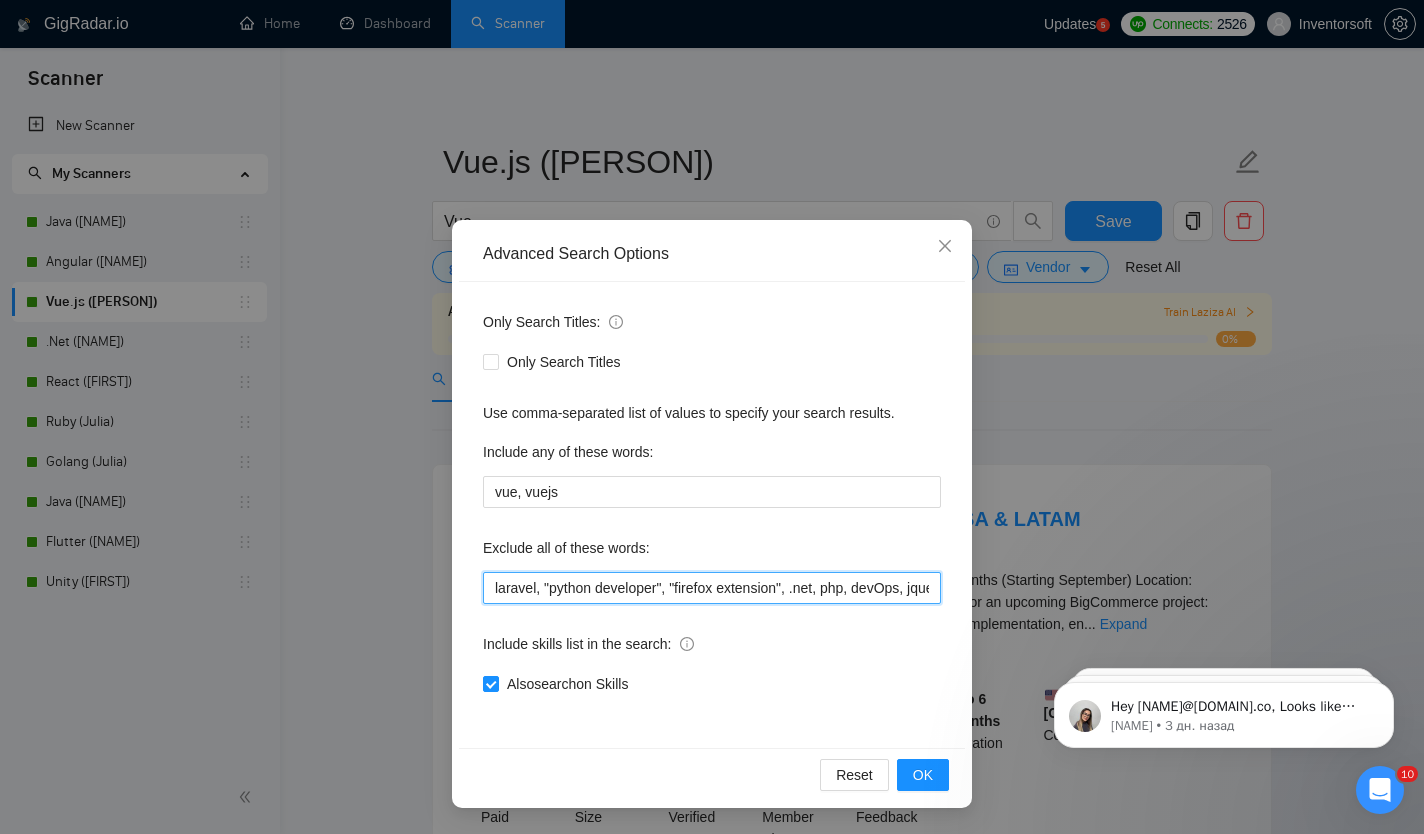 click on "laravel, "python developer", "firefox extension", .net, php, devOps, jquery, wordpress, magento, shopify, "Landing page developer", nextjs, react-native, react.js, "no agencies", tutor, teacher, devOps, architect, "TEST DO NOT APPLY", NFT, Crypto, Blockchain, Defi, Gambling, "bot development", tutor, mentoring, IBM, "Plugin Developer", Sharepoint, "Amplify Developer", "GIS Software", Cryptocurrency, Lecturer, Ethereum, telegram, chatbot, "apple tv", "smart tv", "android tv", Bolt.New, "freelancers only", WooCommerce, "Medusa JS", PrestaShop, Ogyton, "fixed price", Supabase, Odoo, "Equity Partnership", "Assistance in Coding", joomla, "no code", bolt.new, Chatbot, "Reverse Engineer", Magento, RAGE, "Craft CMS", netsuite, SuiteCRM, make.com, monday.com, EspoCRM, timefold, "strapi developer", "low code", low-code, "no code", no-code, tutor" at bounding box center [712, 588] 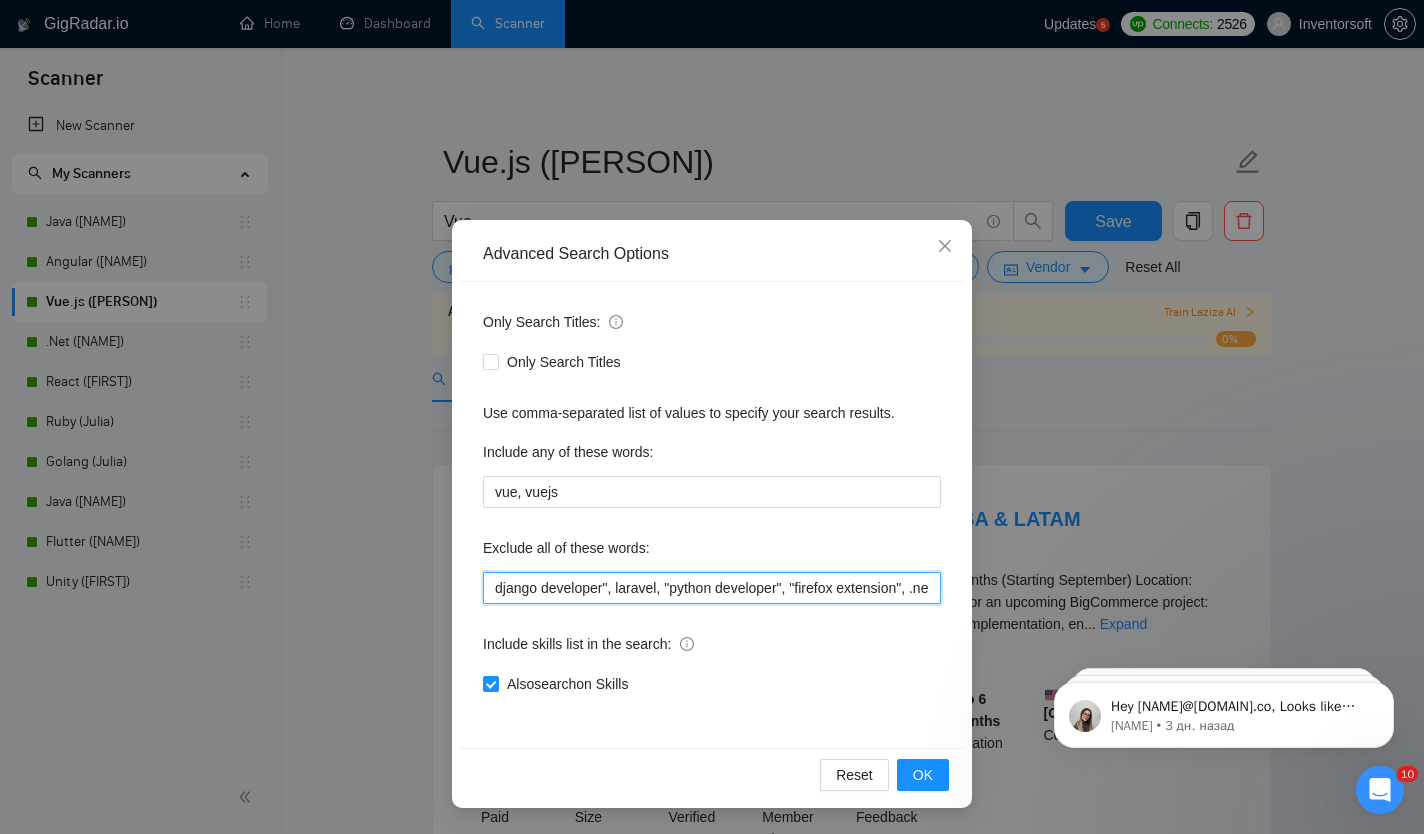 click on "django developer", laravel, "python developer", "firefox extension", .net, php, devOps, jquery, wordpress, magento, shopify, "Landing page developer", nextjs, react-native, react.js, "no agencies", tutor, teacher, devOps, architect, "TEST DO NOT APPLY", NFT, Crypto, Blockchain, Defi, Gambling, "bot development", tutor, mentoring, IBM, "Plugin Developer", Sharepoint, "Amplify Developer", "GIS Software", Cryptocurrency, Lecturer, Ethereum, telegram, chatbot, "apple tv", "smart tv", "android tv", Bolt.New, "freelancers only", WooCommerce, "Medusa JS", PrestaShop, Ogyton, "fixed price", Supabase, Odoo, "Equity Partnership", "Assistance in Coding", joomla, "no code", bolt.new, Chatbot, "Reverse Engineer", Magento, RAGE, "Craft CMS", netsuite, SuiteCRM, make.com, monday.com, EspoCRM, timefold, "strapi developer", "low code", low-code, "no code", no-code, tutor" at bounding box center (712, 588) 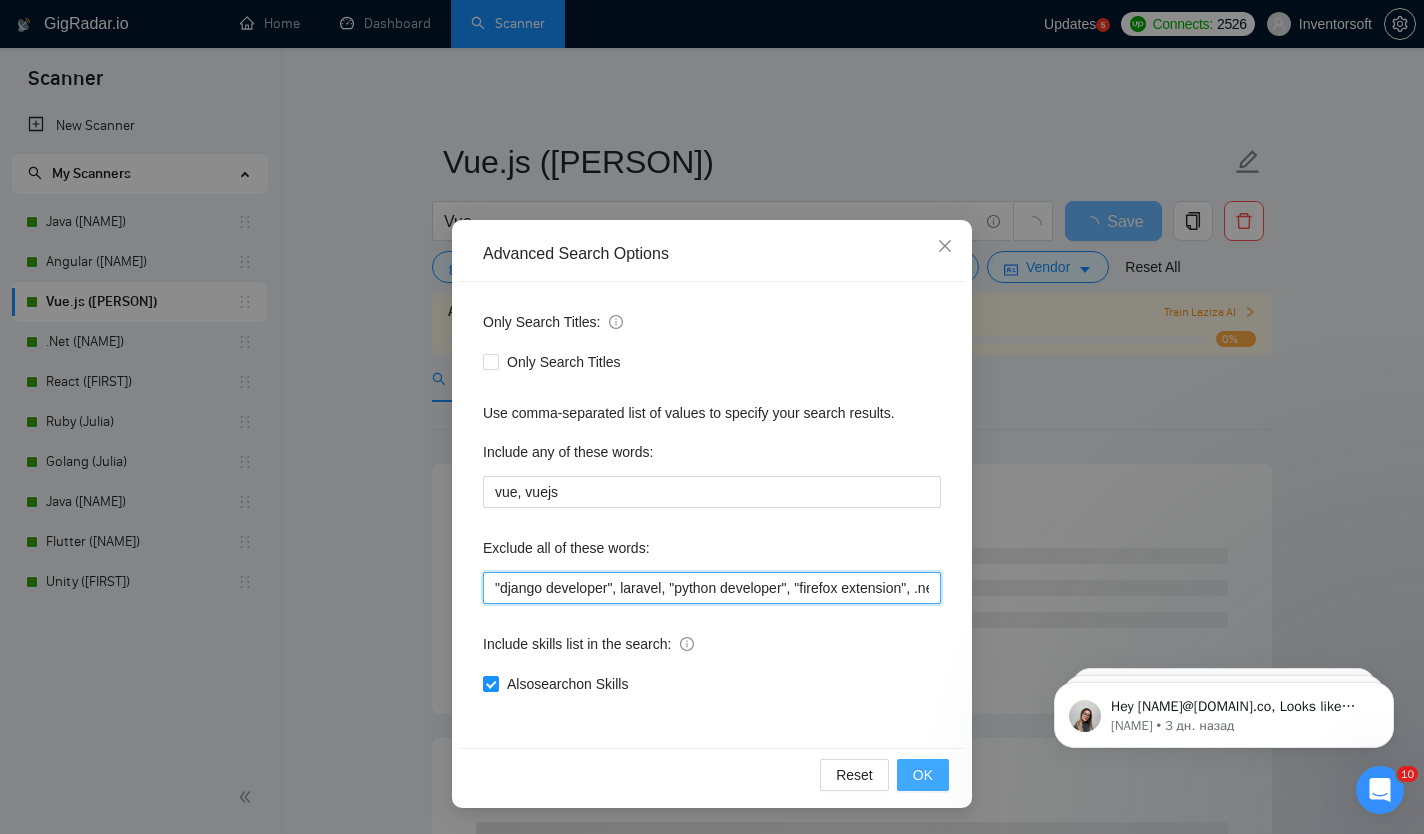 type on ""django developer", laravel, "python developer", "firefox extension", .net, php, devOps, jquery, wordpress, magento, shopify, "Landing page developer", nextjs, react-native, react.js, "no agencies", tutor, teacher, devOps, architect, "TEST DO NOT APPLY", NFT, Crypto, Blockchain, Defi, Gambling, "bot development", tutor, mentoring, IBM, "Plugin Developer", Sharepoint, "Amplify Developer", "GIS Software", Cryptocurrency, Lecturer, Ethereum, telegram, chatbot, "apple tv", "smart tv", "android tv", Bolt.New, "freelancers only", WooCommerce, "Medusa JS", PrestaShop, Ogyton, "fixed price", Supabase, Odoo, "Equity Partnership", "Assistance in Coding", joomla, "no code", bolt.new, Chatbot, "Reverse Engineer", Magento, RAGE, "Craft CMS", netsuite, SuiteCRM, make.com, monday.com, EspoCRM, timefold, "strapi developer", "low code", low-code, "no code", no-code, tutor" 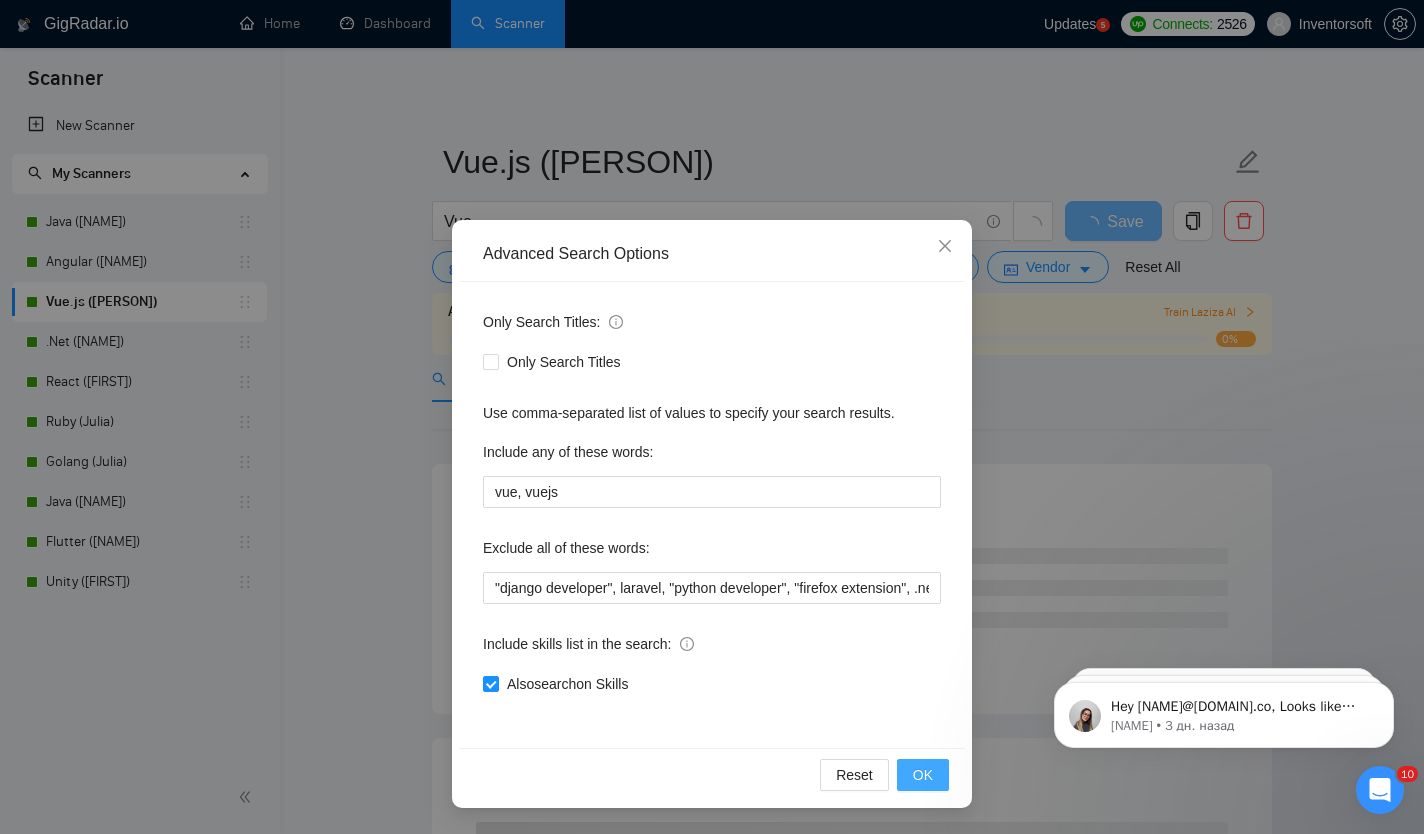 click on "OK" at bounding box center [923, 775] 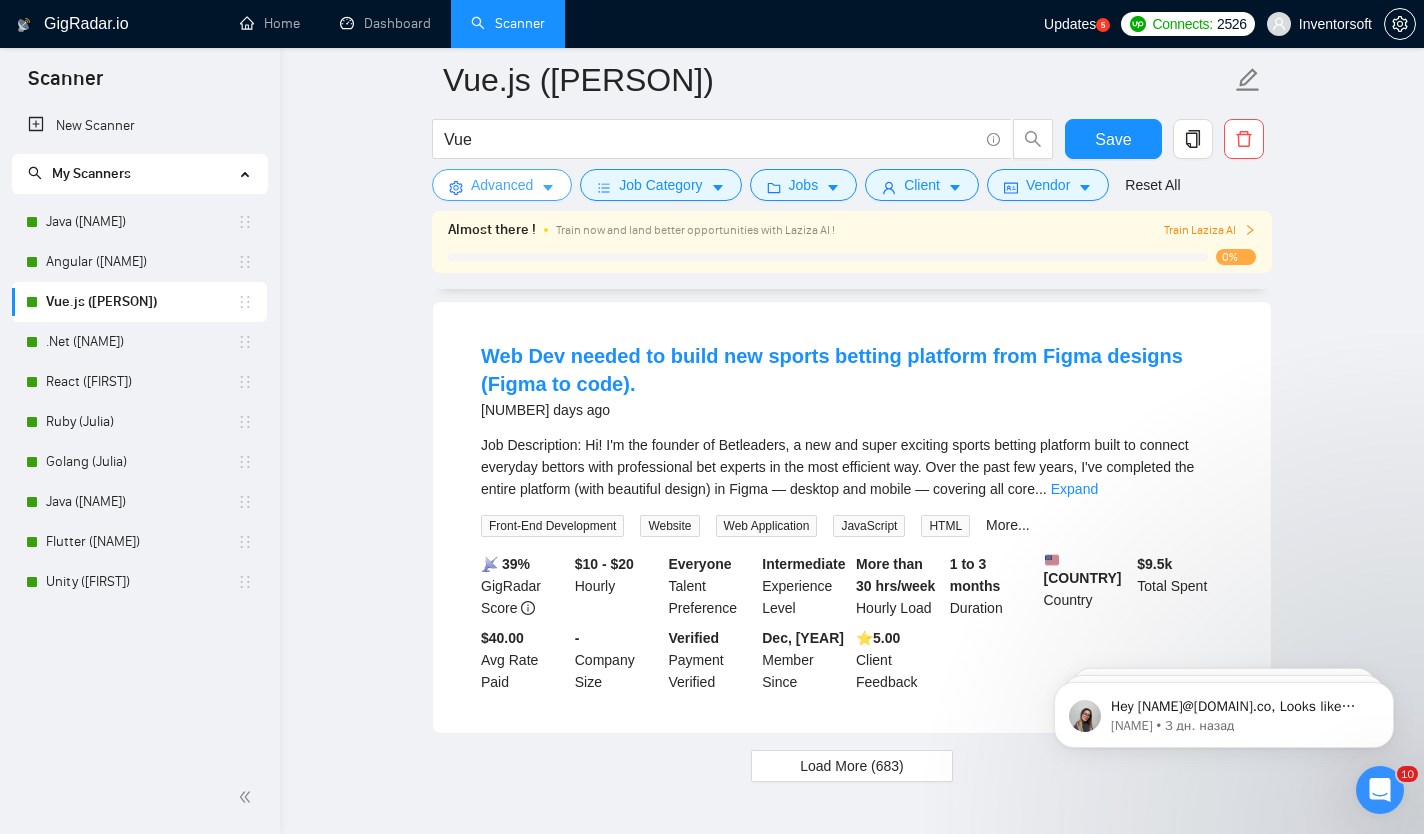 scroll, scrollTop: 4193, scrollLeft: 0, axis: vertical 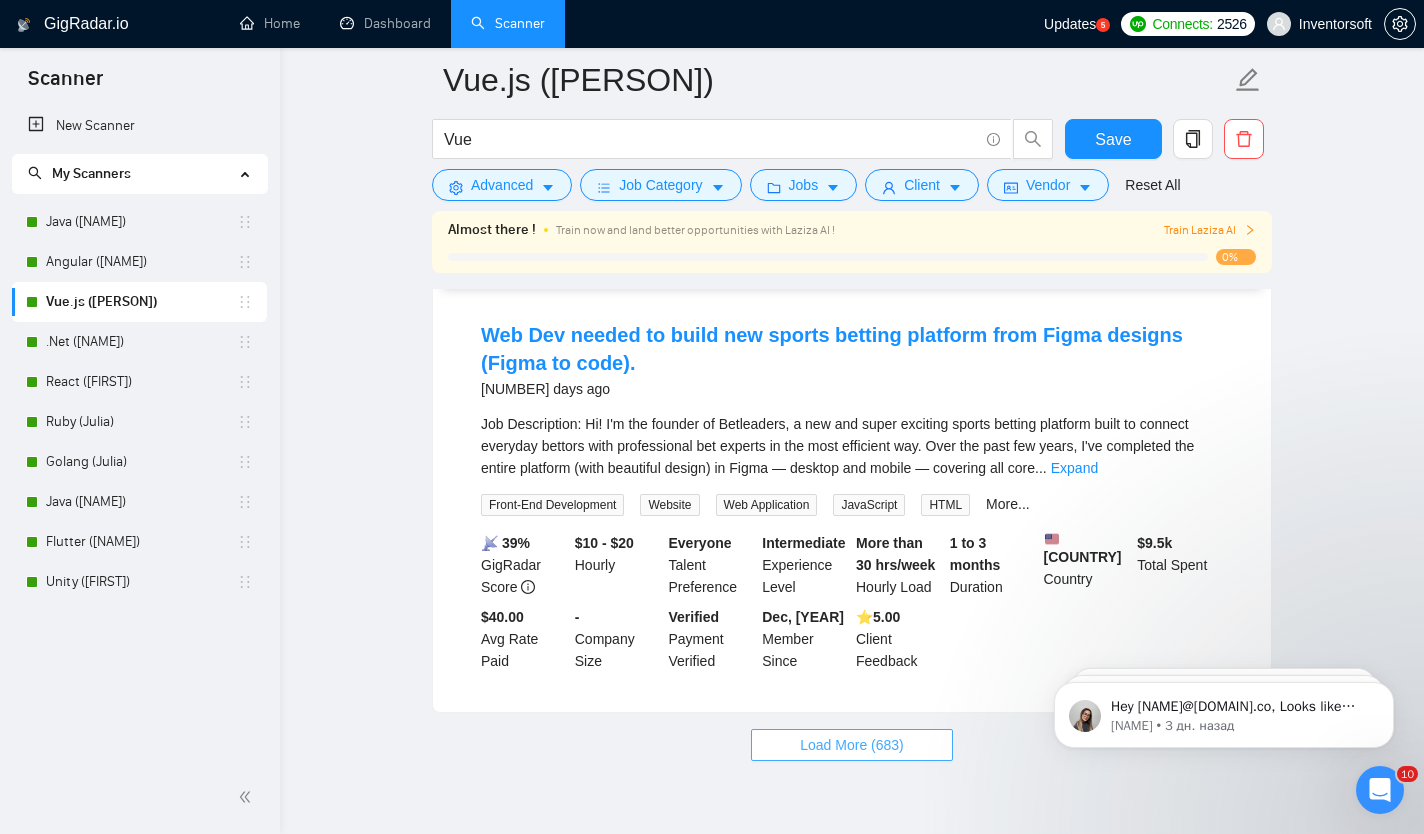 click on "Load More (683)" at bounding box center [852, 745] 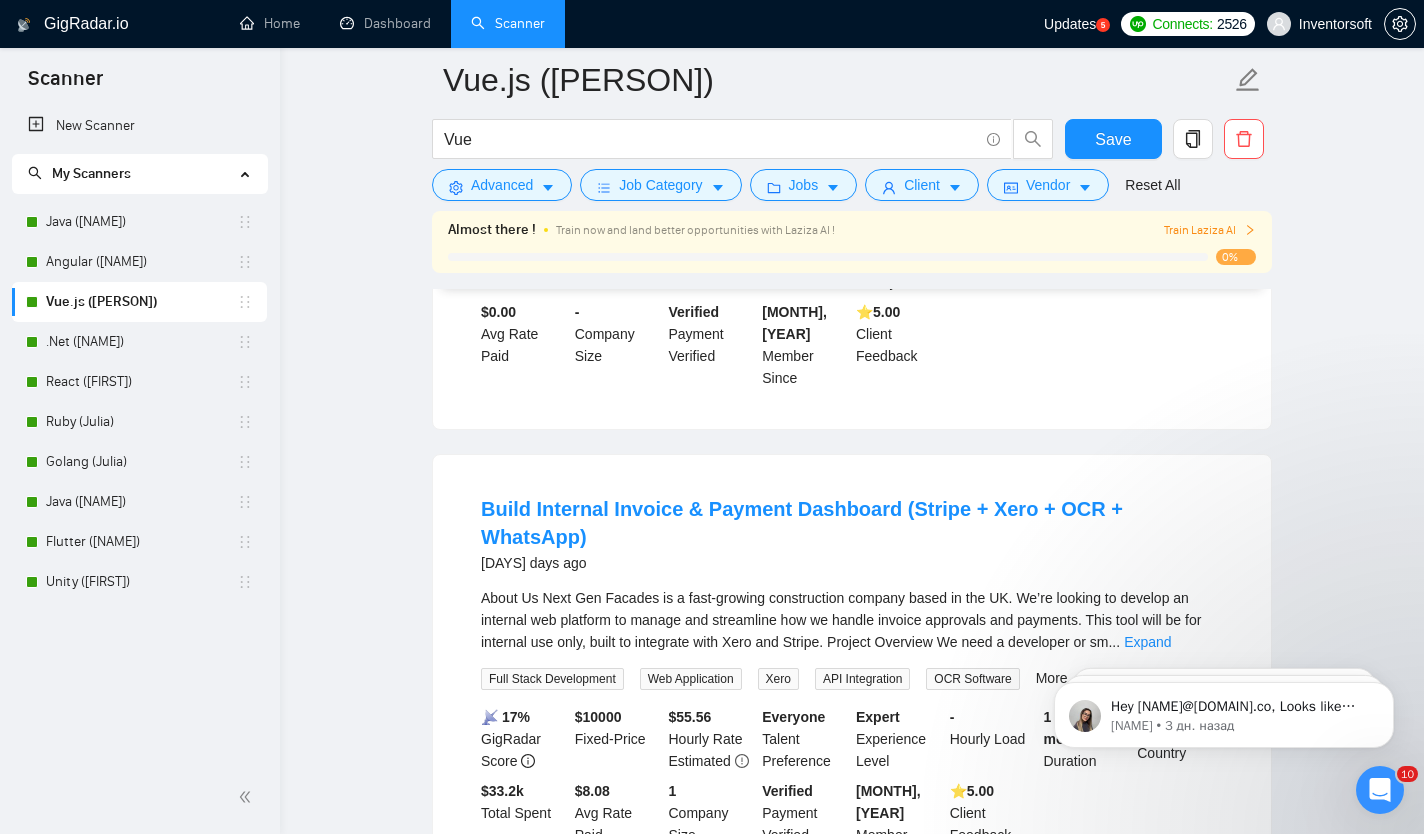 scroll, scrollTop: 8590, scrollLeft: 0, axis: vertical 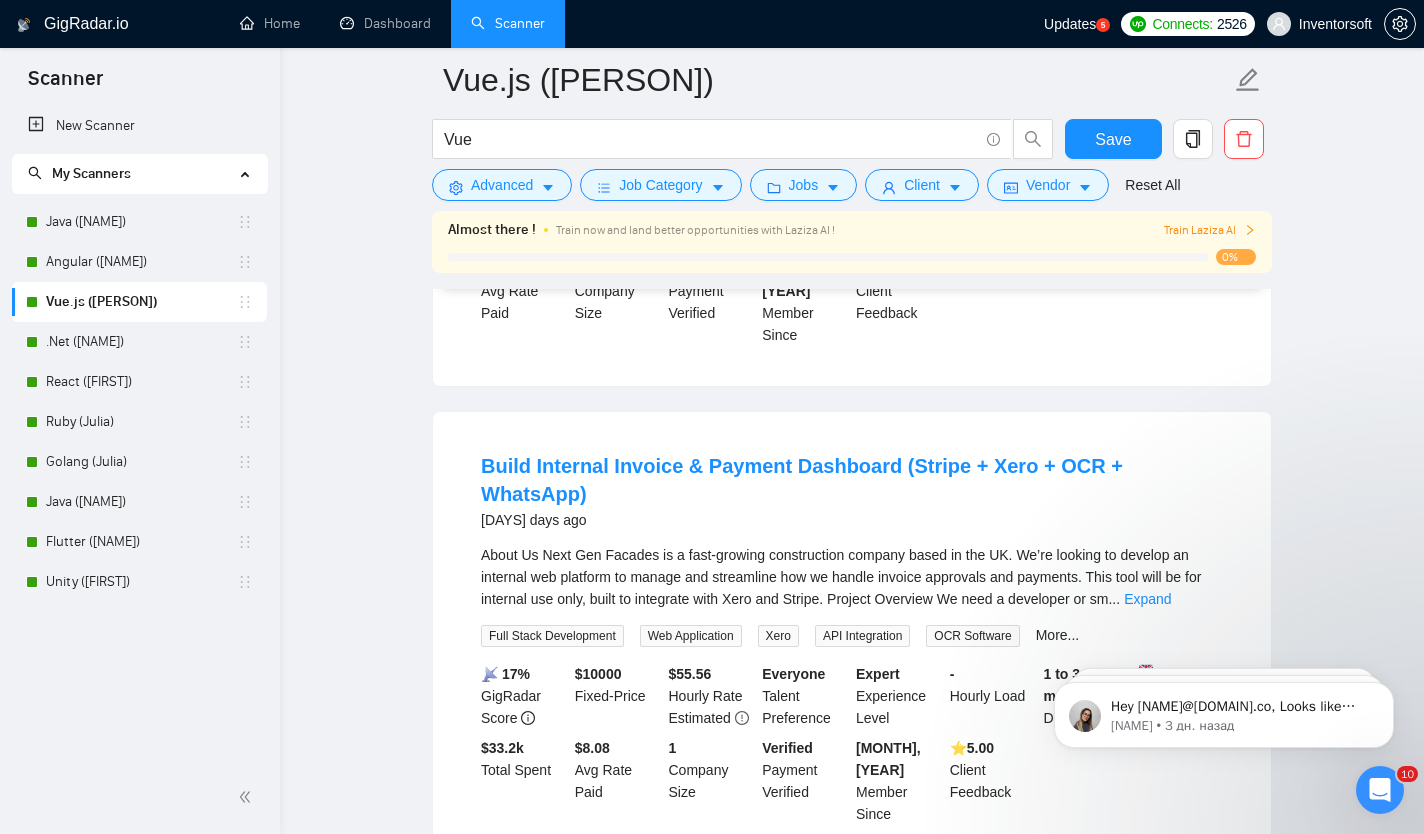 click on "Load More (673)" at bounding box center [852, 898] 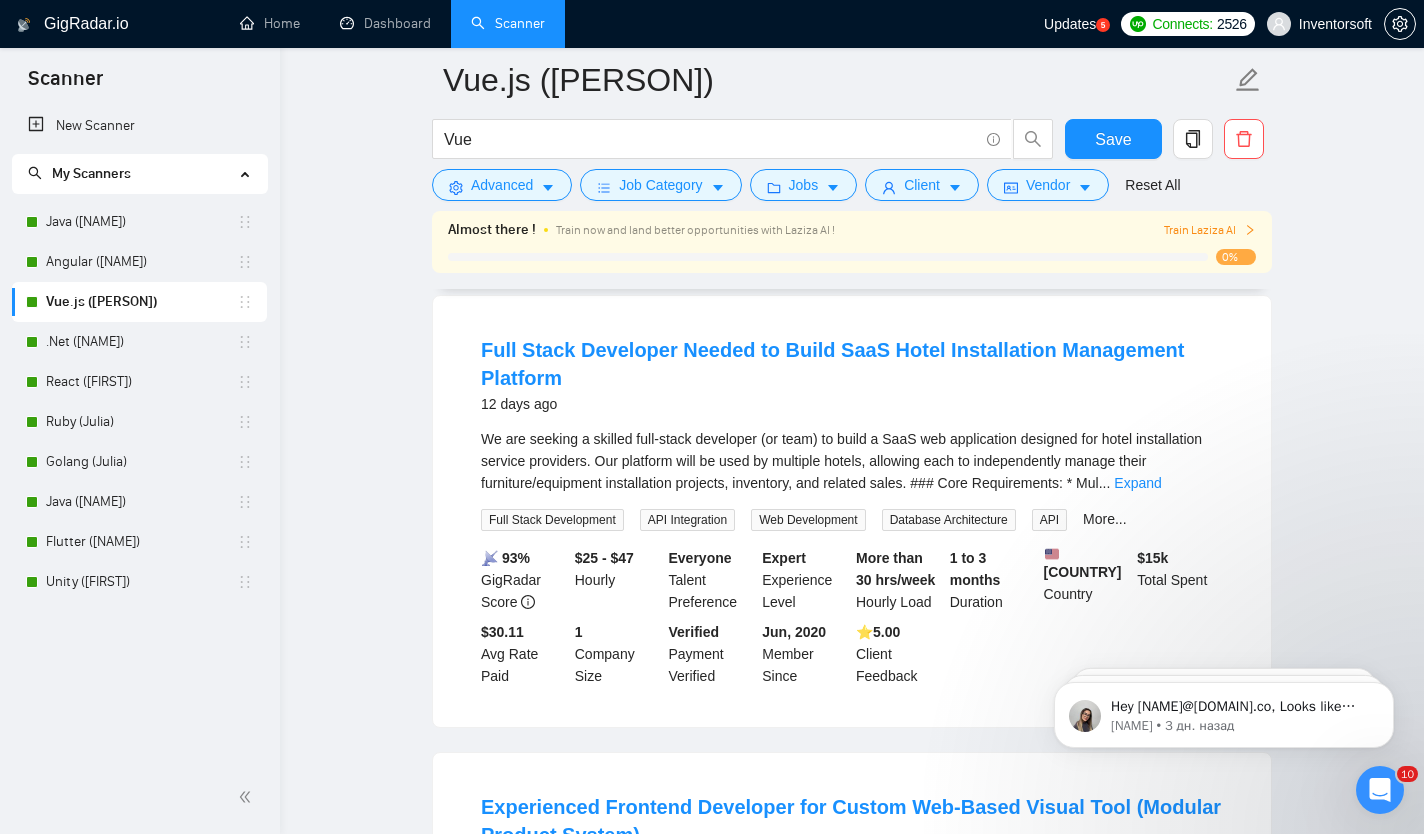scroll, scrollTop: 4947, scrollLeft: 0, axis: vertical 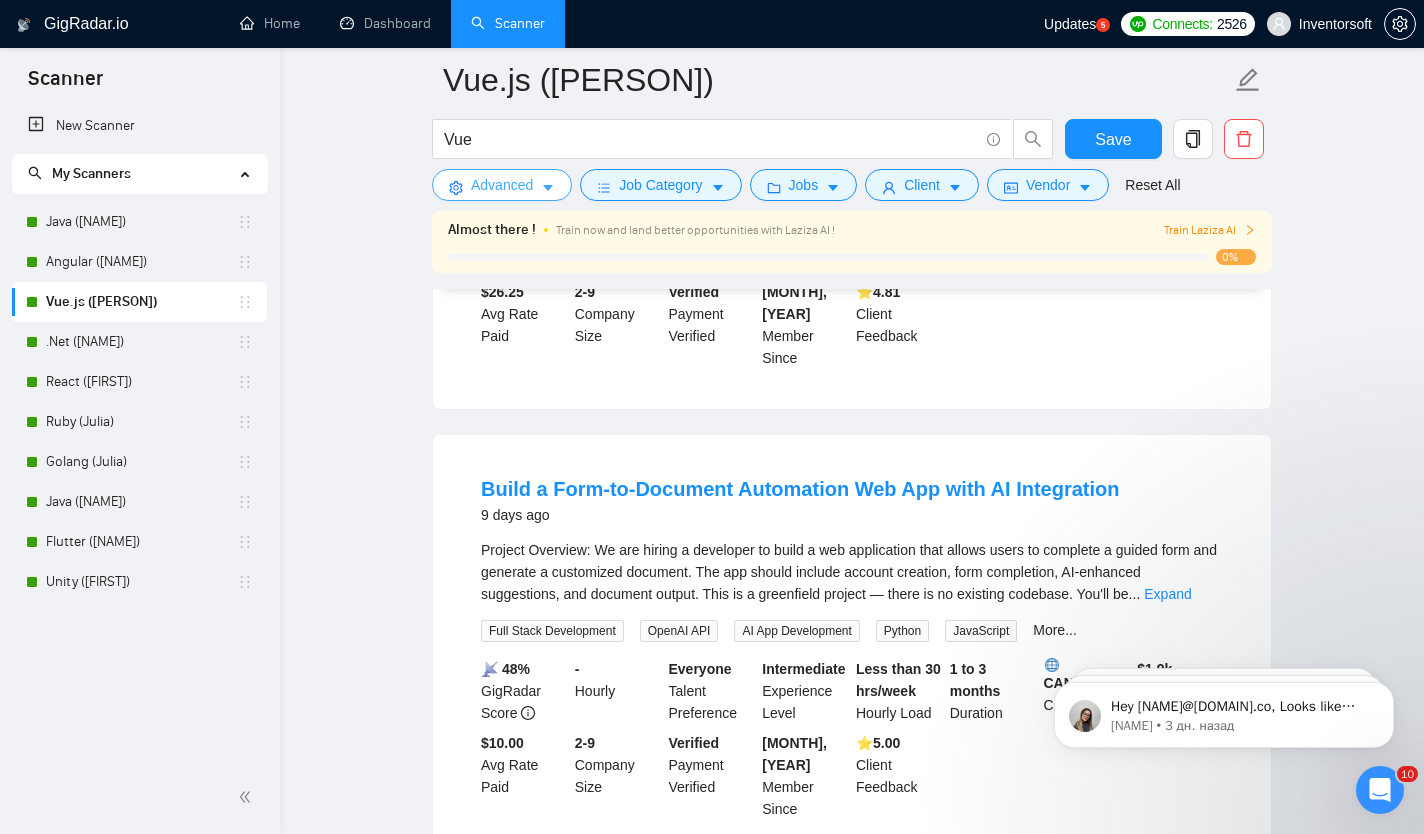 click on "Advanced" at bounding box center [502, 185] 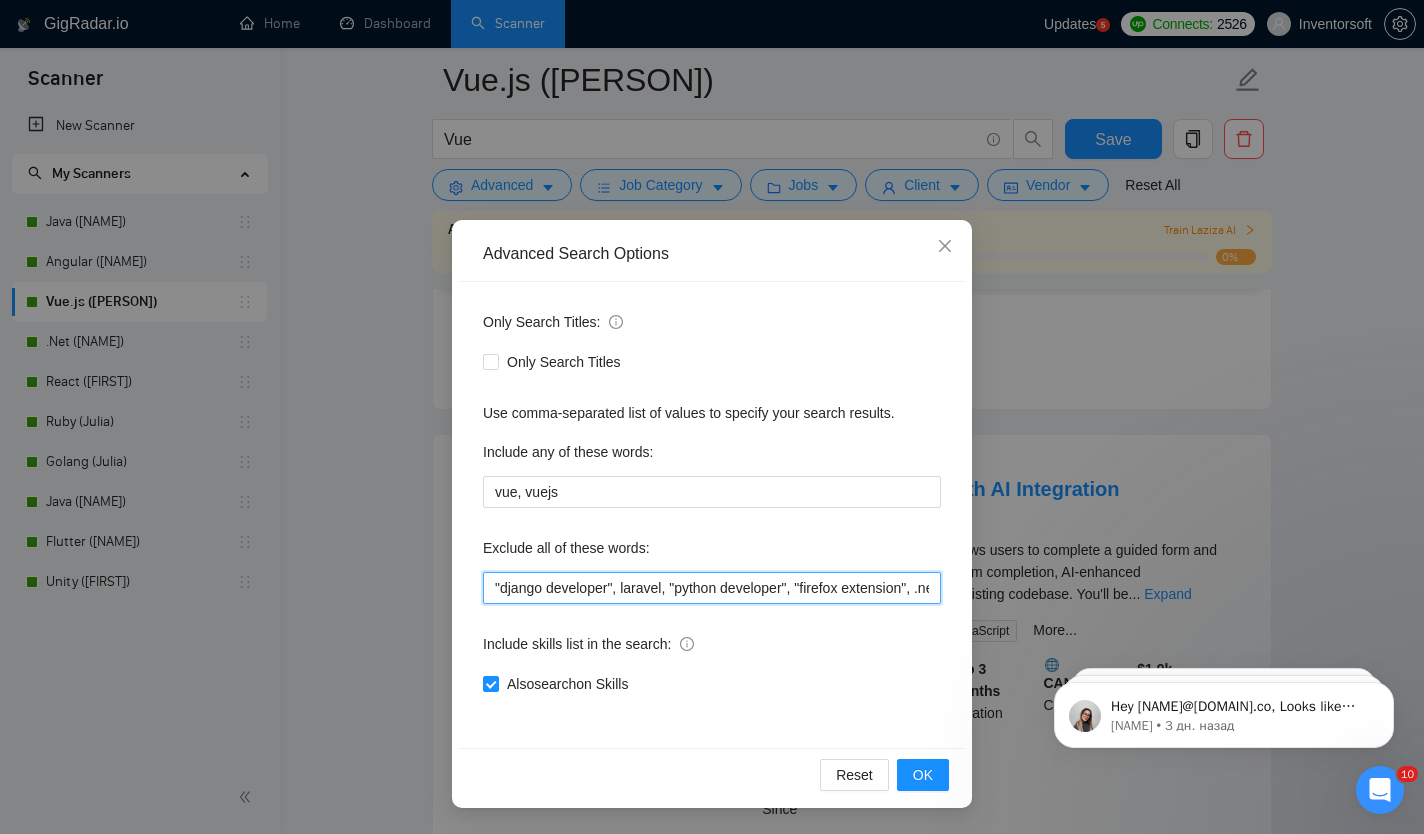 click on ""django developer", laravel, "python developer", "firefox extension", .net, php, devOps, jquery, wordpress, magento, shopify, "Landing page developer", nextjs, react-native, react.js, "no agencies", tutor, teacher, devOps, architect, "TEST DO NOT APPLY", NFT, Crypto, Blockchain, Defi, Gambling, "bot development", tutor, mentoring, IBM, "Plugin Developer", Sharepoint, "Amplify Developer", "GIS Software", Cryptocurrency, Lecturer, Ethereum, telegram, chatbot, "apple tv", "smart tv", "android tv", Bolt.New, "freelancers only", WooCommerce, "Medusa JS", PrestaShop, Ogyton, "fixed price", Supabase, Odoo, "Equity Partnership", "Assistance in Coding", joomla, "no code", bolt.new, Chatbot, "Reverse Engineer", Magento, RAGE, "Craft CMS", netsuite, SuiteCRM, make.com, monday.com, EspoCRM, timefold, "strapi developer", "low code", low-code, "no code", no-code, tutor" at bounding box center (712, 588) 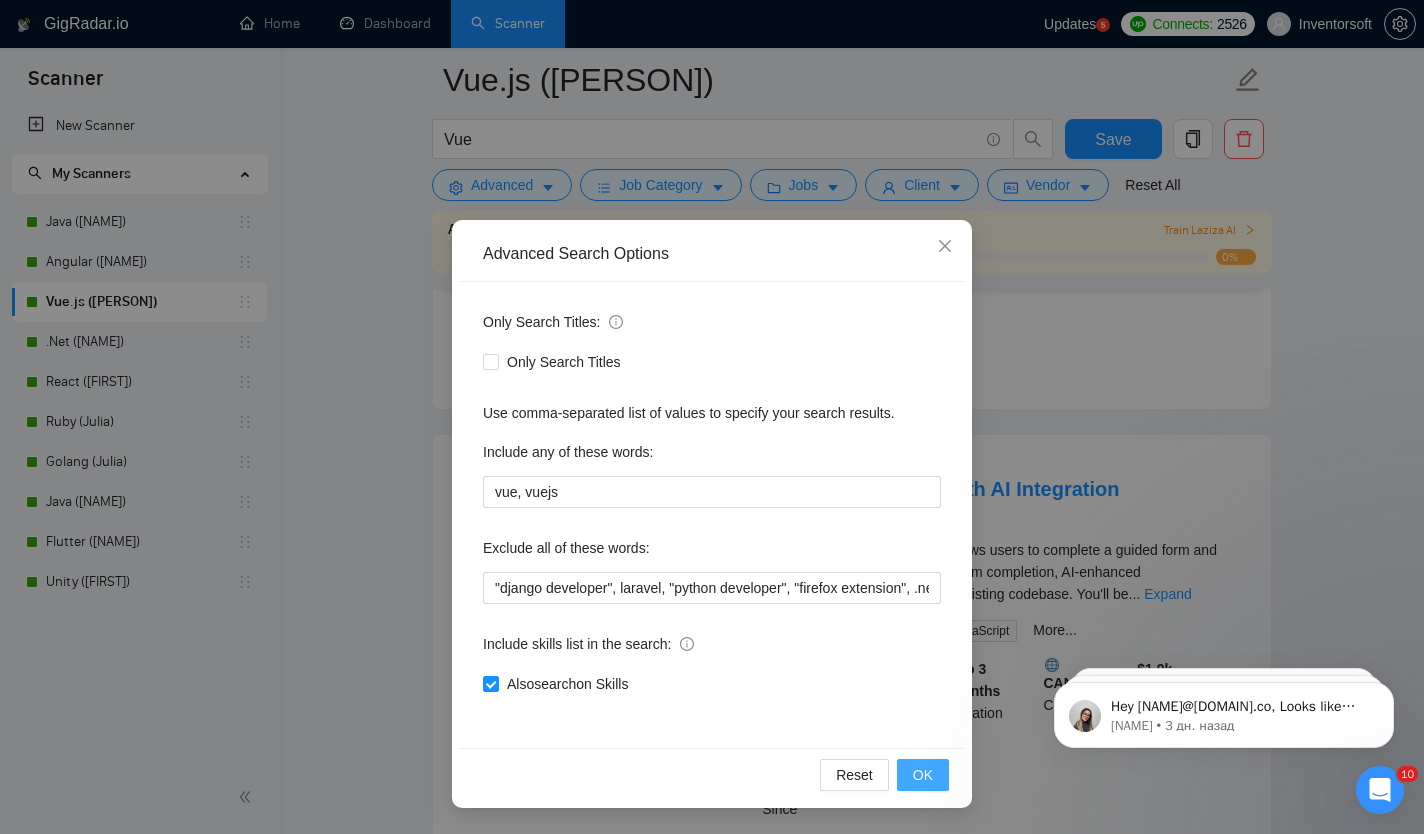 click on "OK" at bounding box center (923, 775) 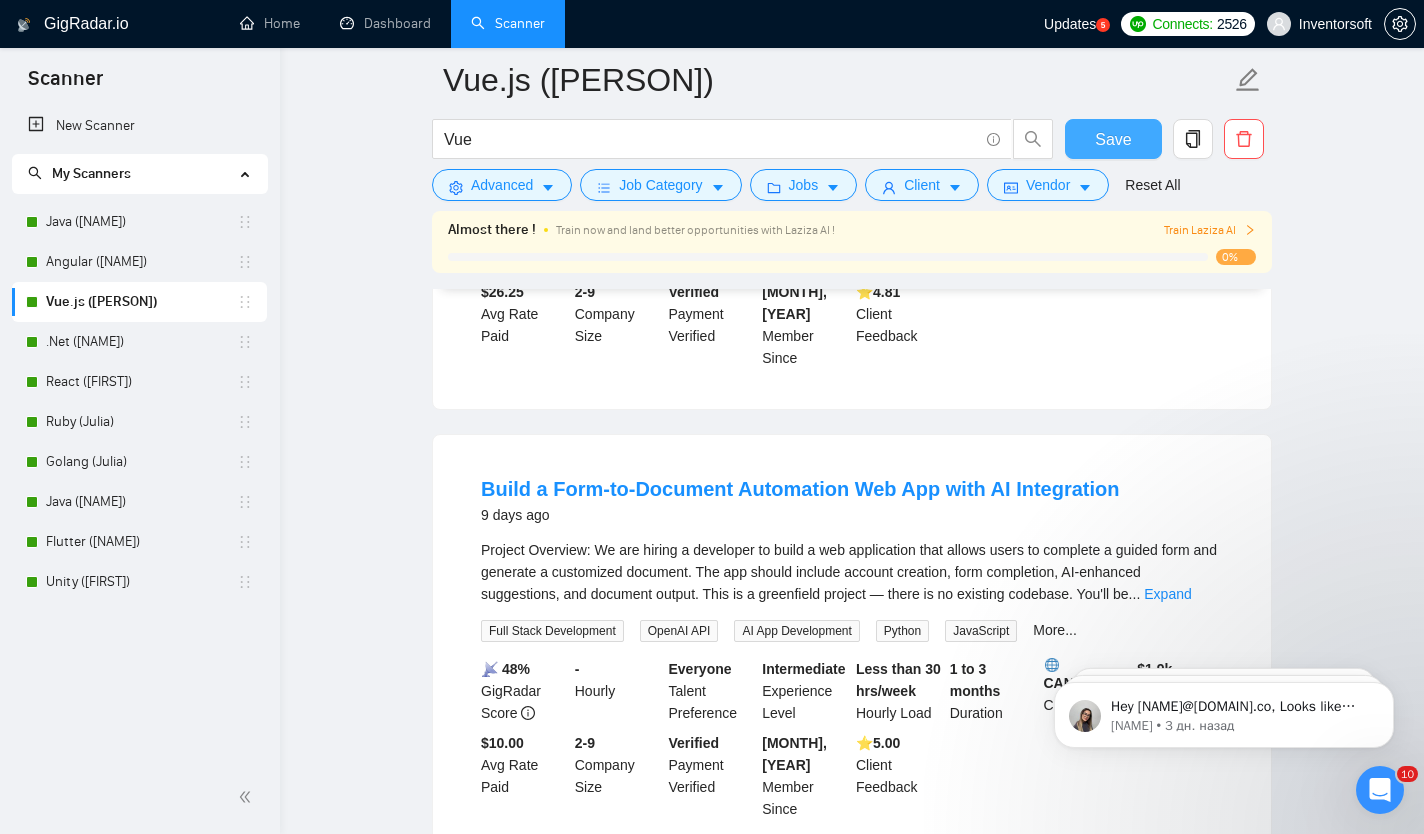 click on "Save" at bounding box center [1113, 139] 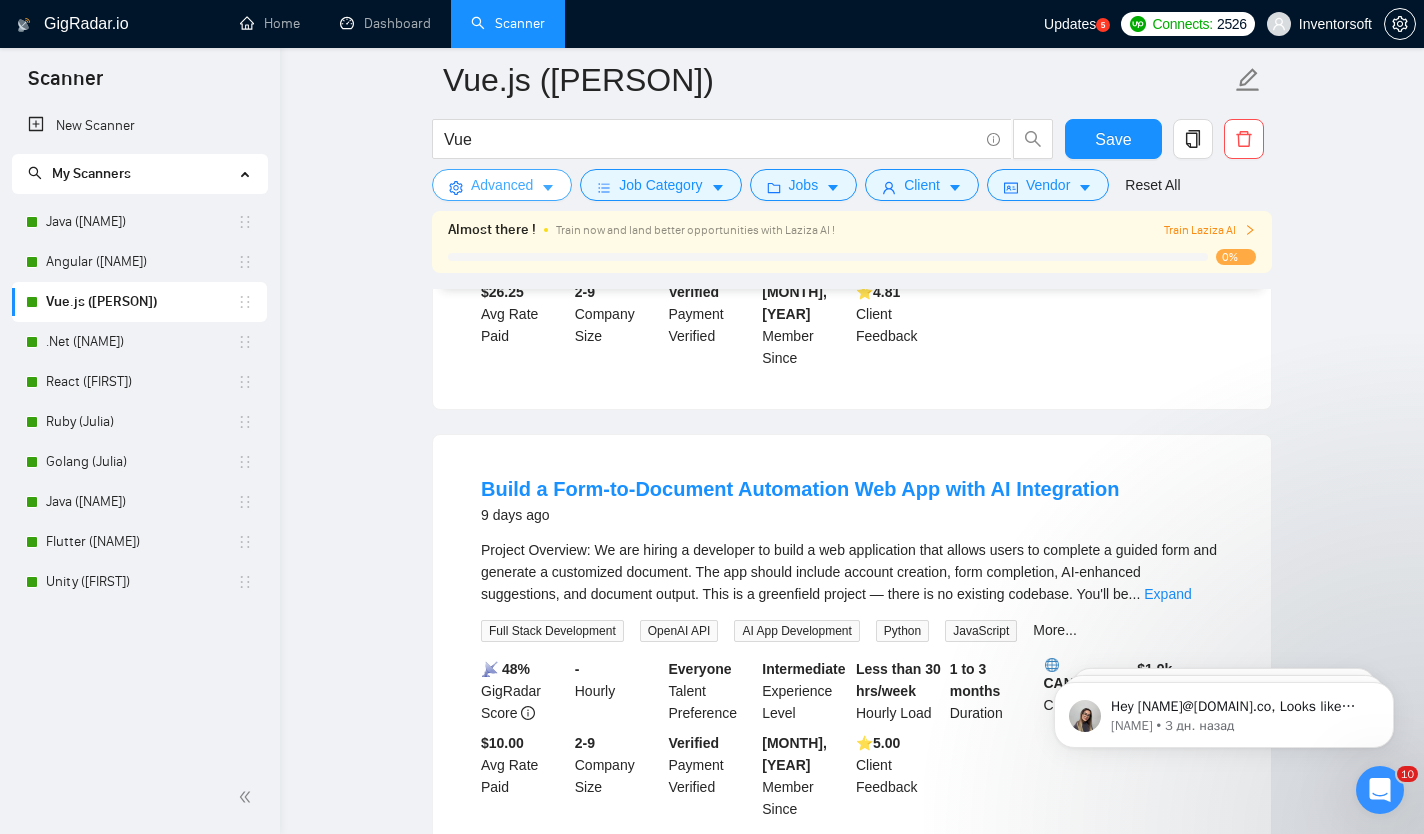 click on "Advanced" at bounding box center [502, 185] 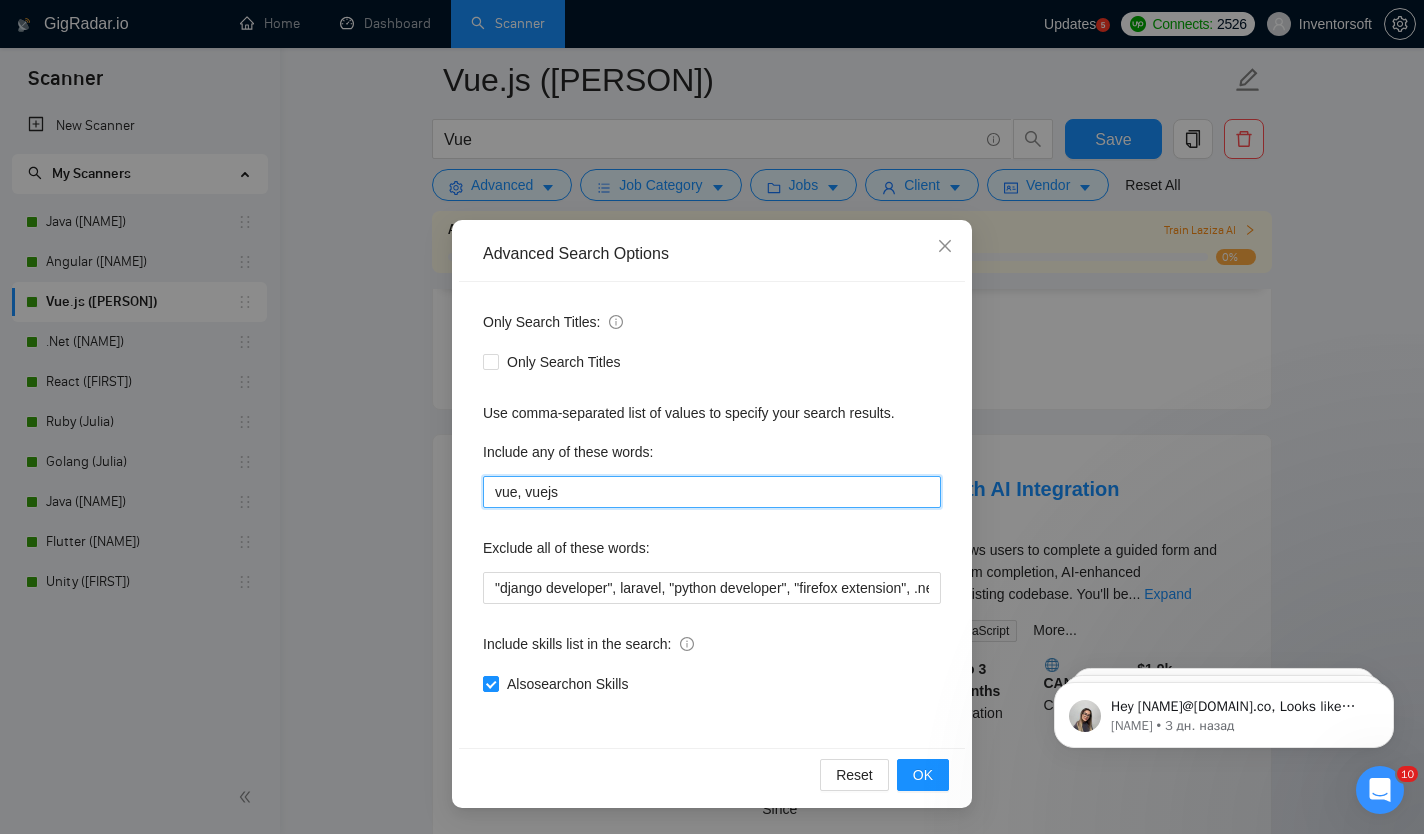 drag, startPoint x: 583, startPoint y: 490, endPoint x: 482, endPoint y: 476, distance: 101.96568 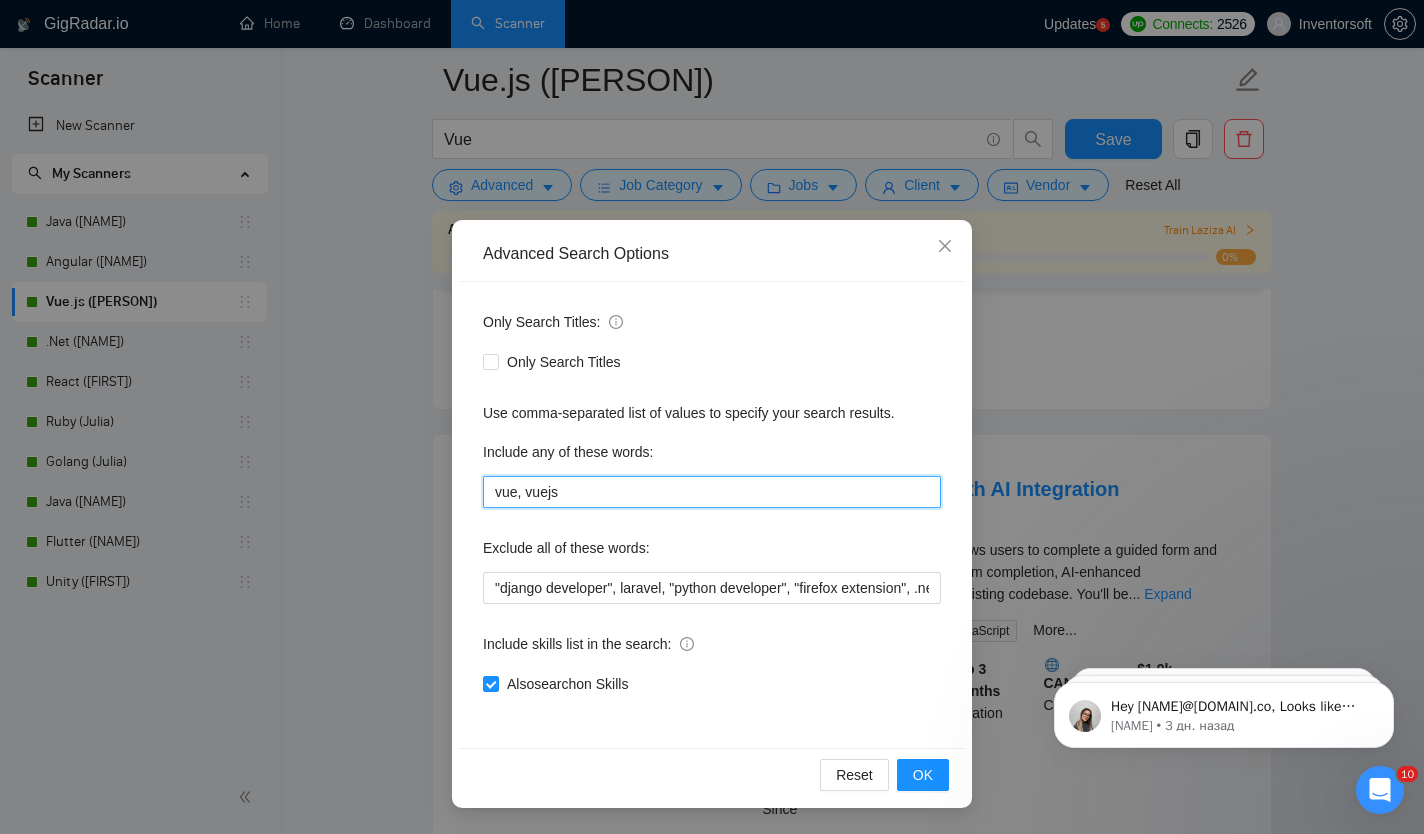 click on "vue, vuejs" at bounding box center [712, 492] 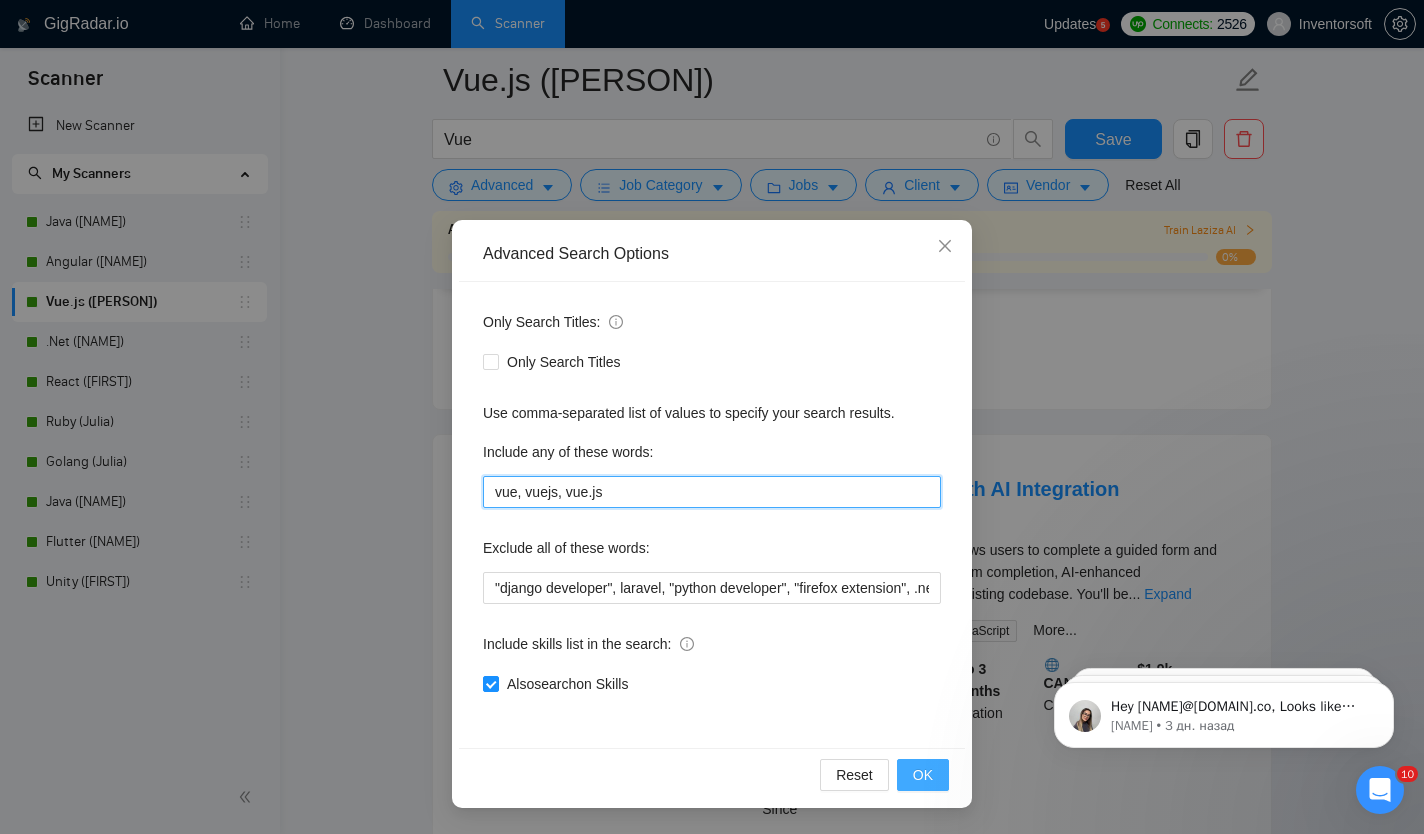 type on "vue, vuejs, vue.js" 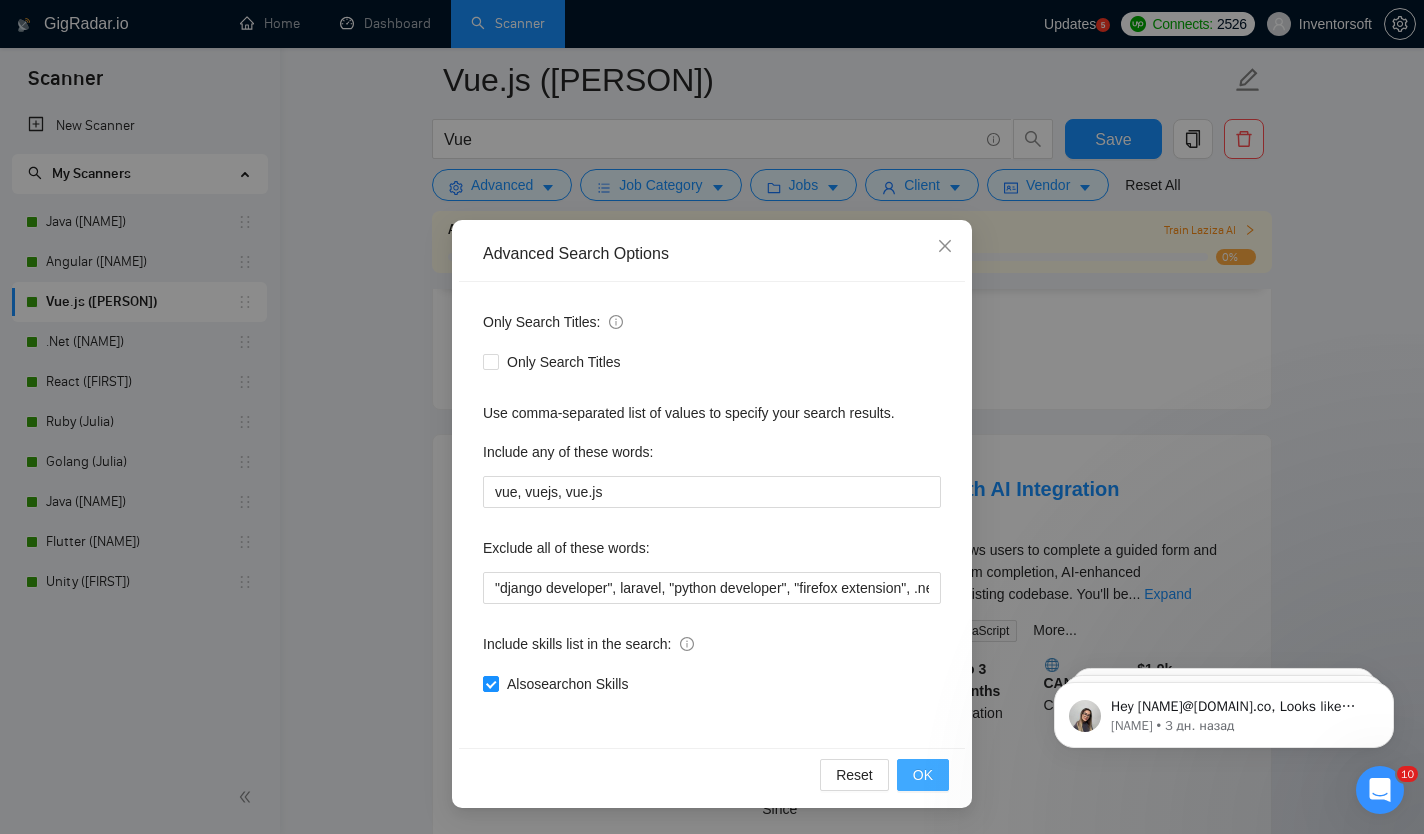 click on "OK" at bounding box center (923, 775) 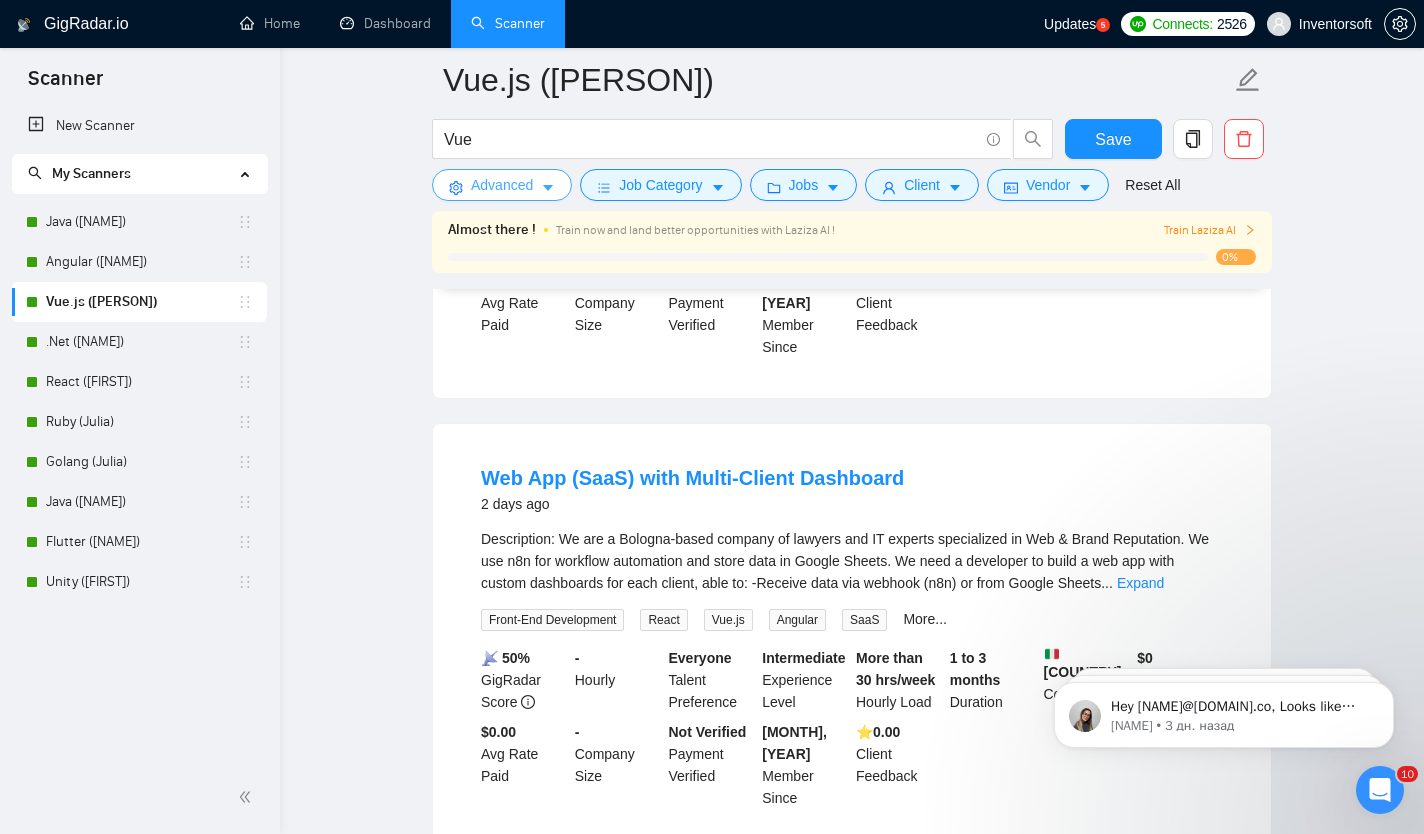 scroll, scrollTop: 0, scrollLeft: 0, axis: both 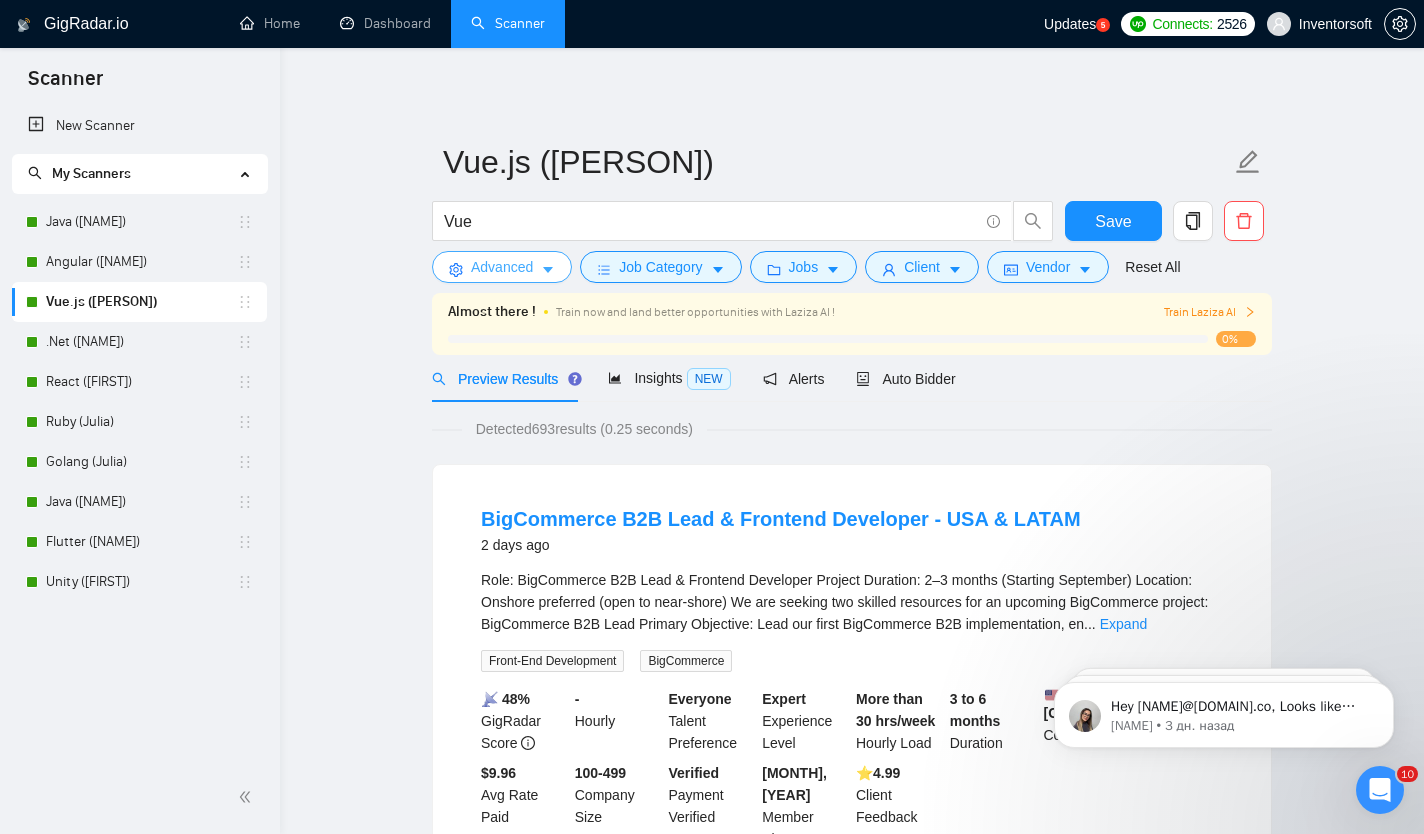 click on "Advanced" at bounding box center [502, 267] 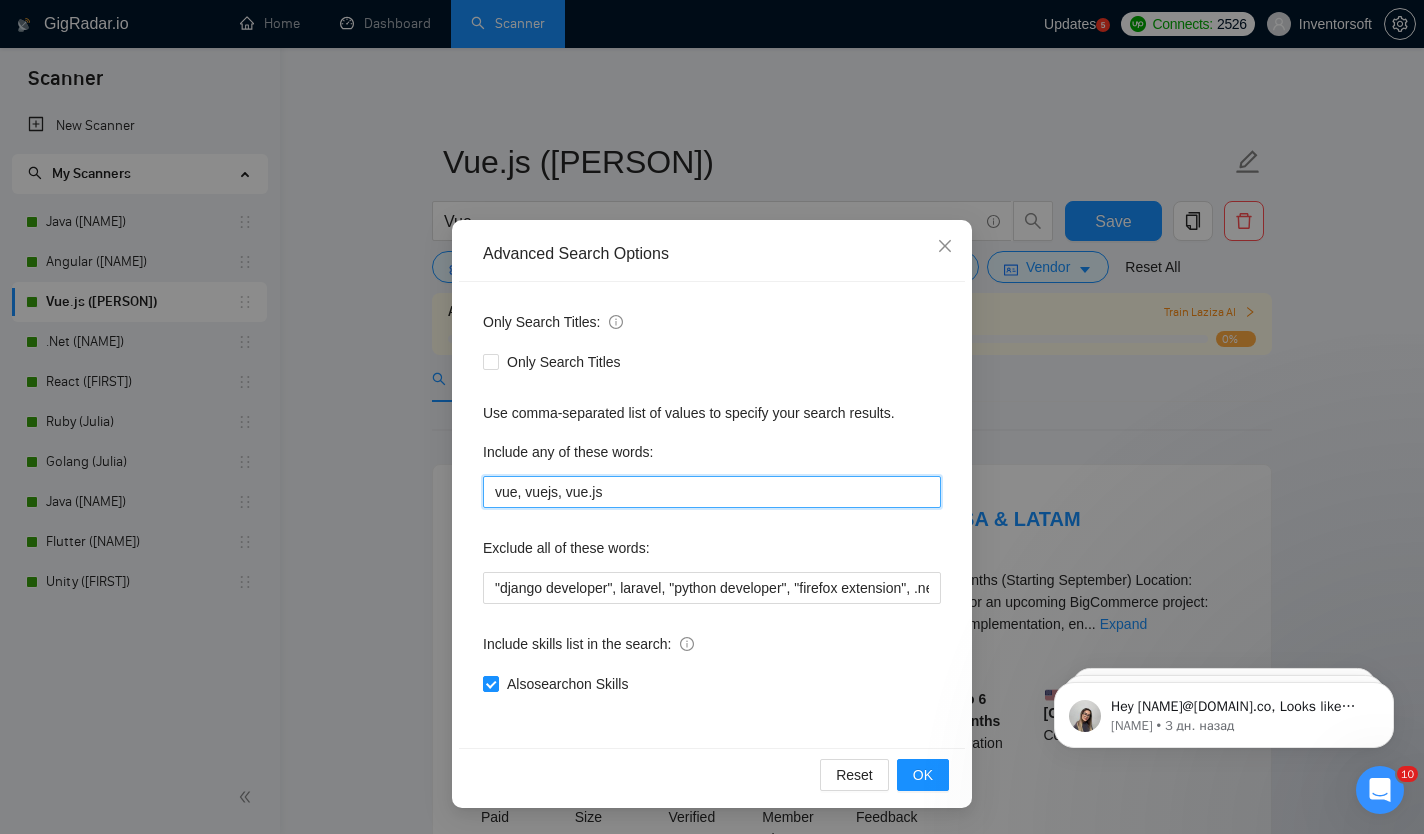 drag, startPoint x: 644, startPoint y: 493, endPoint x: 475, endPoint y: 479, distance: 169.57889 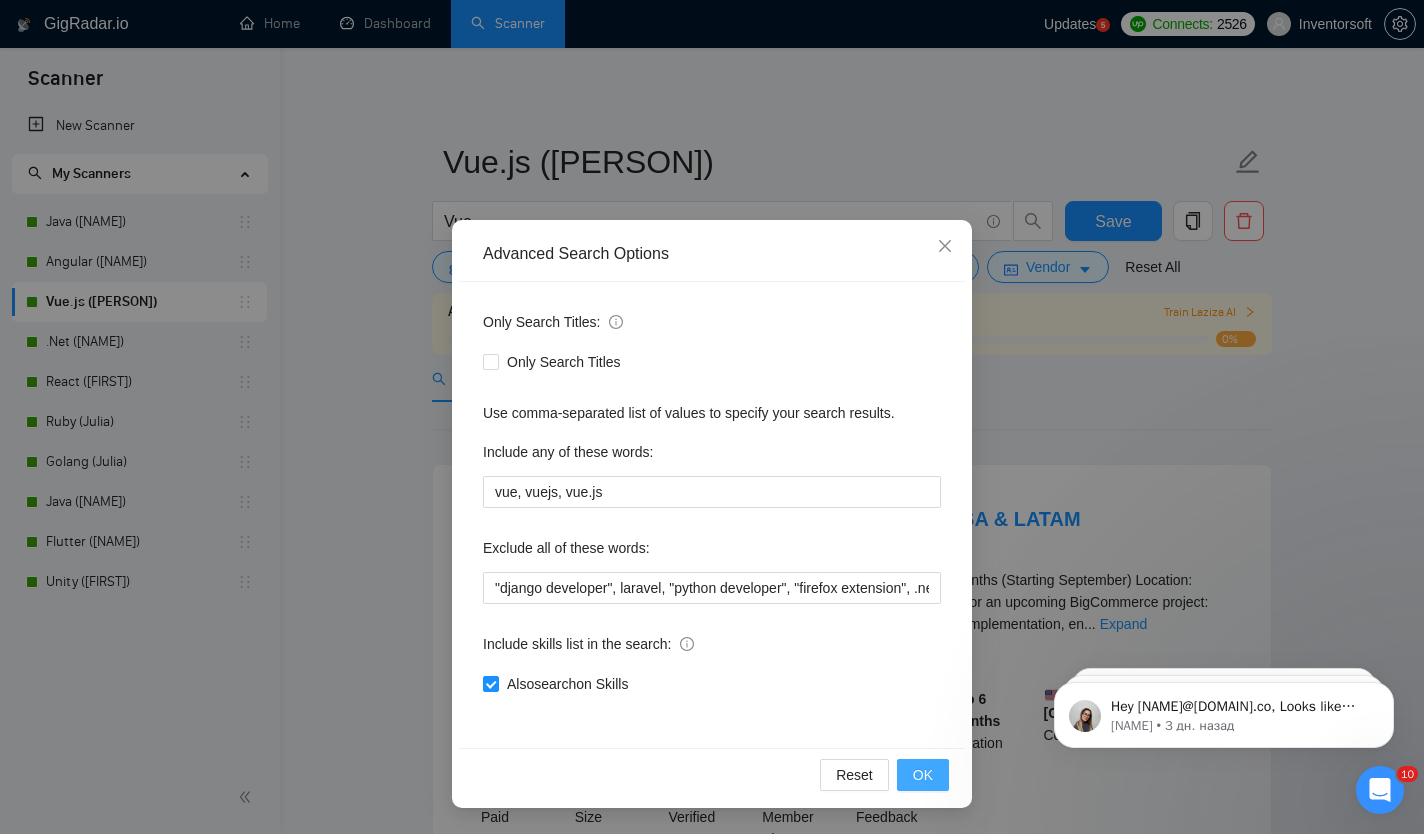 click on "OK" at bounding box center (923, 775) 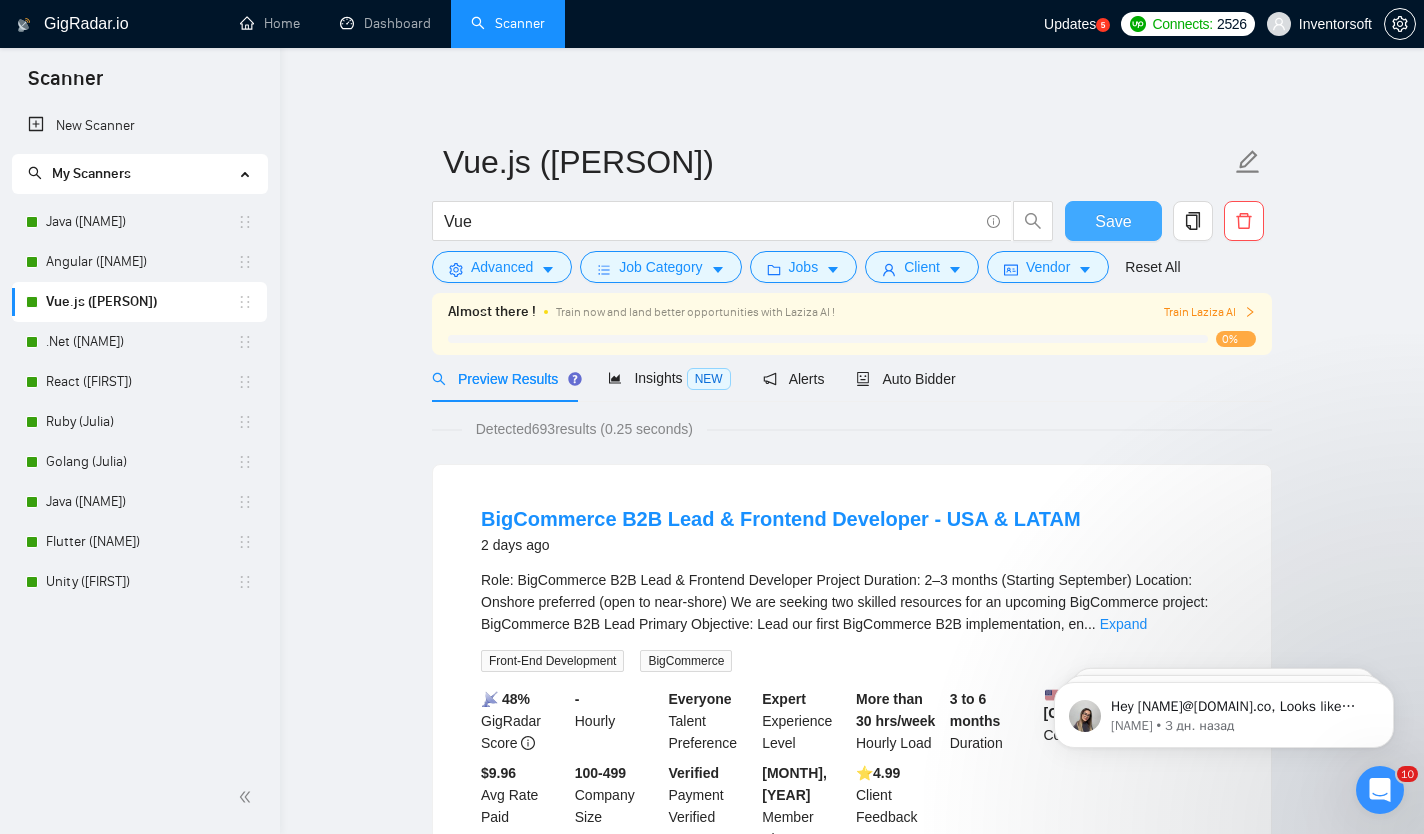 click on "Save" at bounding box center [1113, 221] 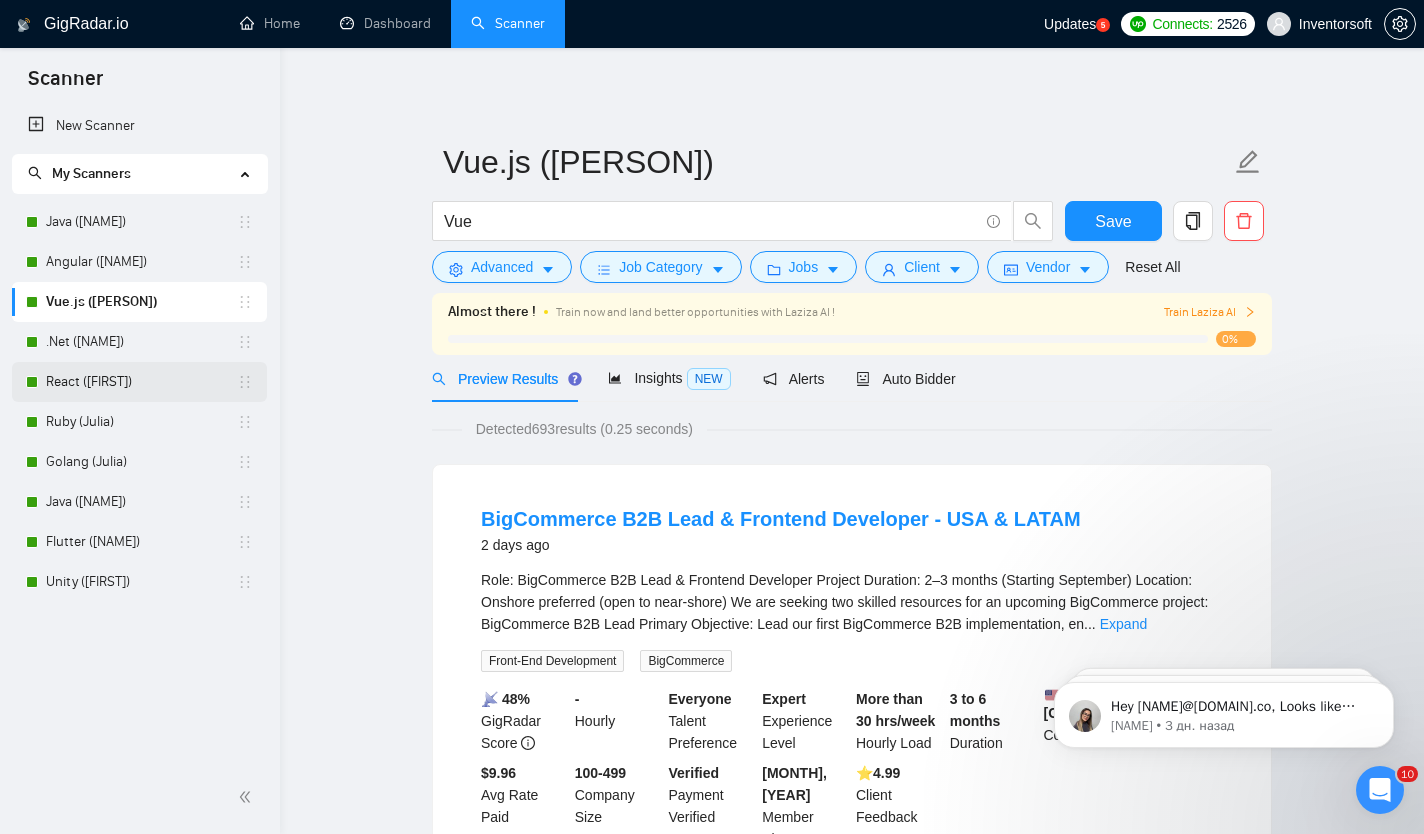 click on "React ([FIRST])" at bounding box center [141, 382] 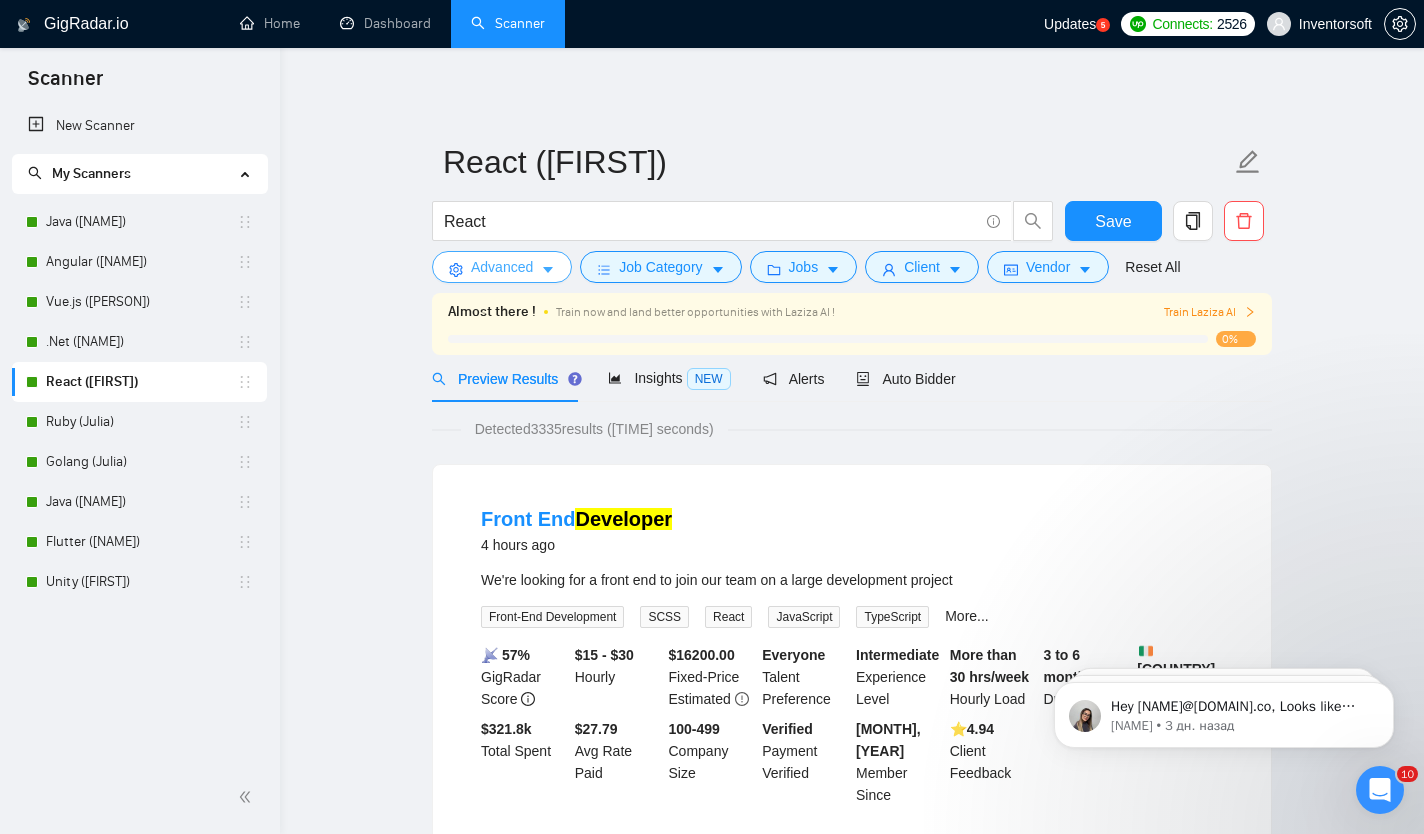 click on "Advanced" at bounding box center (502, 267) 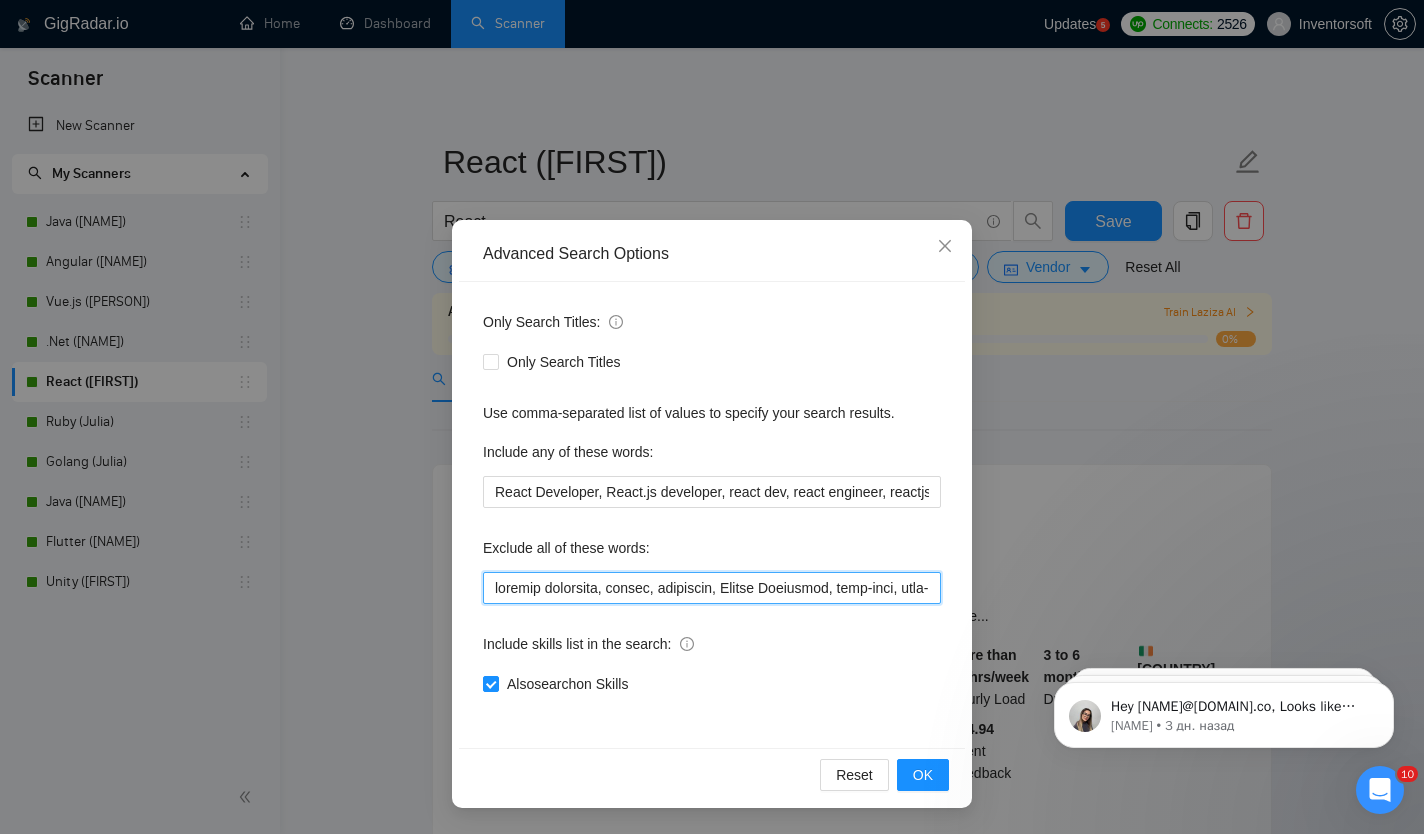 click at bounding box center (712, 588) 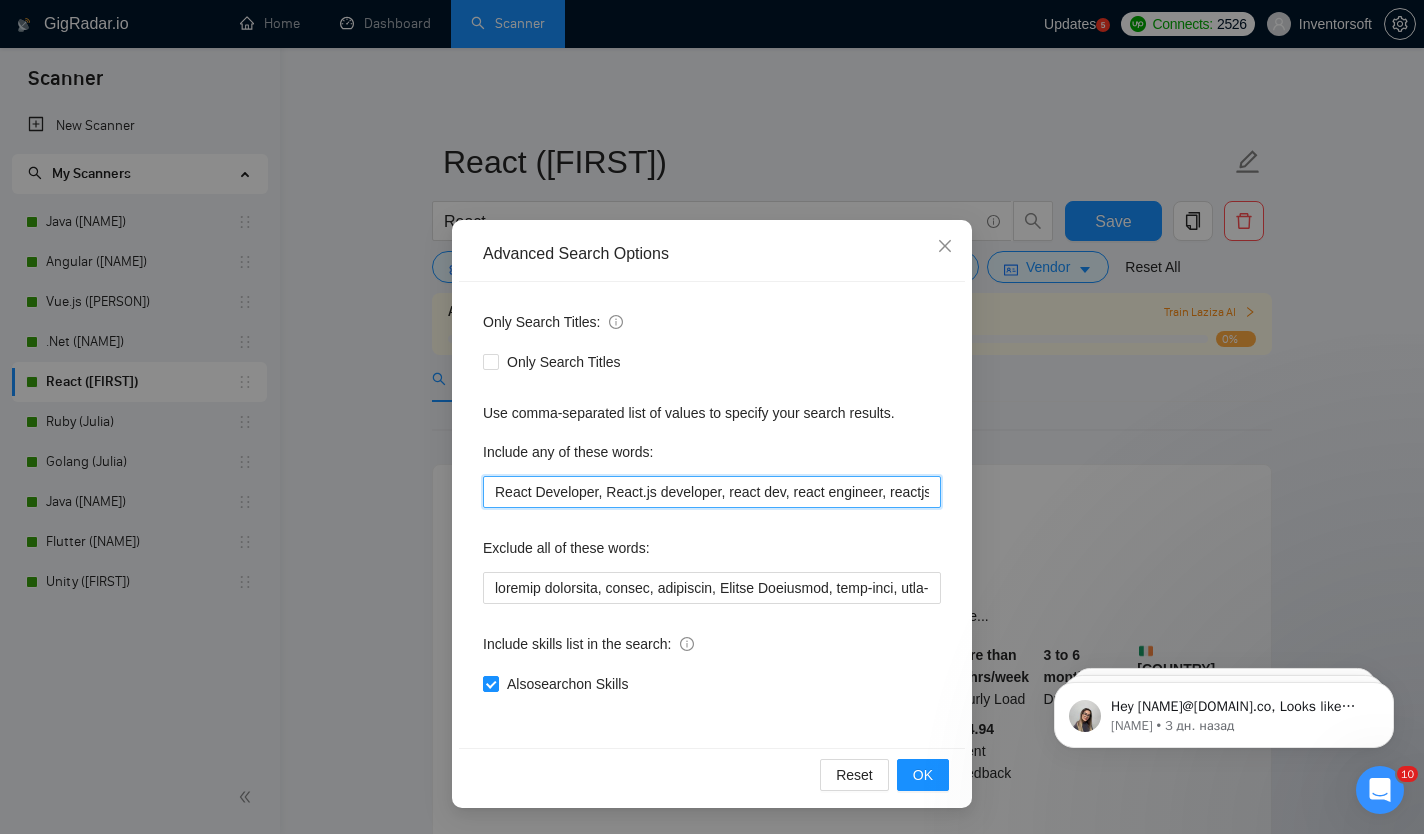 click on "React Developer, React.js developer, react dev, react engineer, reactjs developer, react.js dev, reactjs dev, react programmer, react.js programmer, reactjs programmer" at bounding box center [712, 492] 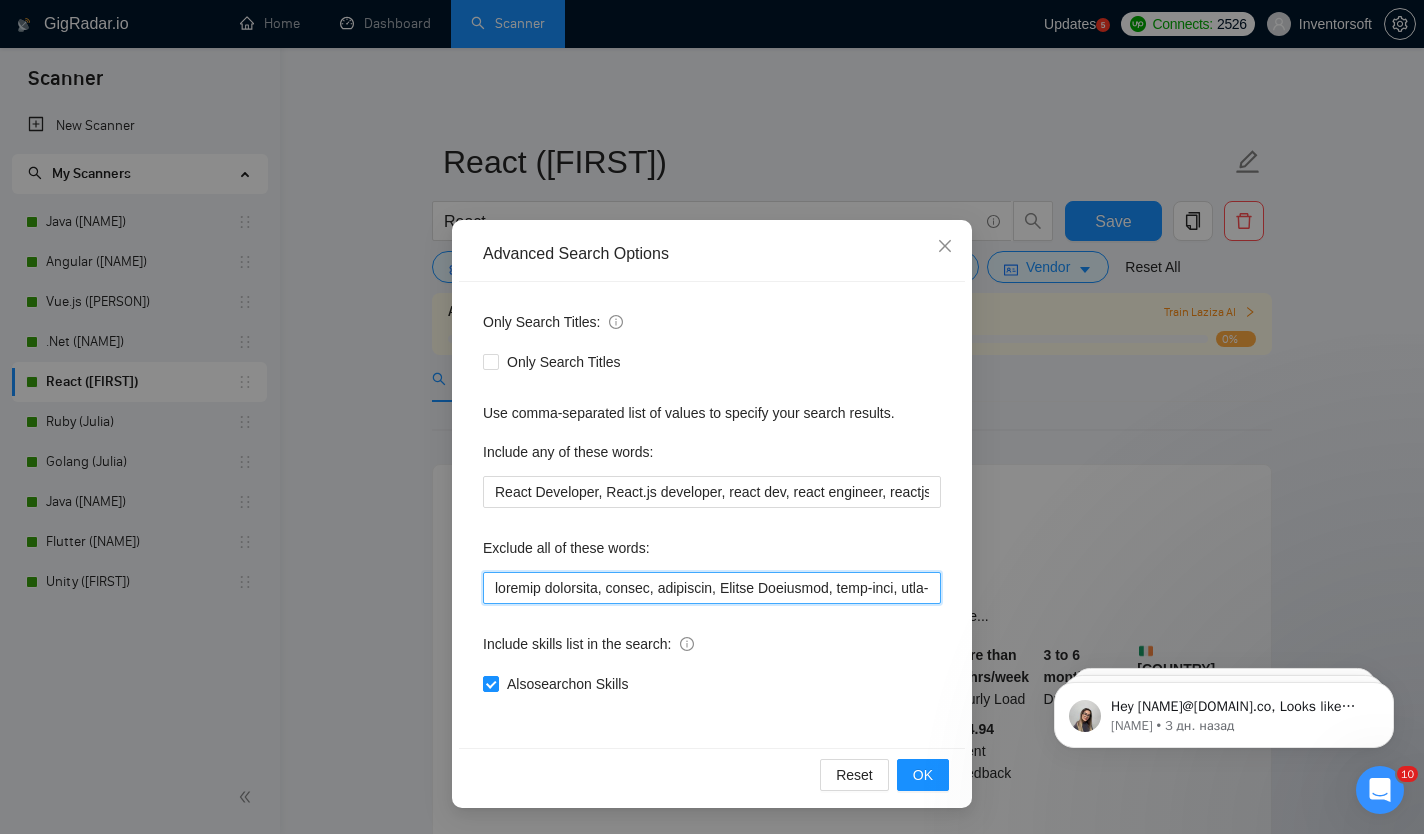 click at bounding box center [712, 588] 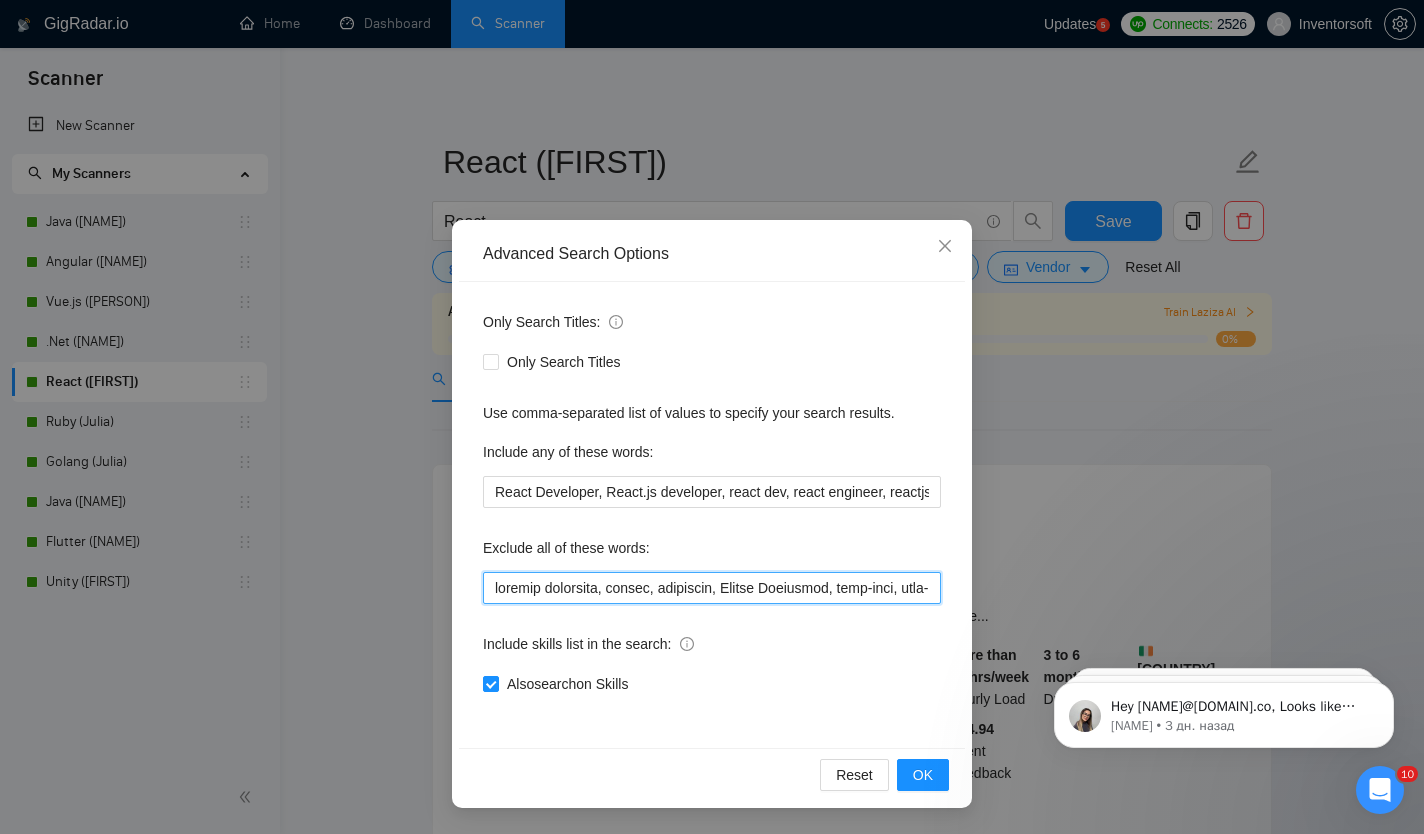 paste on ""backend developer", architect, "Python Developer", "part-time", "part-time", "chrome extension", angular, vue.js, wordpress, ios, android, "node.js developer", ".Net developer", shopify, "react-native developer", "python developer", ".Net developer", "mobile developer", "no agencies", teacher, tutor, "US timezone", devOps, "Oddo Developer", "Documents typing", "Django developer", "AWS Marketplace", "php developer", "ruby on rails developer", "ruby developer", "TEST DO NOT APPLY", "covert pdf", "data entry", "simple typing", "convert simple", typewriter, "pdf to work", "documents typing", "retype documents", NFT, Crypto, Blockchain, Defi, Gambling, "bot development", tutor, mentoring, IBM, "Plugin Developer", Sharepoint, "Amplify Developer", "GIS Software", Cryptocurrency, Lecturer, Ethereum, telegram, chatbot, "apple tv", "smart tv", "android tv", Woocommerce, "no agency", "freelancers only", WooCommerce, "Medusa JS", PrestaShop, Ogyton, "fixed price", Supabase, Odoo, "Equity Partnership", "Assistance in ..." 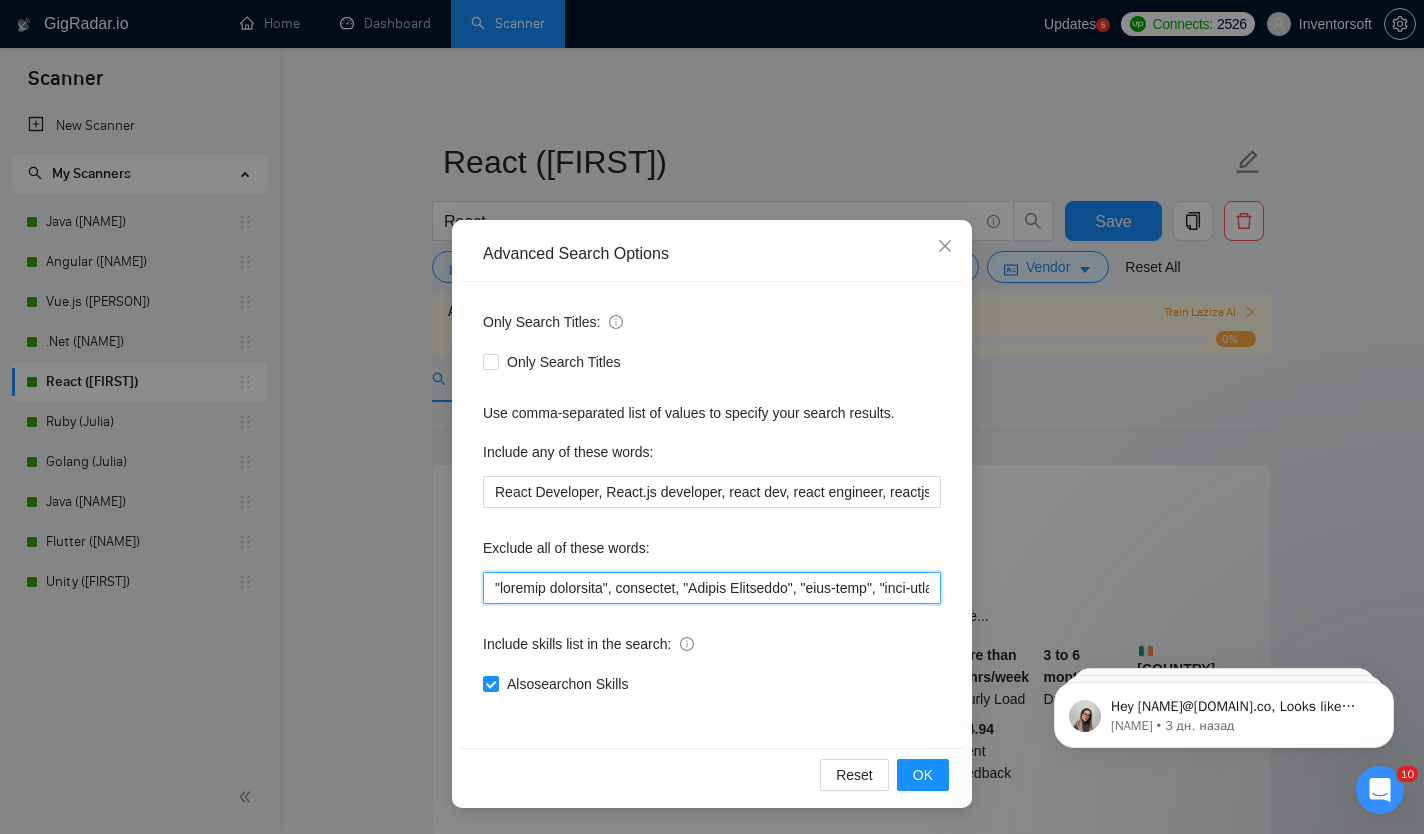 scroll, scrollTop: 0, scrollLeft: 6356, axis: horizontal 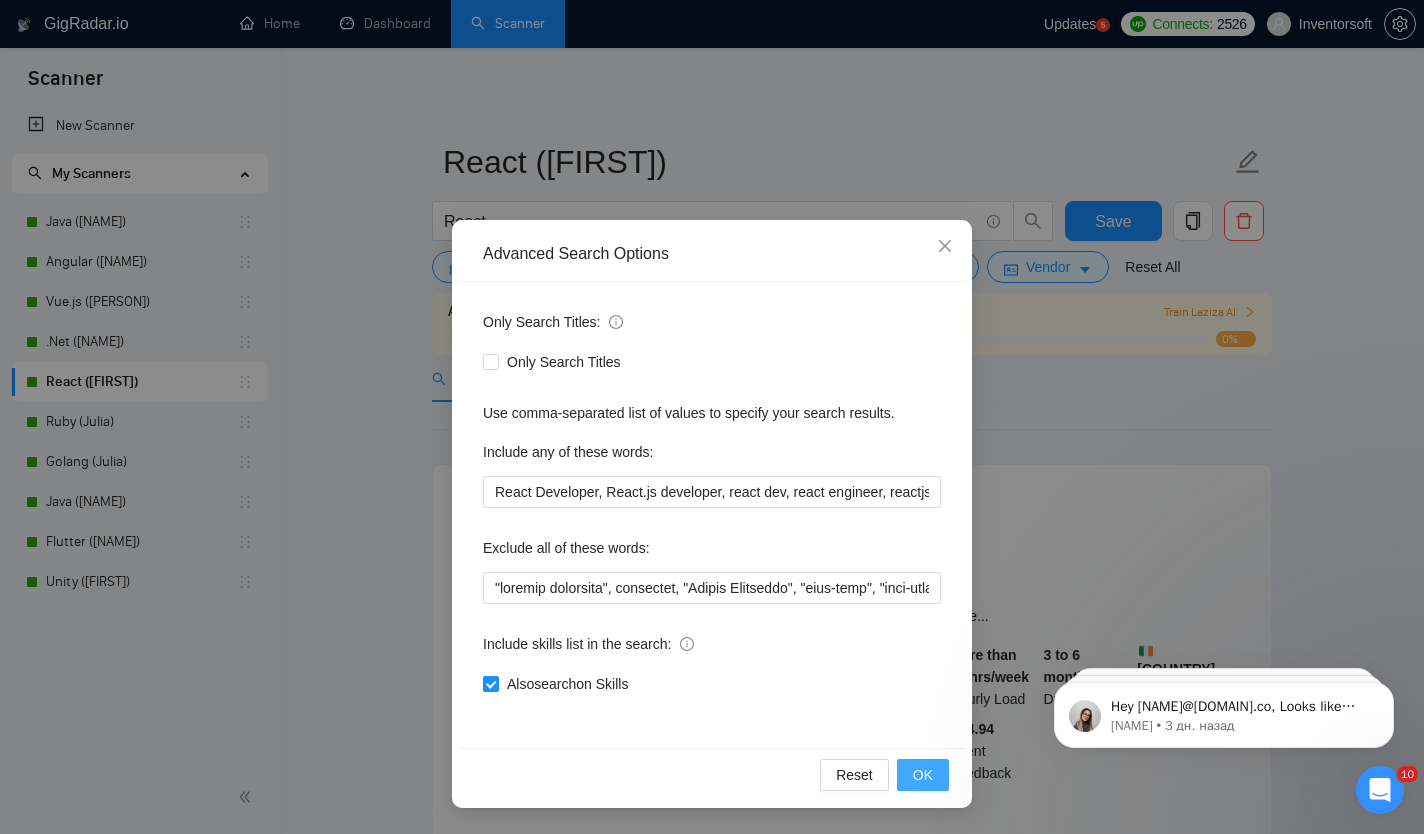 click on "OK" at bounding box center [923, 775] 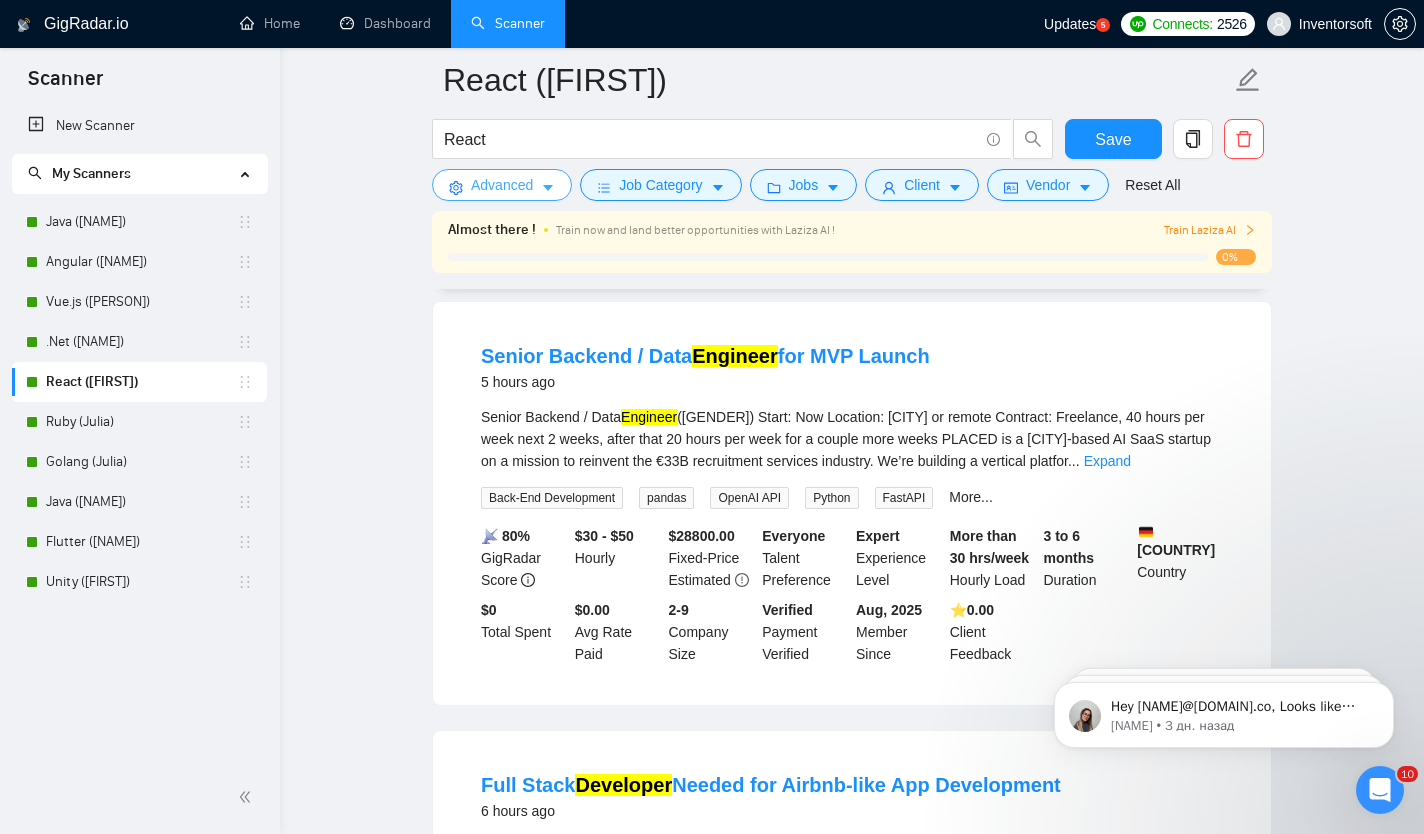 scroll, scrollTop: 3195, scrollLeft: 0, axis: vertical 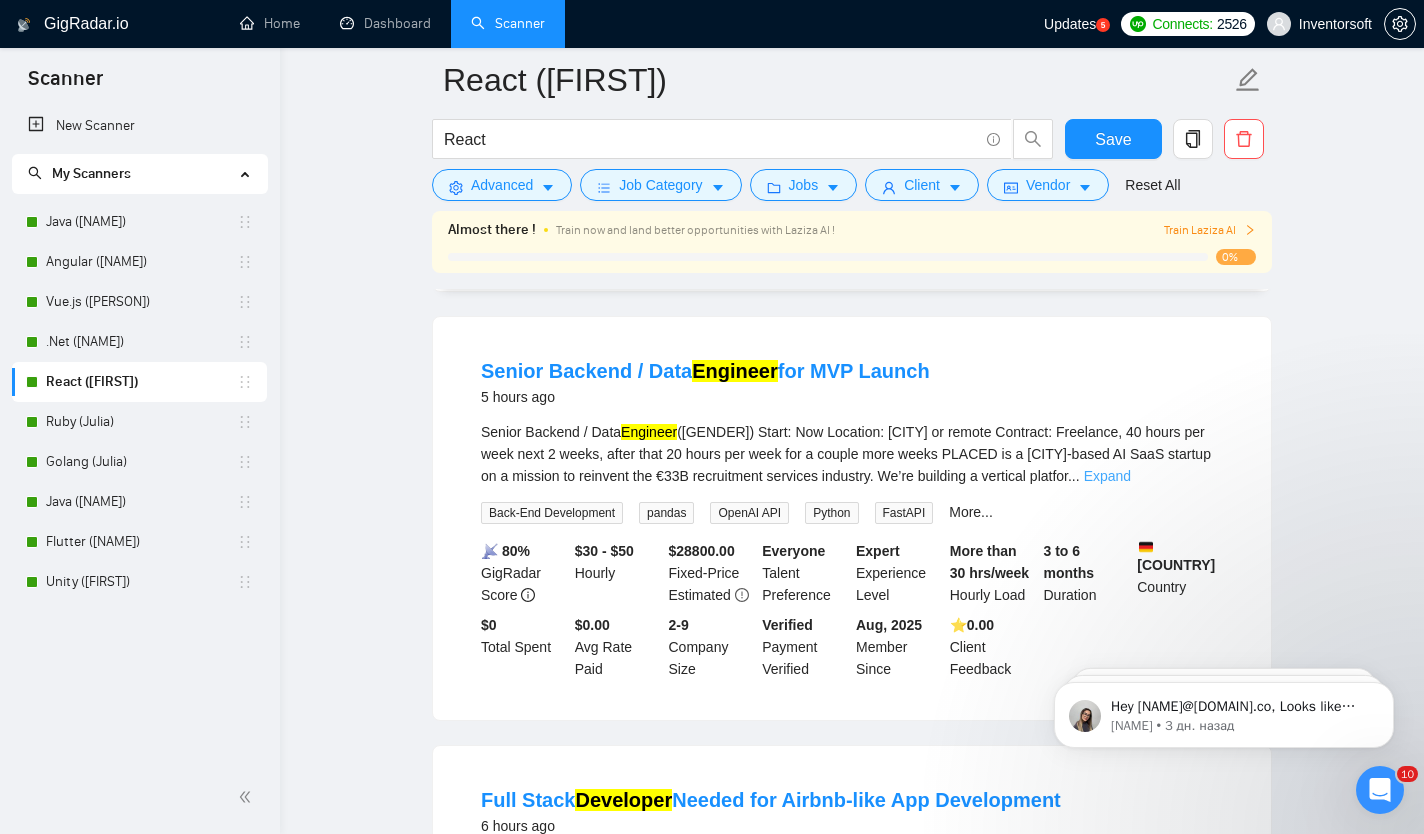 click on "Expand" at bounding box center [1107, 476] 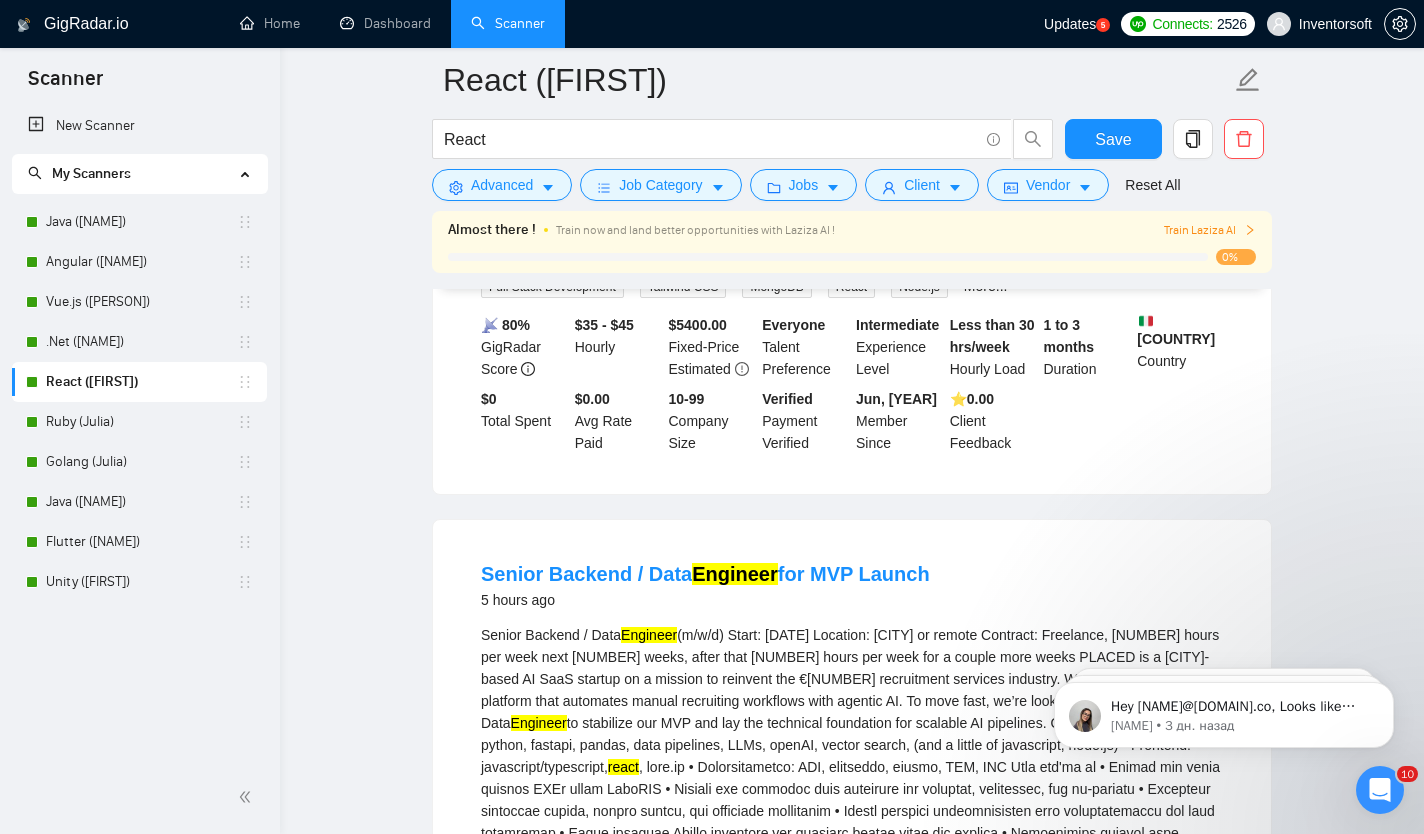 scroll, scrollTop: 2971, scrollLeft: 0, axis: vertical 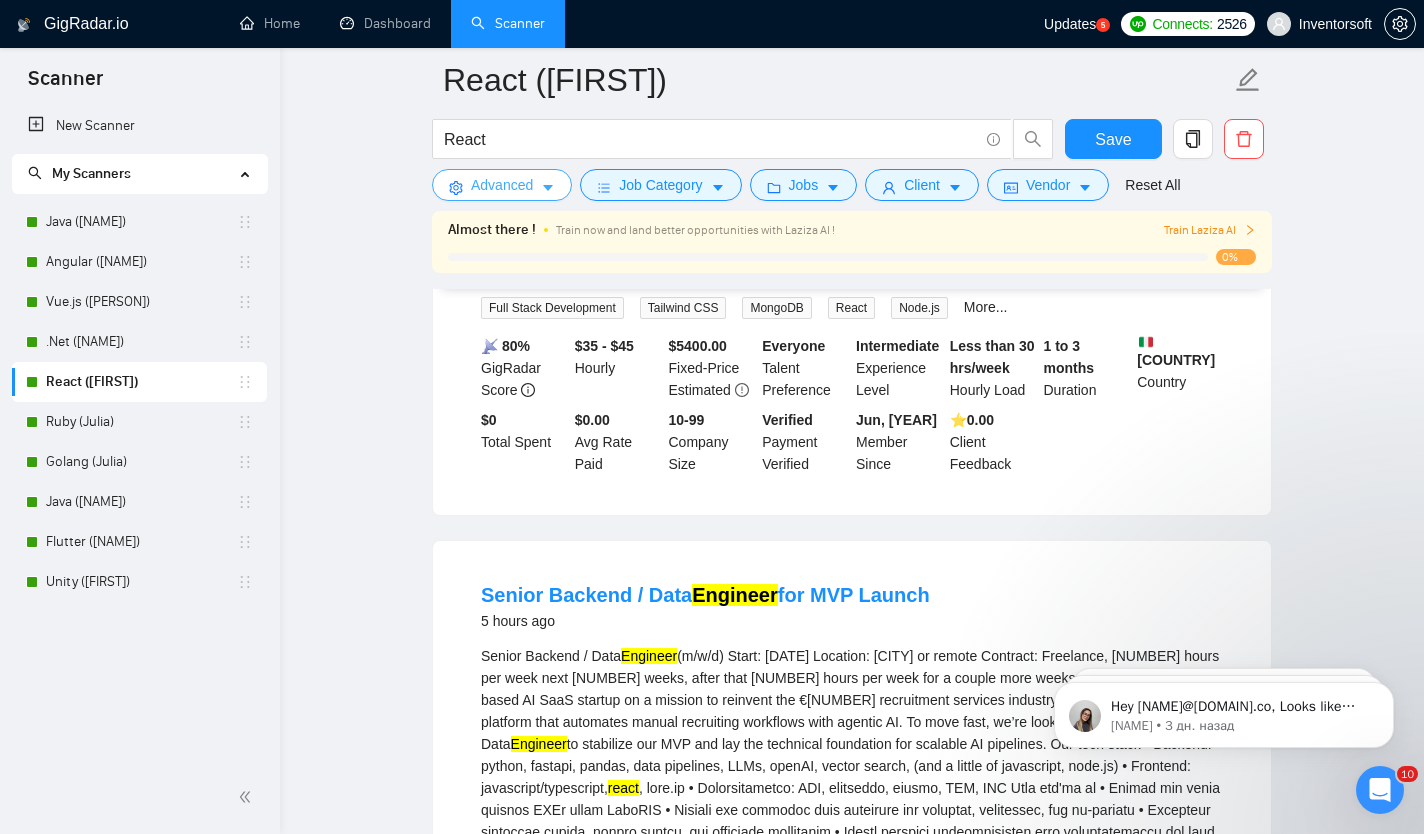 click on "Advanced" at bounding box center (502, 185) 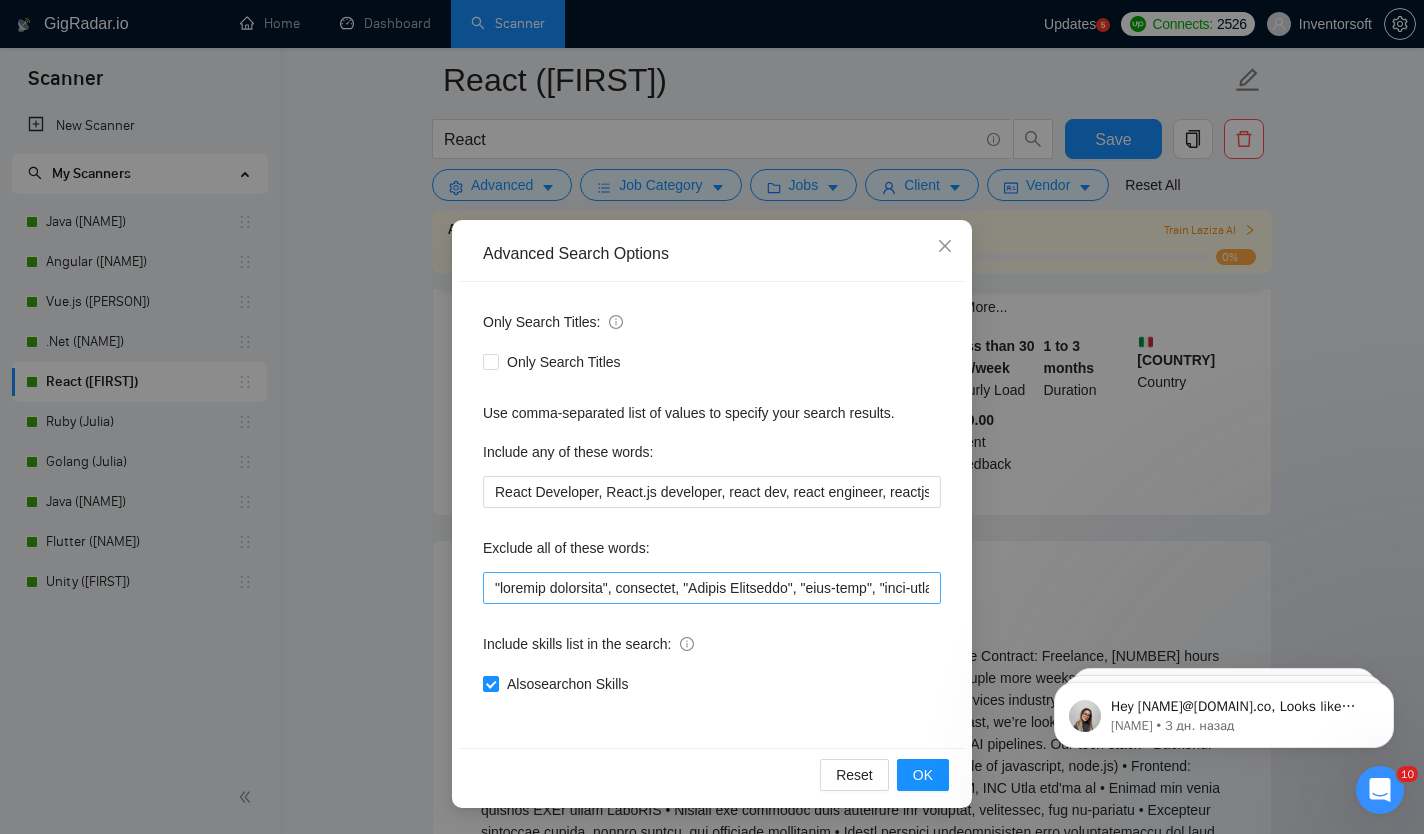 scroll, scrollTop: 0, scrollLeft: 5, axis: horizontal 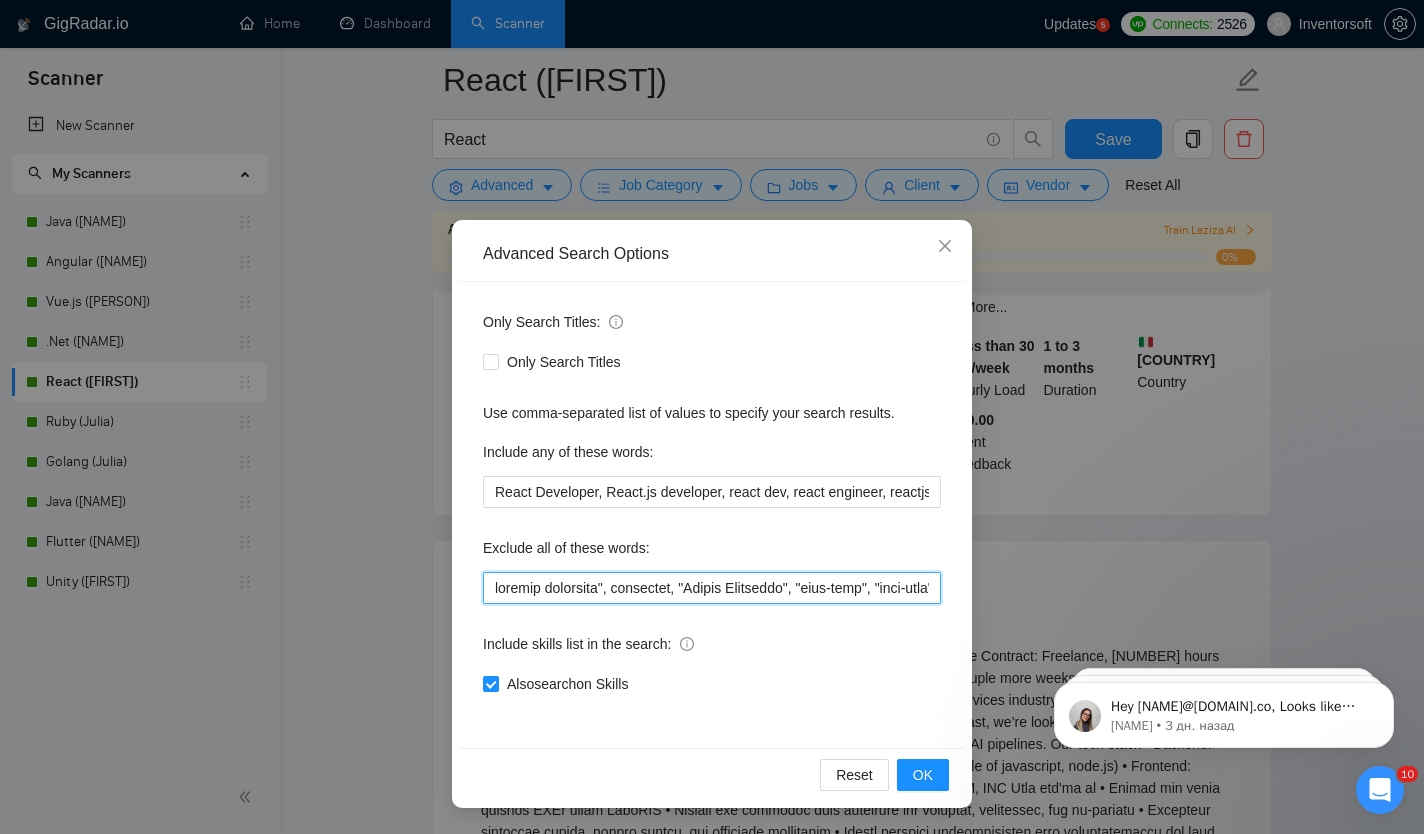click at bounding box center [712, 588] 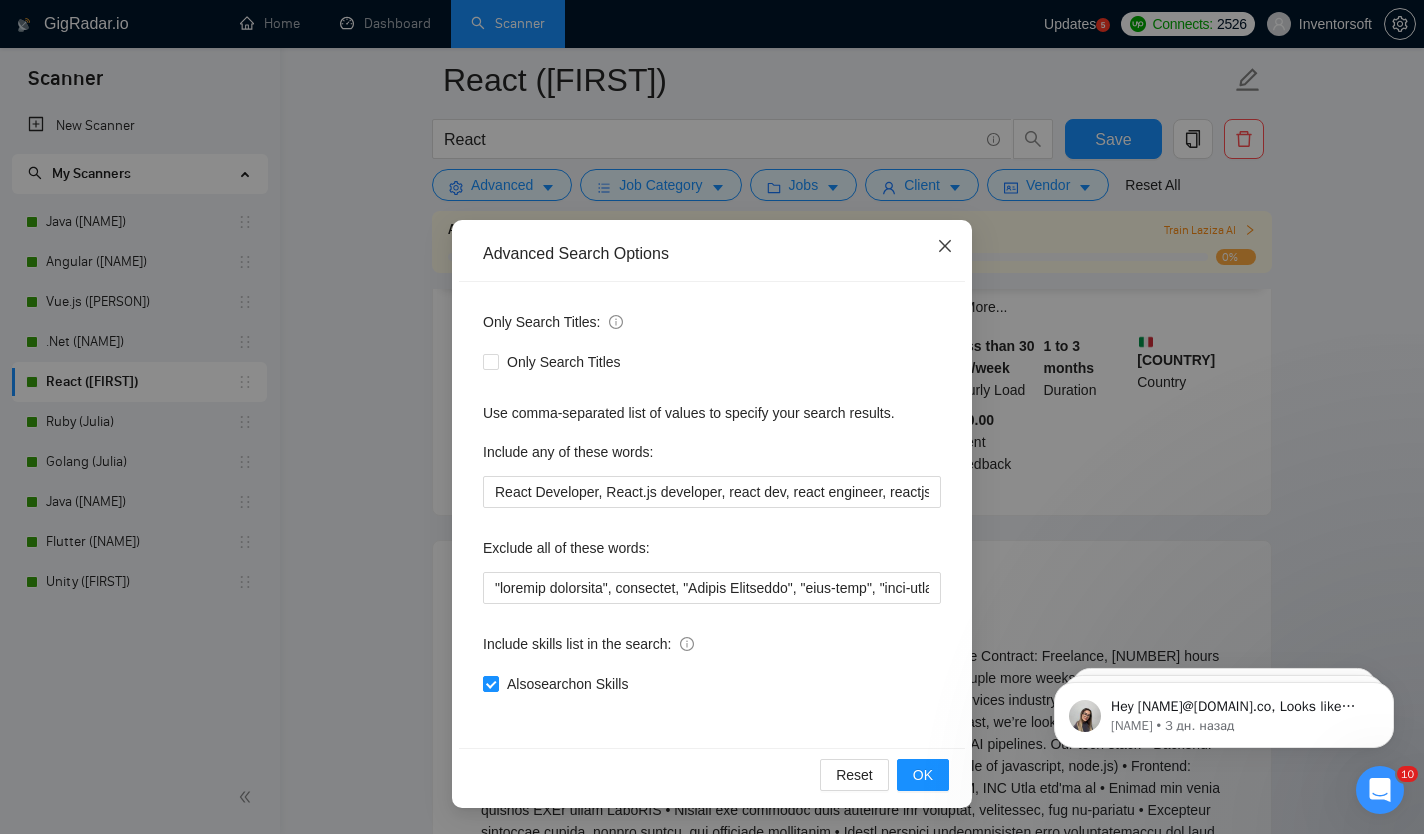 click 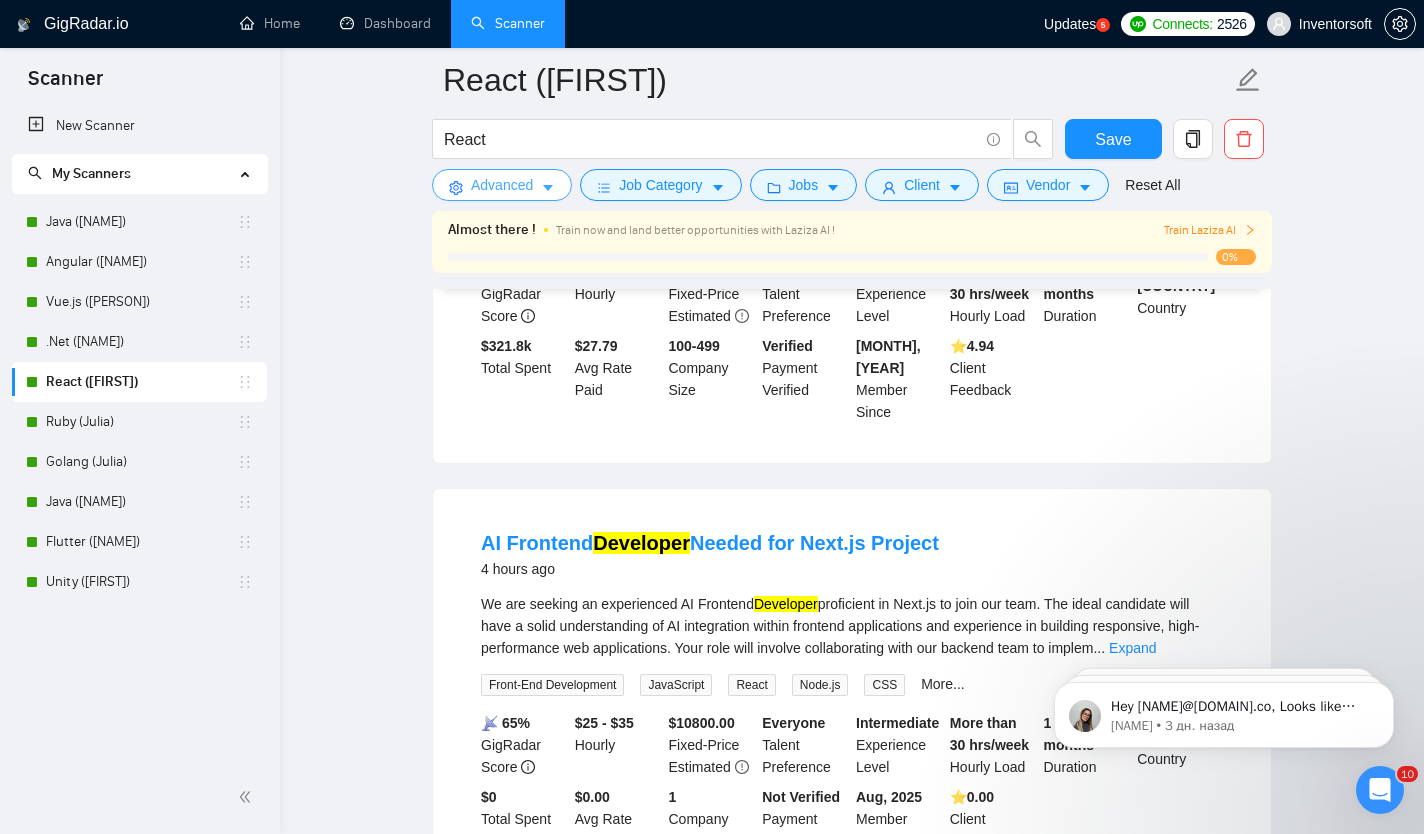 scroll, scrollTop: 2105, scrollLeft: 0, axis: vertical 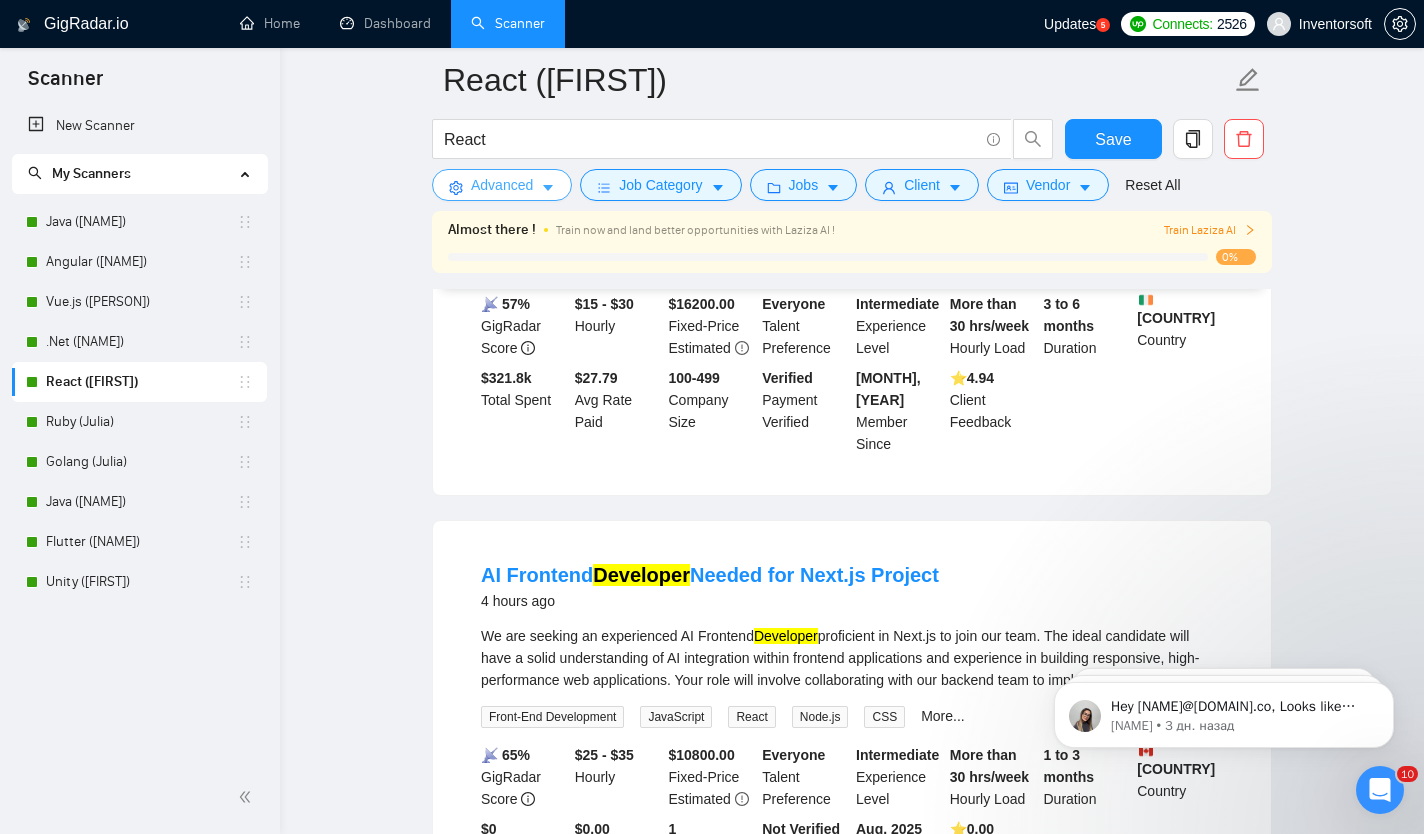 click on "Advanced" at bounding box center [502, 185] 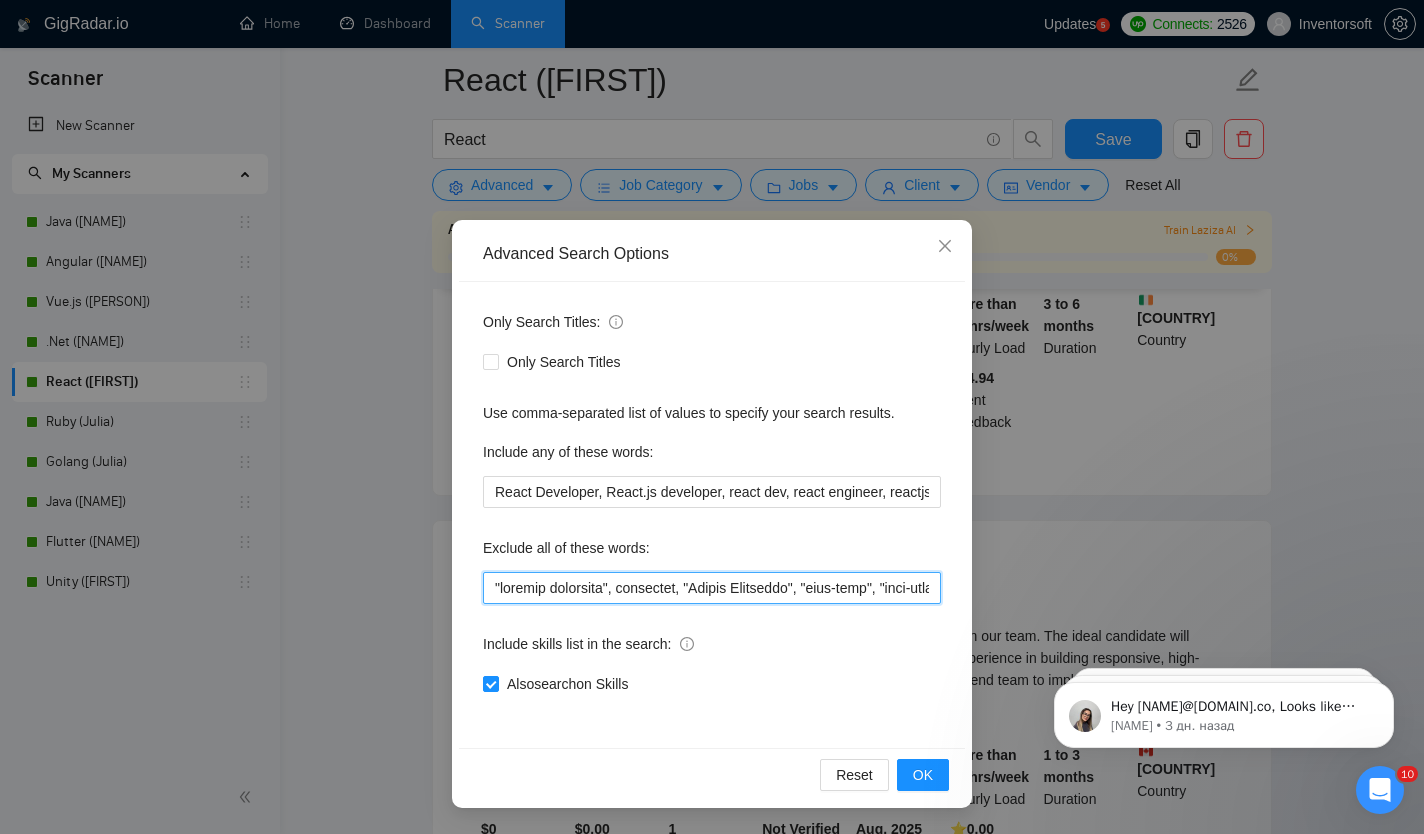 click at bounding box center (712, 588) 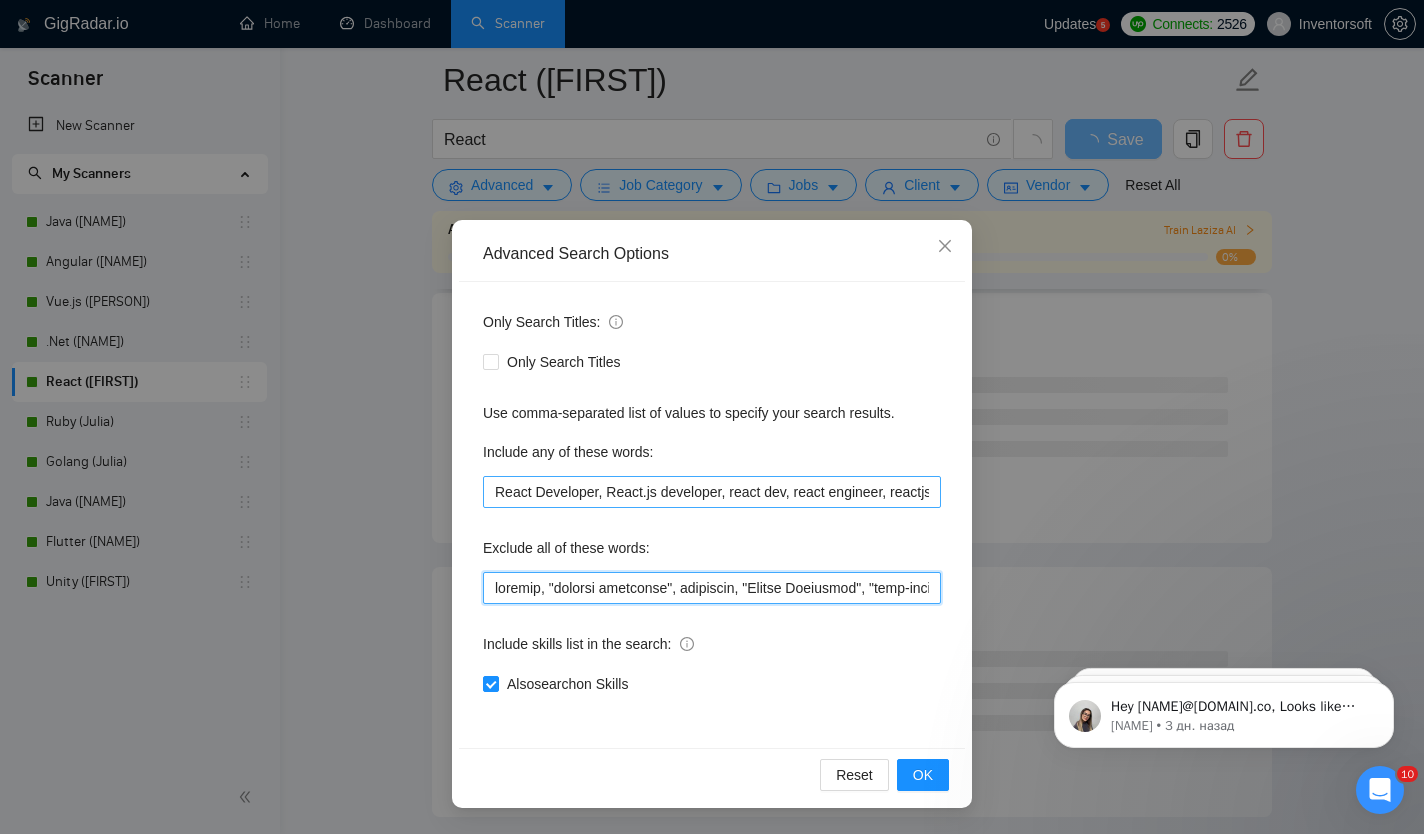 type on "backend, "backend developer", architect, "Python Developer", "part-time", "part-time", "chrome extension", angular, vue.js, wordpress, ios, android, "node.js developer", ".Net developer", shopify, "react-native developer", "python developer", ".Net developer", "mobile developer", "no agencies", teacher, tutor, "US timezone", devOps, "Oddo Developer", "Documents typing", "Django developer", "AWS Marketplace", "php developer", "ruby on rails developer", "ruby developer", "TEST DO NOT APPLY", "covert pdf", "data entry", "simple typing", "convert simple", typewriter, "pdf to work", "documents typing", "retype documents", NFT, Crypto, Blockchain, Defi, Gambling, "bot development", tutor, mentoring, IBM, "Plugin Developer", Sharepoint, "Amplify Developer", "GIS Software", Cryptocurrency, Lecturer, Ethereum, telegram, chatbot, "apple tv", "smart tv", "android tv", Woocommerce, "no agency", "freelancers only", WooCommerce, "Medusa JS", PrestaShop, Ogyton, "fixed price", Supabase, Odoo, "Equity Partnership", "Assis..." 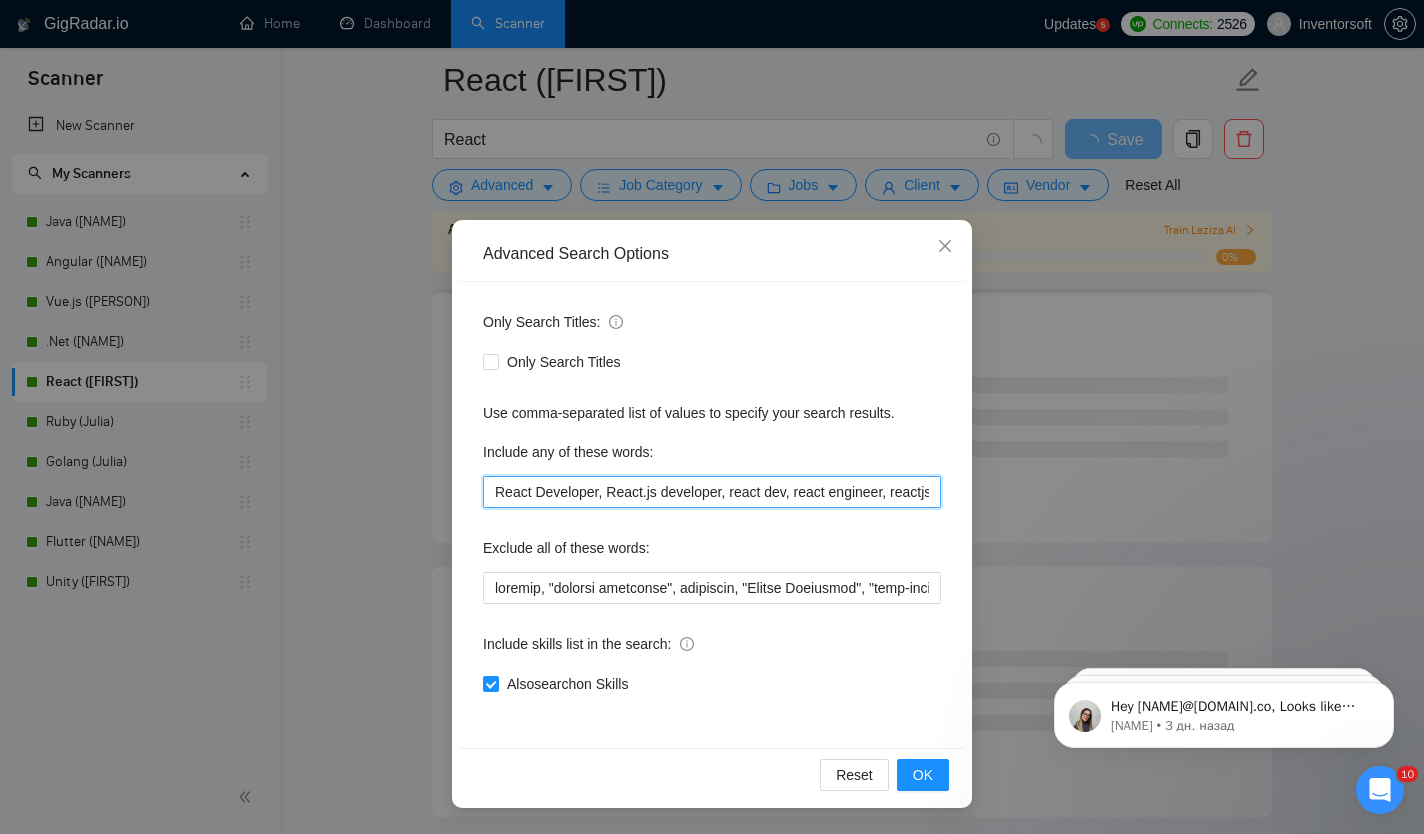 click on "React Developer, React.js developer, react dev, react engineer, reactjs developer, react.js dev, reactjs dev, react programmer, react.js programmer, reactjs programmer" at bounding box center (712, 492) 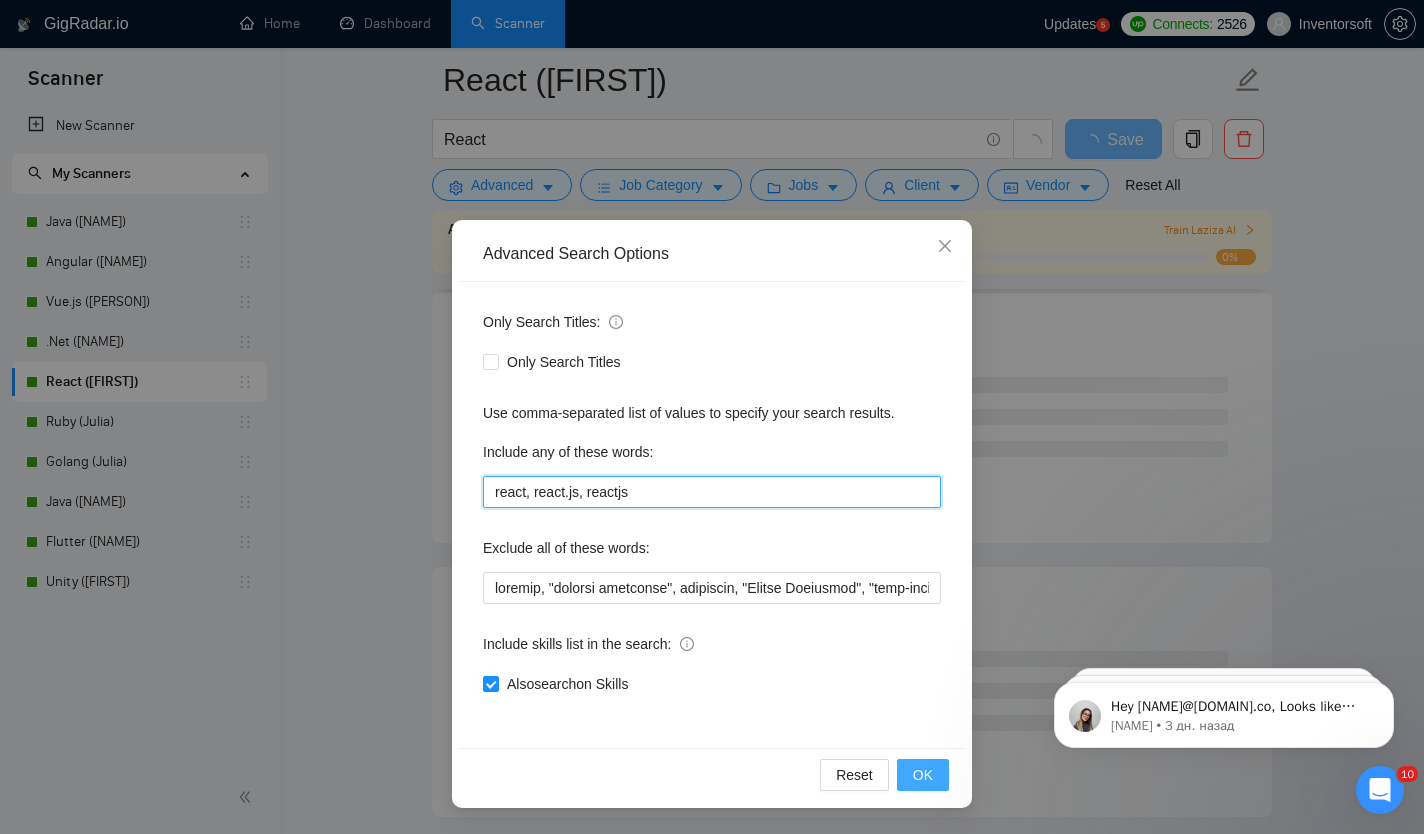 type on "react, react.js, reactjs" 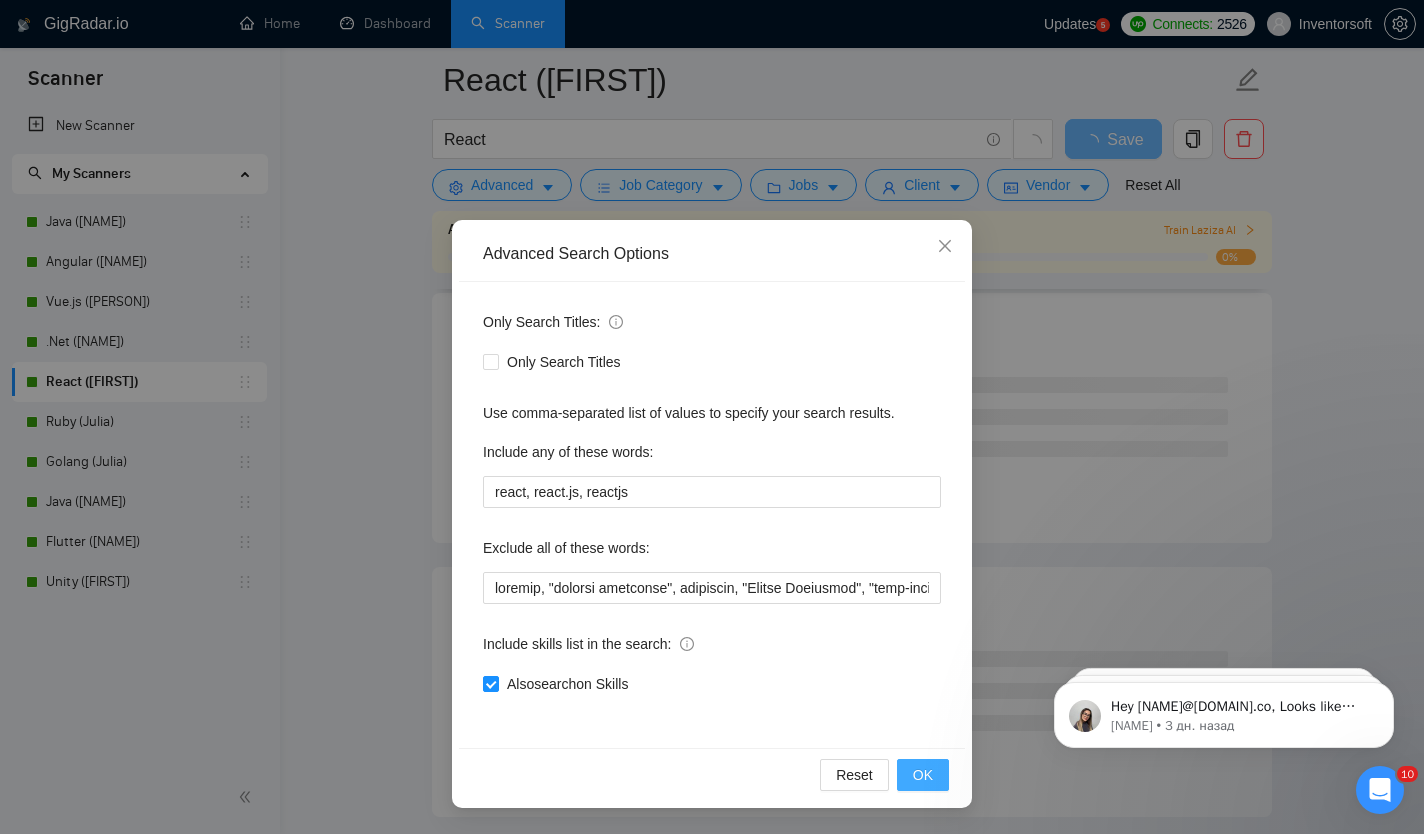 click on "OK" at bounding box center (923, 775) 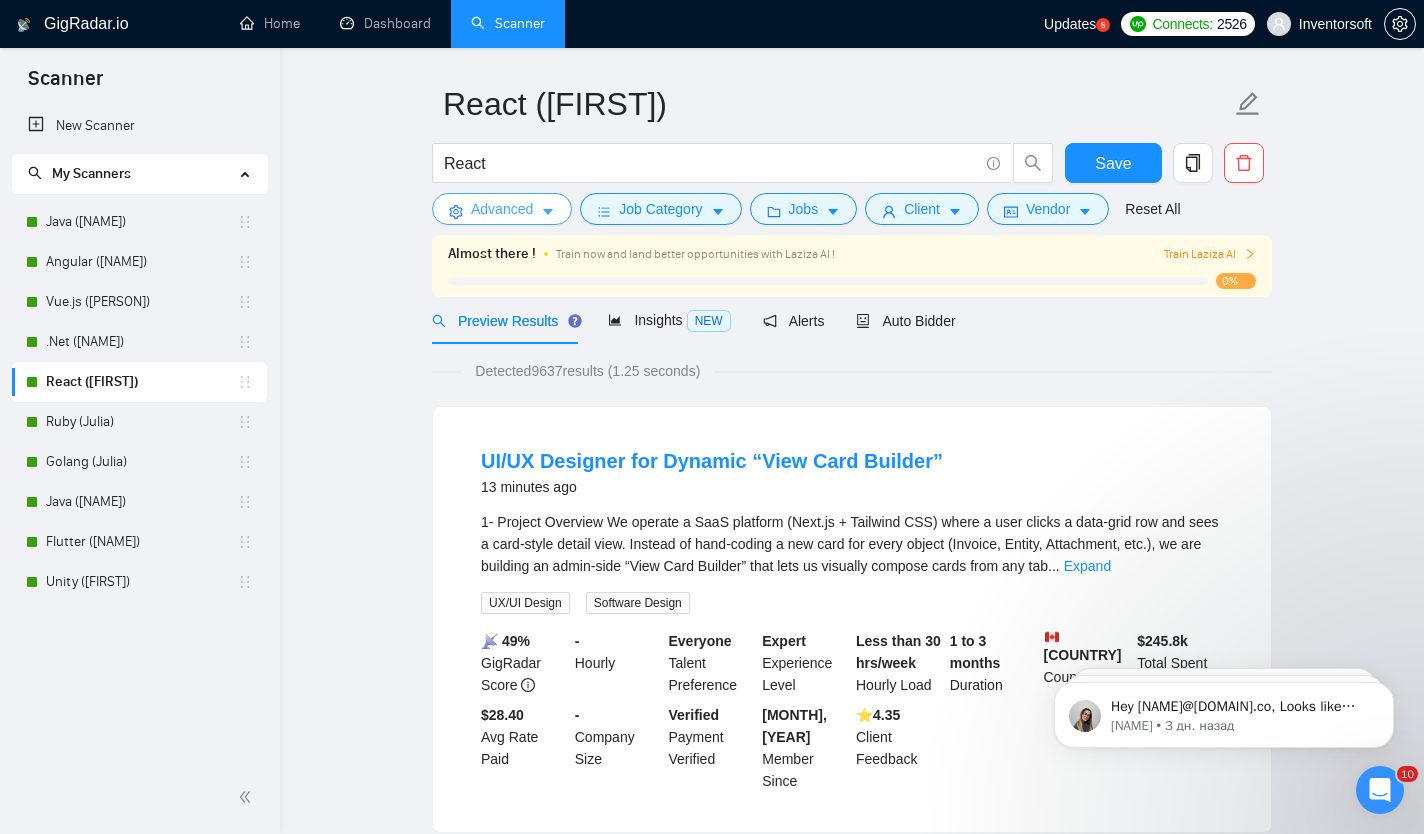 scroll, scrollTop: 59, scrollLeft: 0, axis: vertical 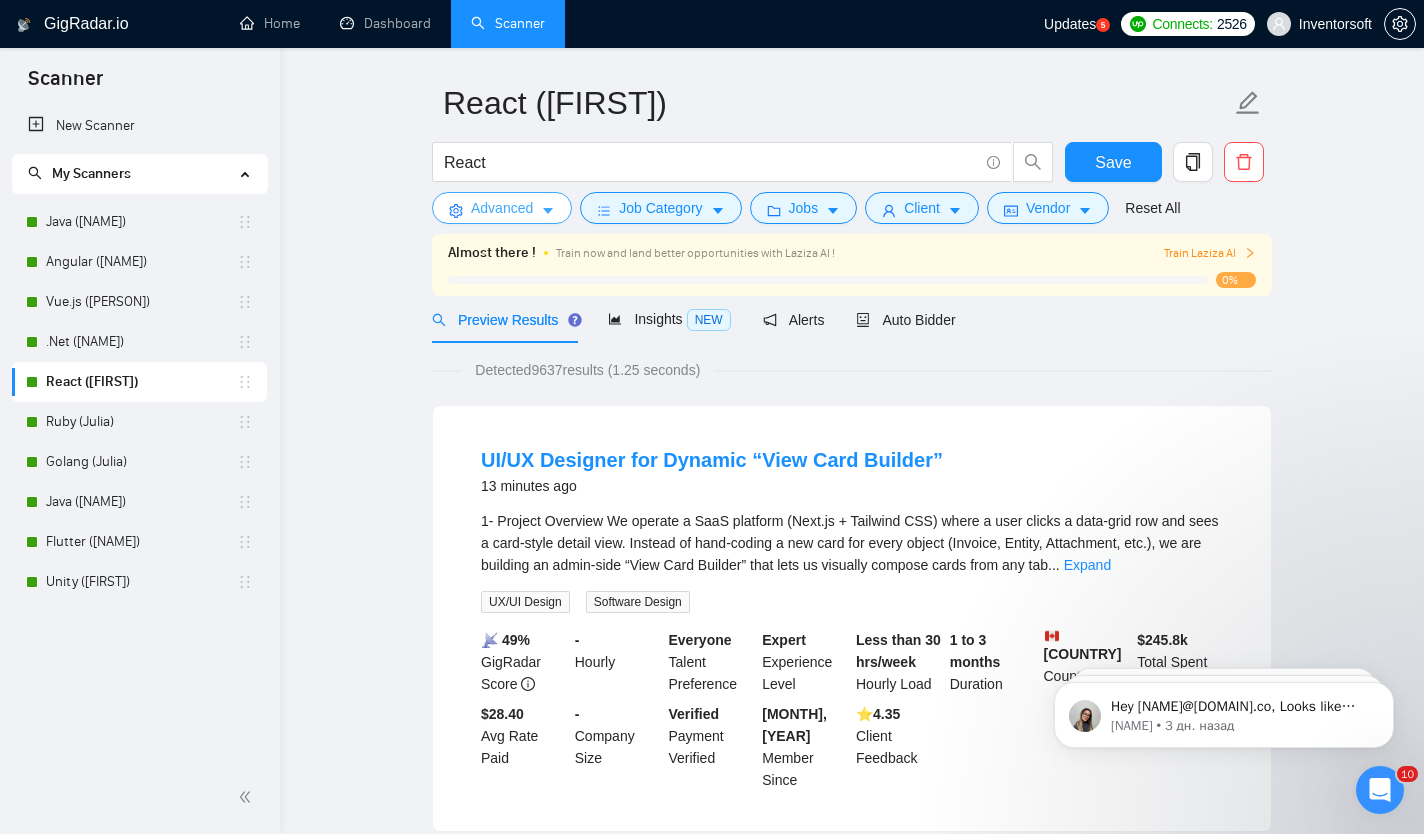 click on "Advanced" at bounding box center (502, 208) 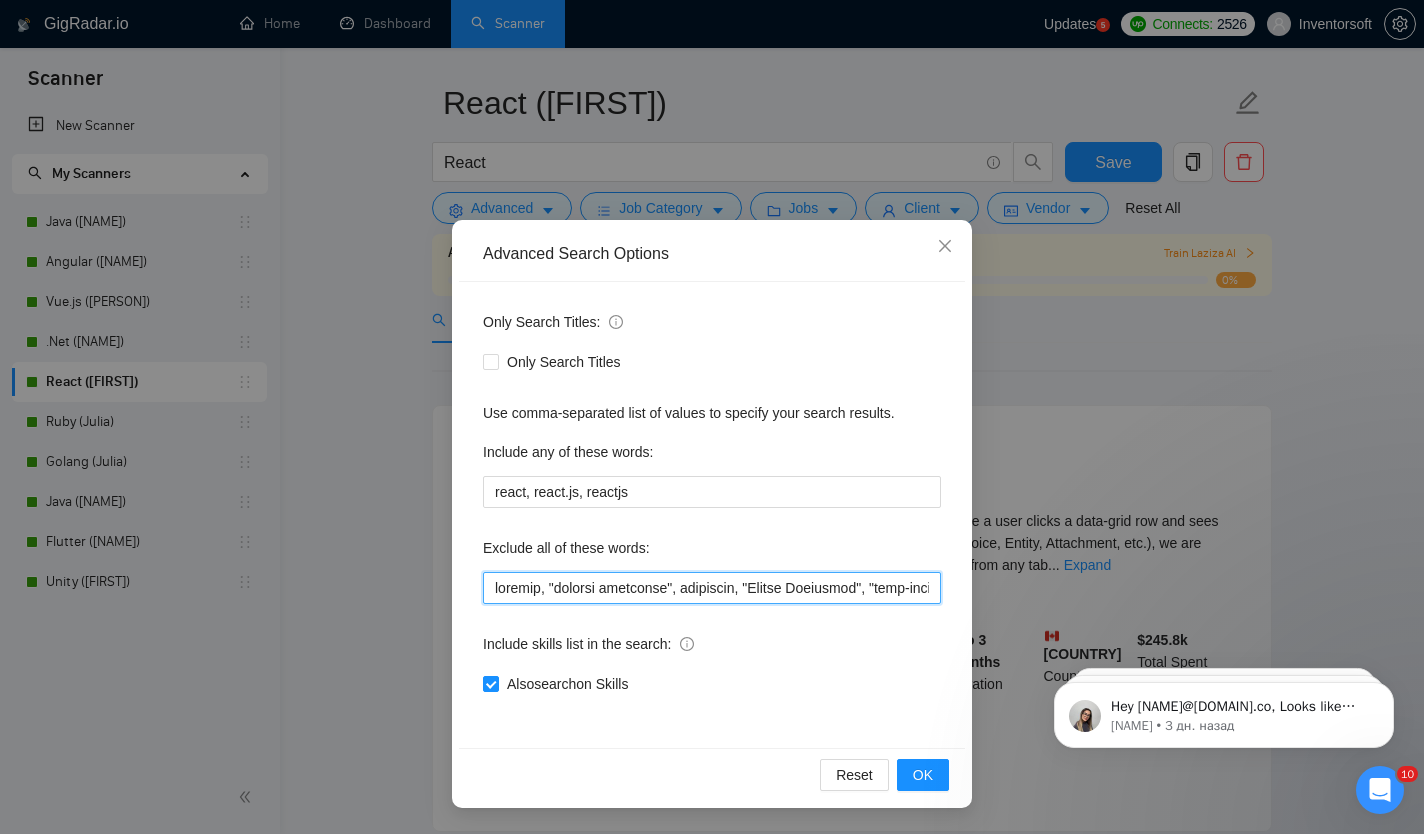click at bounding box center [712, 588] 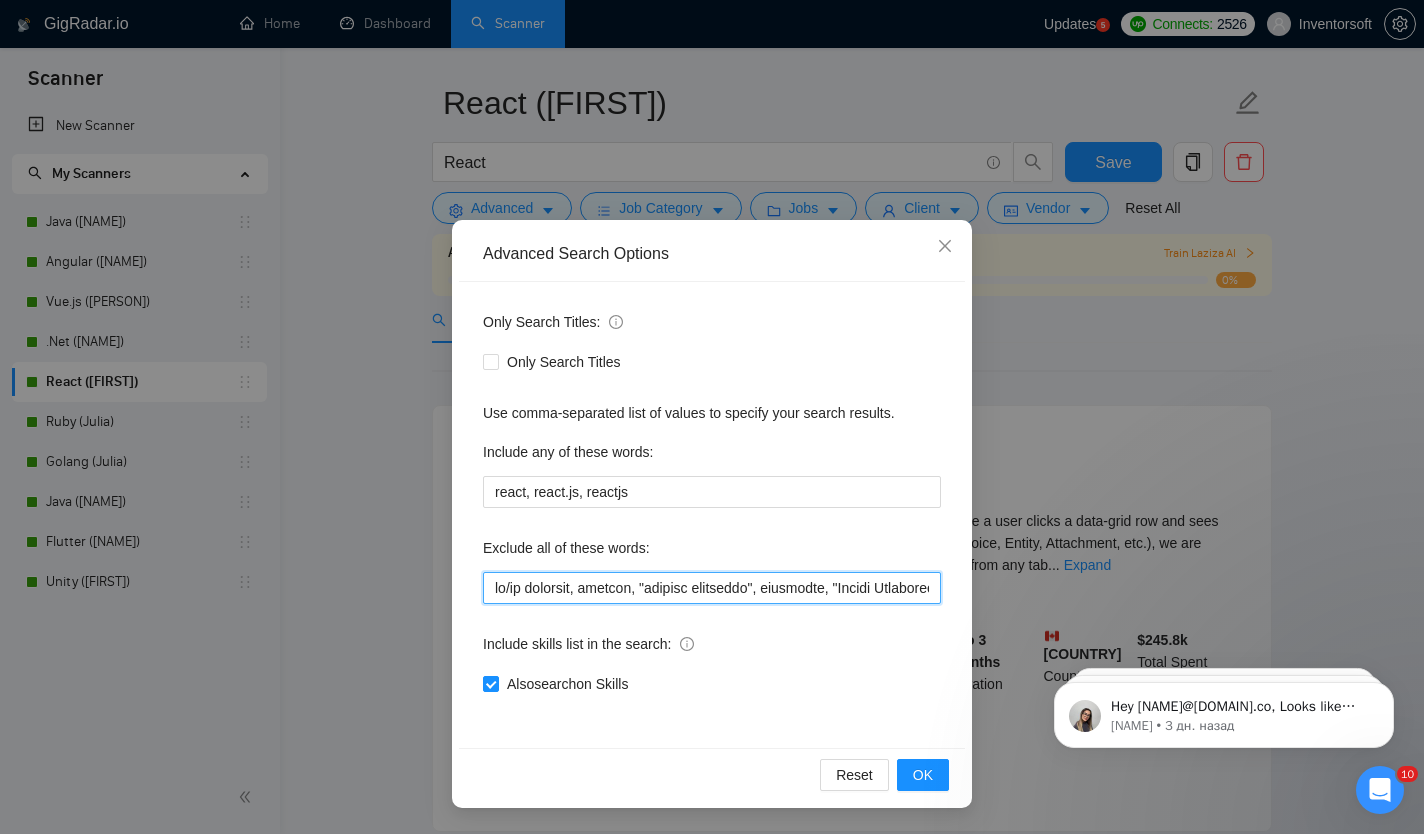 click at bounding box center [712, 588] 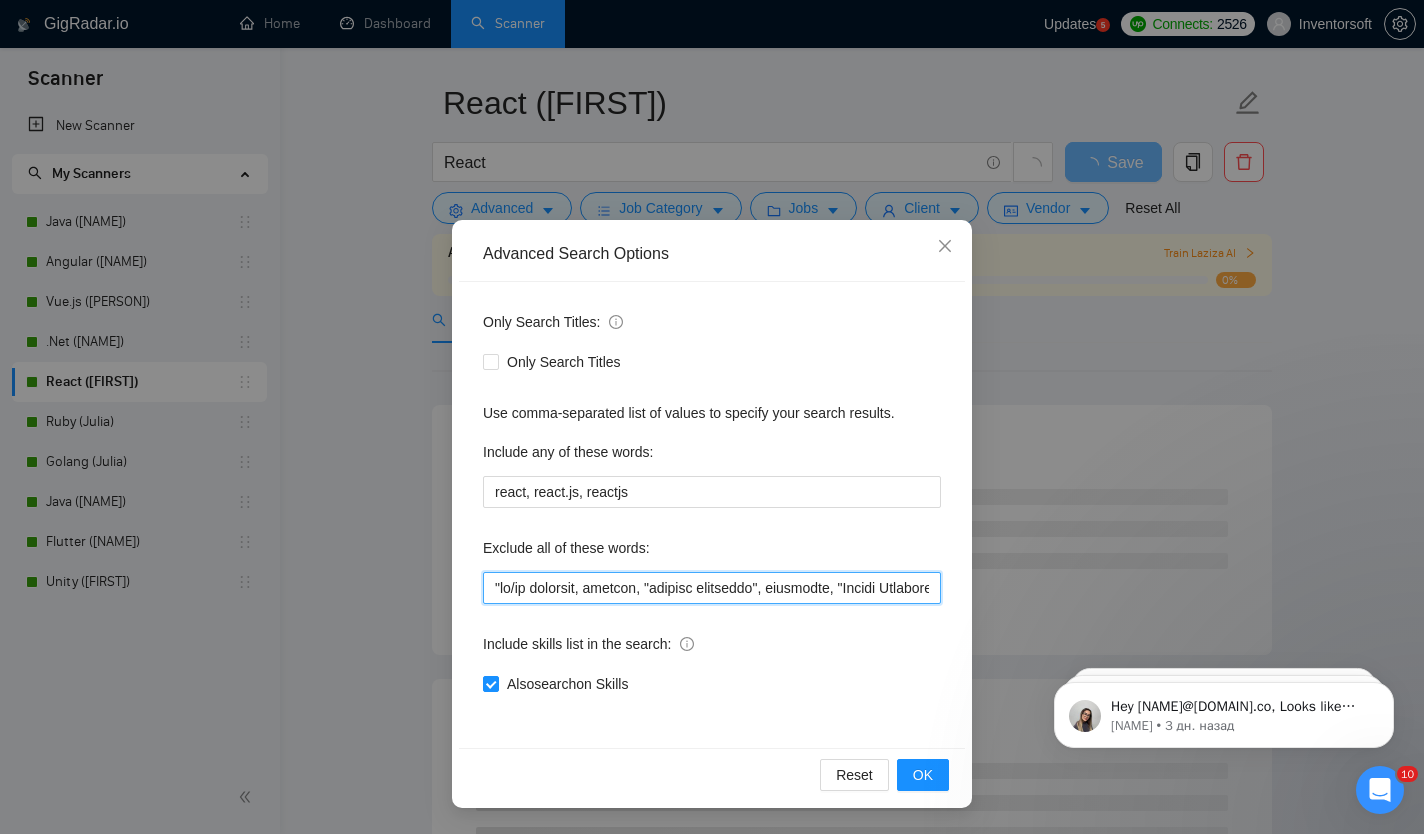 click at bounding box center (712, 588) 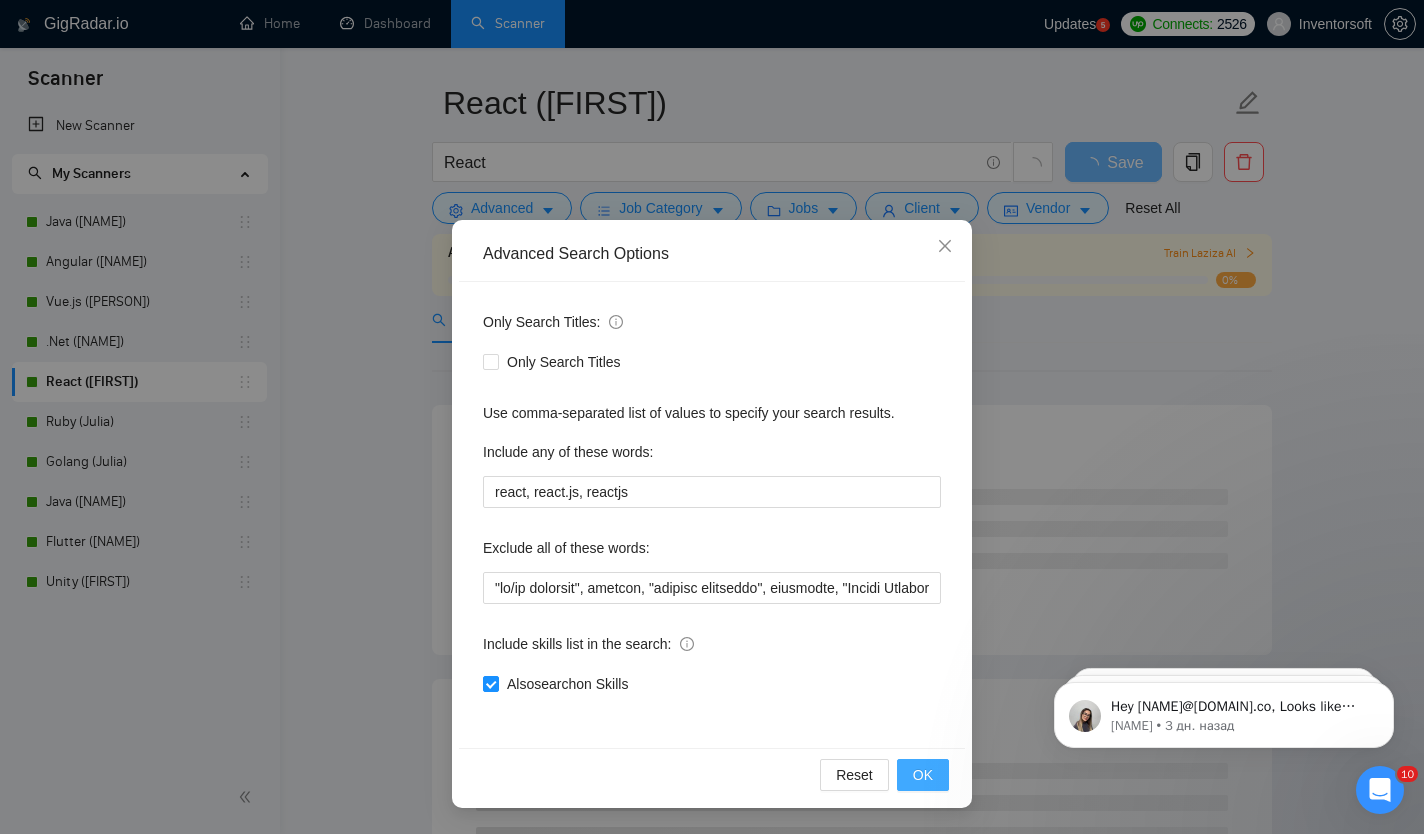 click on "OK" at bounding box center [923, 775] 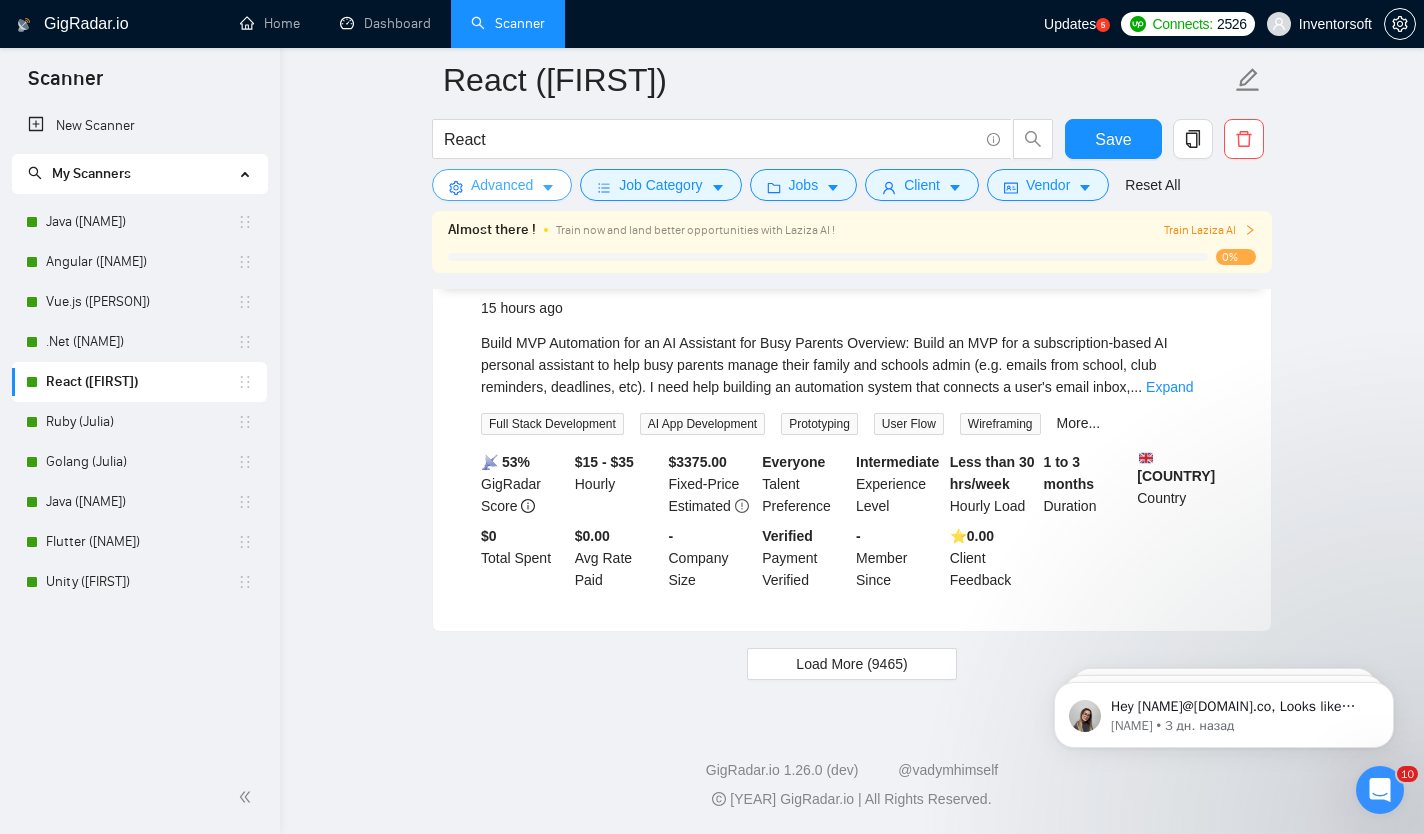 scroll, scrollTop: 4143, scrollLeft: 0, axis: vertical 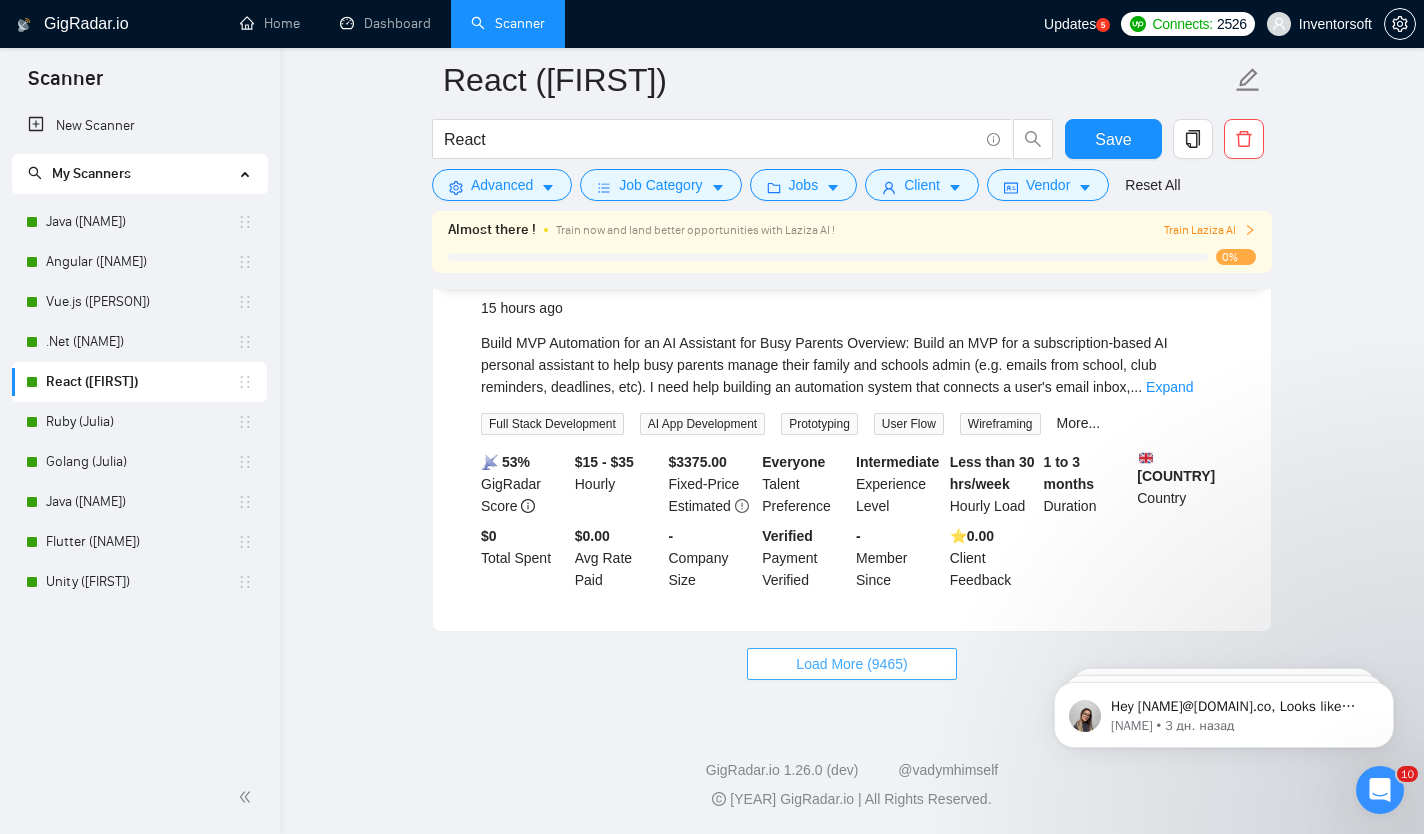 click on "Load More (9465)" at bounding box center [851, 664] 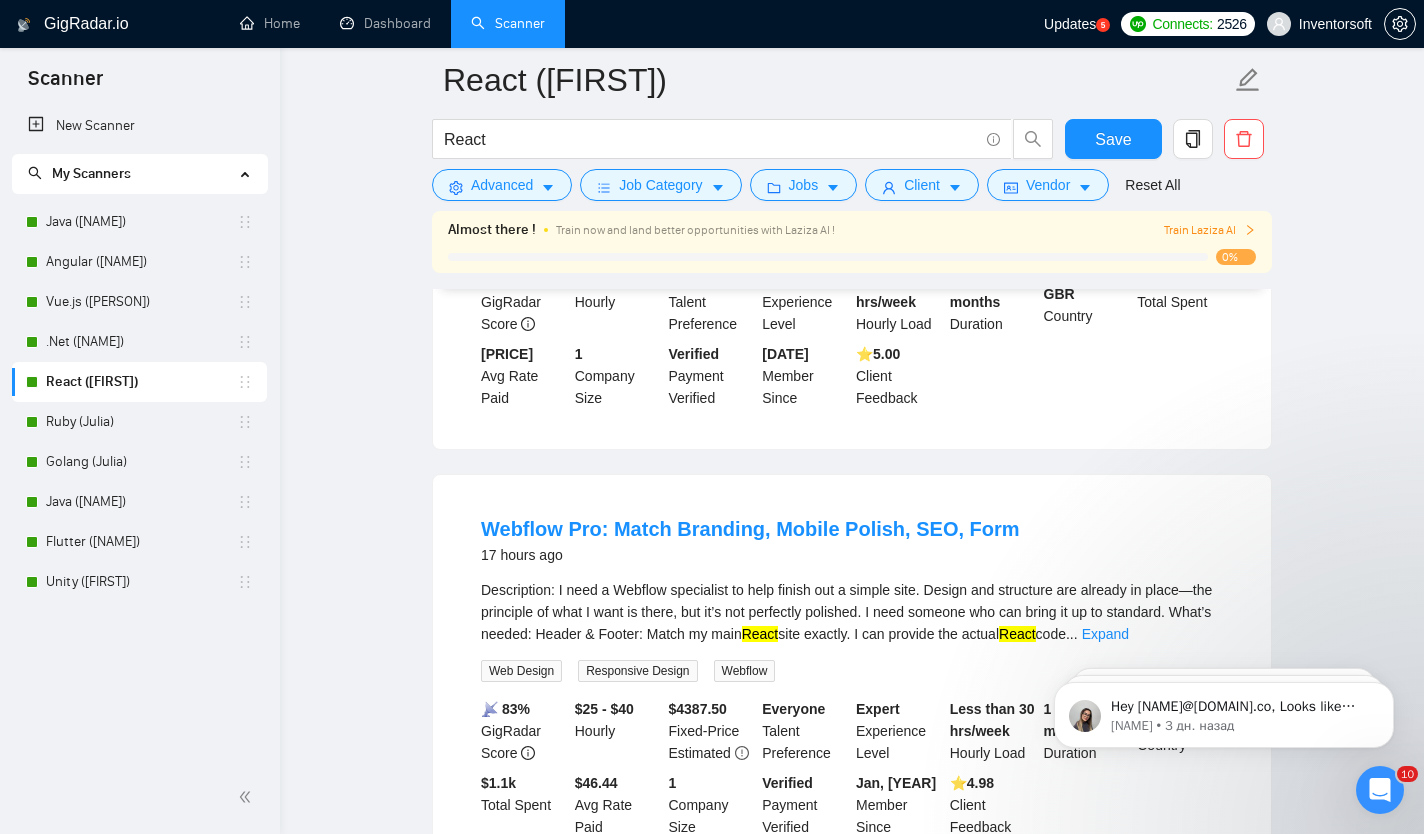 scroll, scrollTop: 4759, scrollLeft: 0, axis: vertical 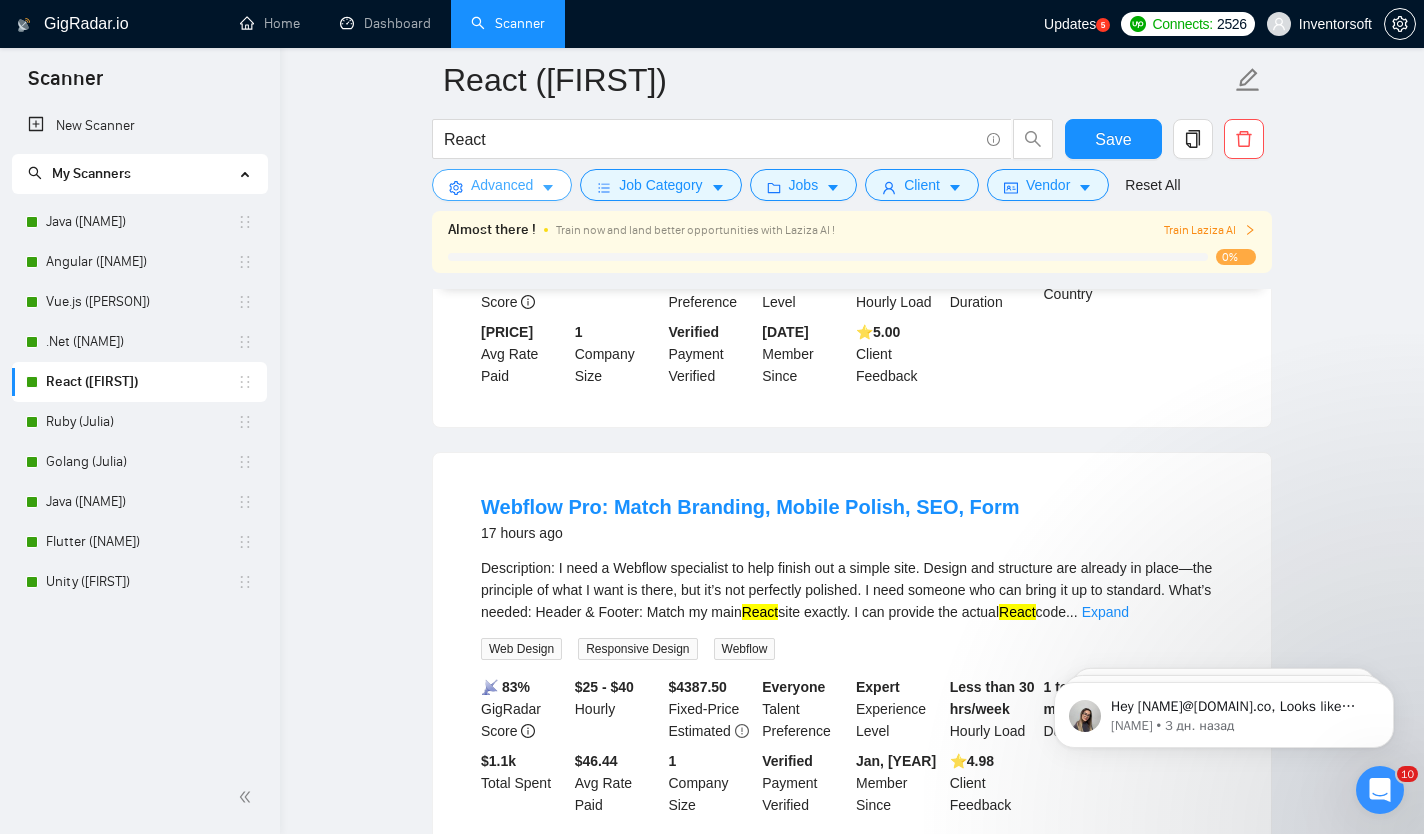 click on "Advanced" at bounding box center [502, 185] 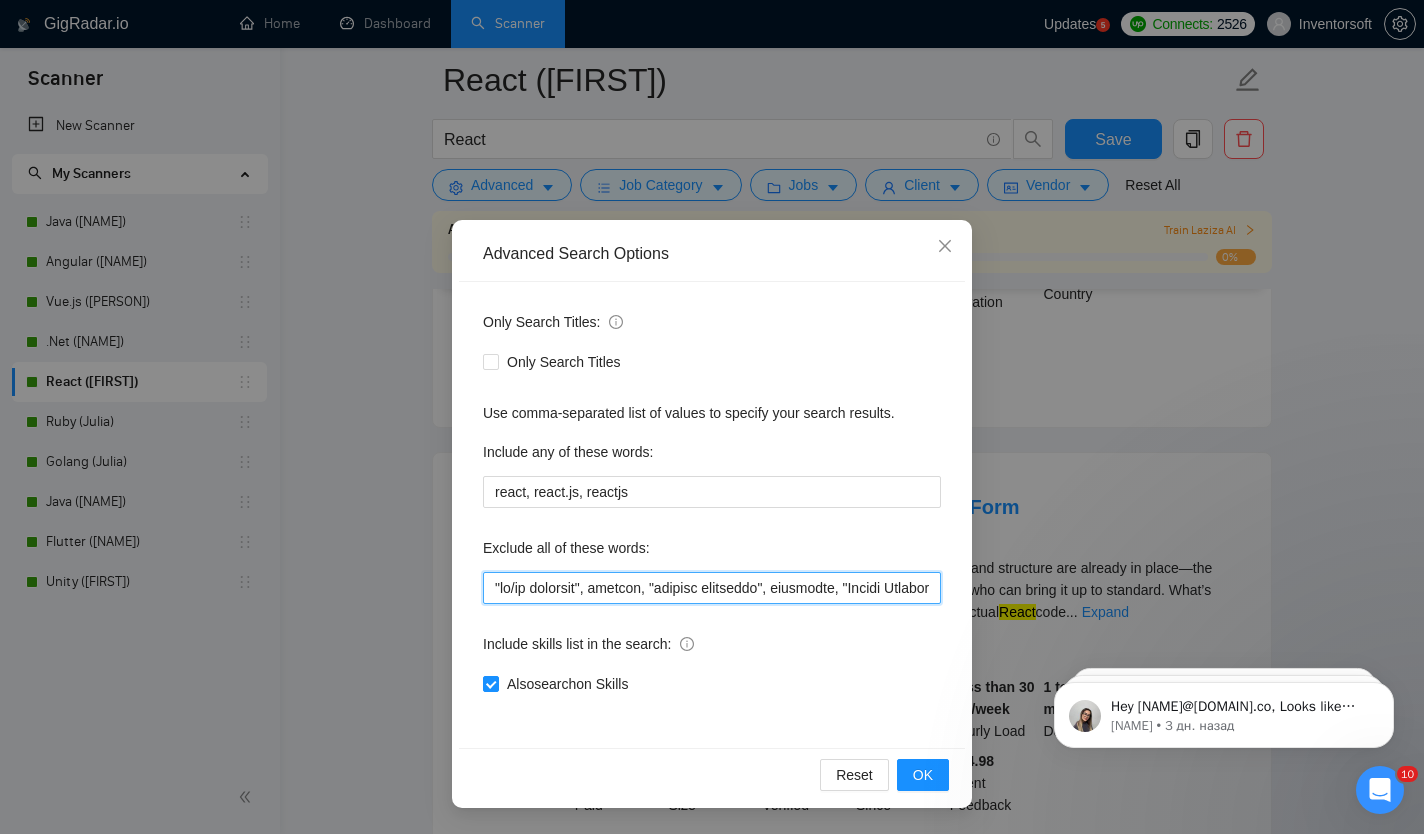 click at bounding box center [712, 588] 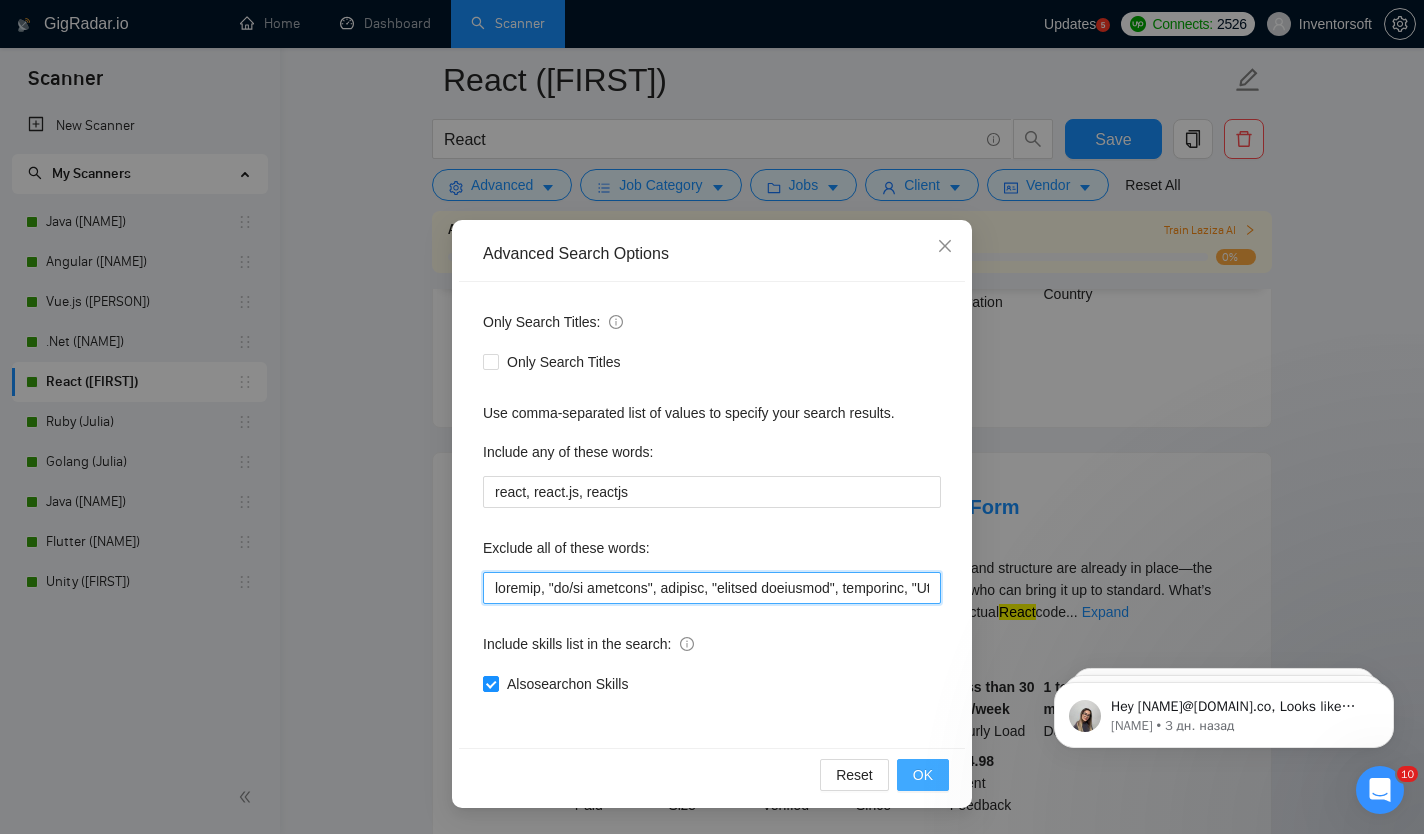 type on "webflow, "ui/ux designer", backend, "backend developer", architect, "Python Developer", "part-time", "part-time", "chrome extension", angular, vue.js, wordpress, ios, android, "node.js developer", ".Net developer", shopify, "react-native developer", "python developer", ".Net developer", "mobile developer", "no agencies", teacher, tutor, "US timezone", devOps, "Oddo Developer", "Documents typing", "Django developer", "AWS Marketplace", "php developer", "ruby on rails developer", "ruby developer", "TEST DO NOT APPLY", "covert pdf", "data entry", "simple typing", "convert simple", typewriter, "pdf to work", "documents typing", "retype documents", NFT, Crypto, Blockchain, Defi, Gambling, "bot development", tutor, mentoring, IBM, "Plugin Developer", Sharepoint, "Amplify Developer", "GIS Software", Cryptocurrency, Lecturer, Ethereum, telegram, chatbot, "apple tv", "smart tv", "android tv", Woocommerce, "no agency", "freelancers only", WooCommerce, "Medusa JS", PrestaShop, Ogyton, "fixed price", Supabase, Odoo, "..." 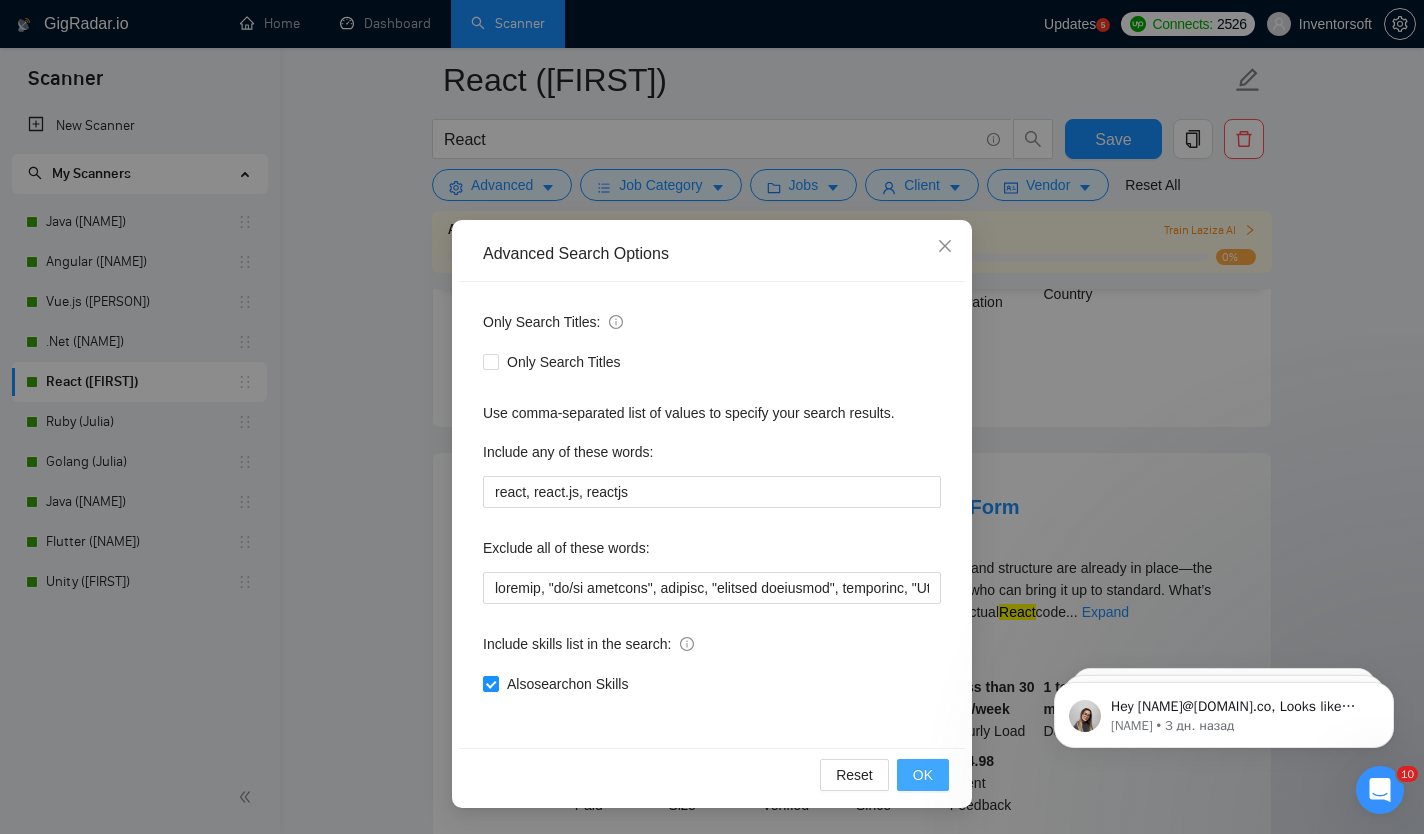click on "OK" at bounding box center (923, 775) 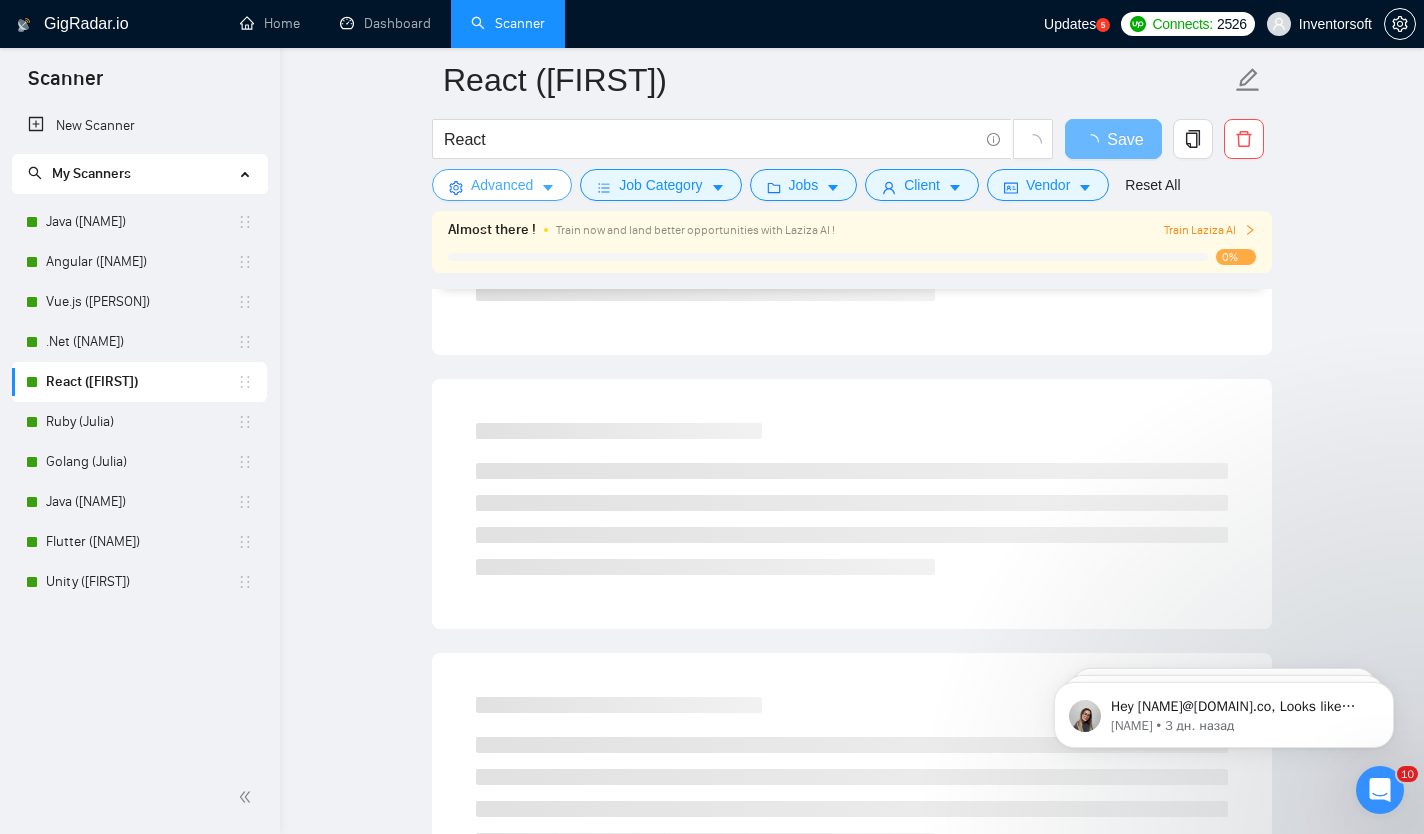scroll, scrollTop: 4205, scrollLeft: 0, axis: vertical 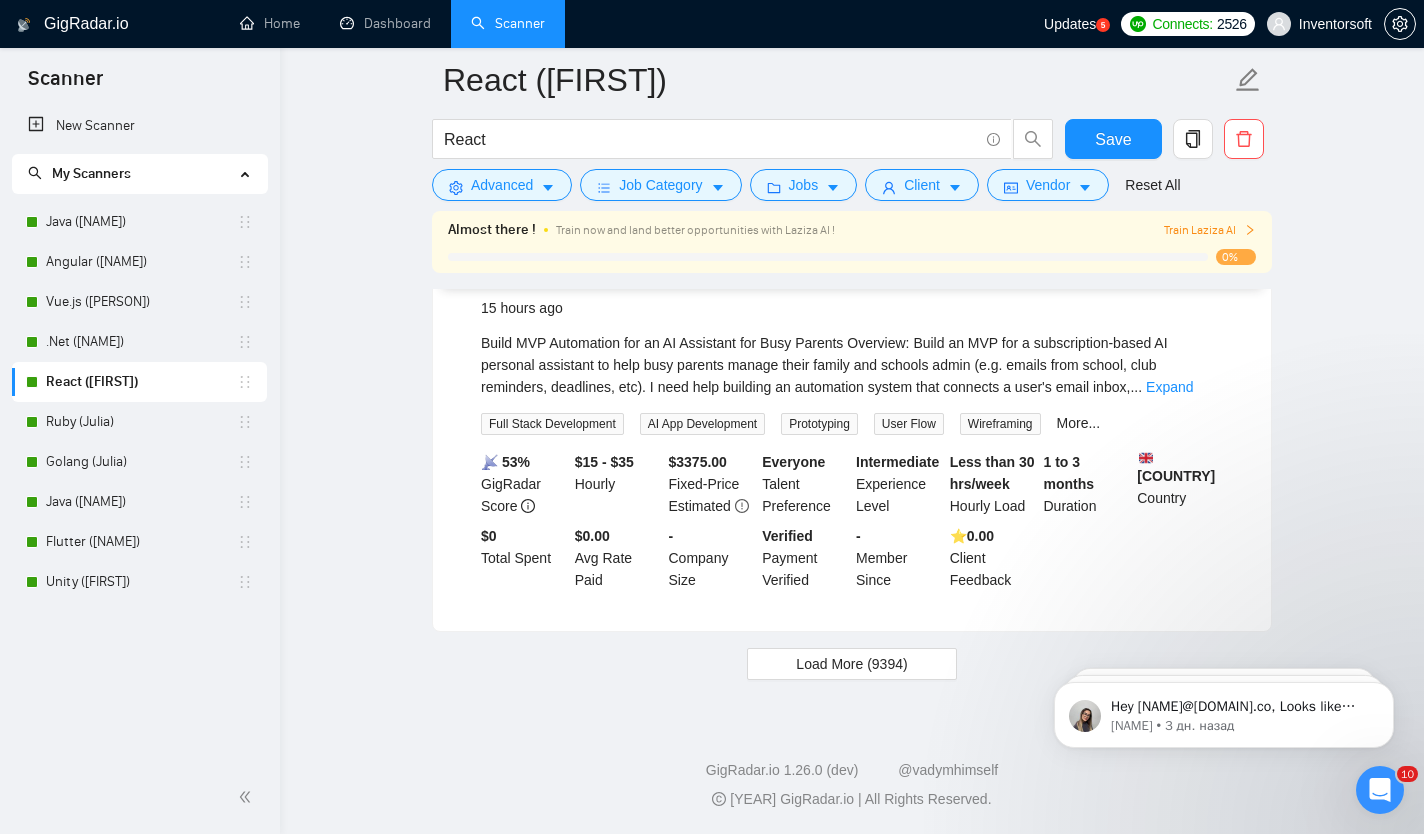 click on "GigRadar.io Home Dashboard Scanner Updates
5
Connects: 2526 Inventorsoft React (Diana) React Save Advanced   Job Category   Jobs   Client   Vendor   Reset All Almost there ! Train now and land better opportunities with Laziza AI ! Train Laziza AI 0% Preview Results Insights NEW Alerts Auto Bidder Detected   9404  results   (1.27 seconds) RBAC Specialist Needed for MERN Stack Development 2 hours ago We are seeking an experienced RBAC (Role-Based Access Control) Specialist to enhance our MERN stack application. The ideal candidate will have a strong grasp of user authentication and authorization processes, ensuring secure access management. Your role will involve designing and implementing RBAC systems, c ... Expand Full Stack Development Node.js JavaScript React MongoDB More... 📡   57% GigRadar Score   - Hourly Everyone Talent Preference Intermediate Experience Level Less than 30 hrs/week Hourly Load 1 to 3 months Duration   [COUNTRY] Country $ 3.4k $29.99" at bounding box center [852, -1646] 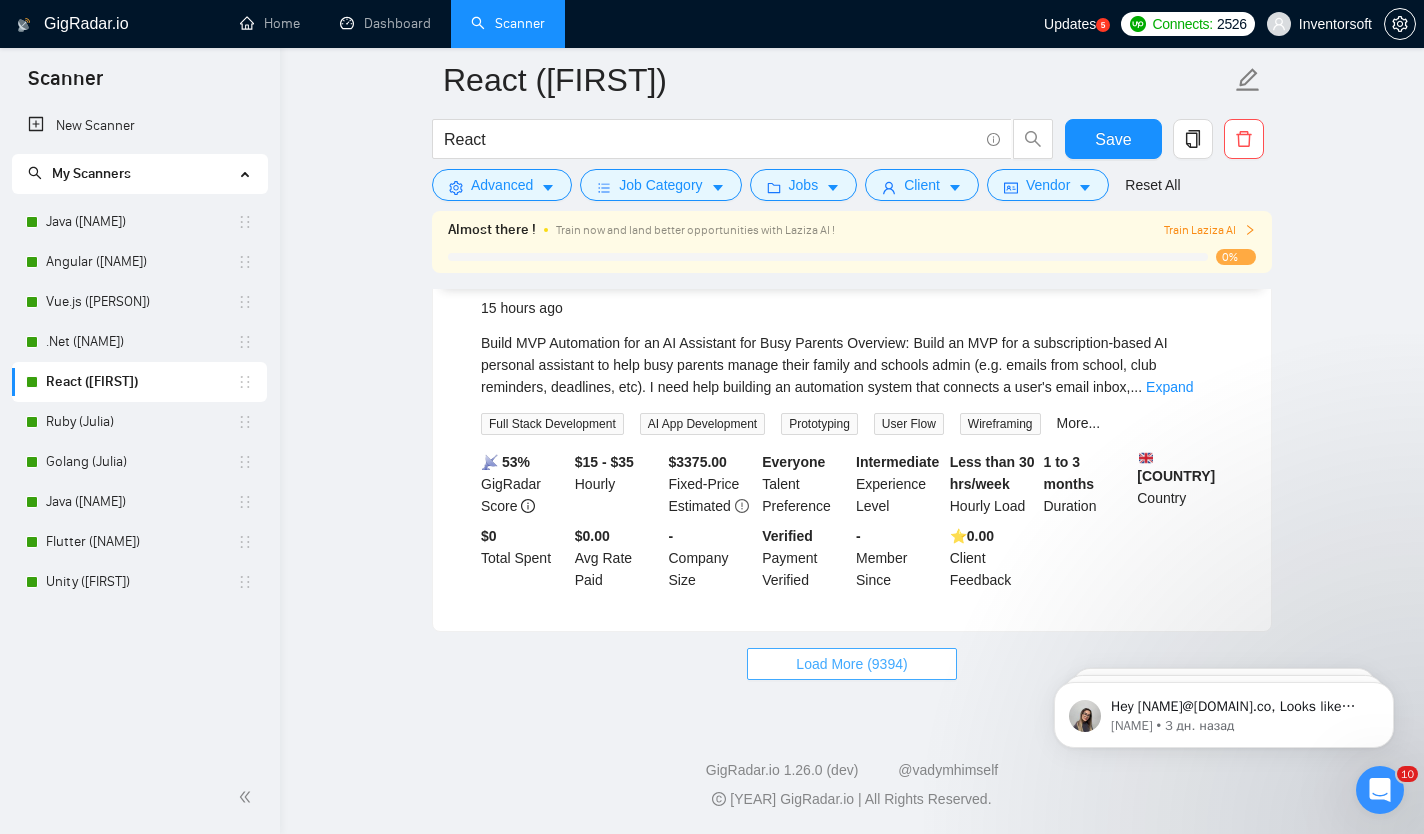 click on "Load More (9394)" at bounding box center (851, 664) 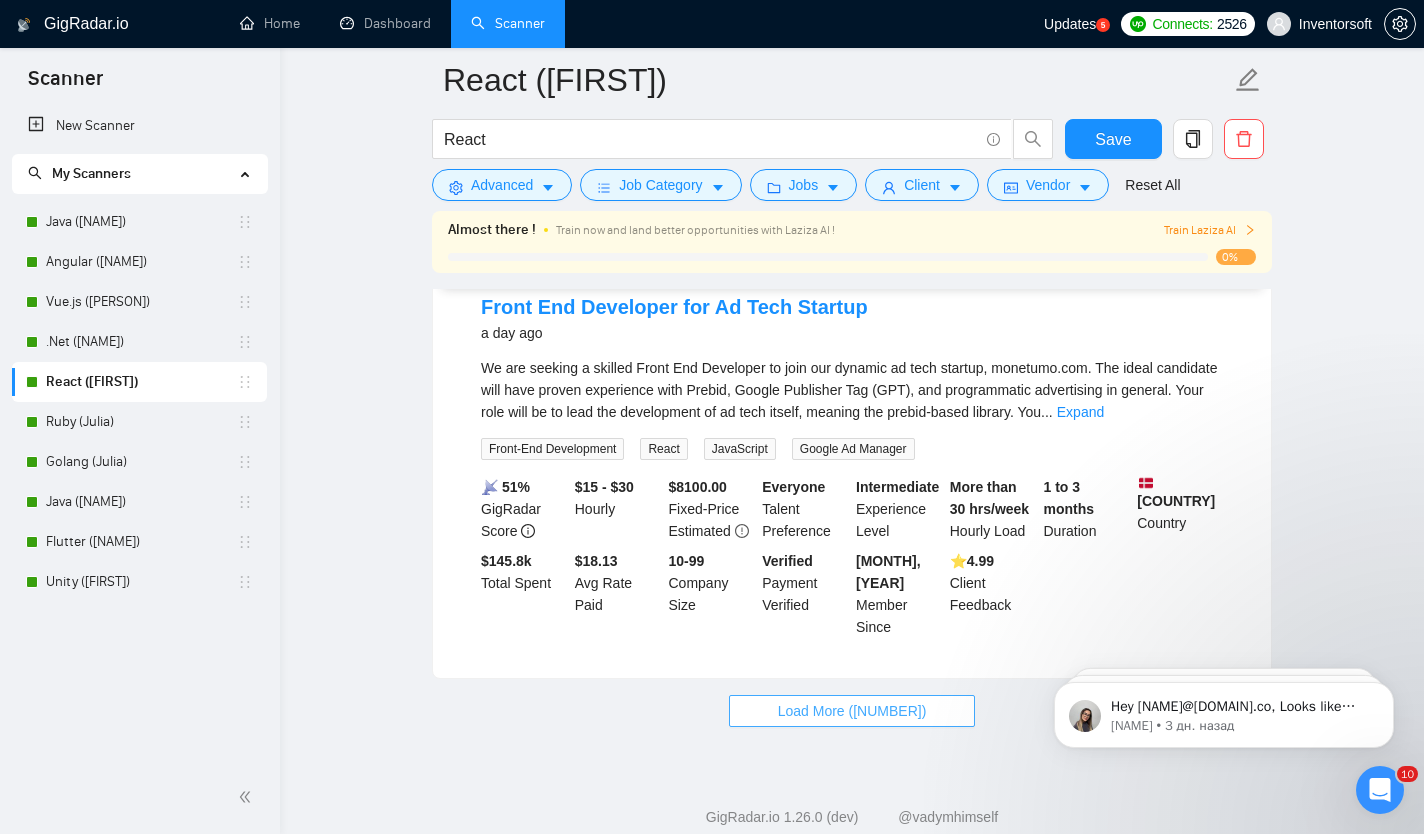 scroll, scrollTop: 8574, scrollLeft: 0, axis: vertical 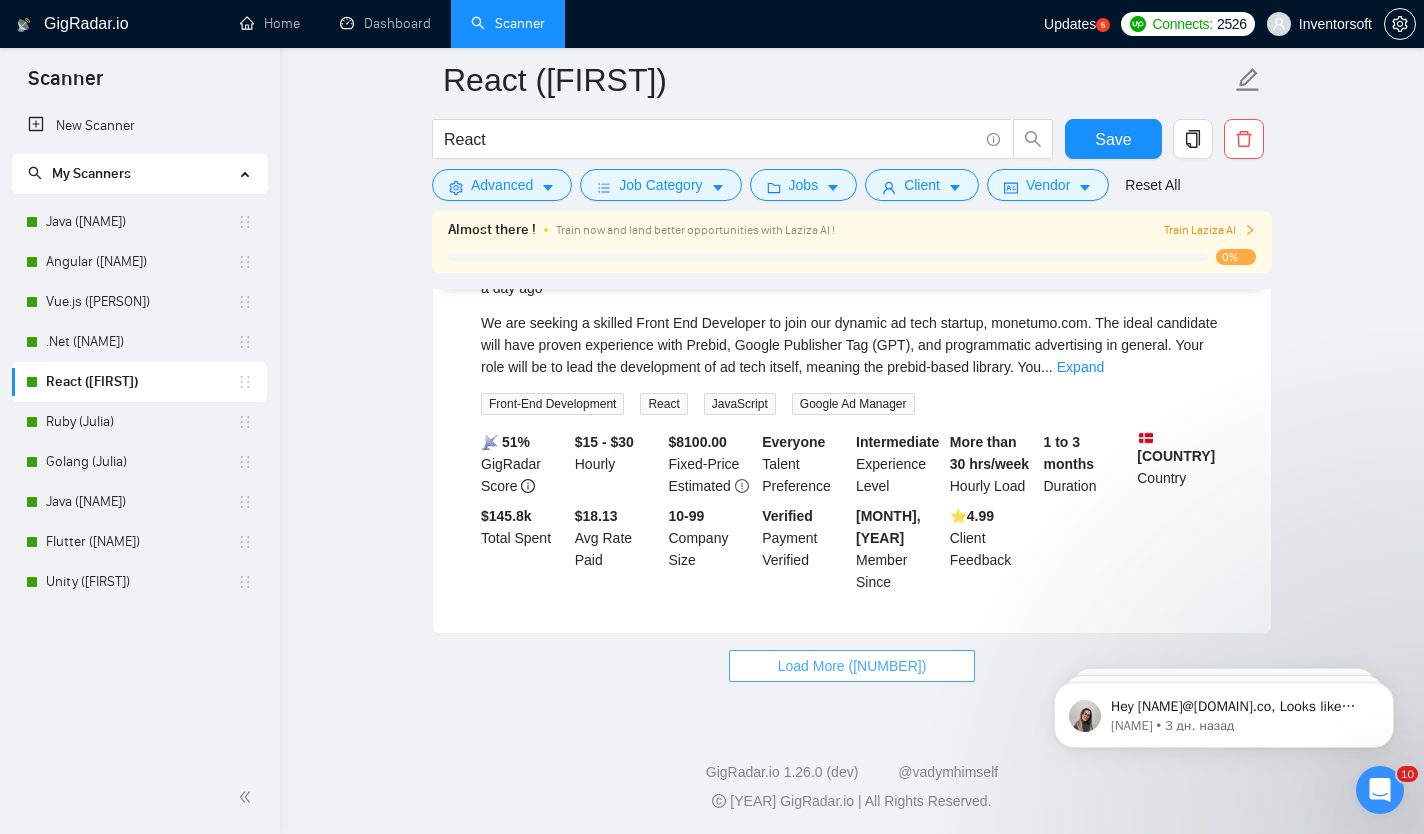 click on "Load More ([NUMBER])" at bounding box center (852, 666) 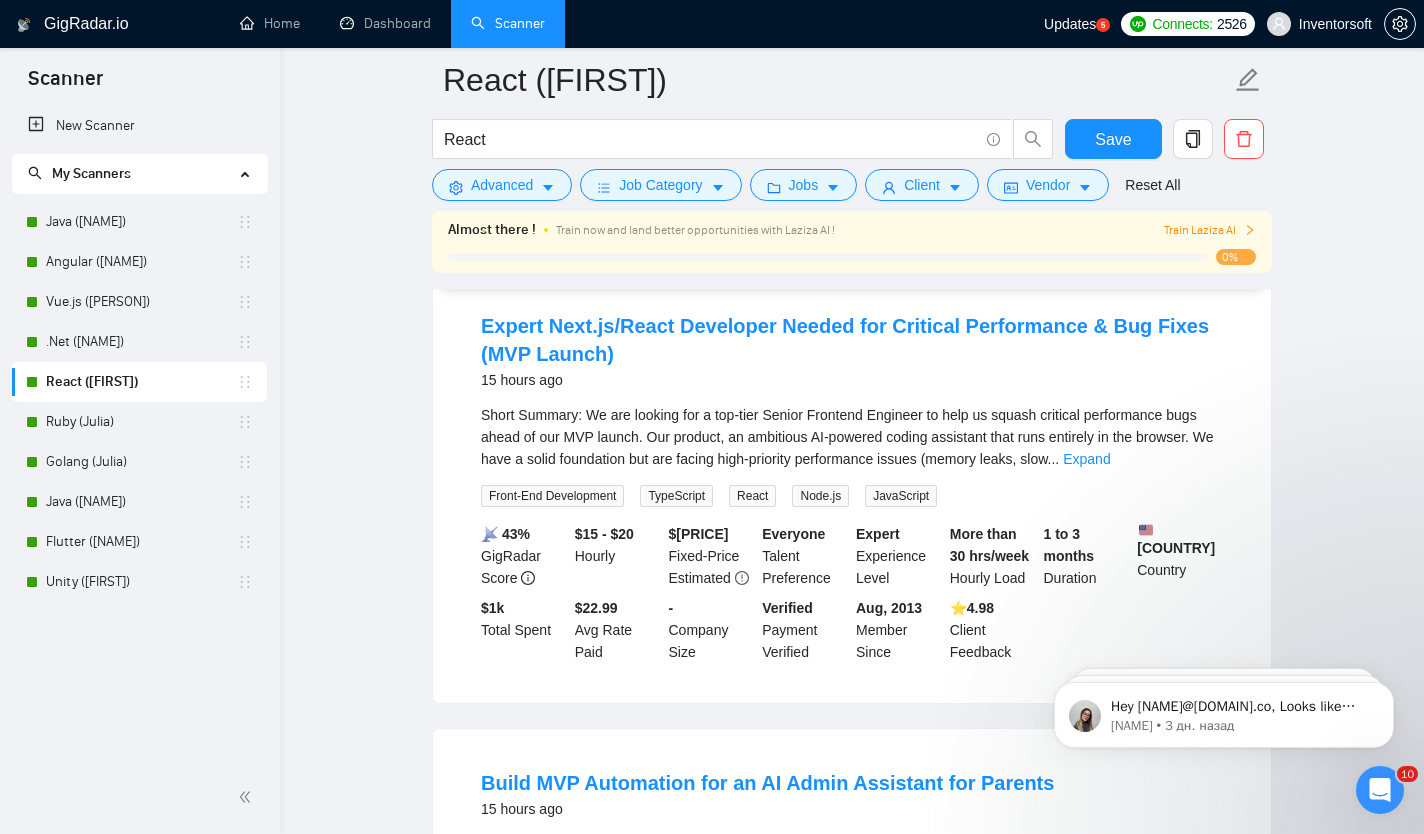 scroll, scrollTop: 3629, scrollLeft: 0, axis: vertical 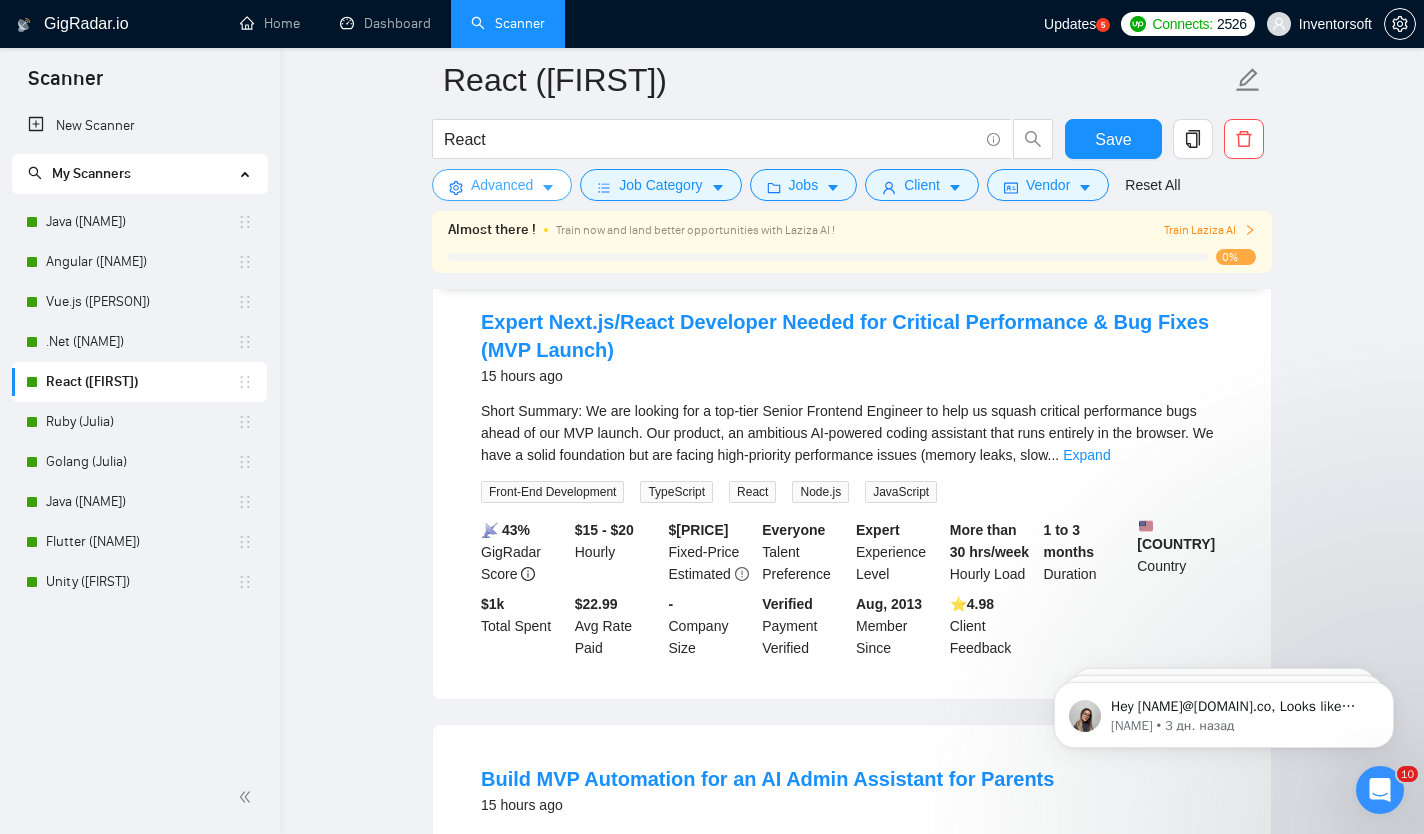 click 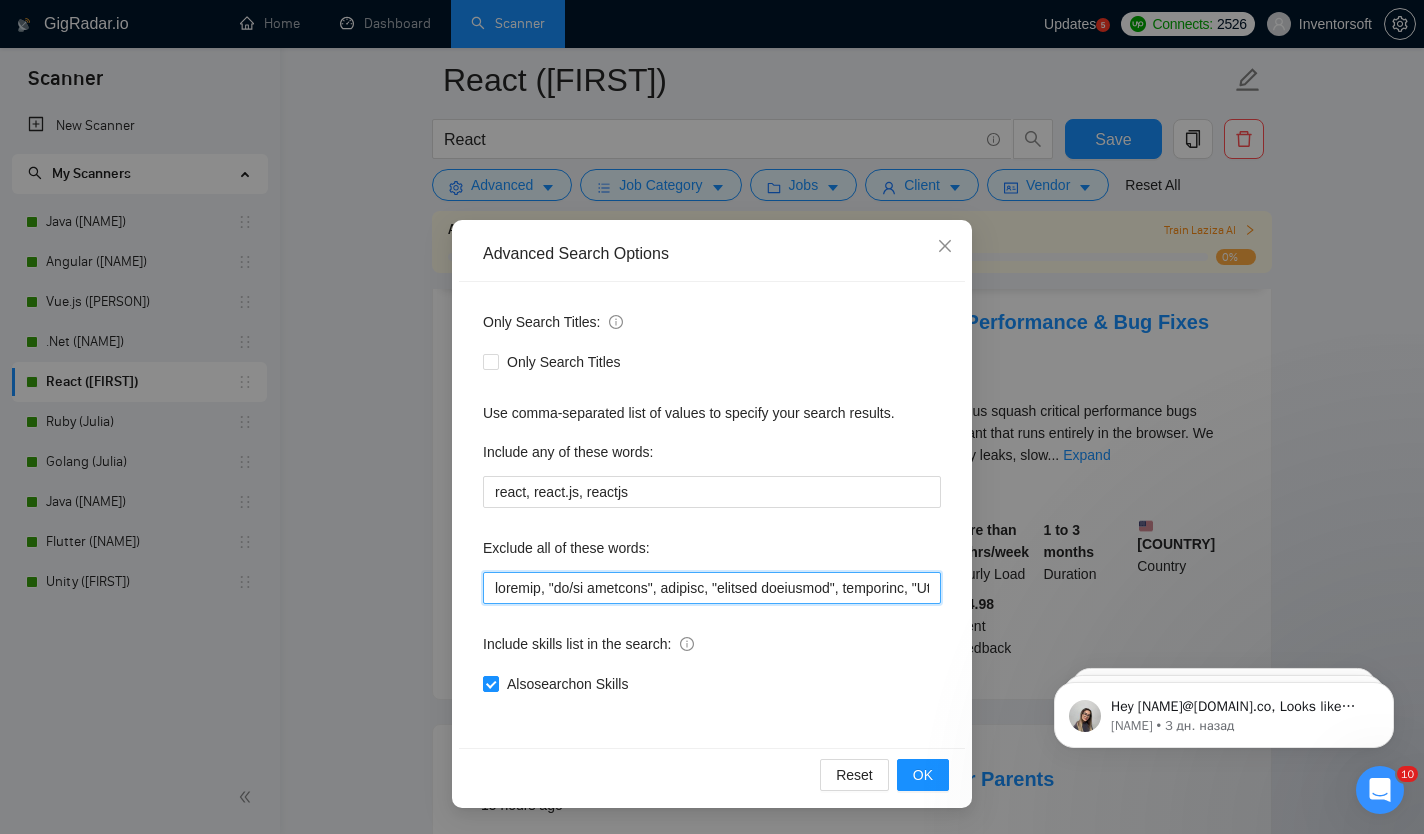 click at bounding box center (712, 588) 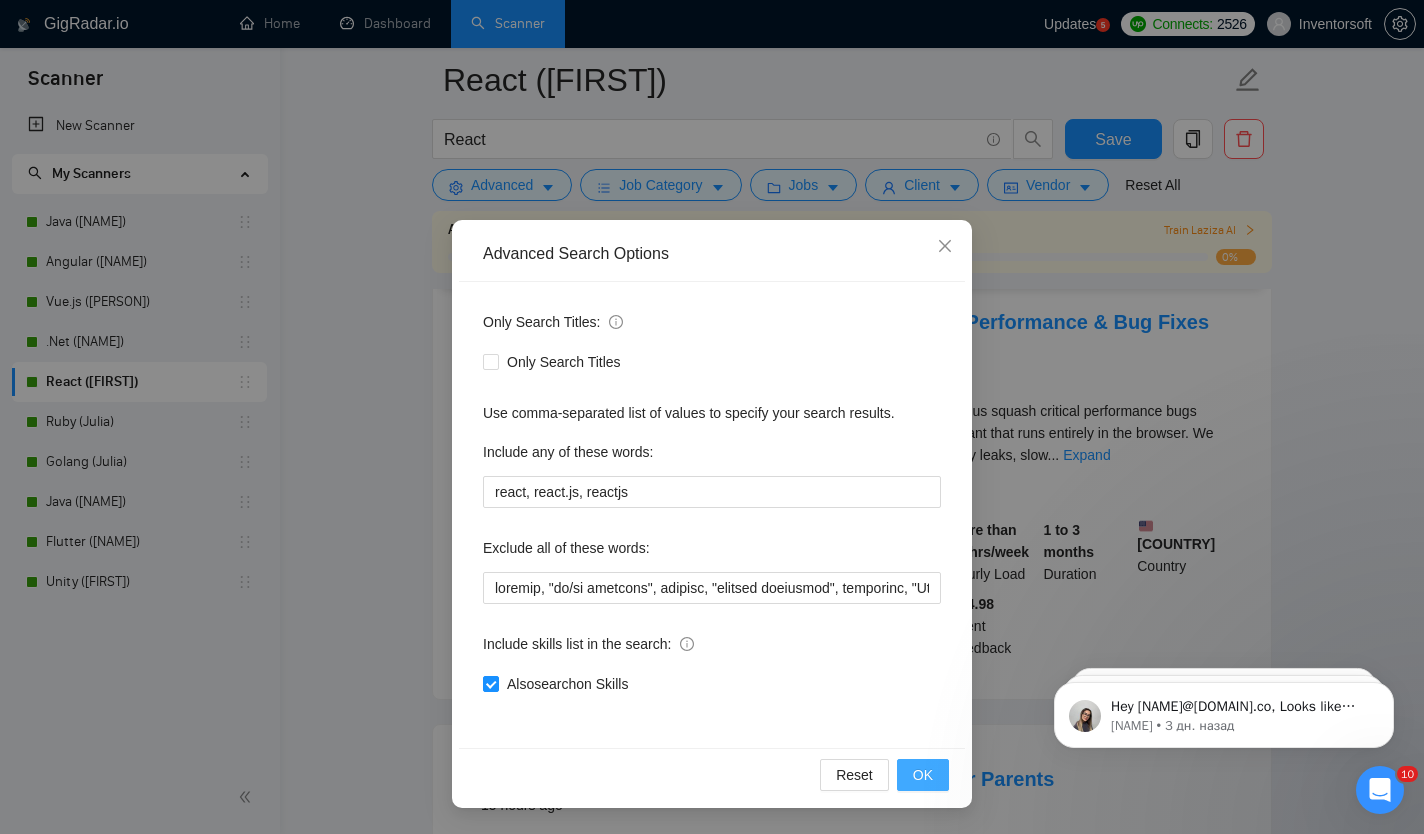 click on "OK" at bounding box center (923, 775) 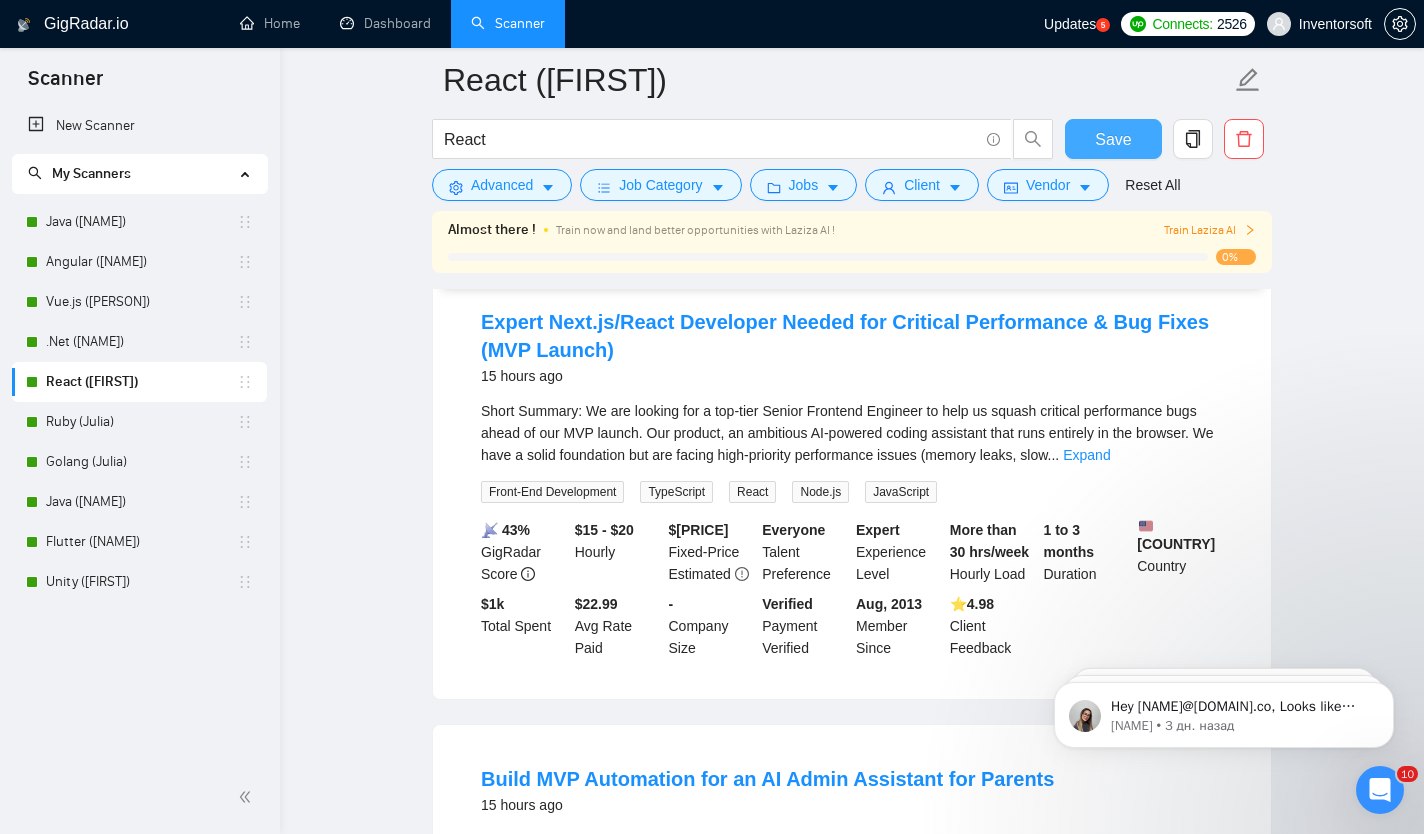 click on "Save" at bounding box center [1113, 139] 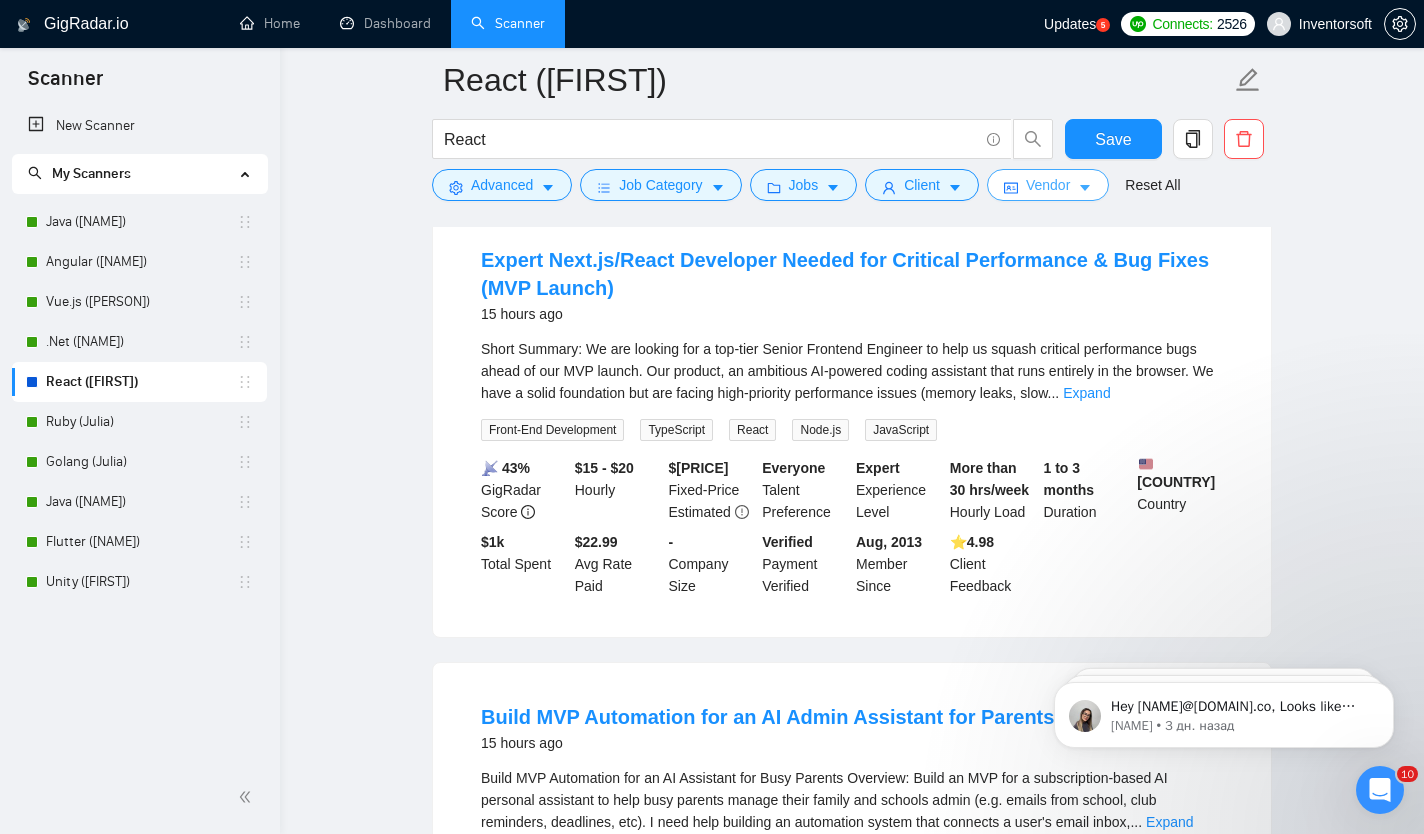 click on "Vendor" at bounding box center [1048, 185] 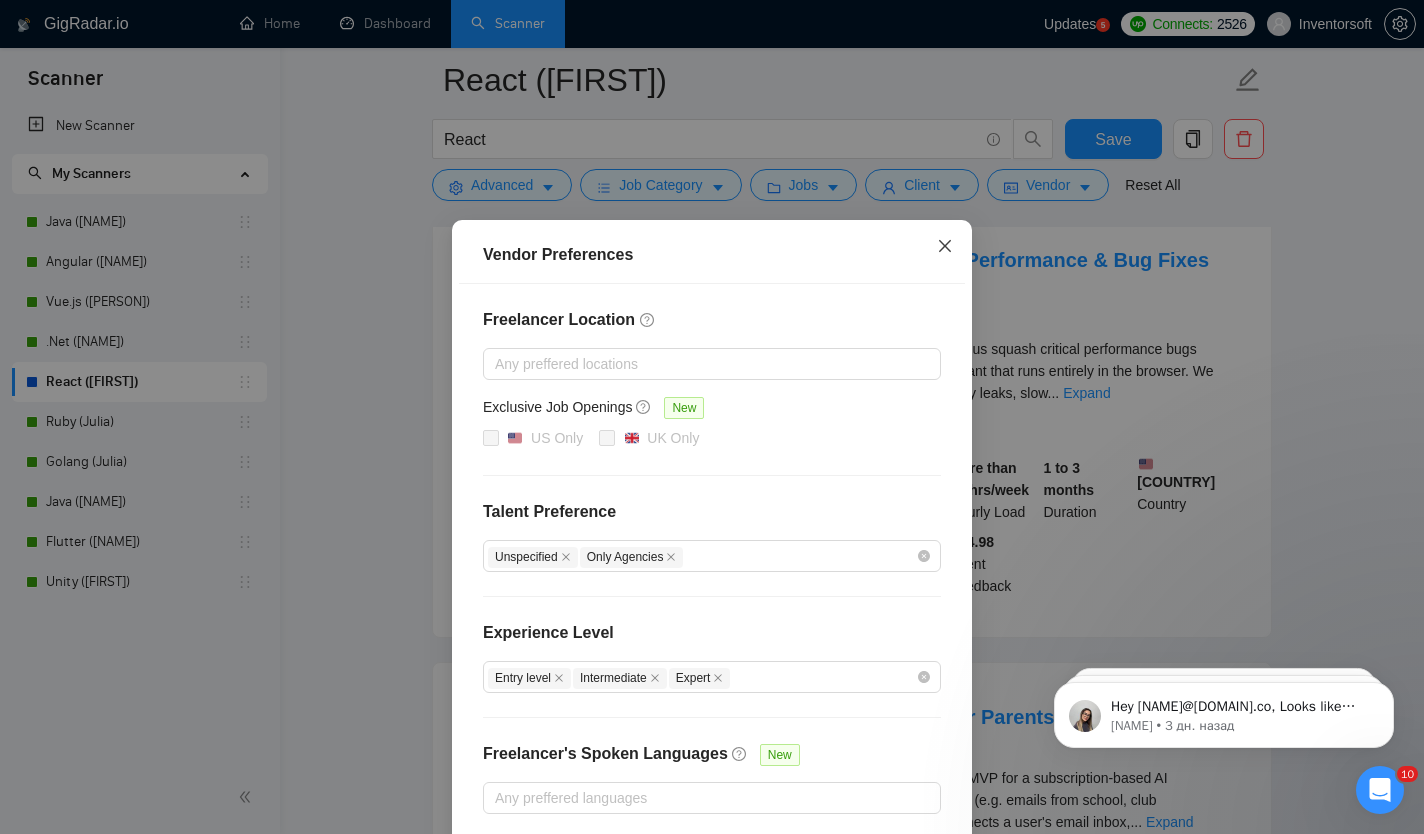 click at bounding box center [945, 247] 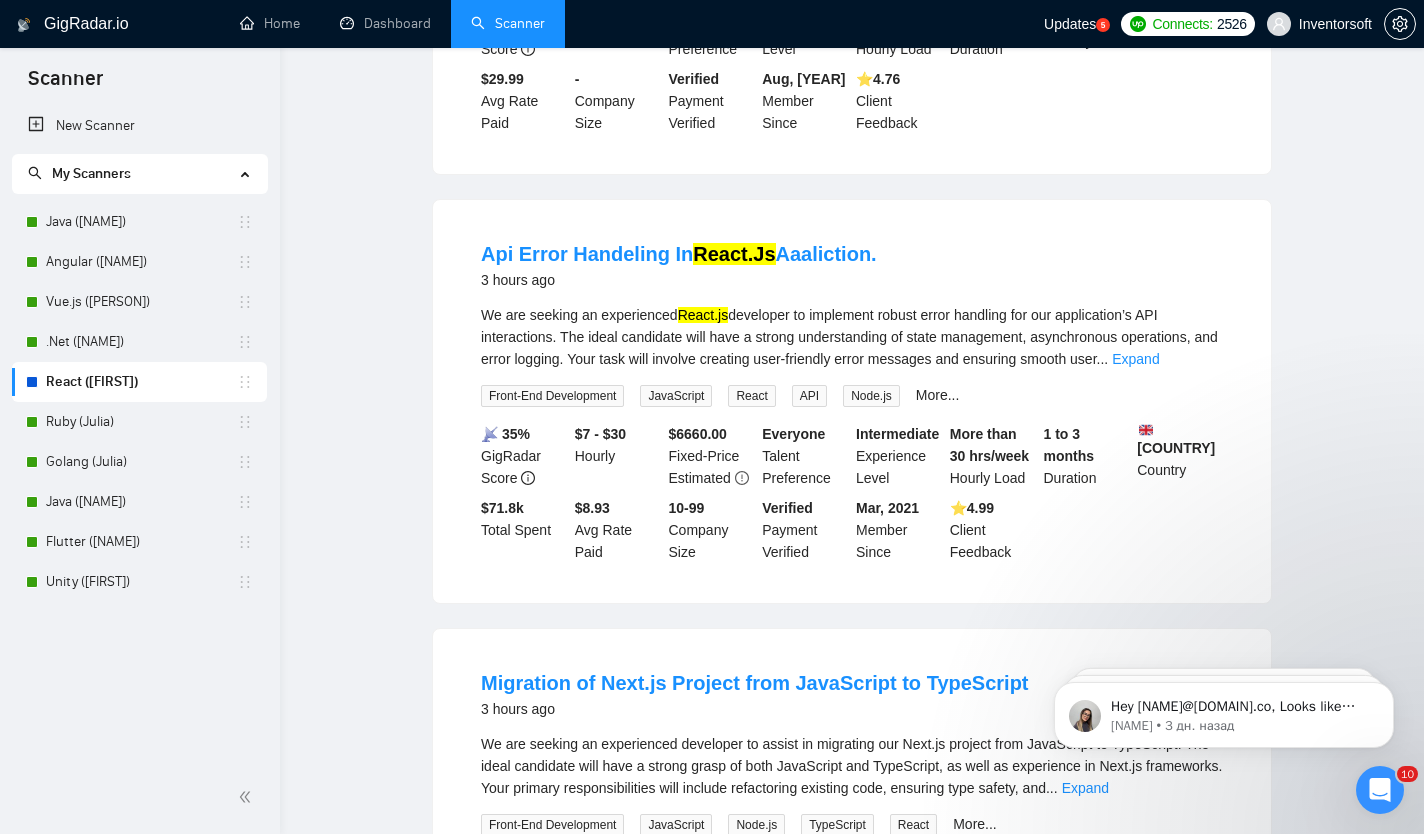 scroll, scrollTop: 0, scrollLeft: 0, axis: both 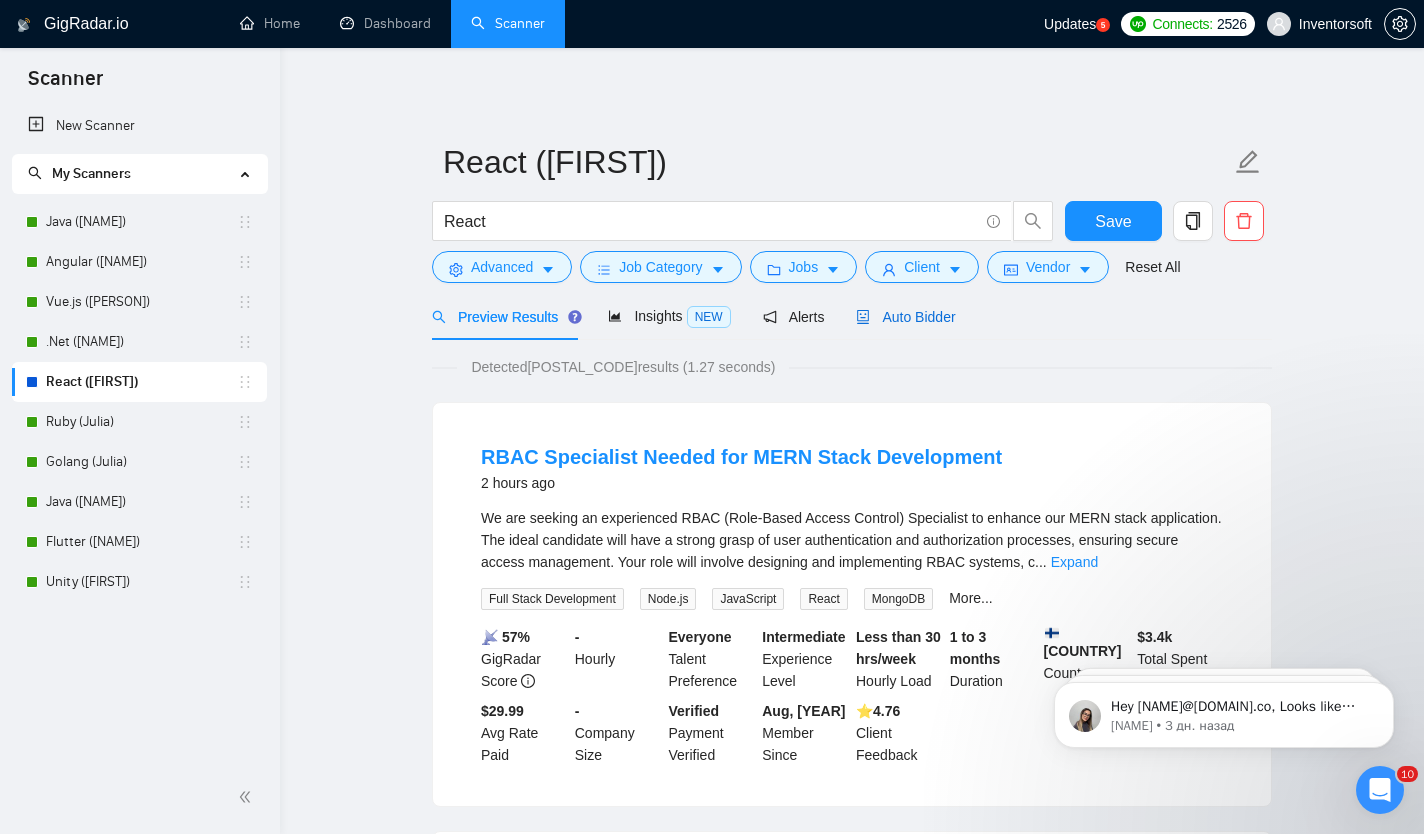 click on "Auto Bidder" at bounding box center (905, 317) 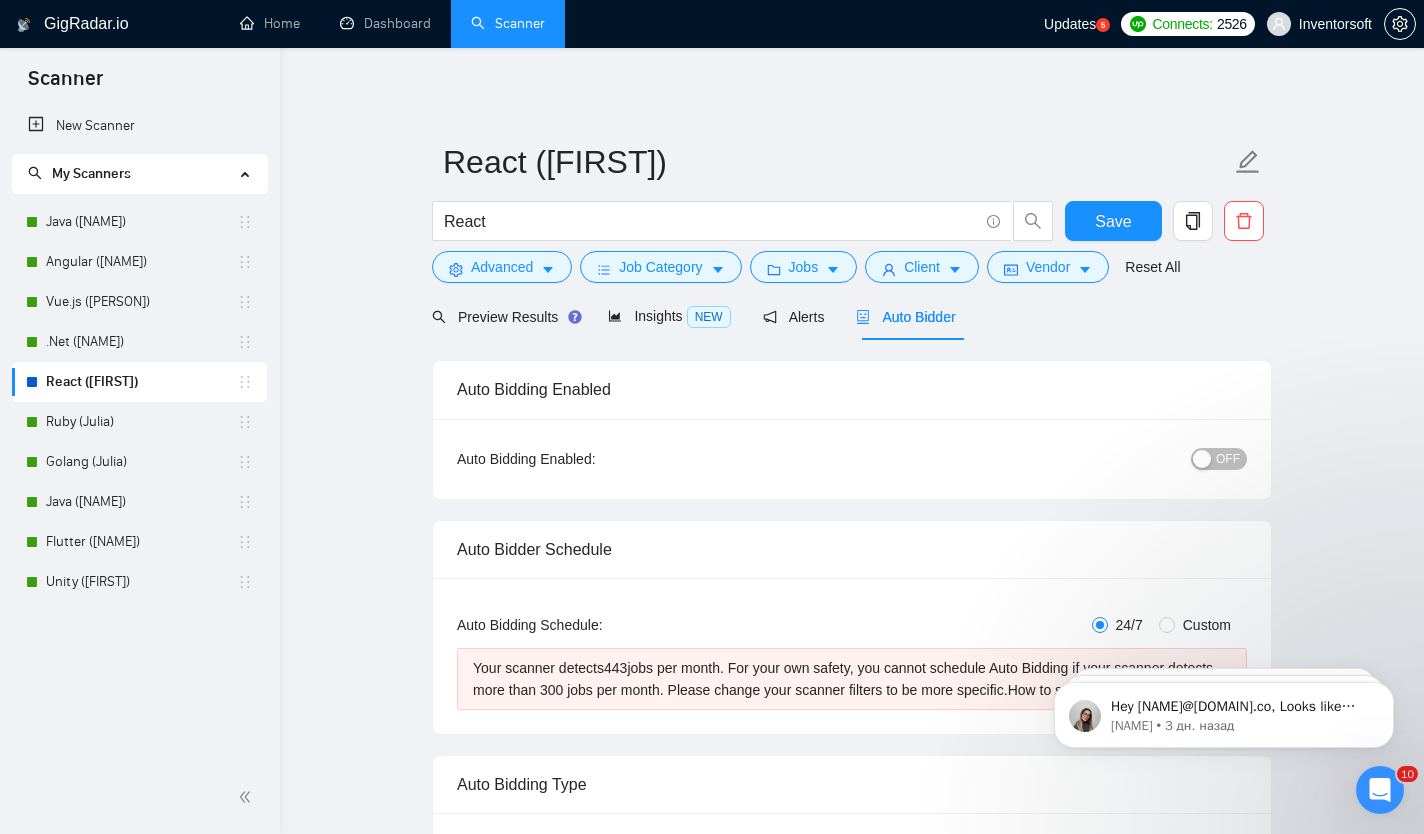type 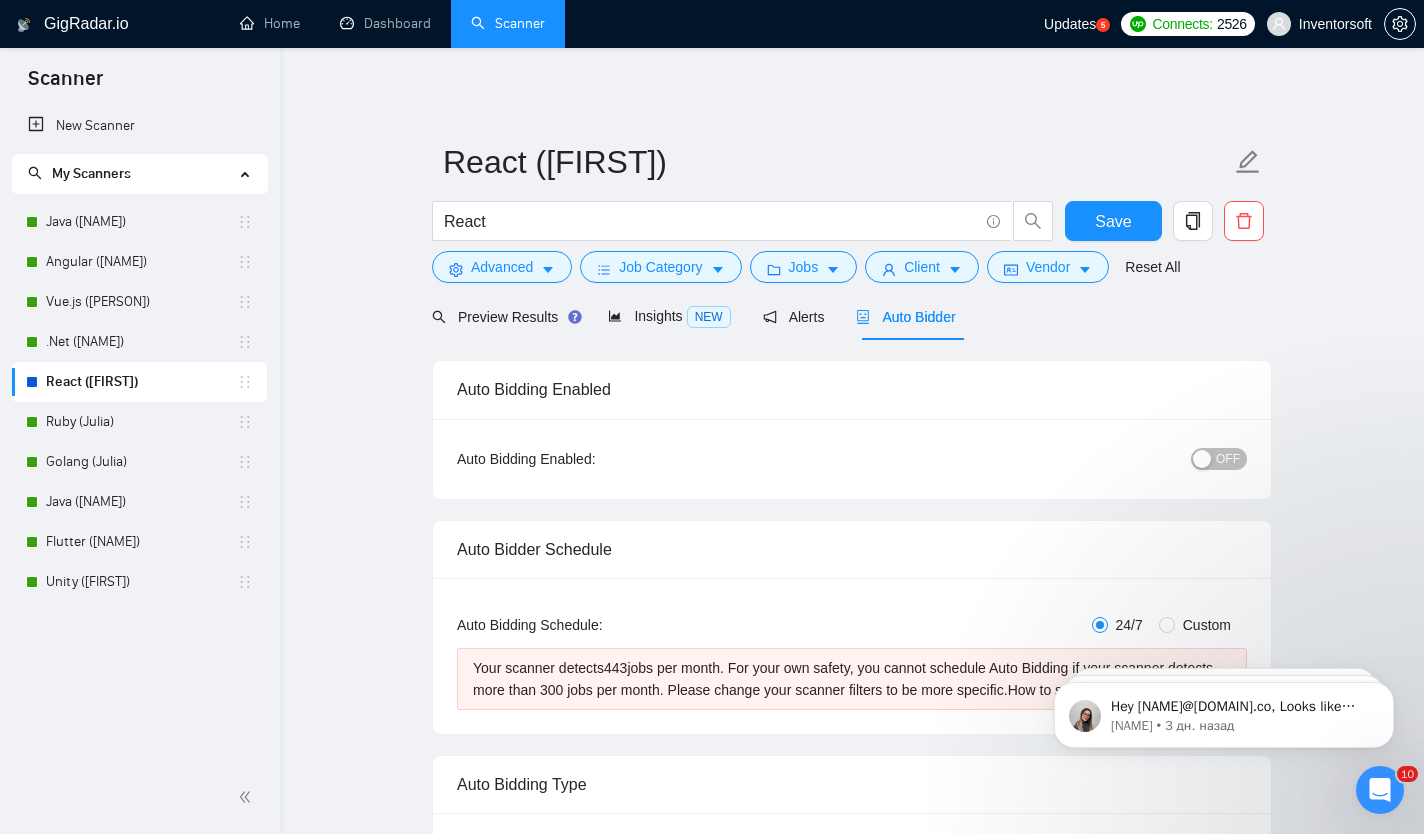 type 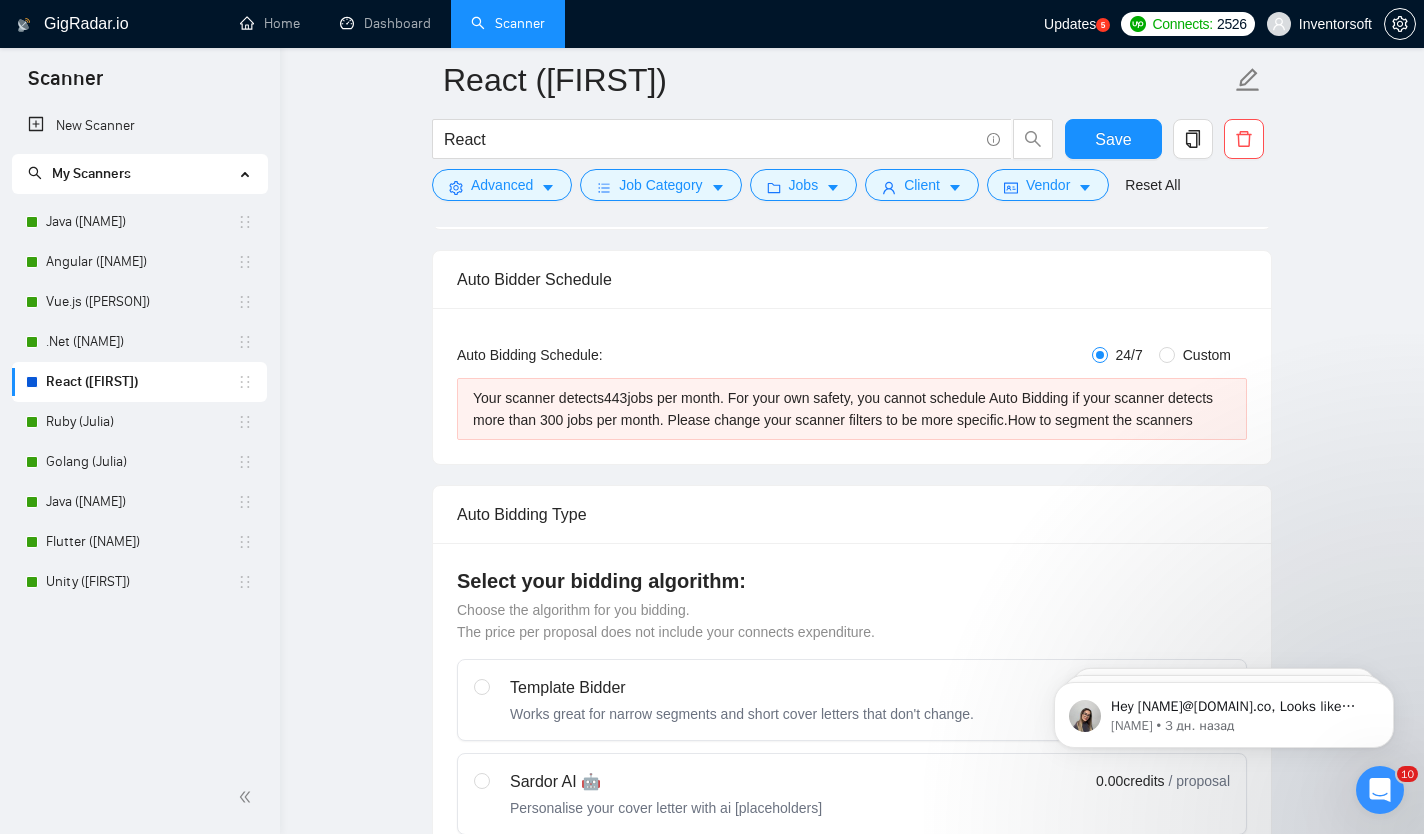 scroll, scrollTop: 0, scrollLeft: 0, axis: both 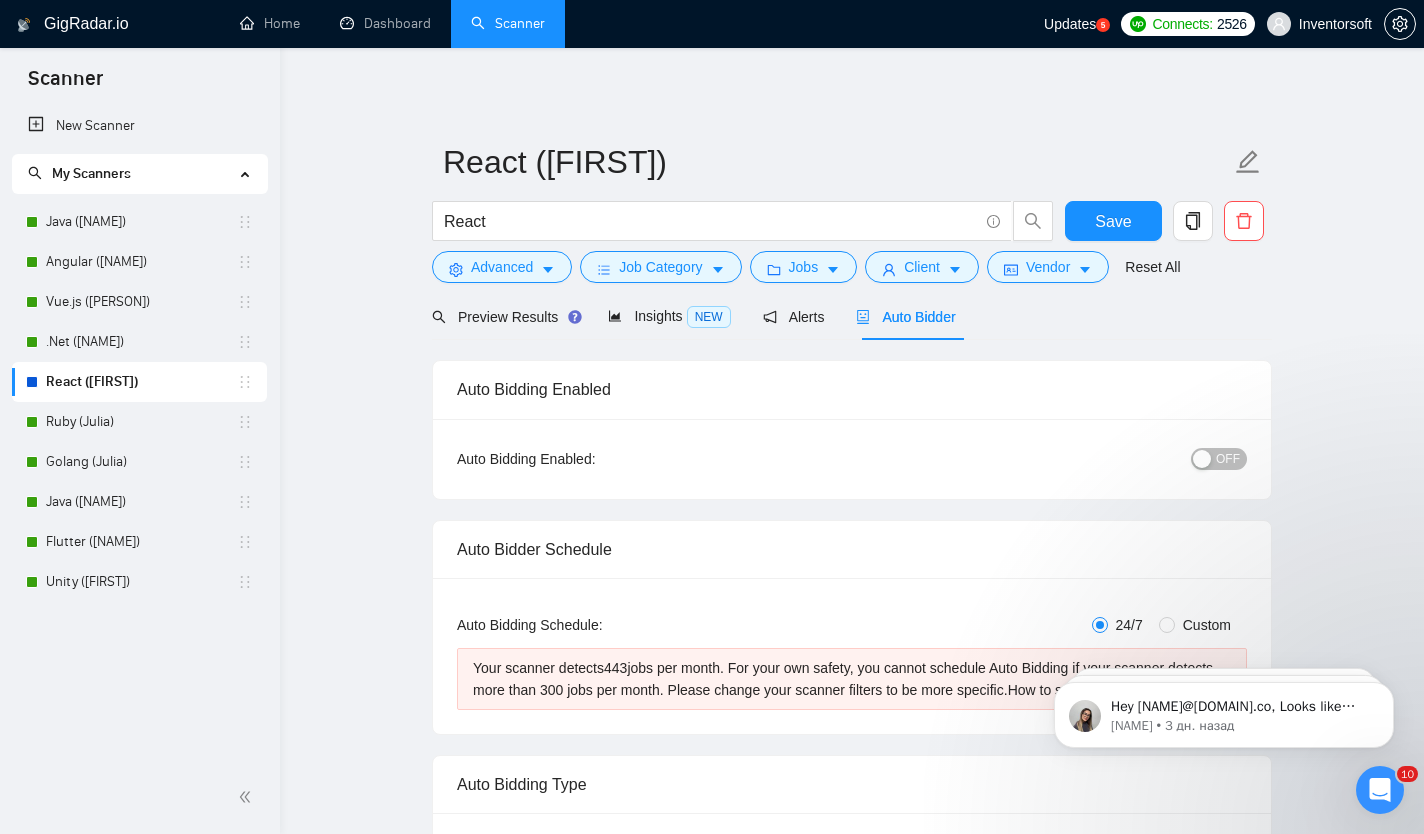 click on "OFF" at bounding box center (1219, 459) 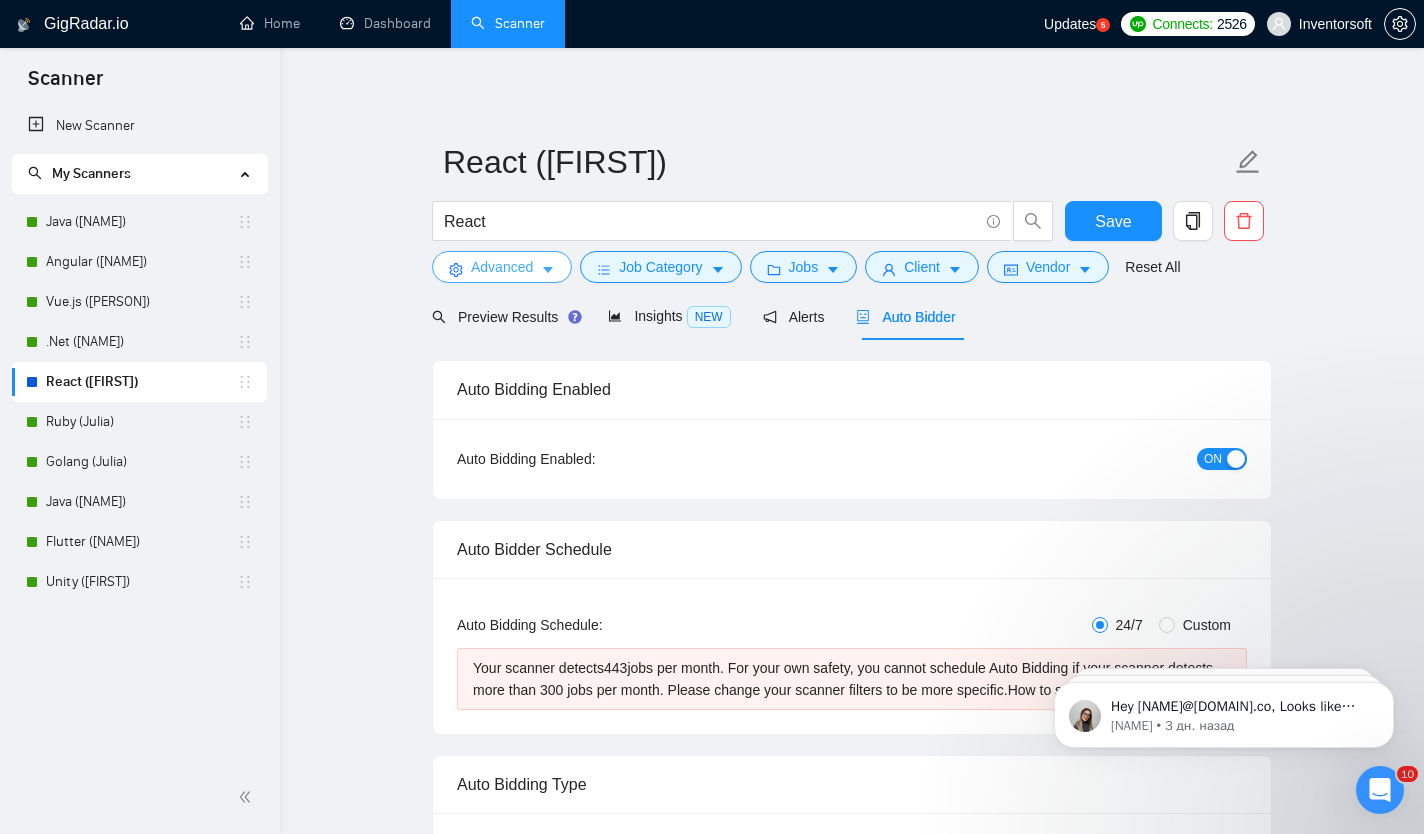 click on "Advanced" at bounding box center (502, 267) 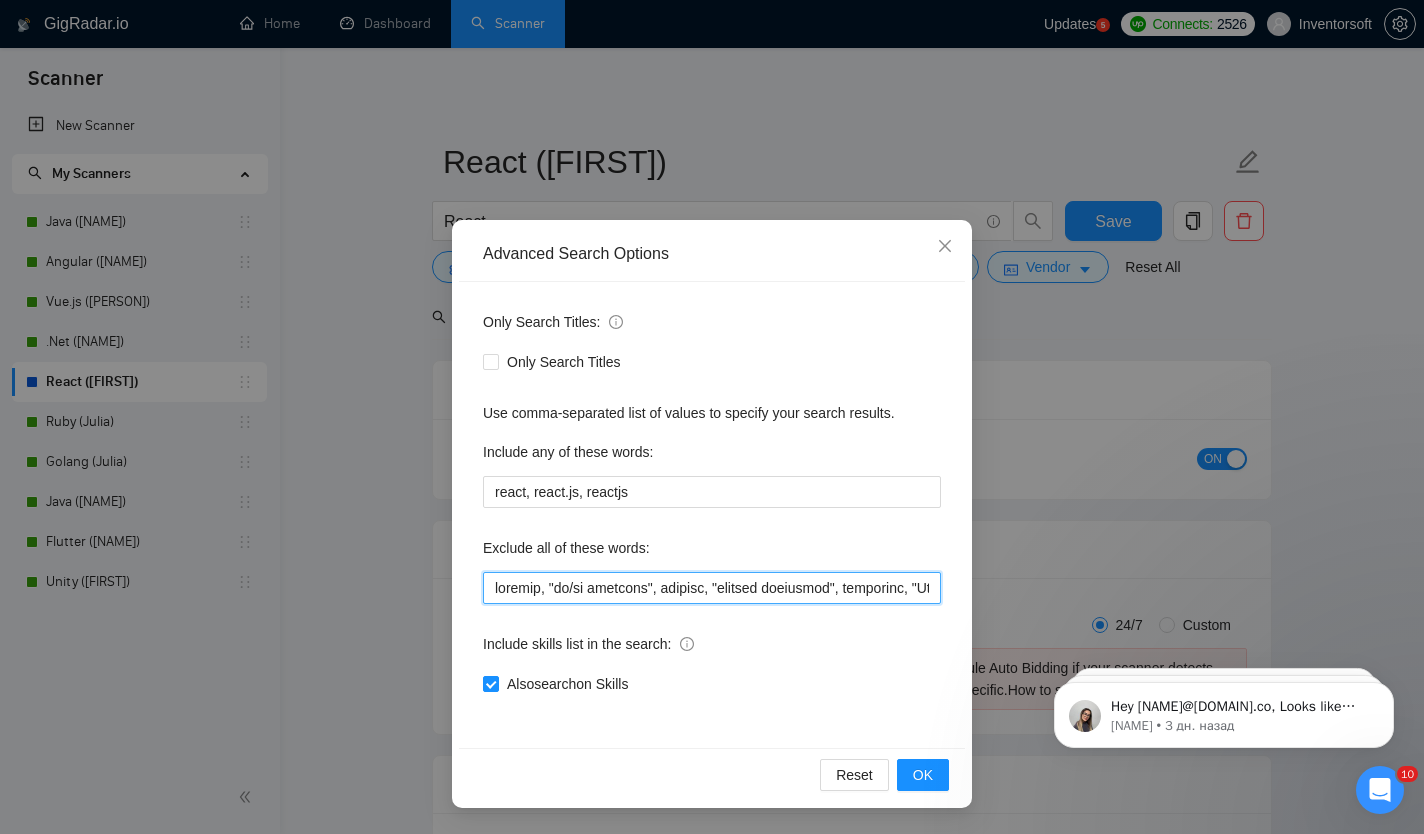 click at bounding box center [712, 588] 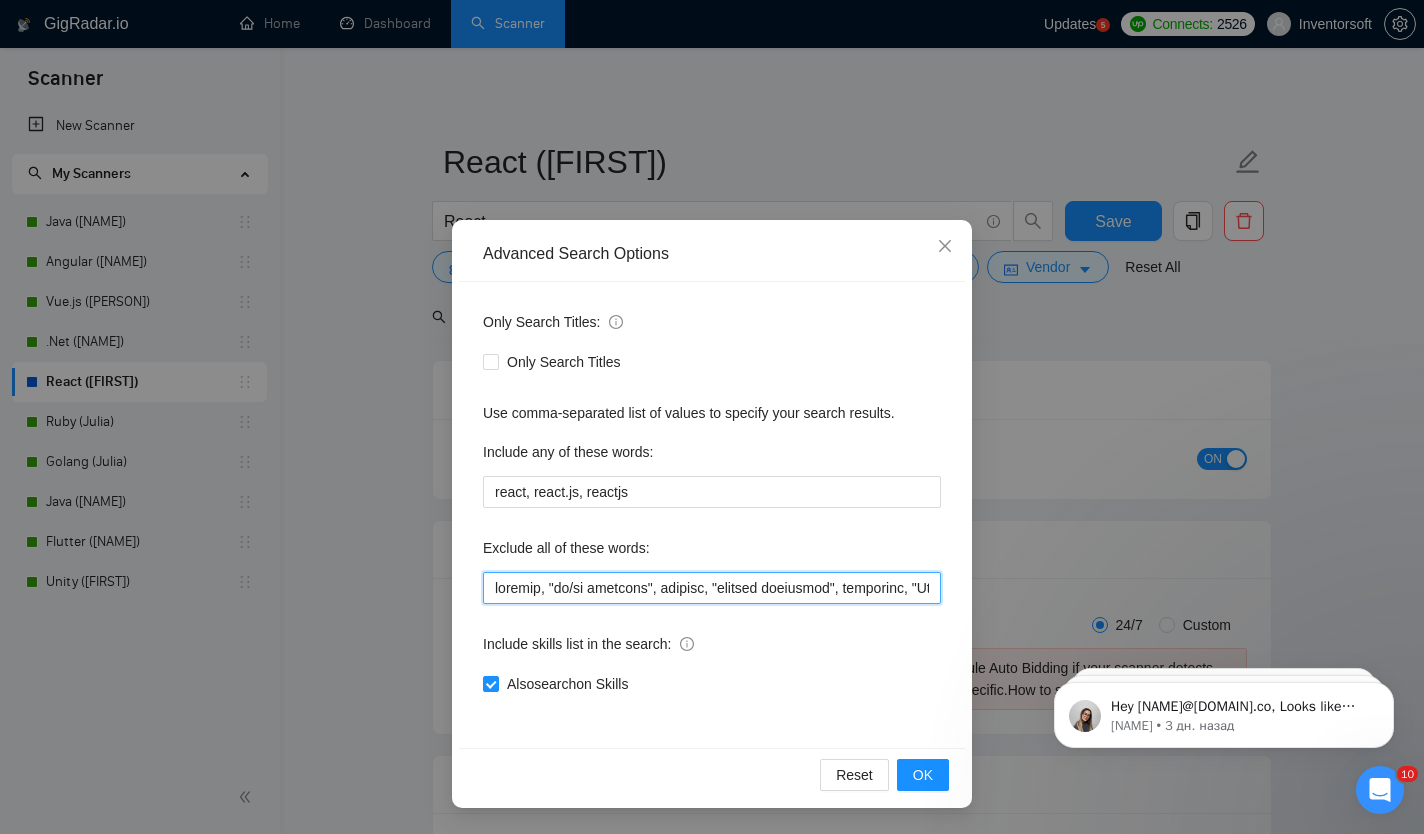 scroll, scrollTop: 0, scrollLeft: 7947, axis: horizontal 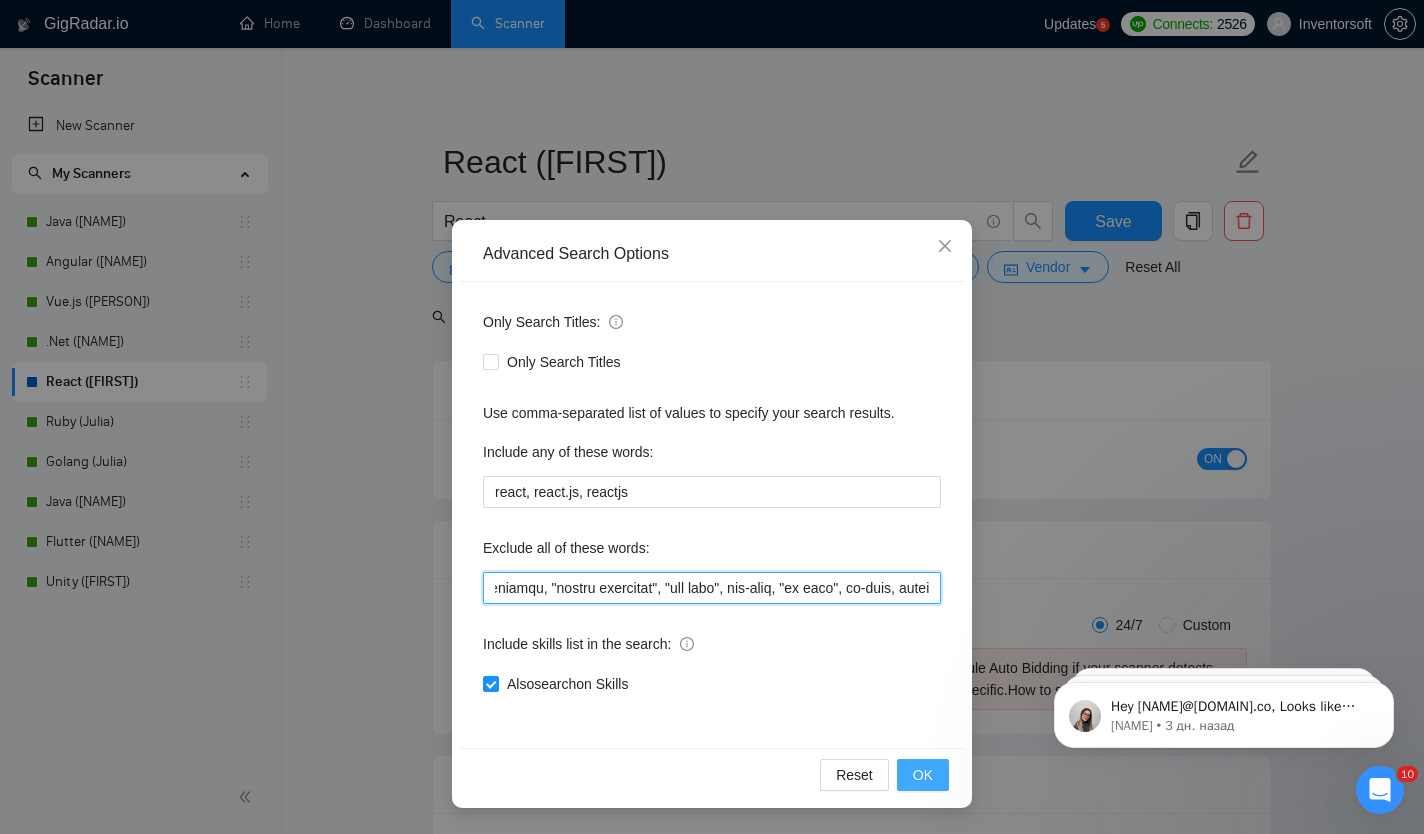 type on "webflow, "ui/ux designer", backend, "backend developer", architect, "Python Developer", "part-time", "part-time", "chrome extension", angular, vue.js, wordpress, ios, android, "node.js developer", ".Net developer", shopify, "react-native developer", "python developer", ".Net developer", "mobile developer", "no agencies", teacher, tutor, "US timezone", devOps, "Oddo Developer", "Documents typing", "Django developer", "AWS Marketplace", "php developer", "ruby on rails developer", "ruby developer", "TEST DO NOT APPLY", "covert pdf", "data entry", "simple typing", "convert simple", typewriter, "pdf to work", "documents typing", "retype documents", NFT, Crypto, Blockchain, Defi, Gambling, "bot development", tutor, mentoring, IBM, "Plugin Developer", Sharepoint, "Amplify Developer", "GIS Software", Cryptocurrency, Lecturer, Ethereum, telegram, chatbot, "apple tv", "smart tv", "android tv", Woocommerce, "no agency", "freelancers only", WooCommerce, "Medusa JS", PrestaShop, Ogyton, "fixed price", Supabase, Odoo, "..." 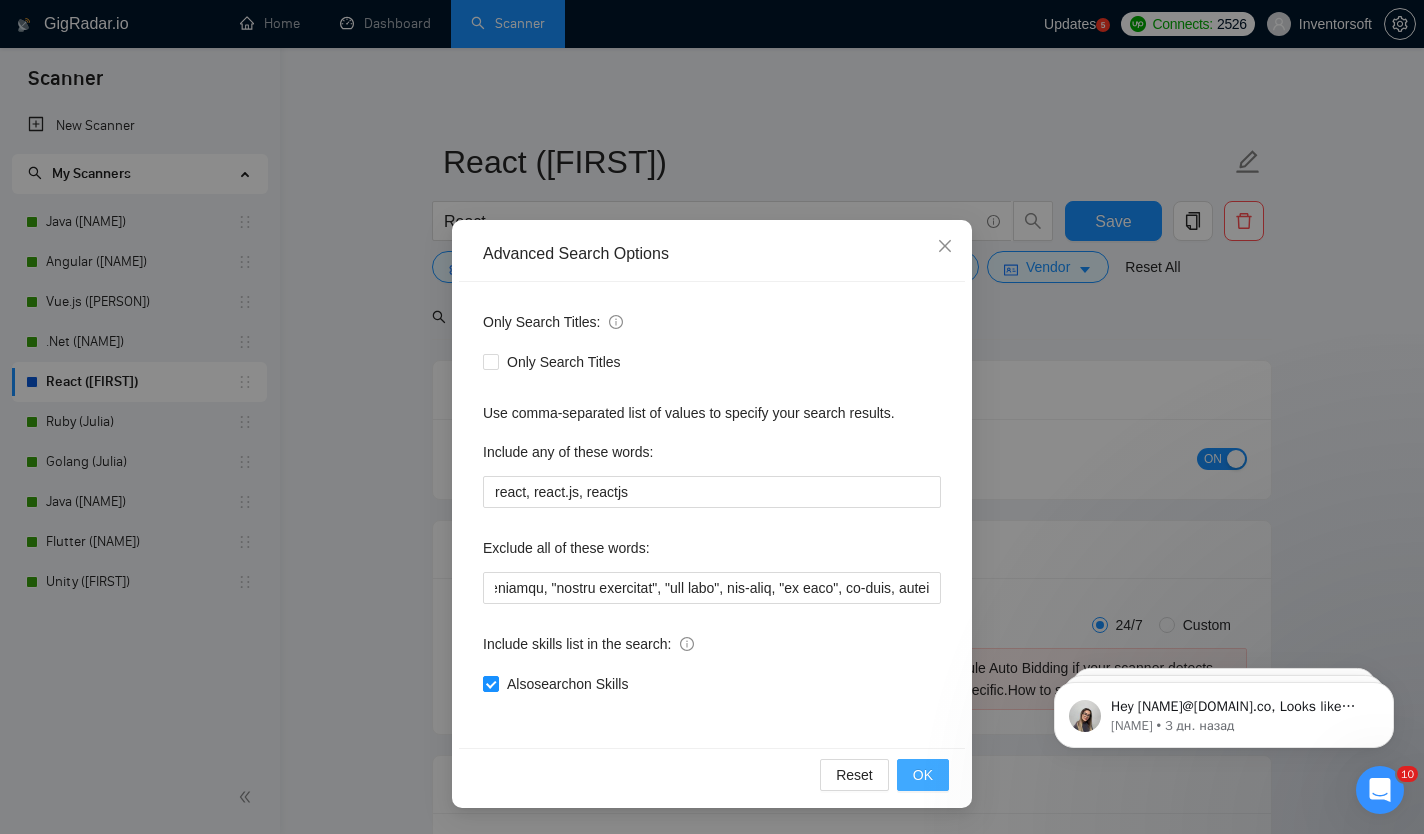 scroll, scrollTop: 0, scrollLeft: 0, axis: both 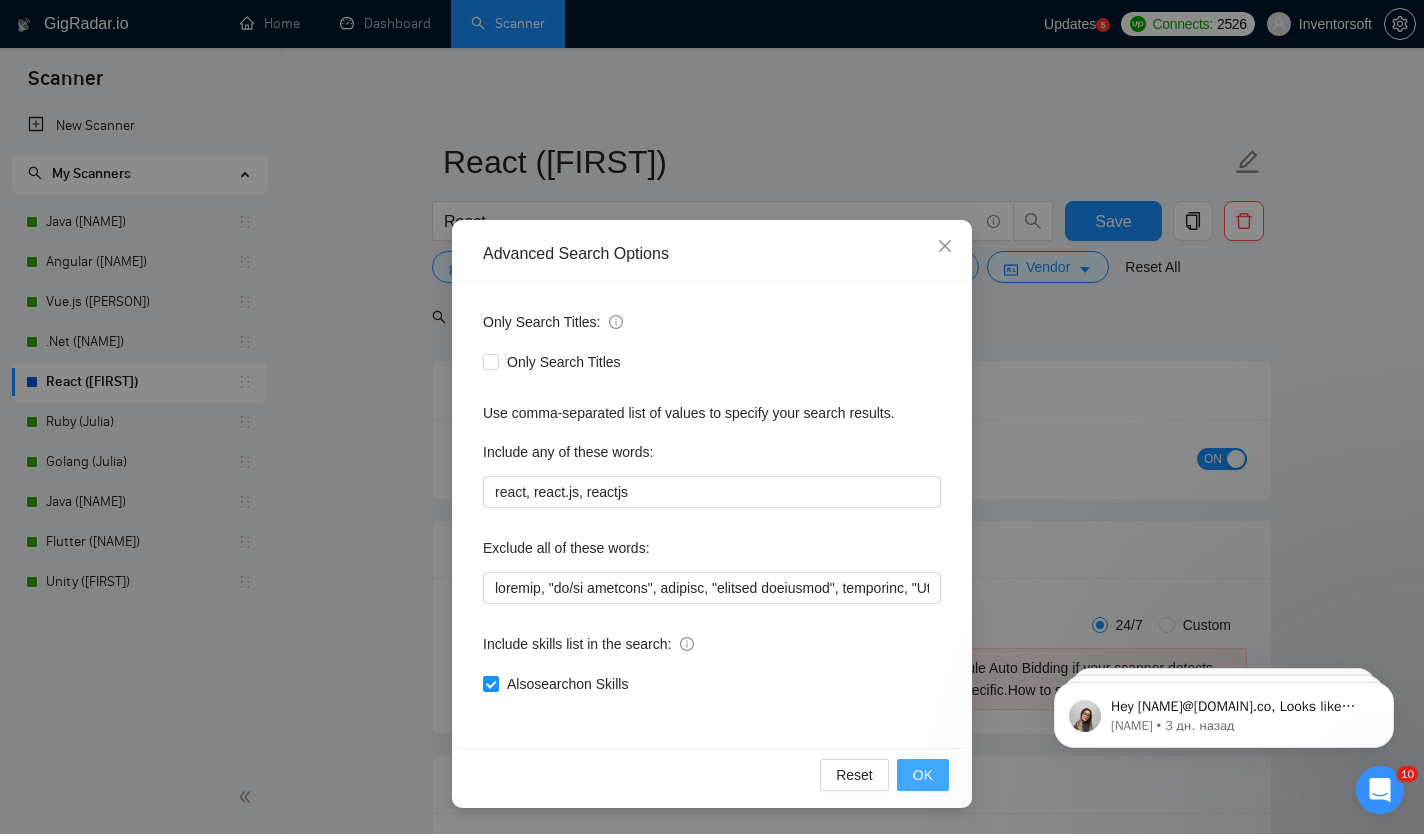 click on "OK" at bounding box center (923, 775) 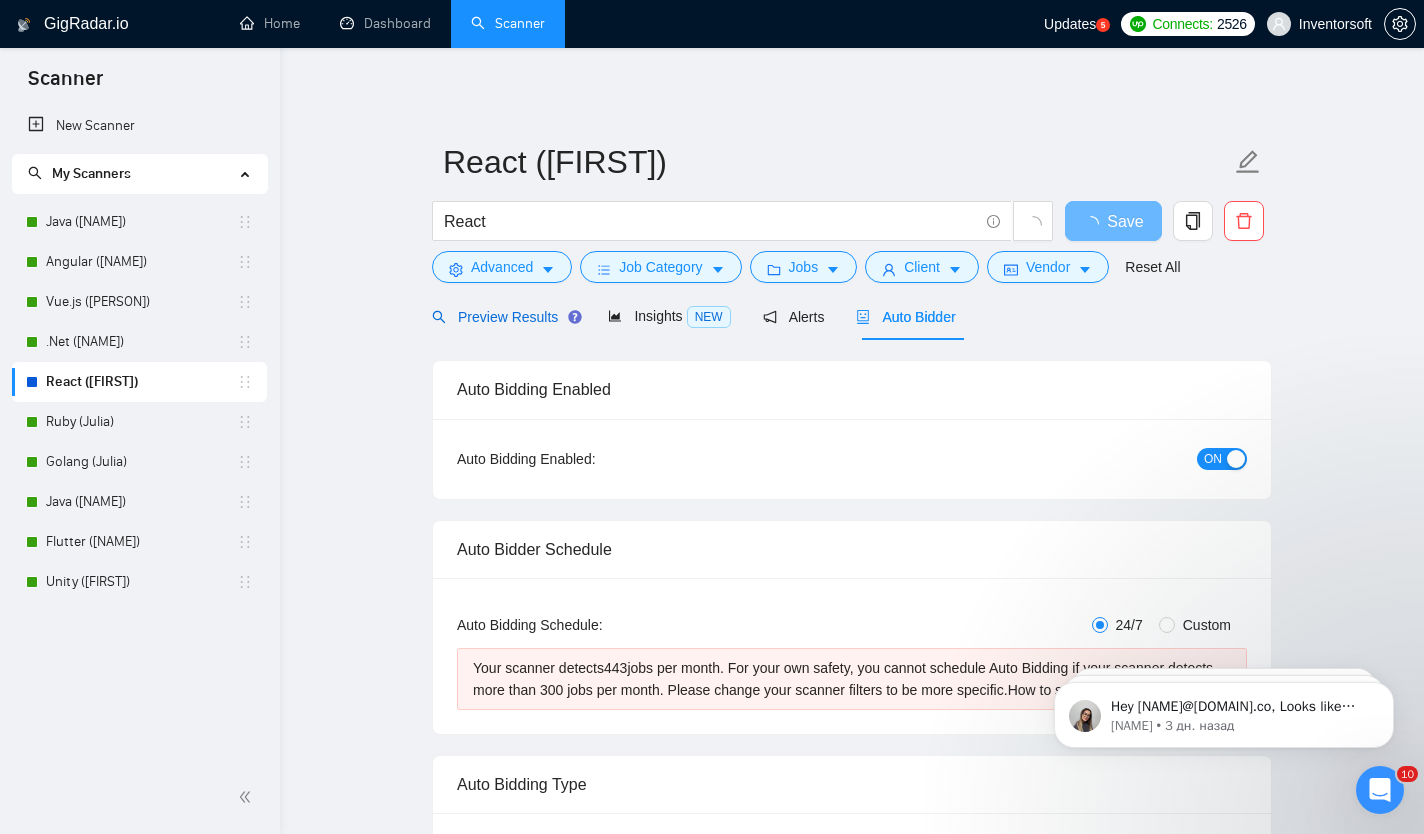 click on "Preview Results" at bounding box center [504, 317] 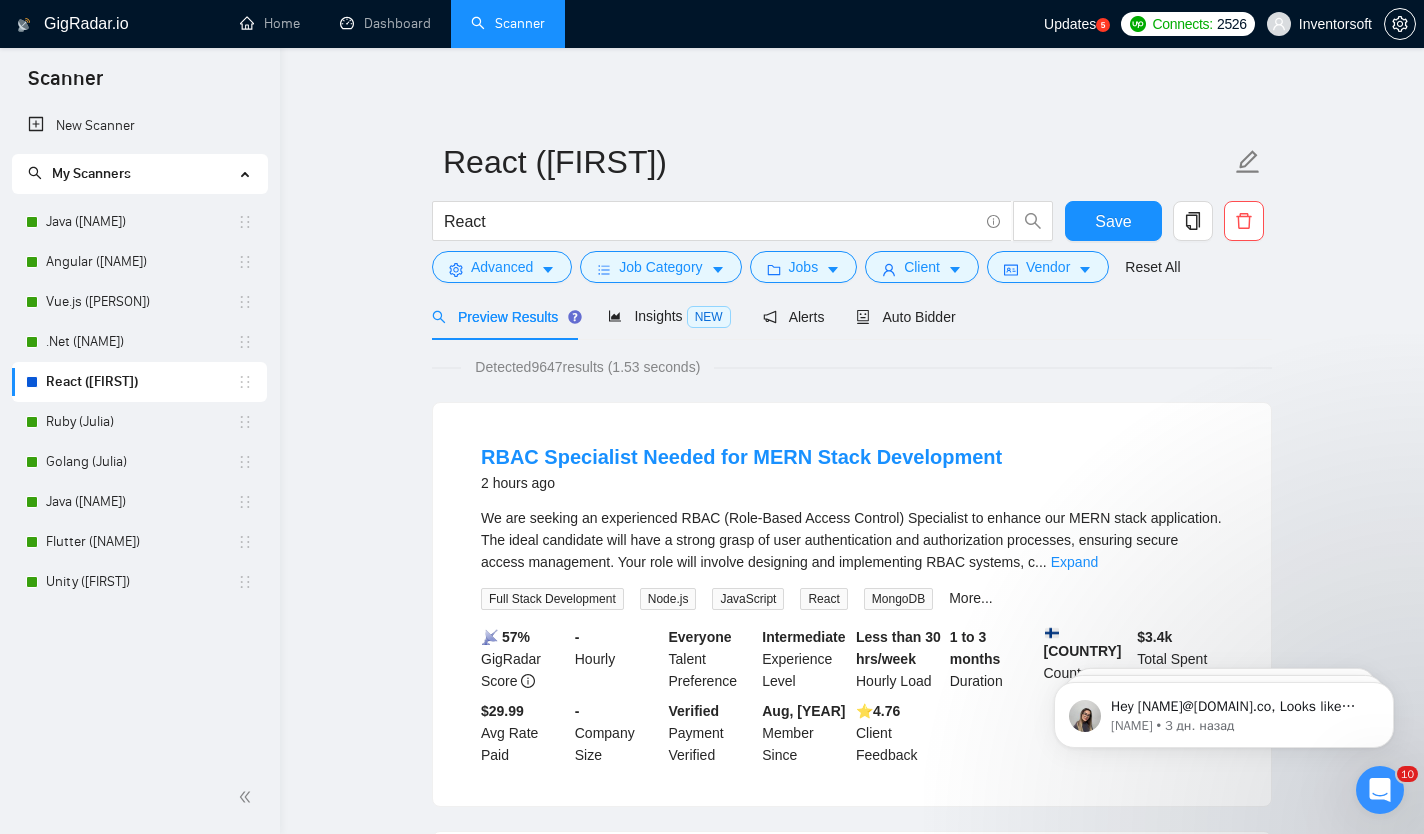 scroll, scrollTop: 38, scrollLeft: 0, axis: vertical 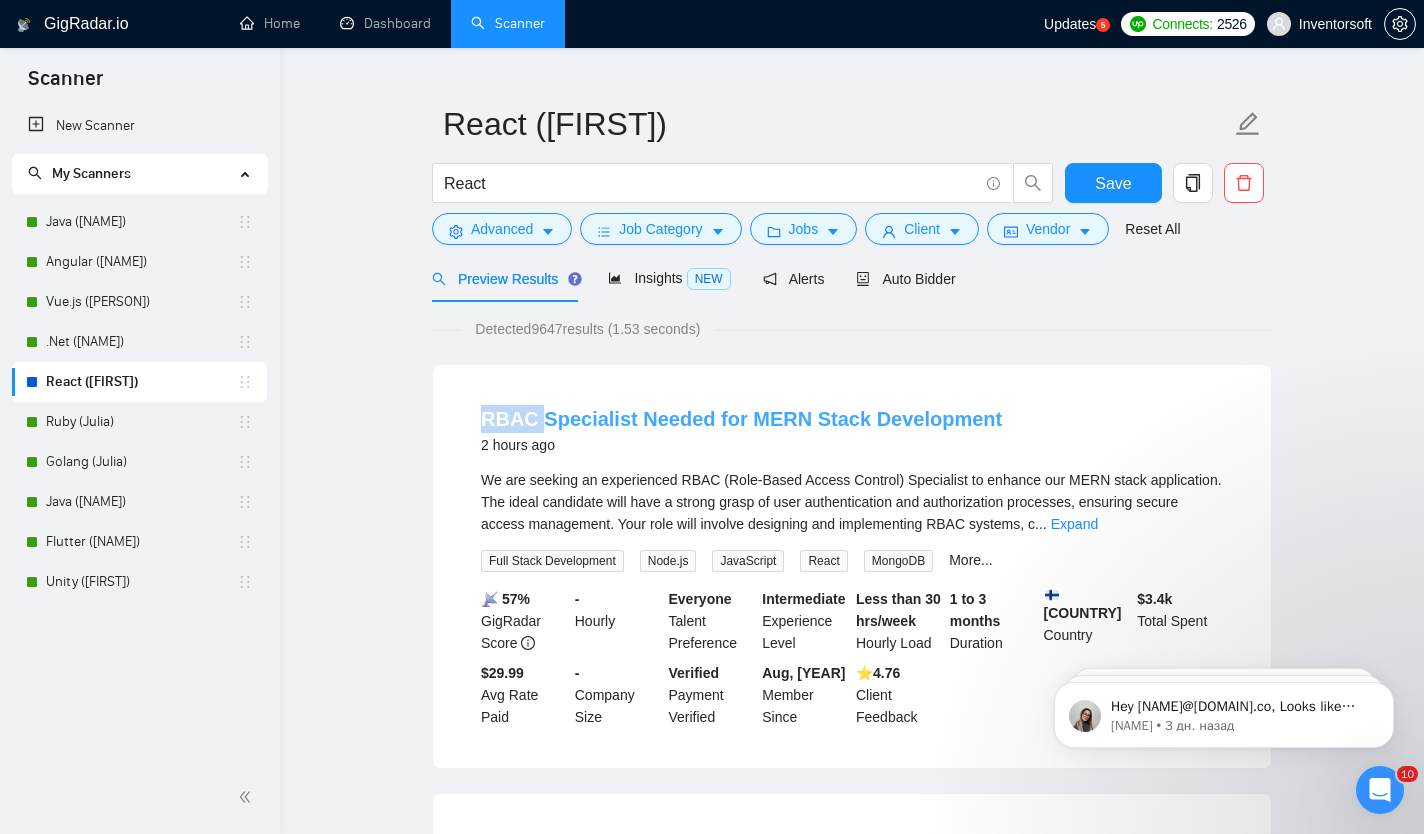 drag, startPoint x: 460, startPoint y: 415, endPoint x: 536, endPoint y: 414, distance: 76.00658 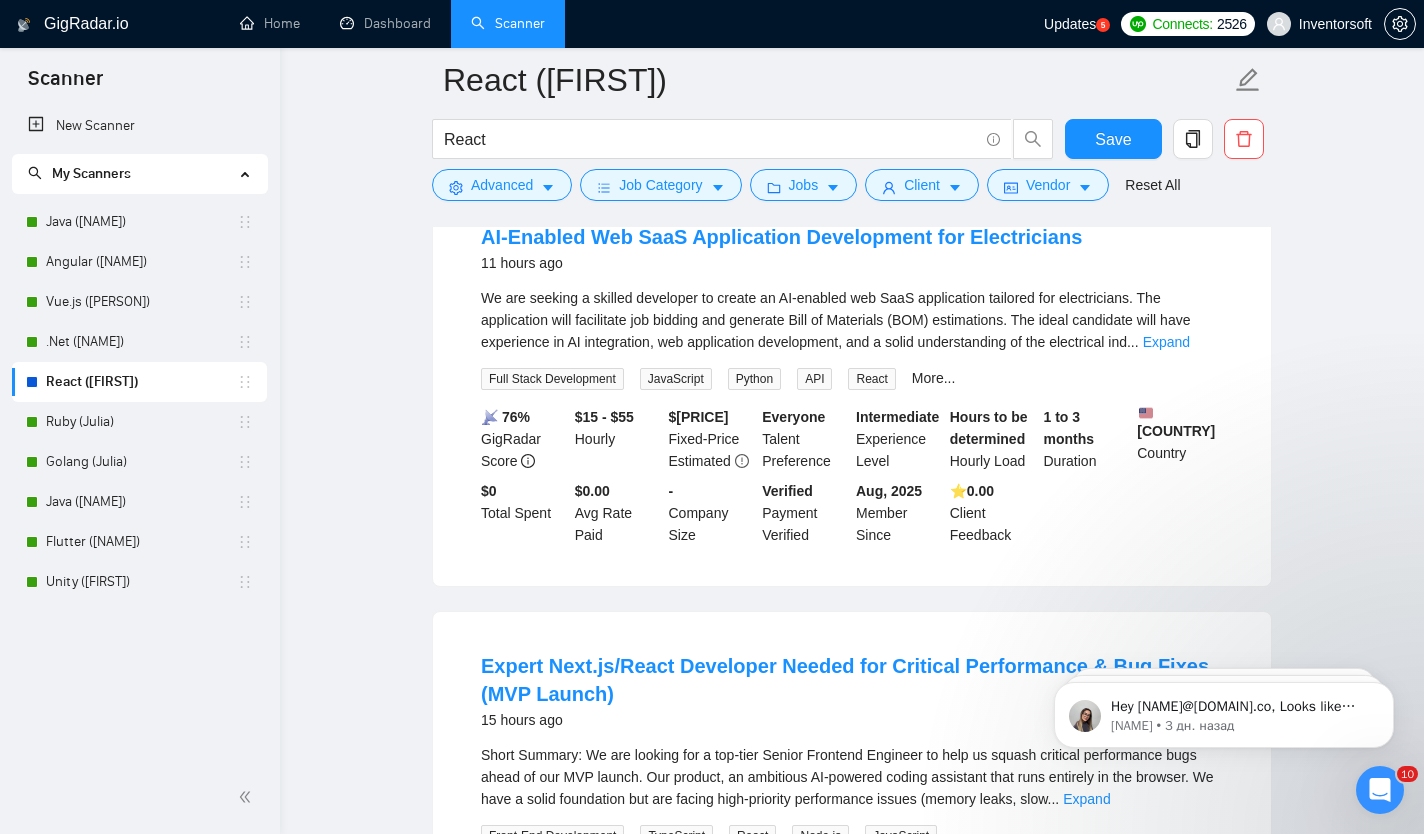 scroll, scrollTop: 3224, scrollLeft: 0, axis: vertical 